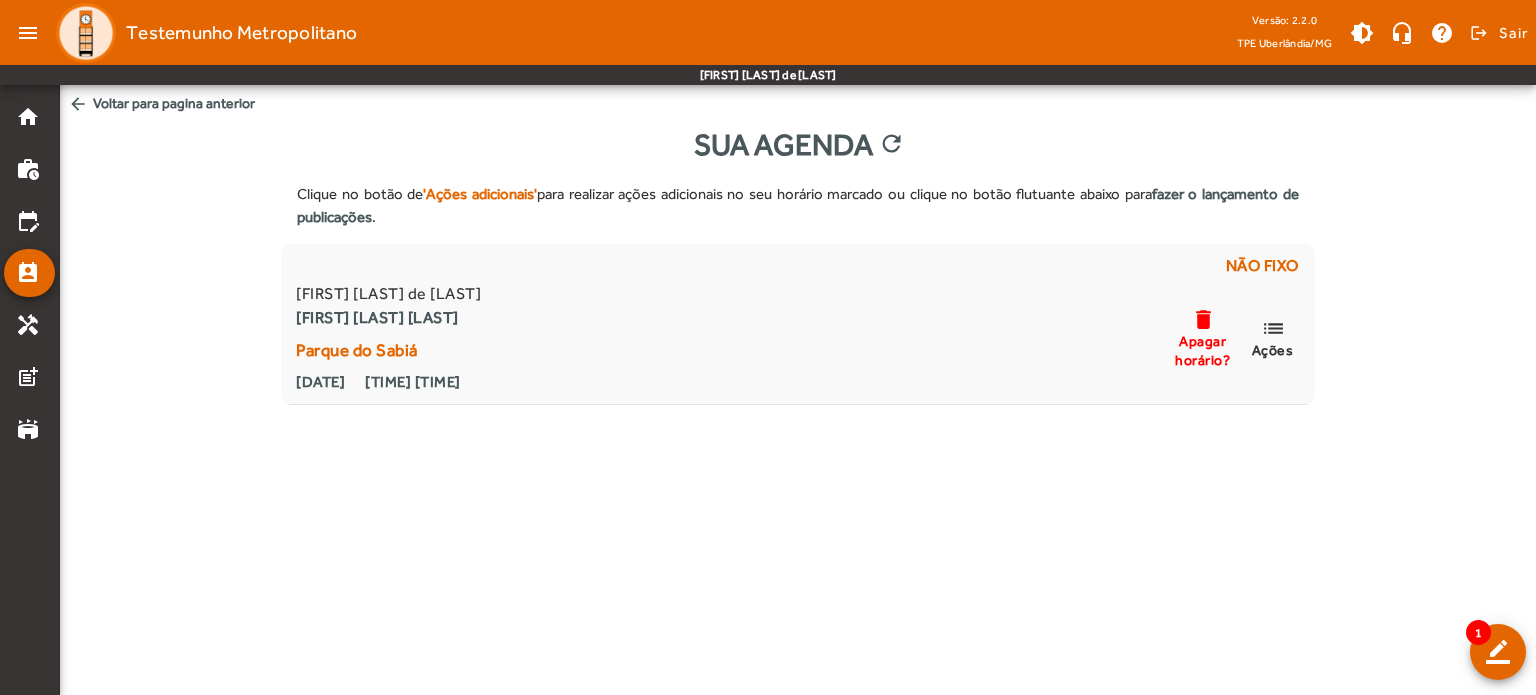 scroll, scrollTop: 0, scrollLeft: 0, axis: both 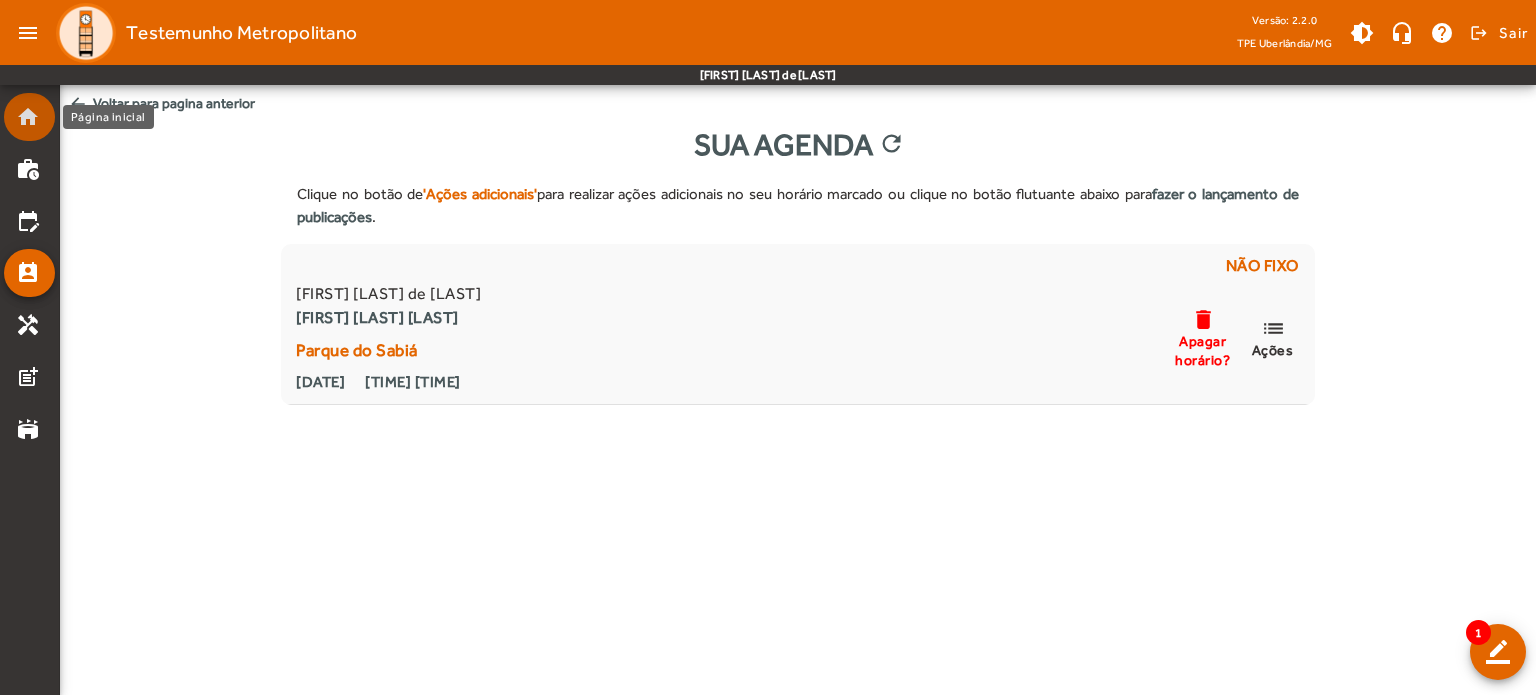 click on "home" 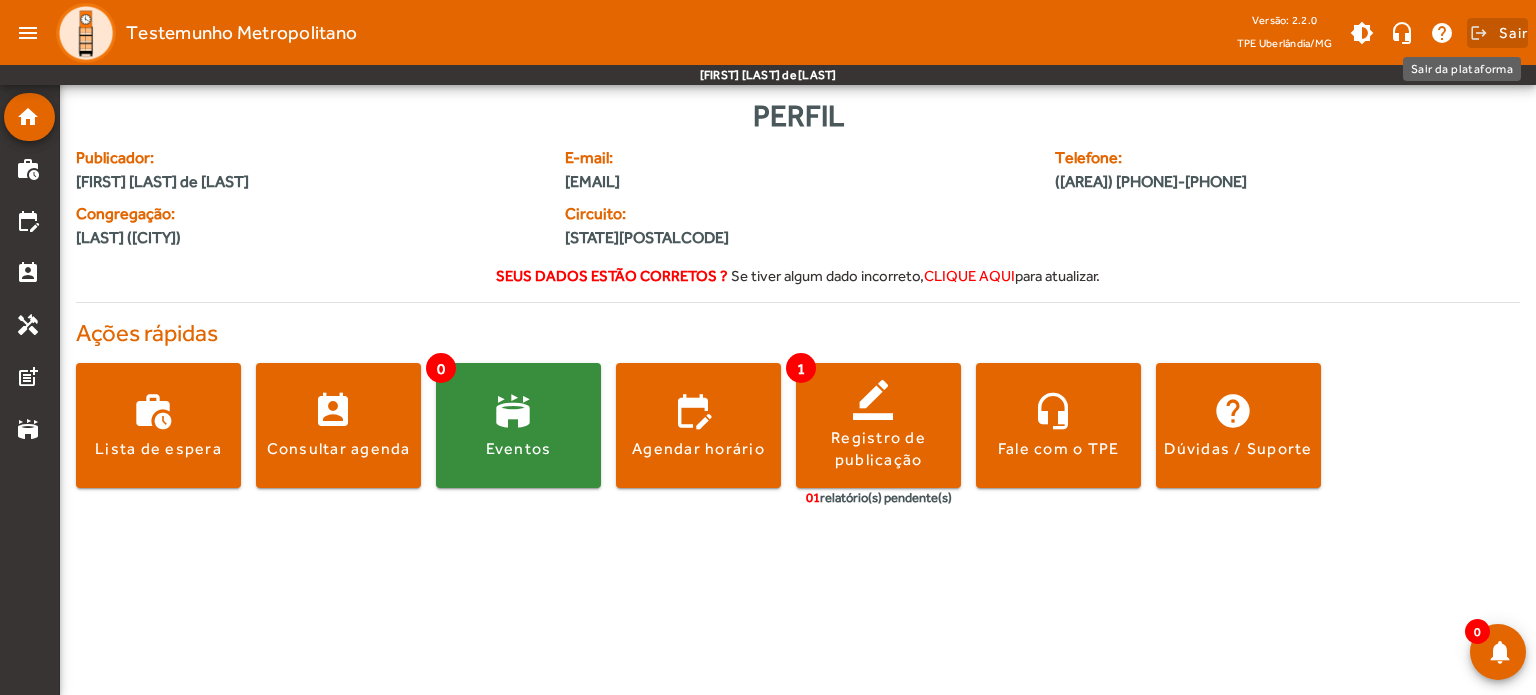click on "Sair" 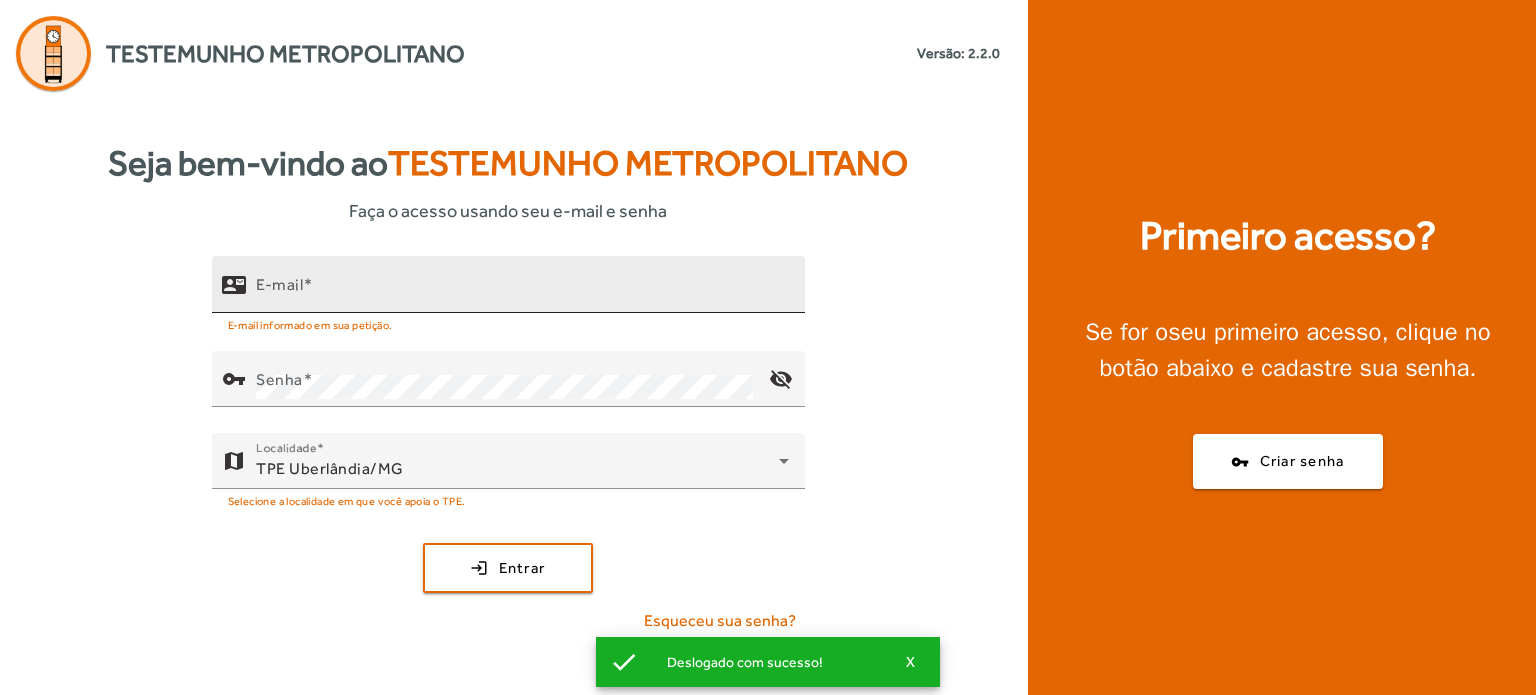 click on "E-mail" 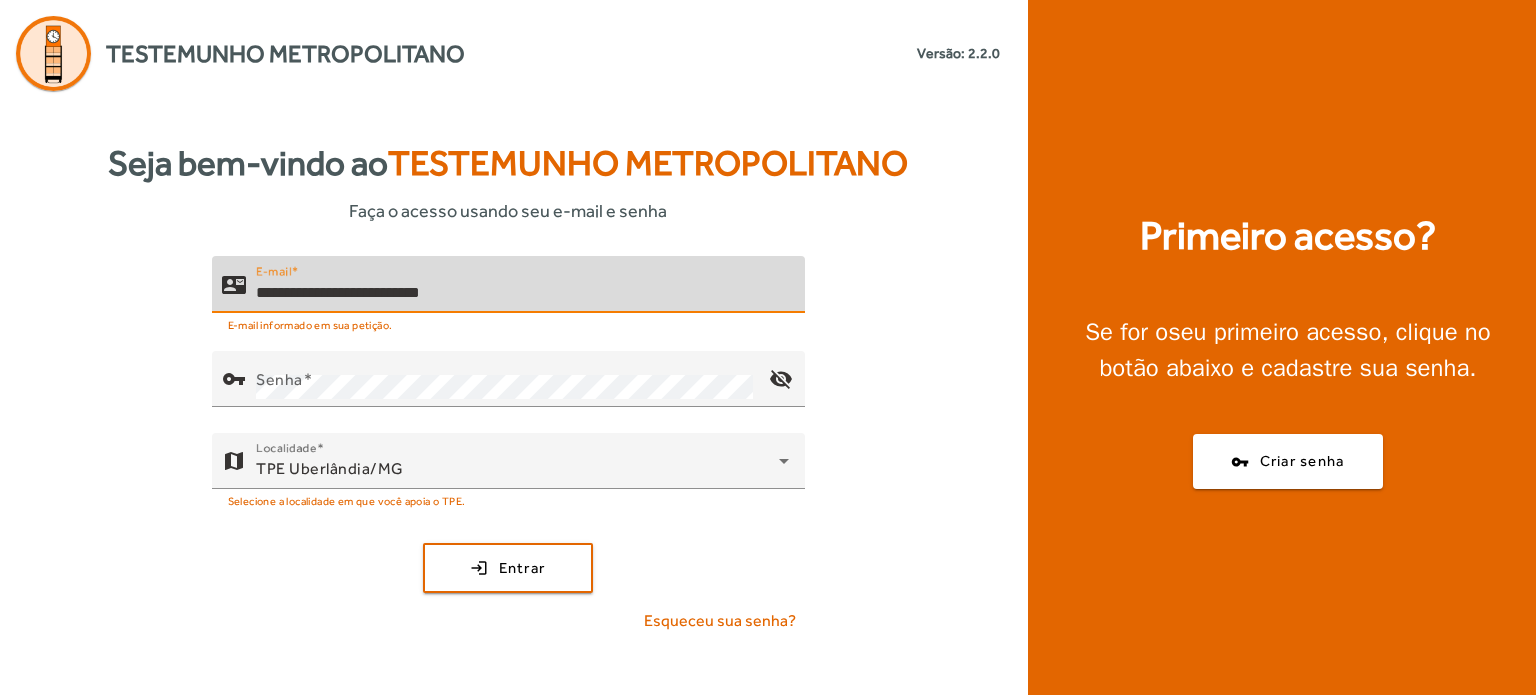 type on "**********" 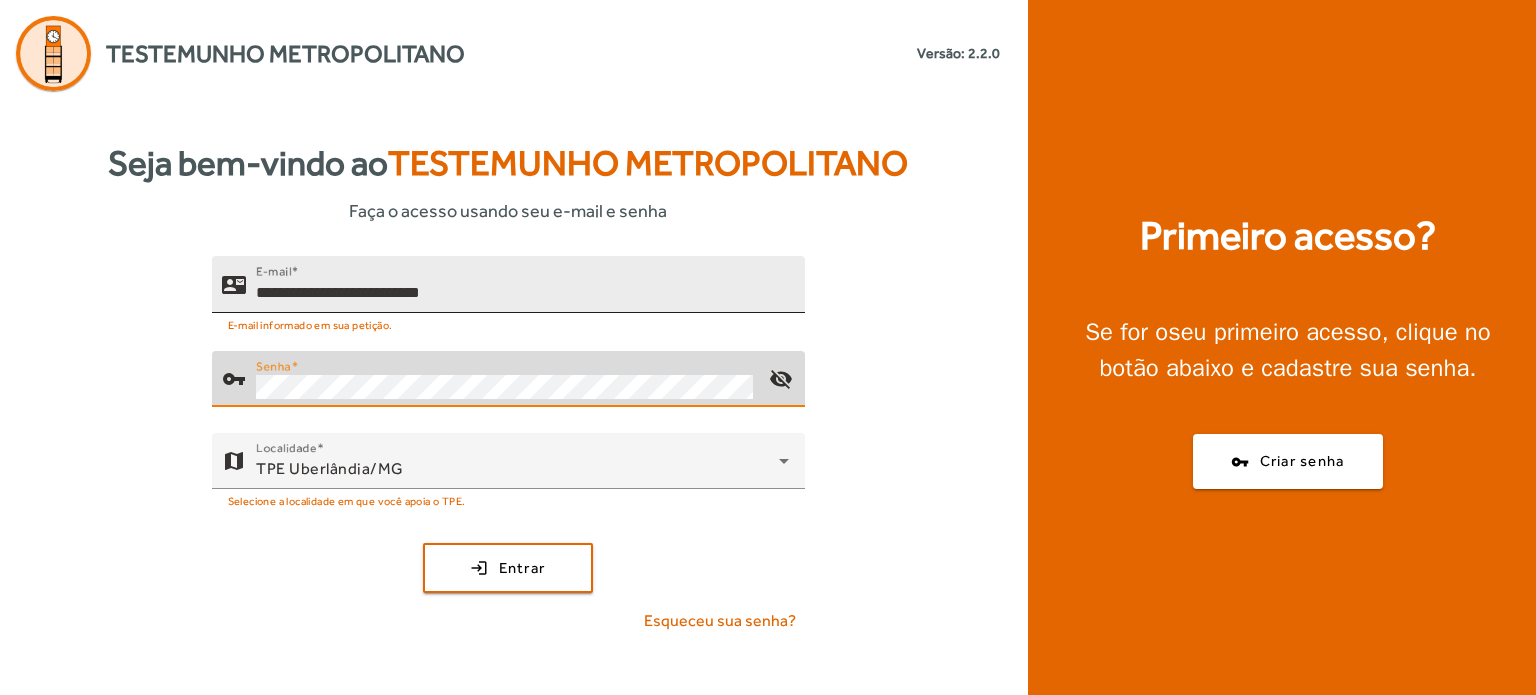 click on "login  Entrar" 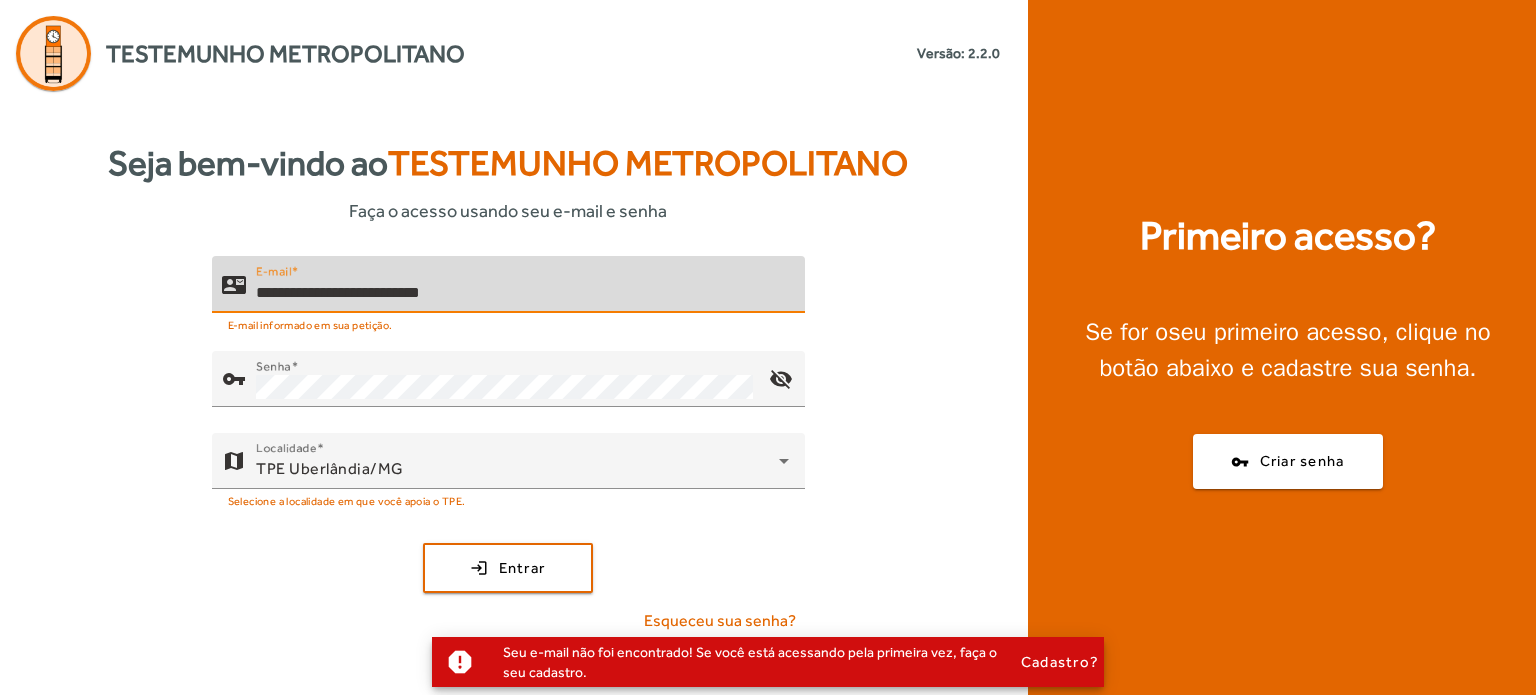 drag, startPoint x: 553, startPoint y: 295, endPoint x: 74, endPoint y: 275, distance: 479.41736 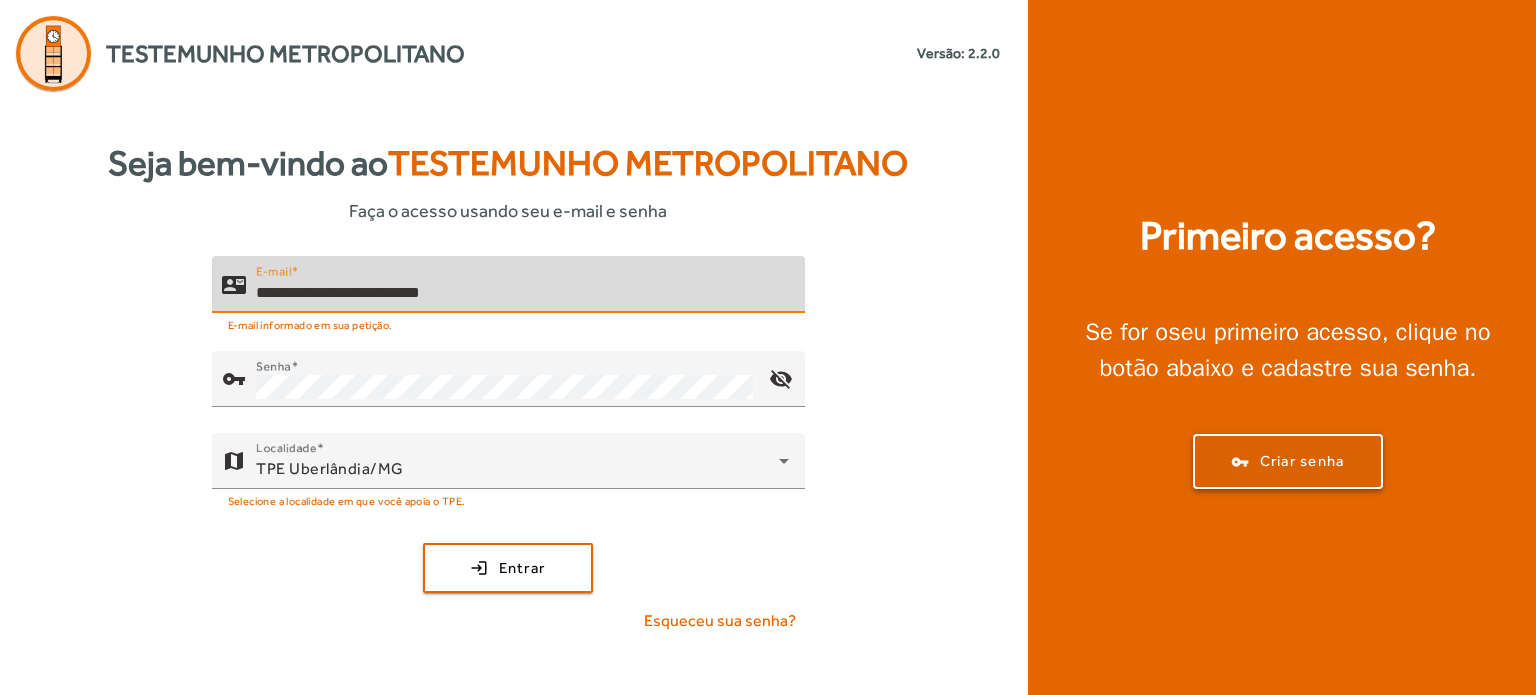click on "Criar senha" 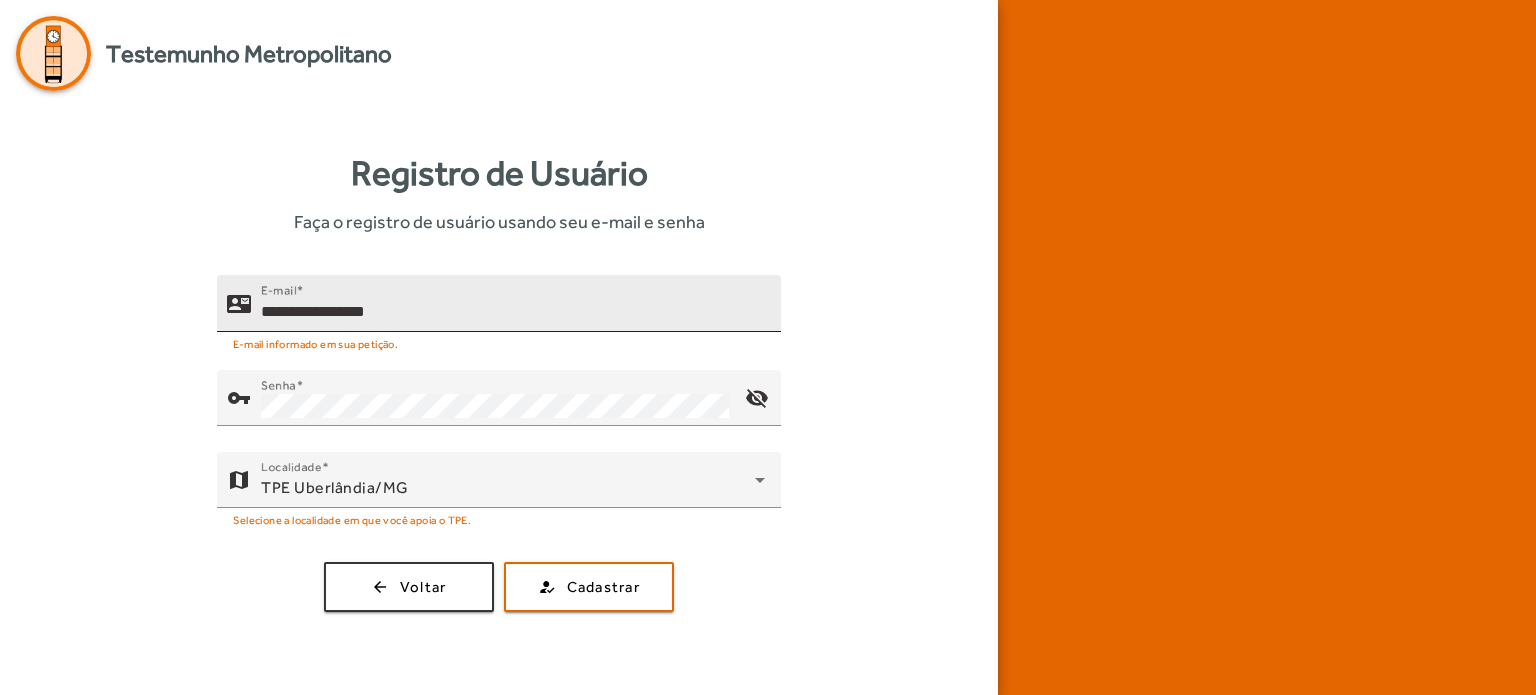 click on "**********" at bounding box center [513, 312] 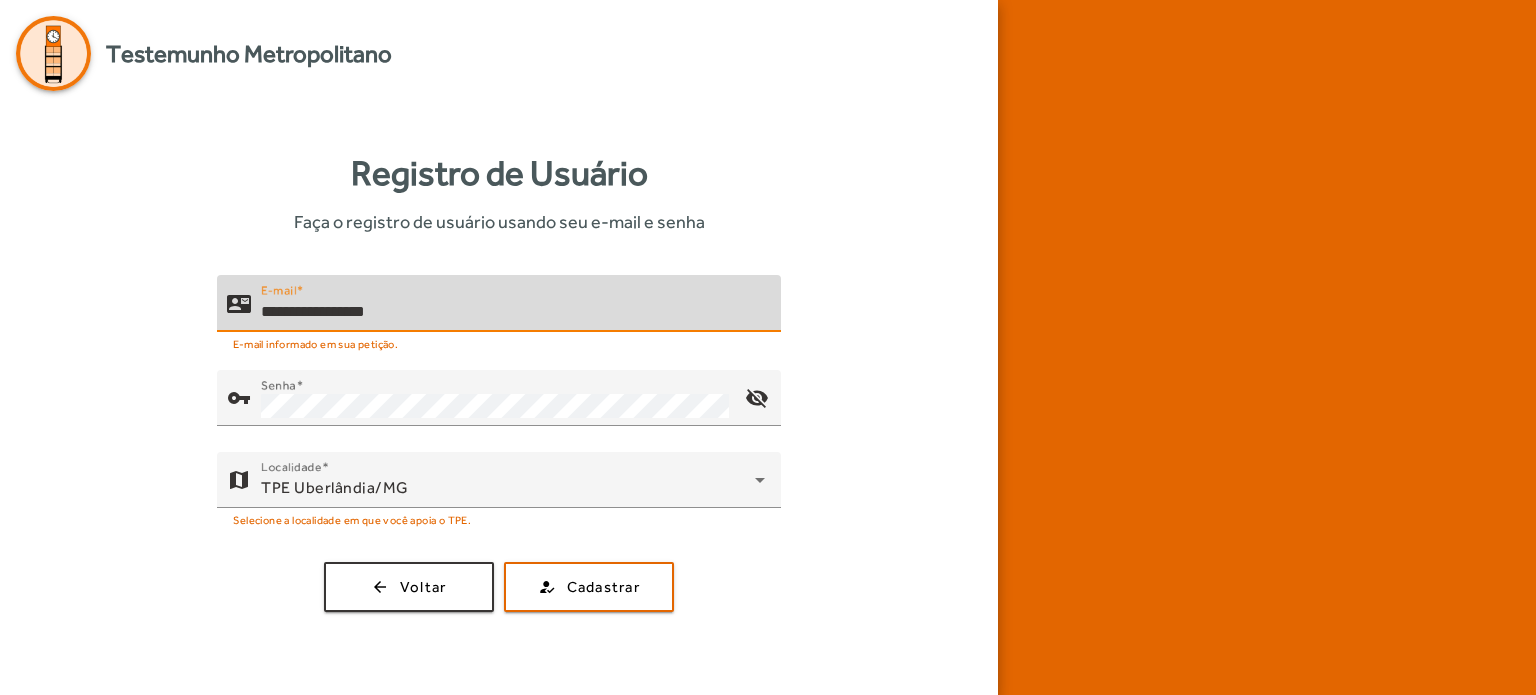drag, startPoint x: 475, startPoint y: 315, endPoint x: 29, endPoint y: 303, distance: 446.1614 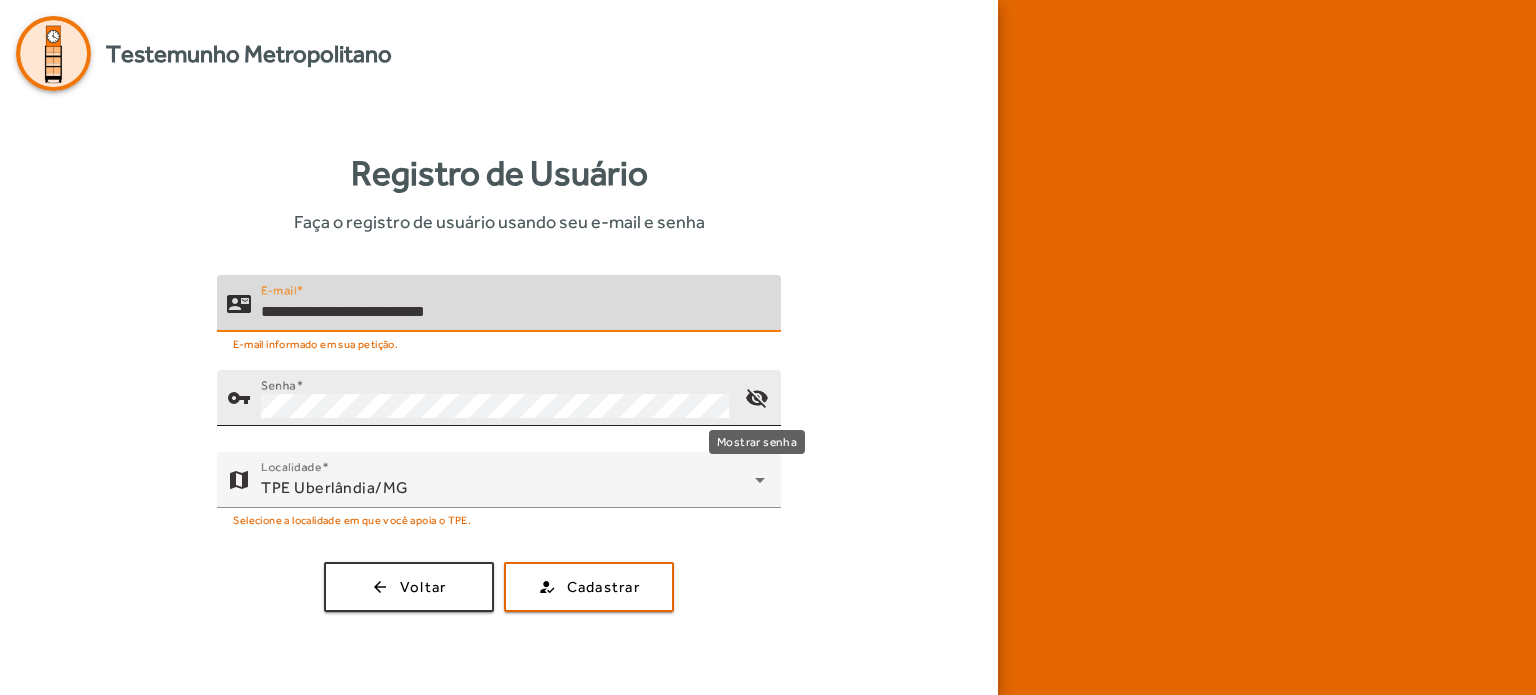 type on "**********" 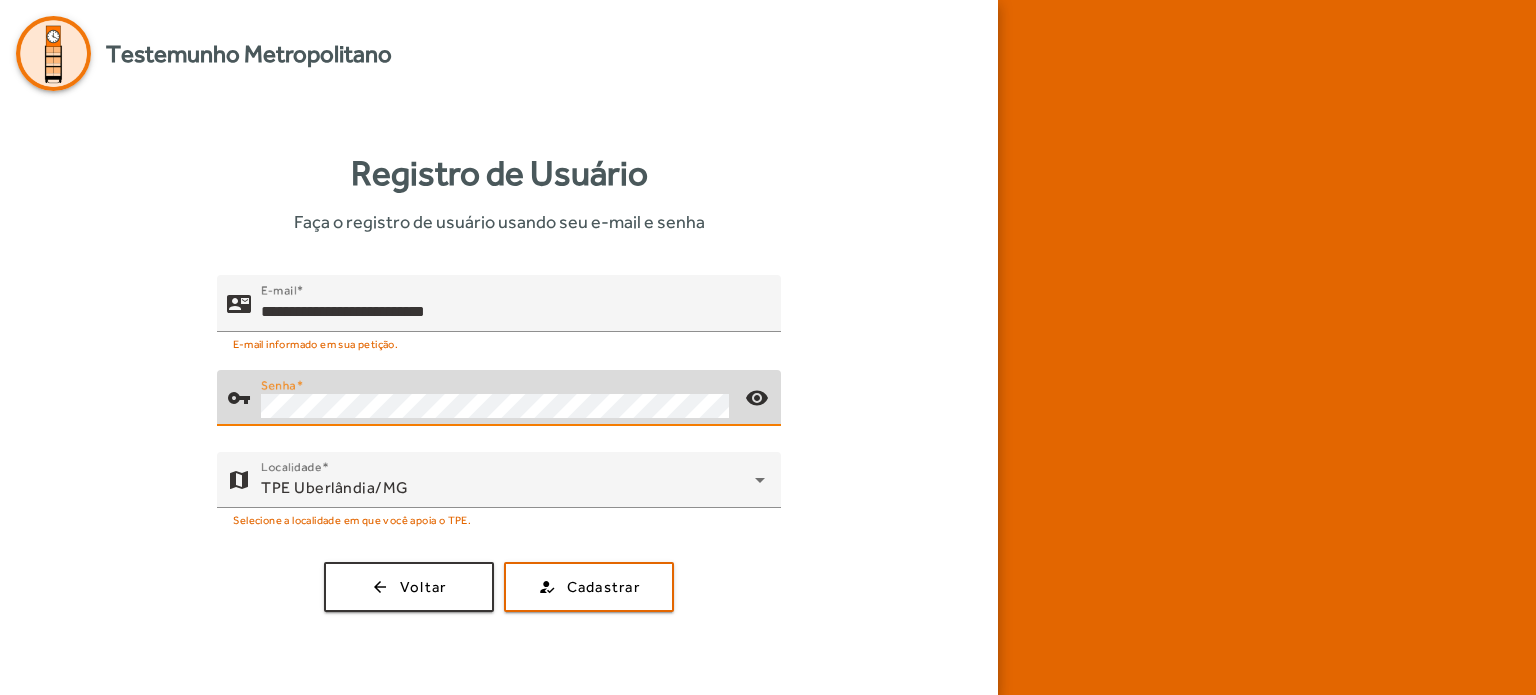 click on "**********" 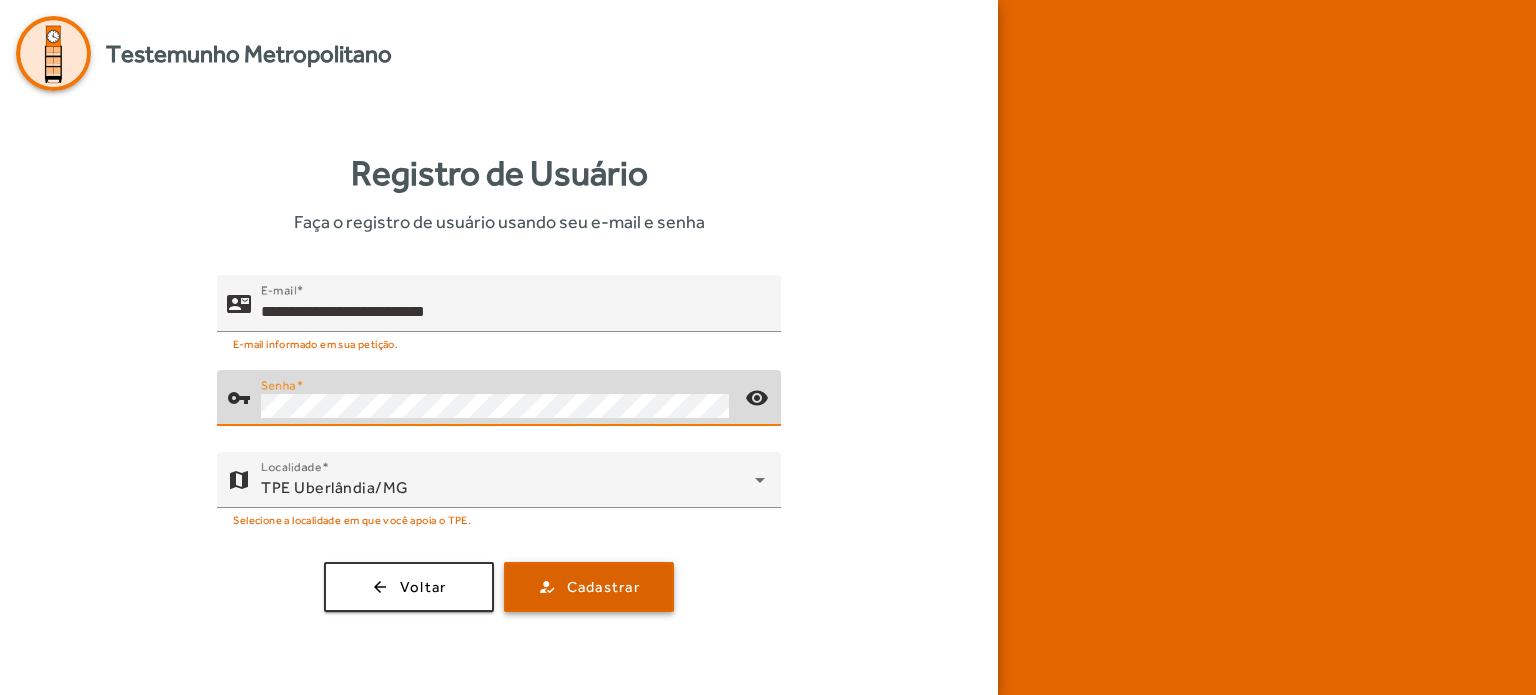 click 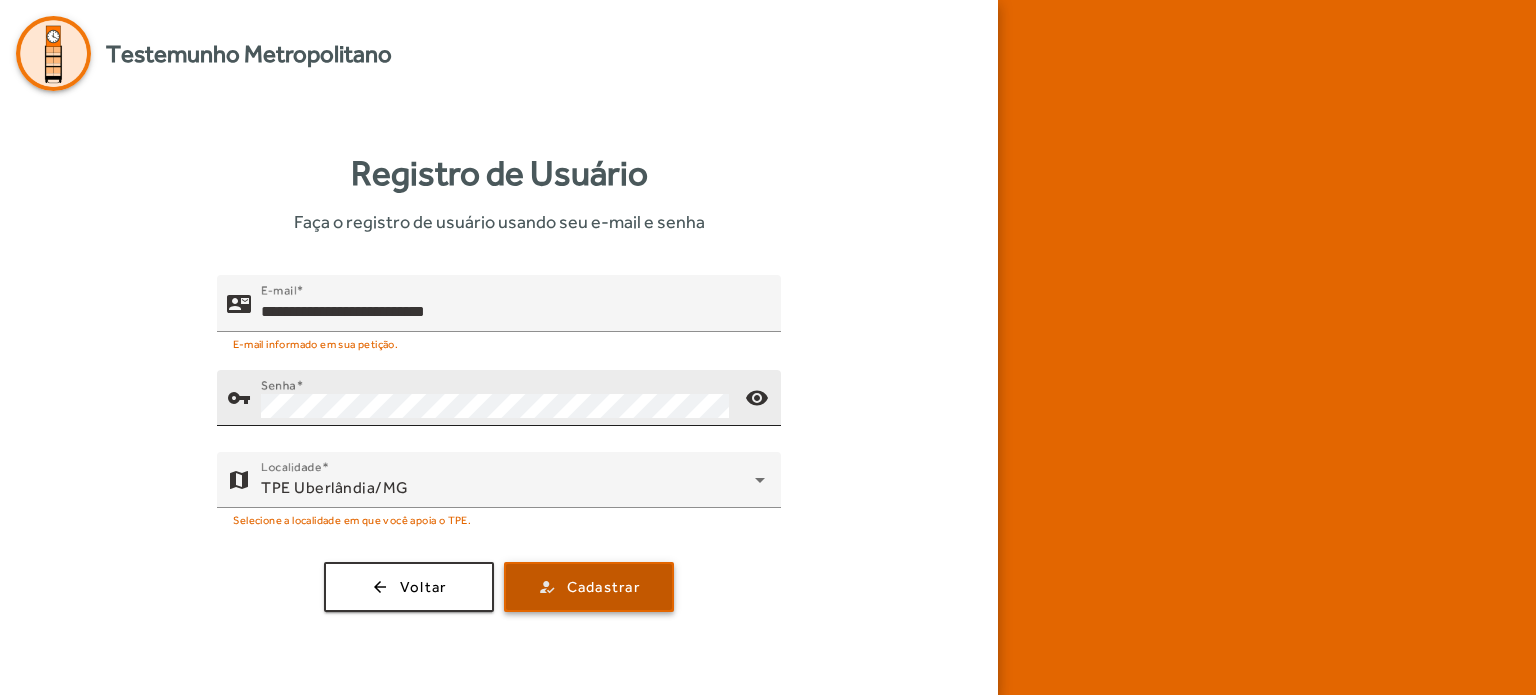 click 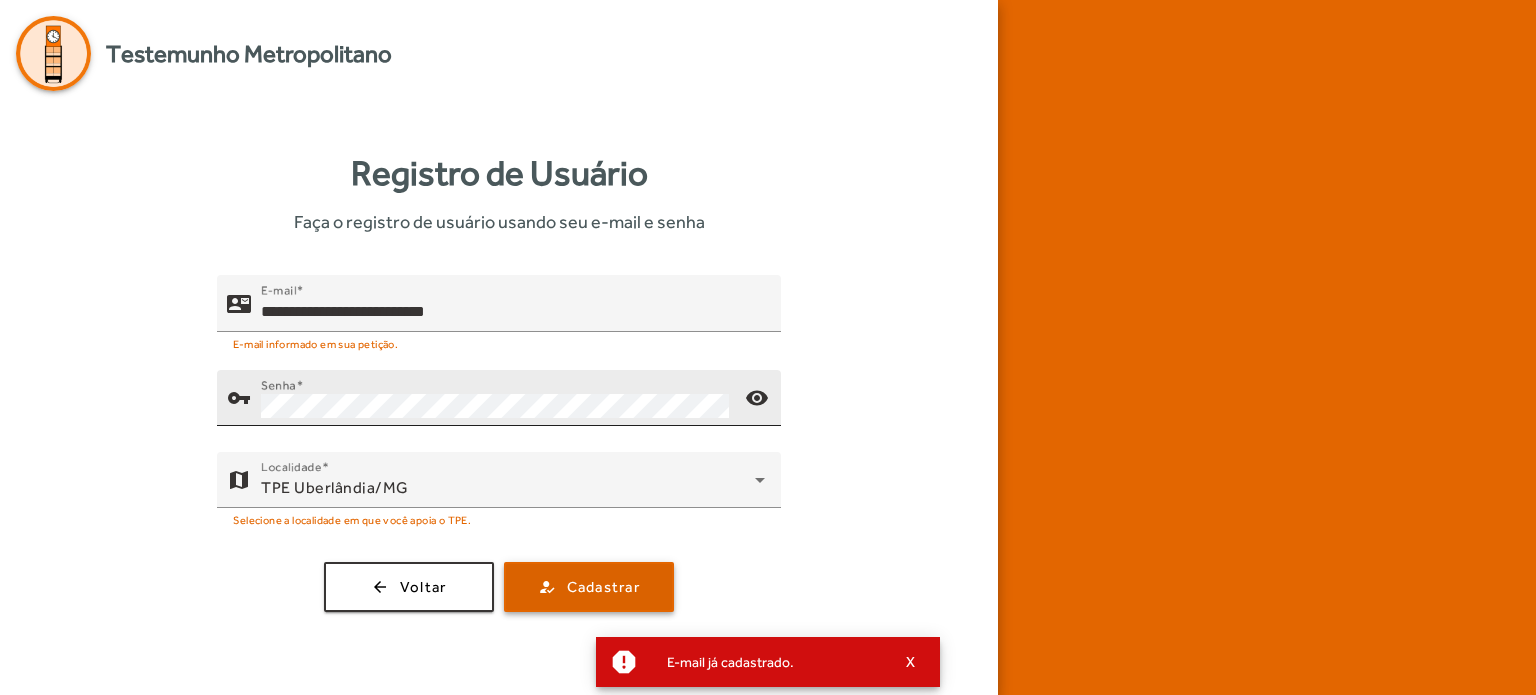 click 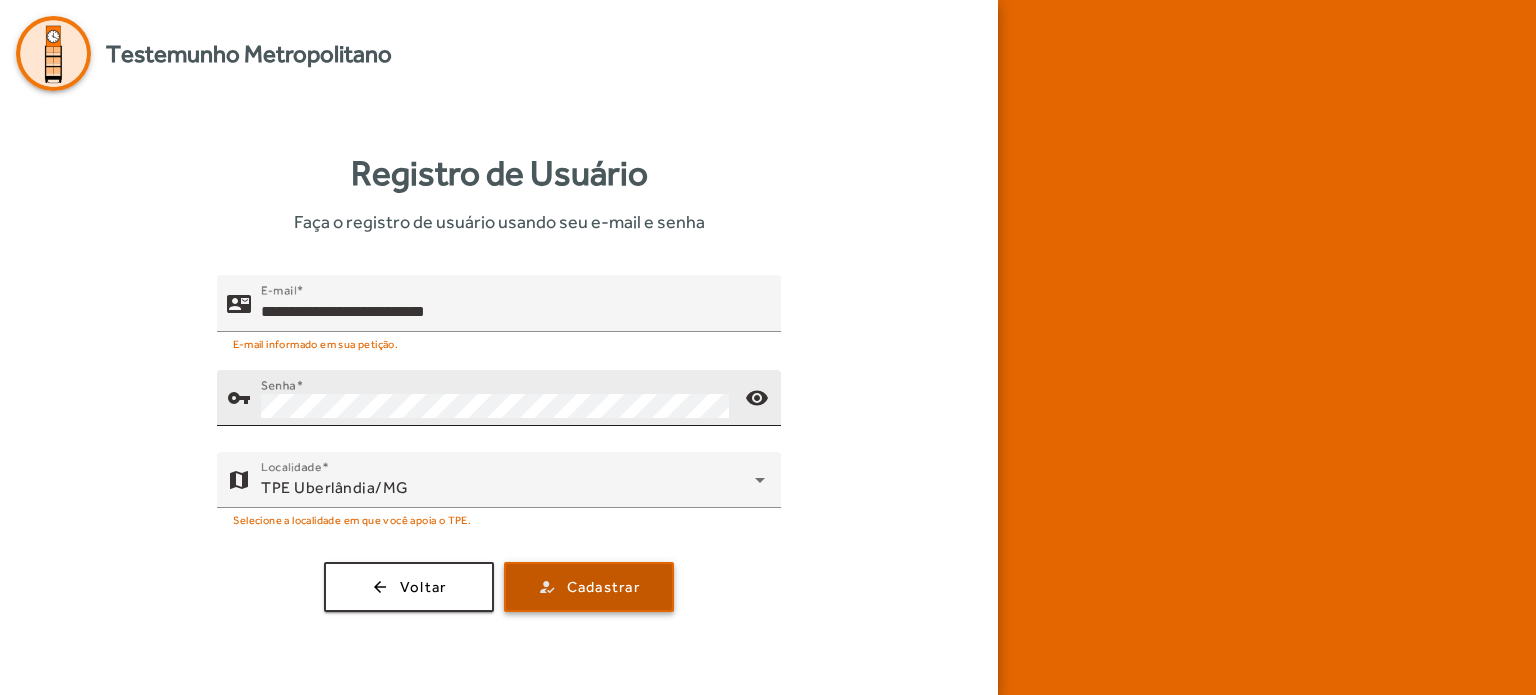 click 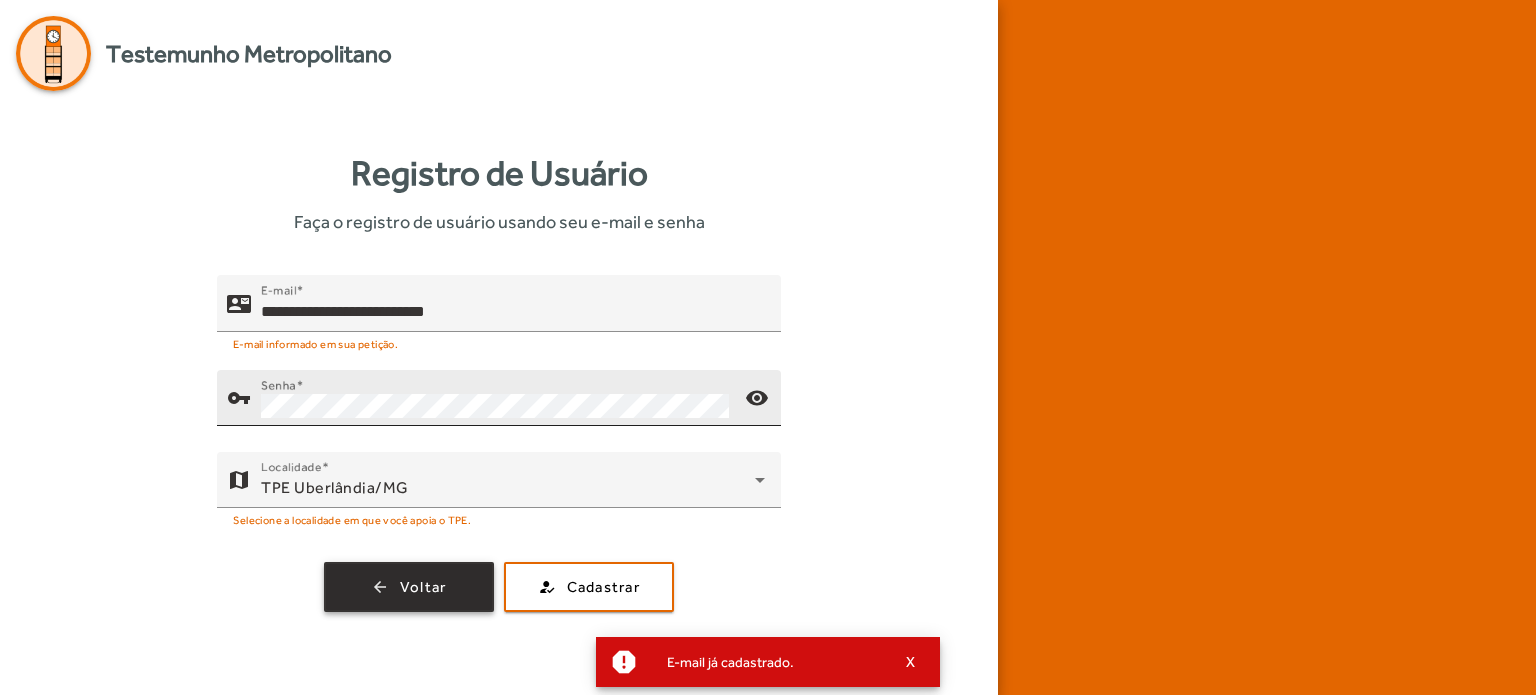 click 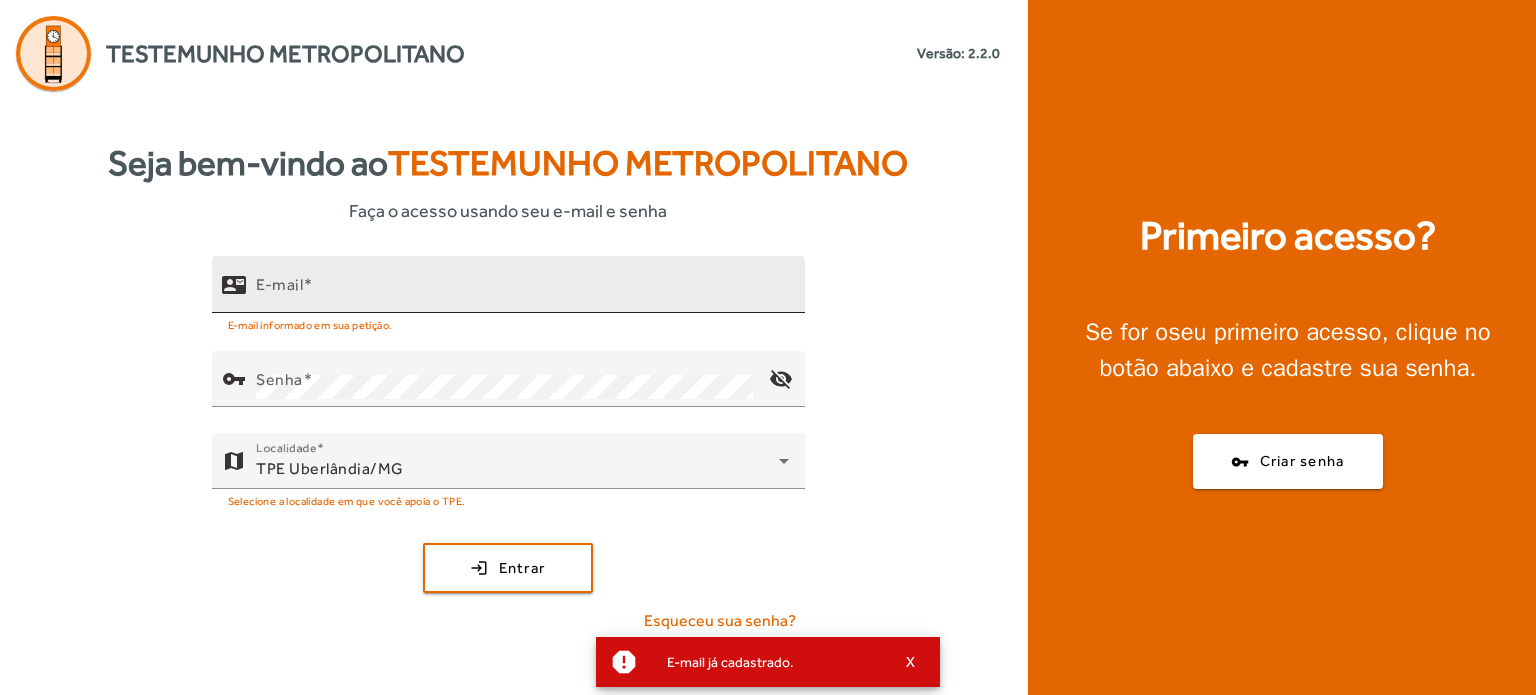 click on "E-mail" at bounding box center [522, 293] 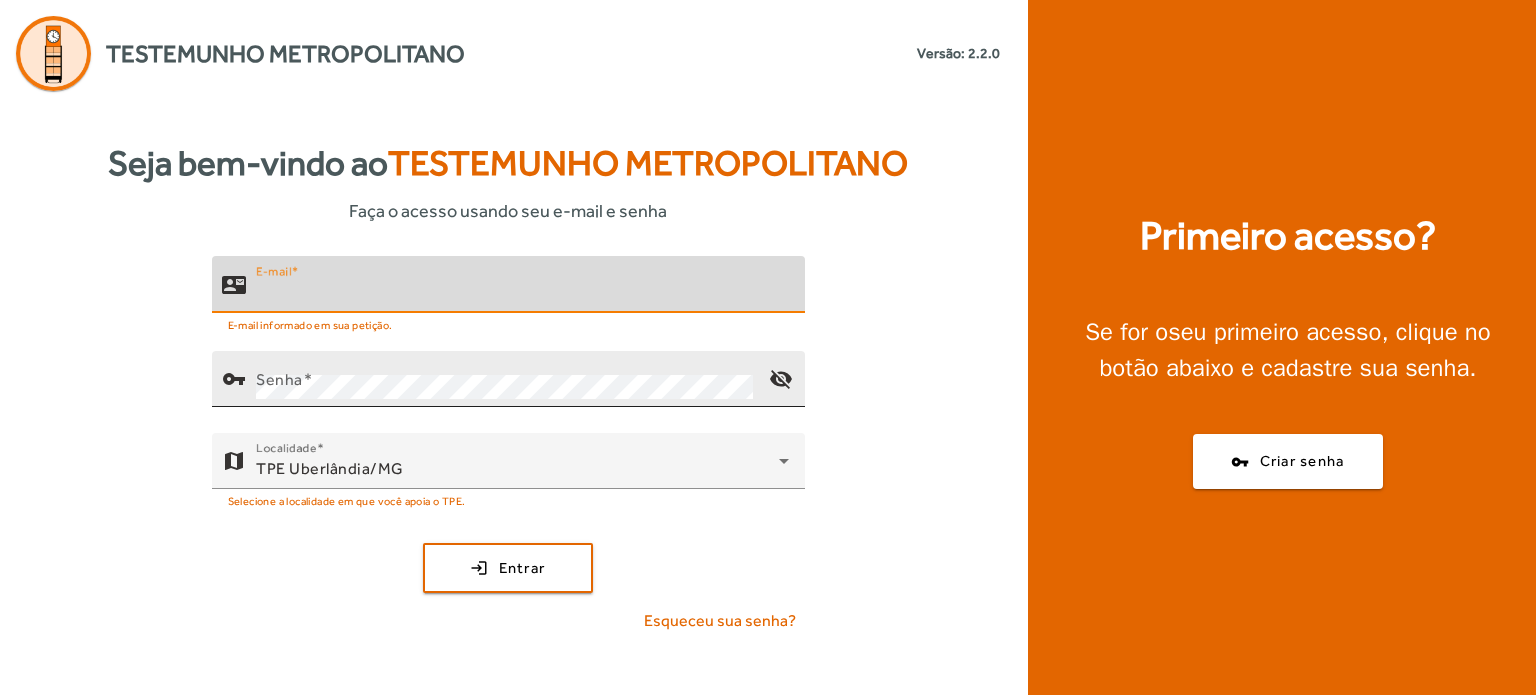 paste on "**********" 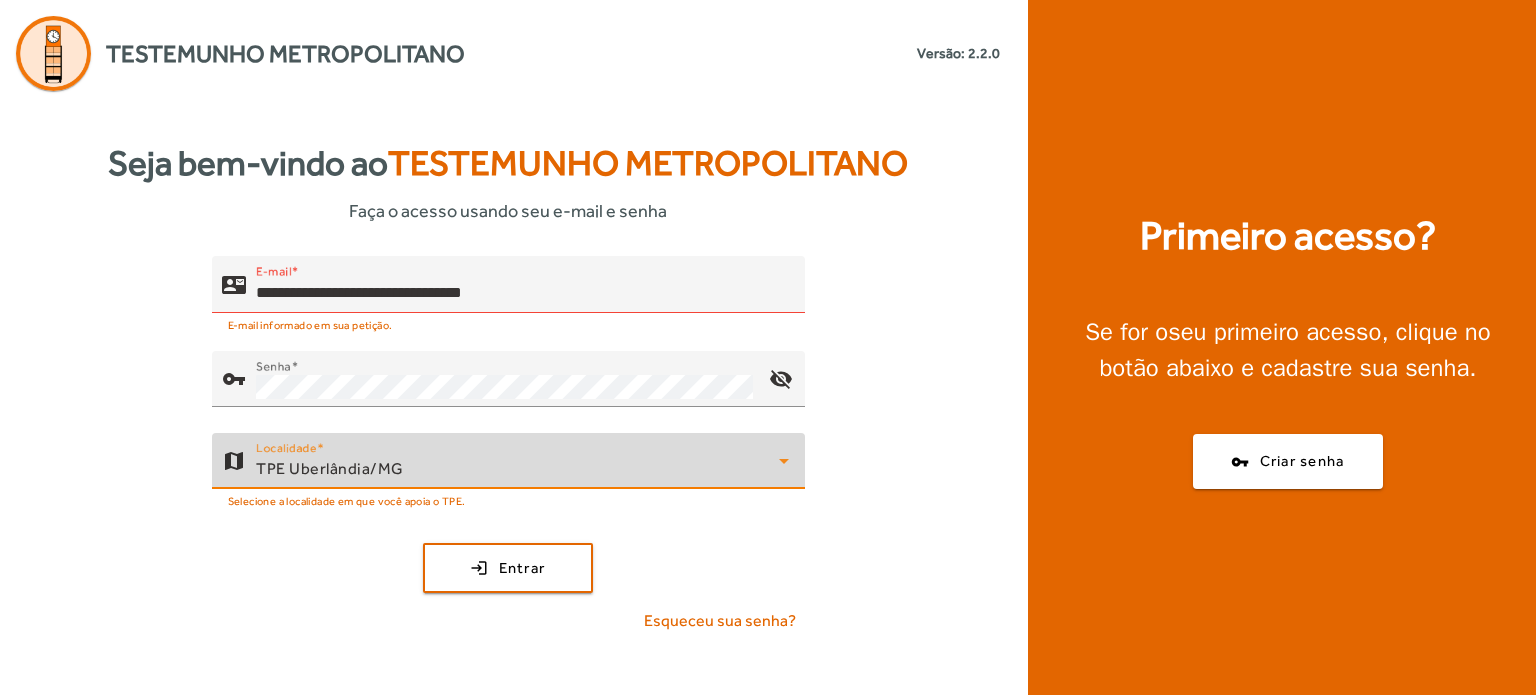 click on "TPE Uberlândia/MG" at bounding box center [517, 469] 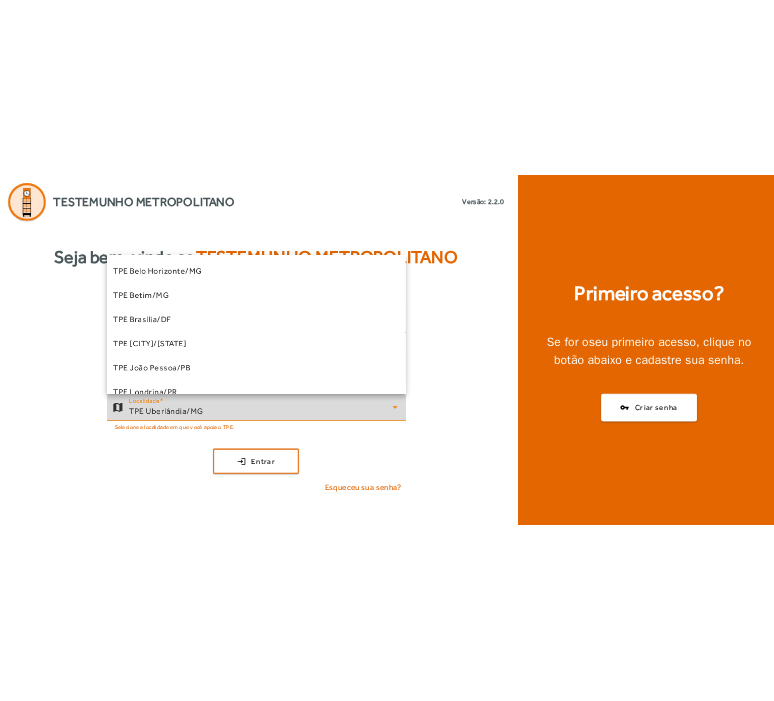scroll, scrollTop: 548, scrollLeft: 0, axis: vertical 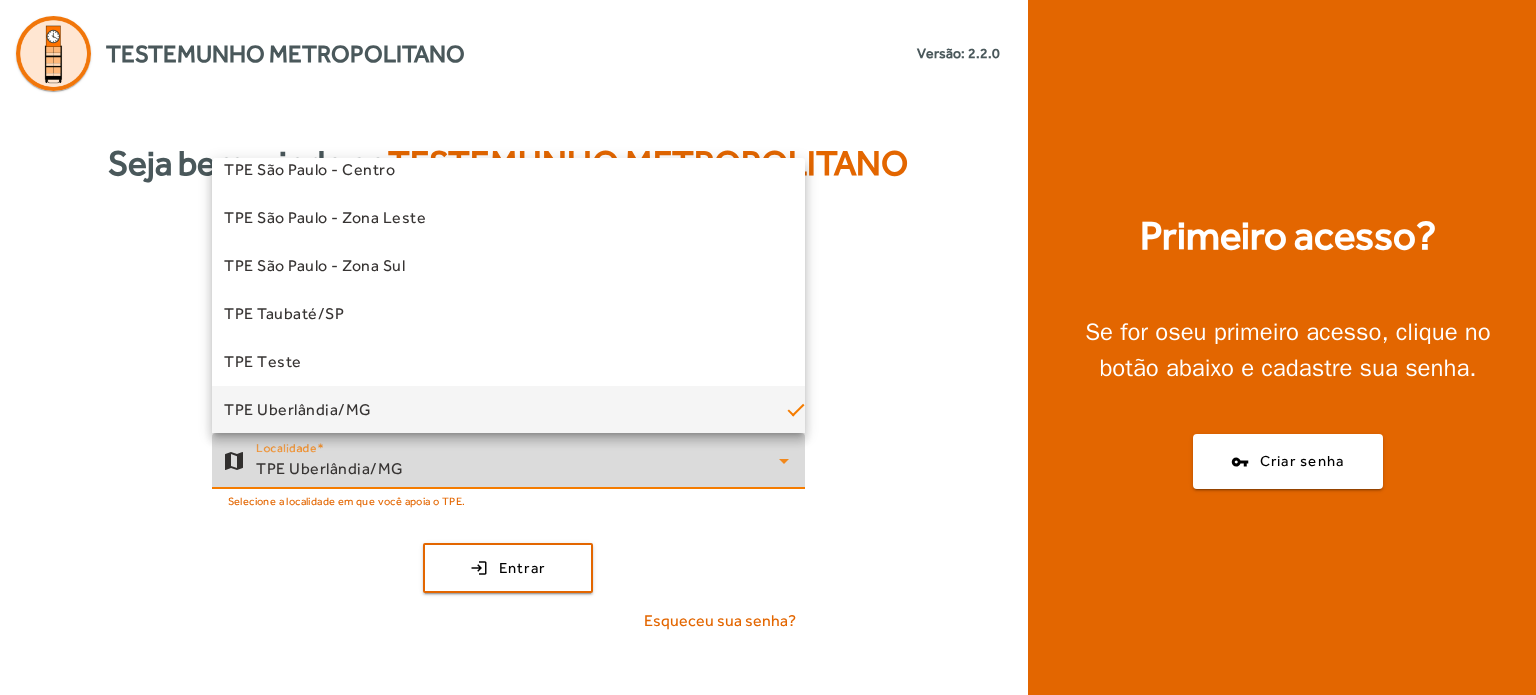 click at bounding box center (768, 347) 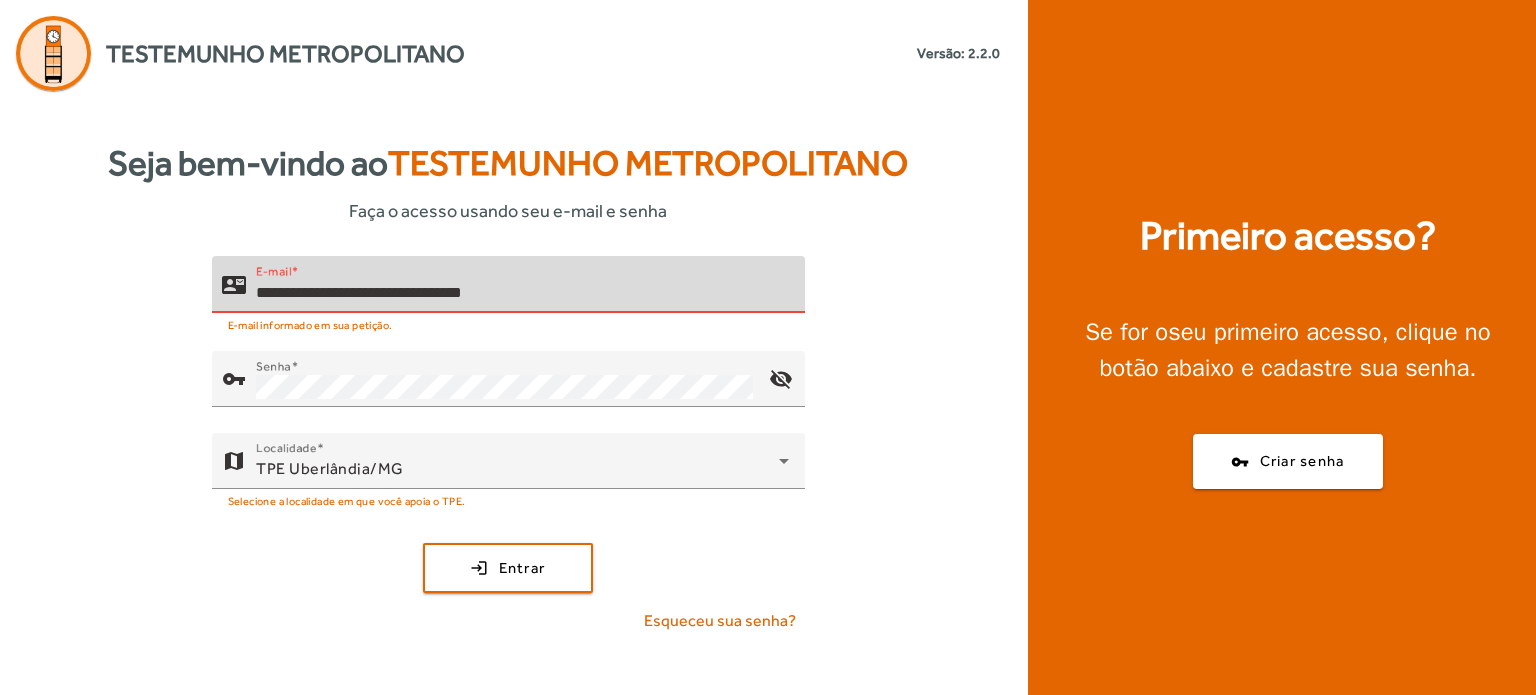 drag, startPoint x: 585, startPoint y: 291, endPoint x: 176, endPoint y: 293, distance: 409.00488 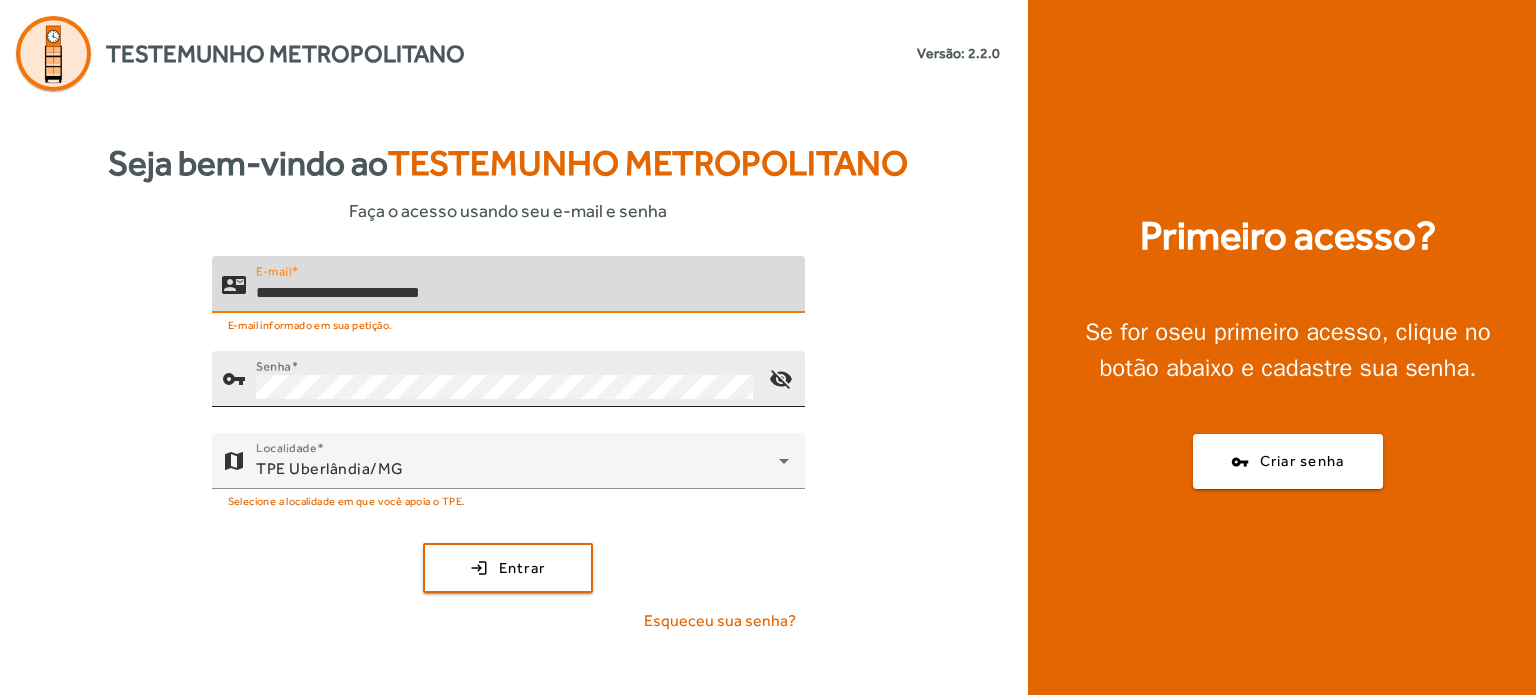 type on "**********" 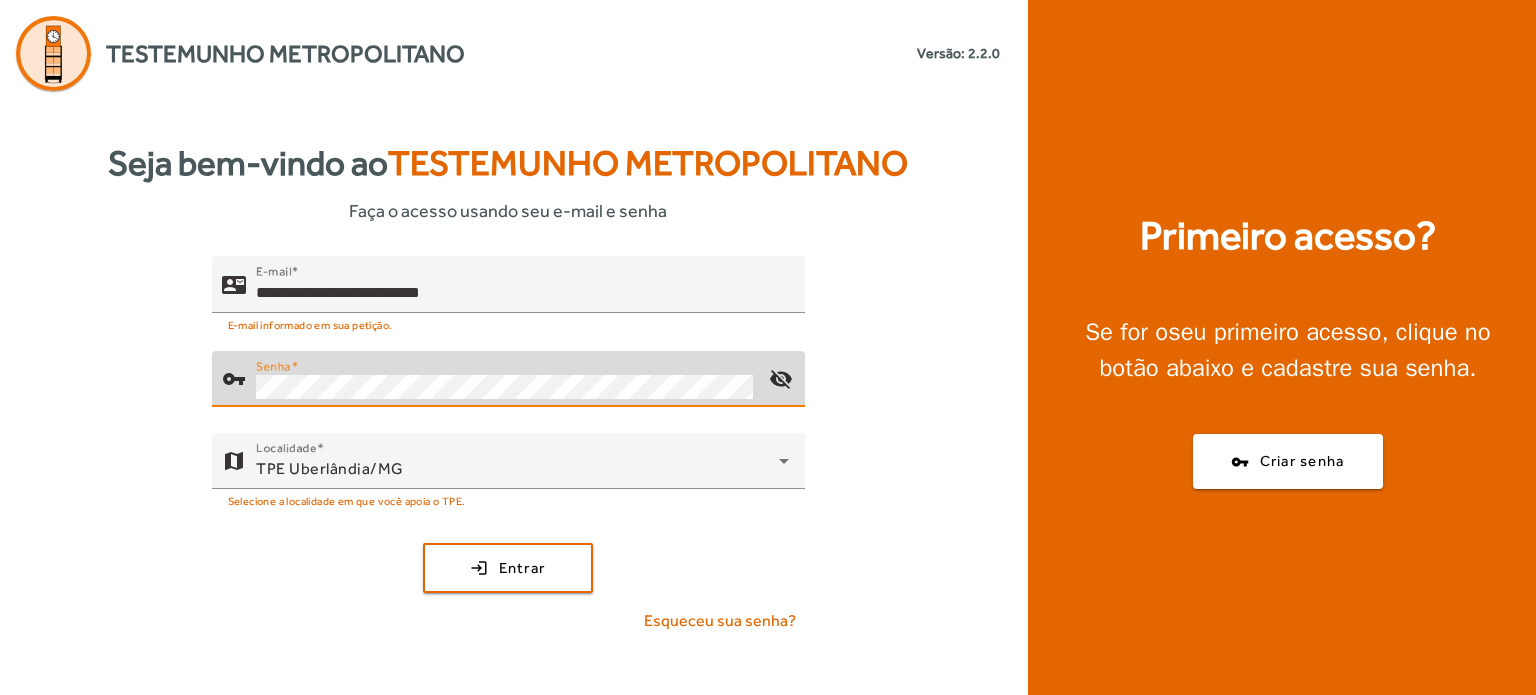 click on "vpn_key  Senha  visibility_off" 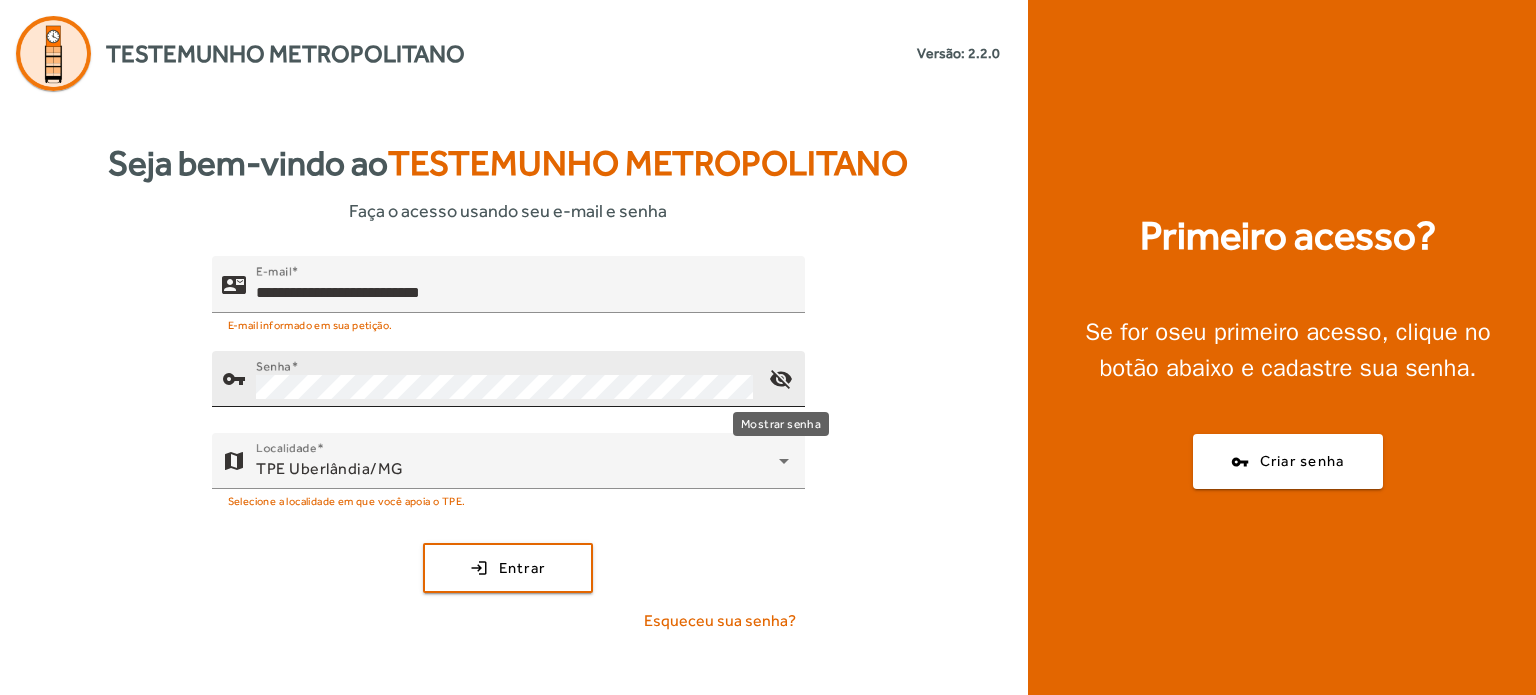 click on "visibility_off" 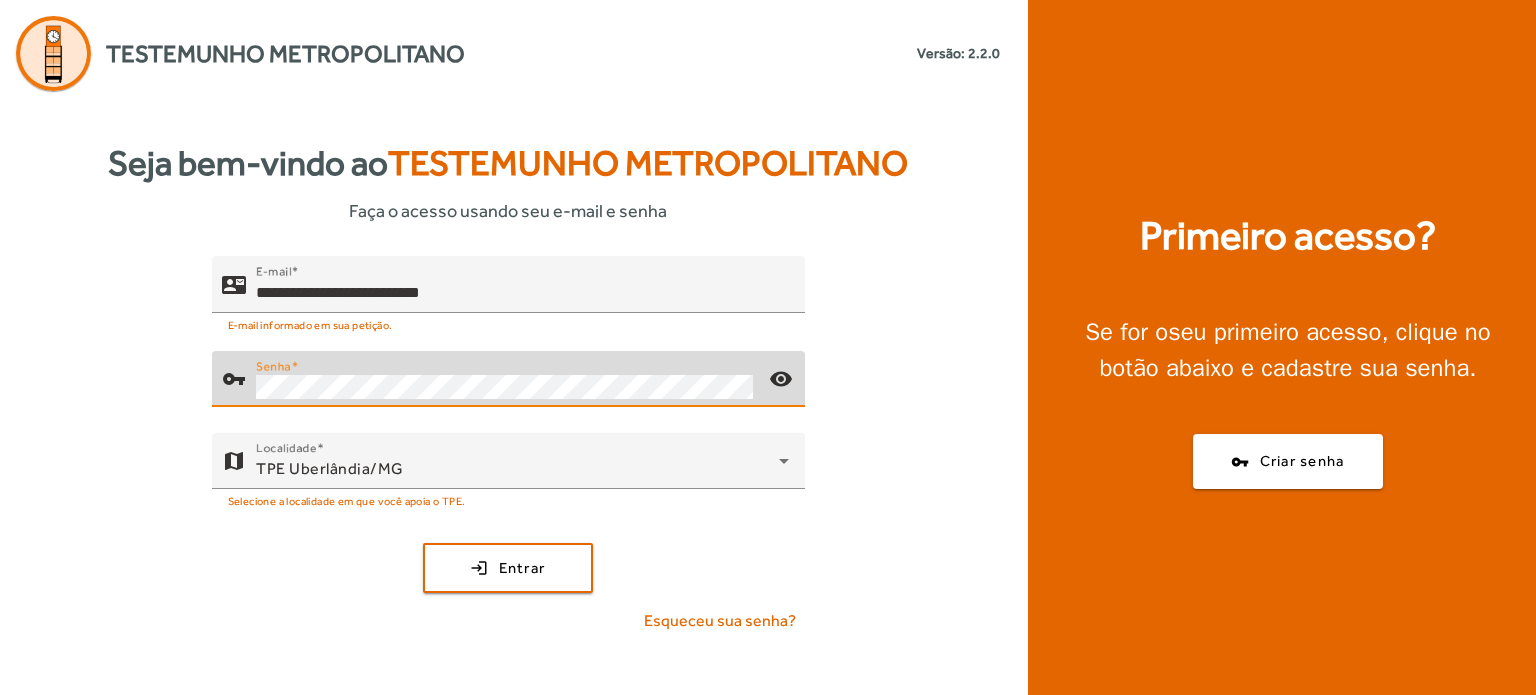 click on "**********" 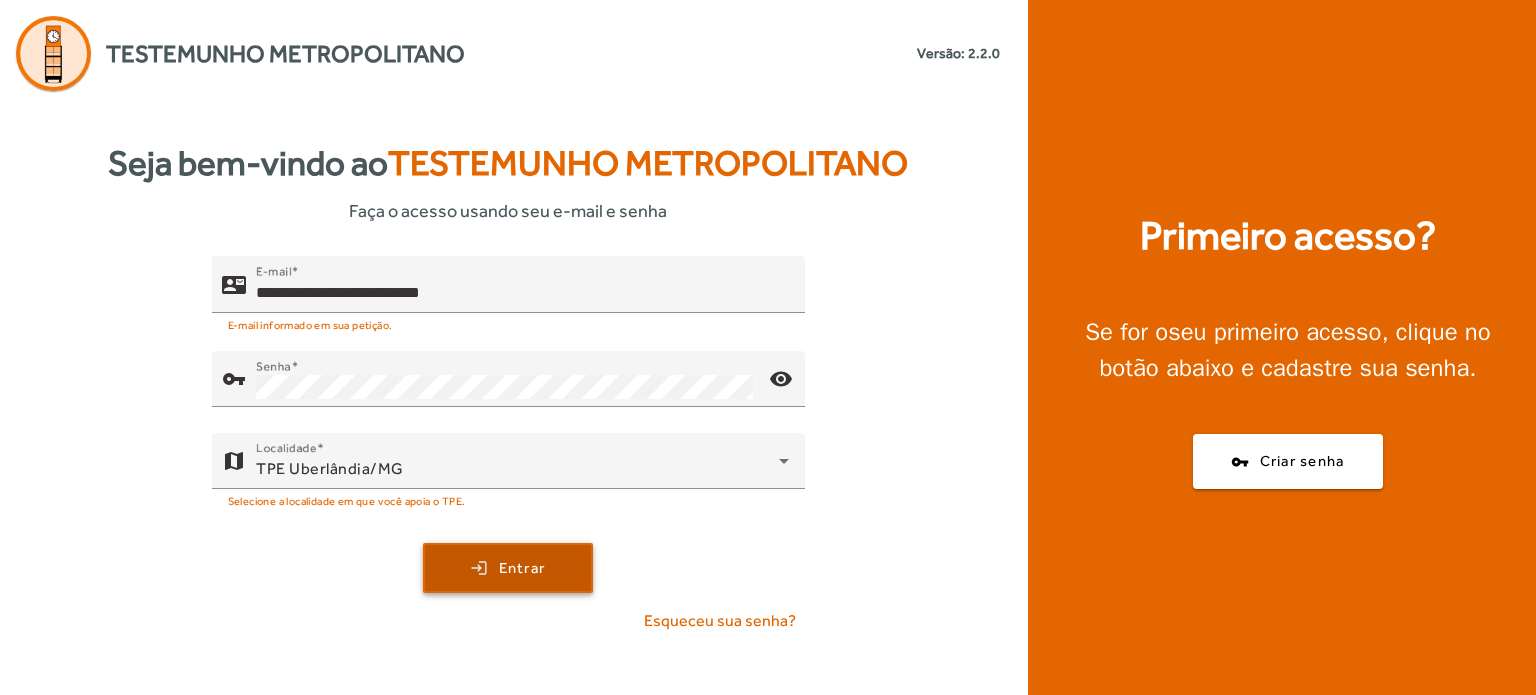 click on "Entrar" 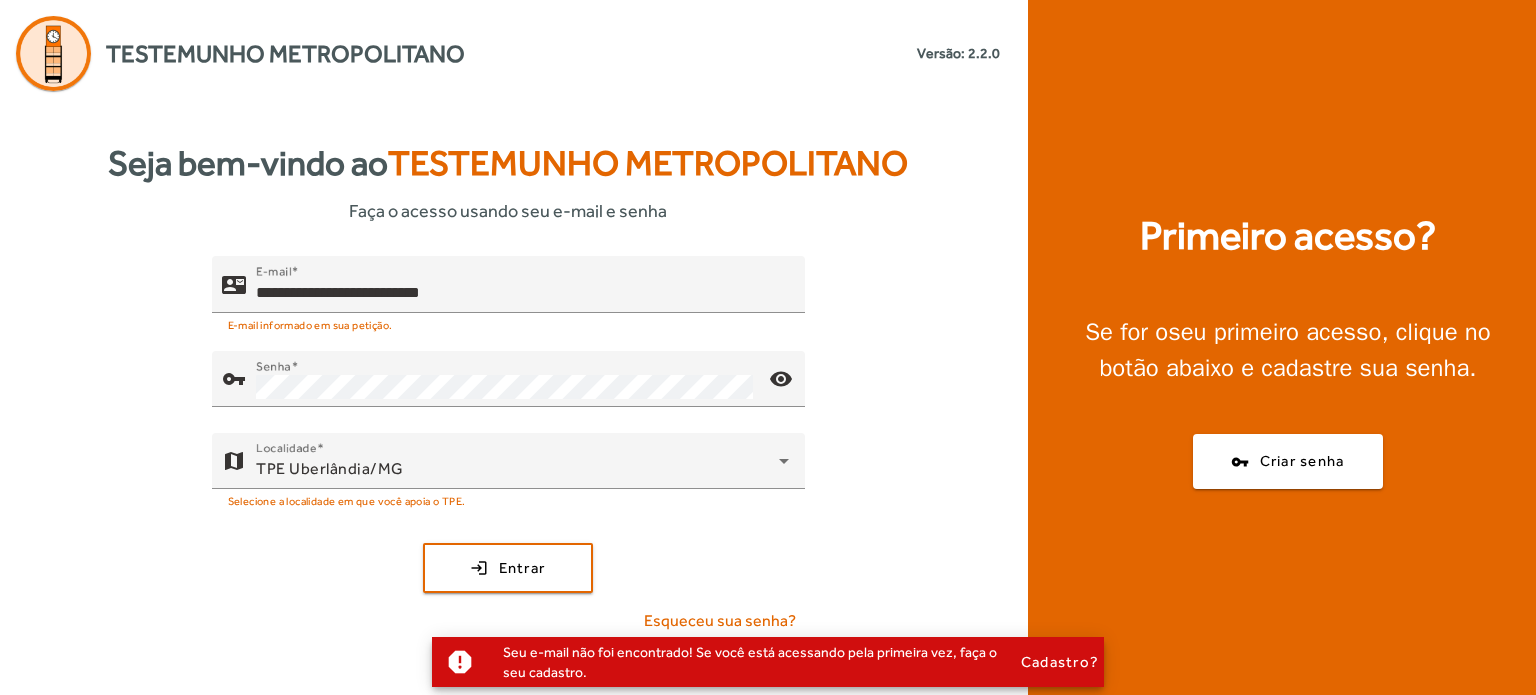 drag, startPoint x: 1296, startPoint y: 454, endPoint x: 1380, endPoint y: 595, distance: 164.12495 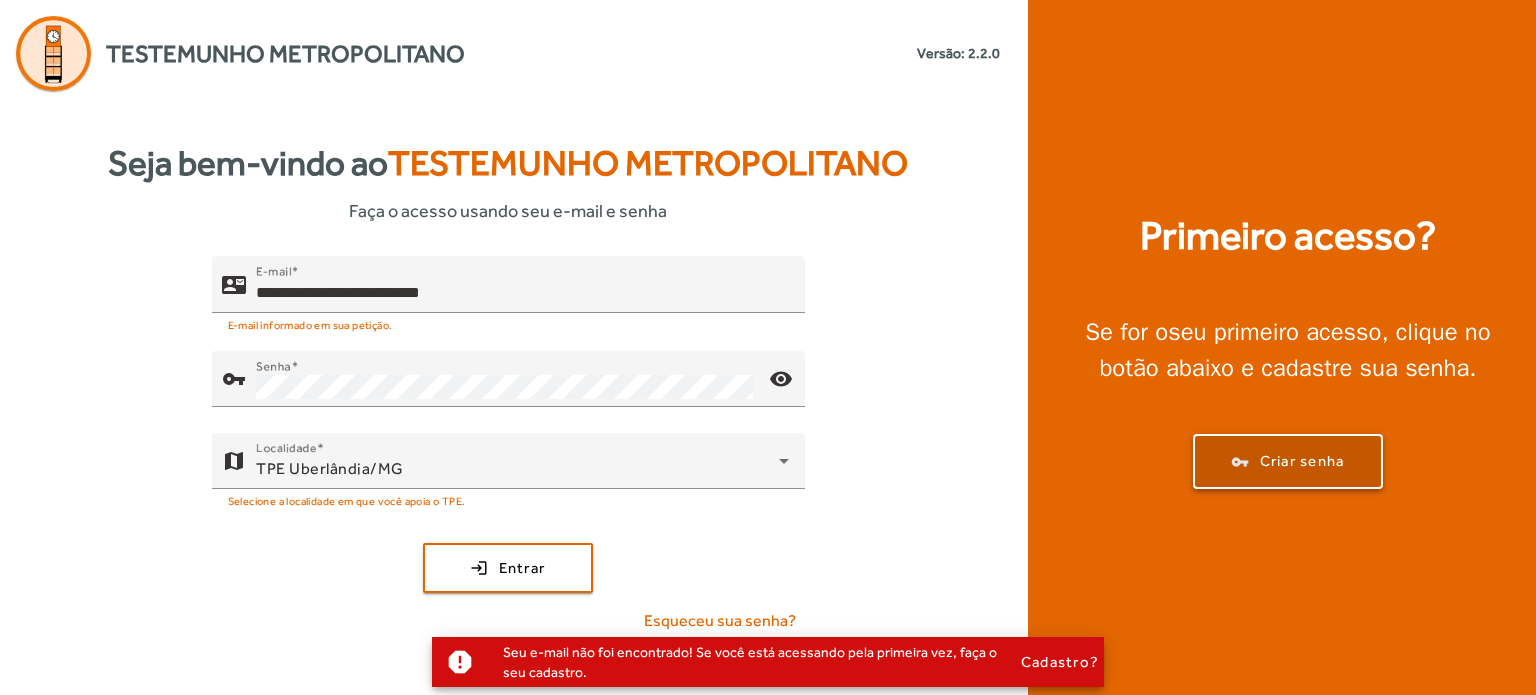 click 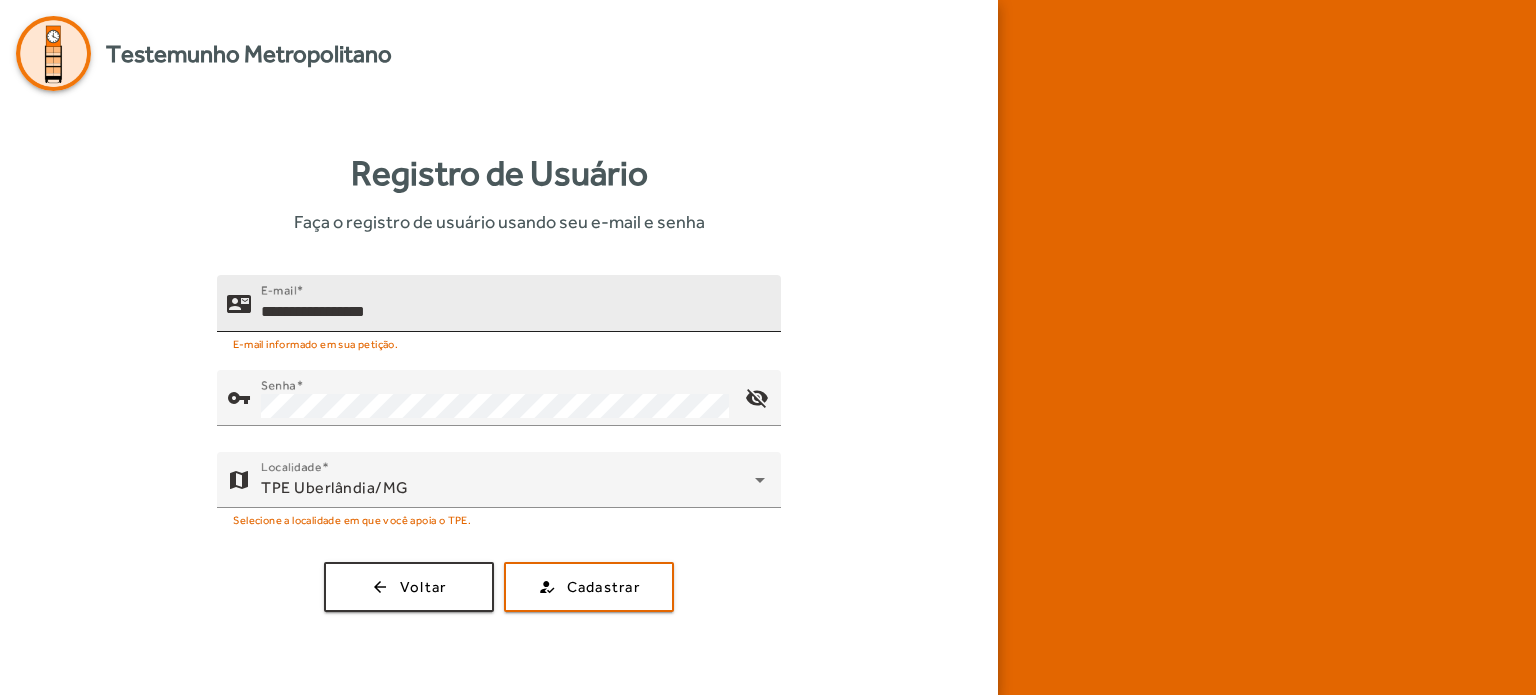 click on "**********" 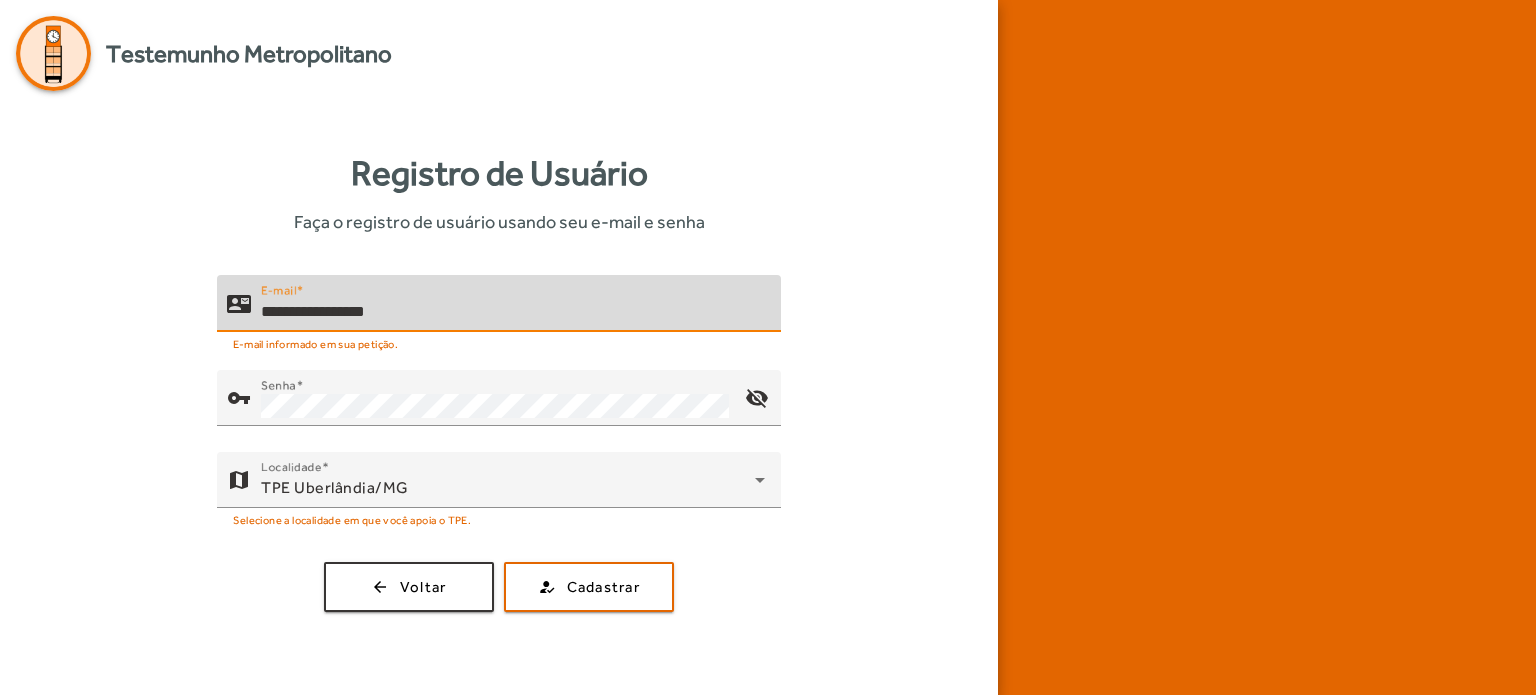drag, startPoint x: 600, startPoint y: 316, endPoint x: 23, endPoint y: 294, distance: 577.41925 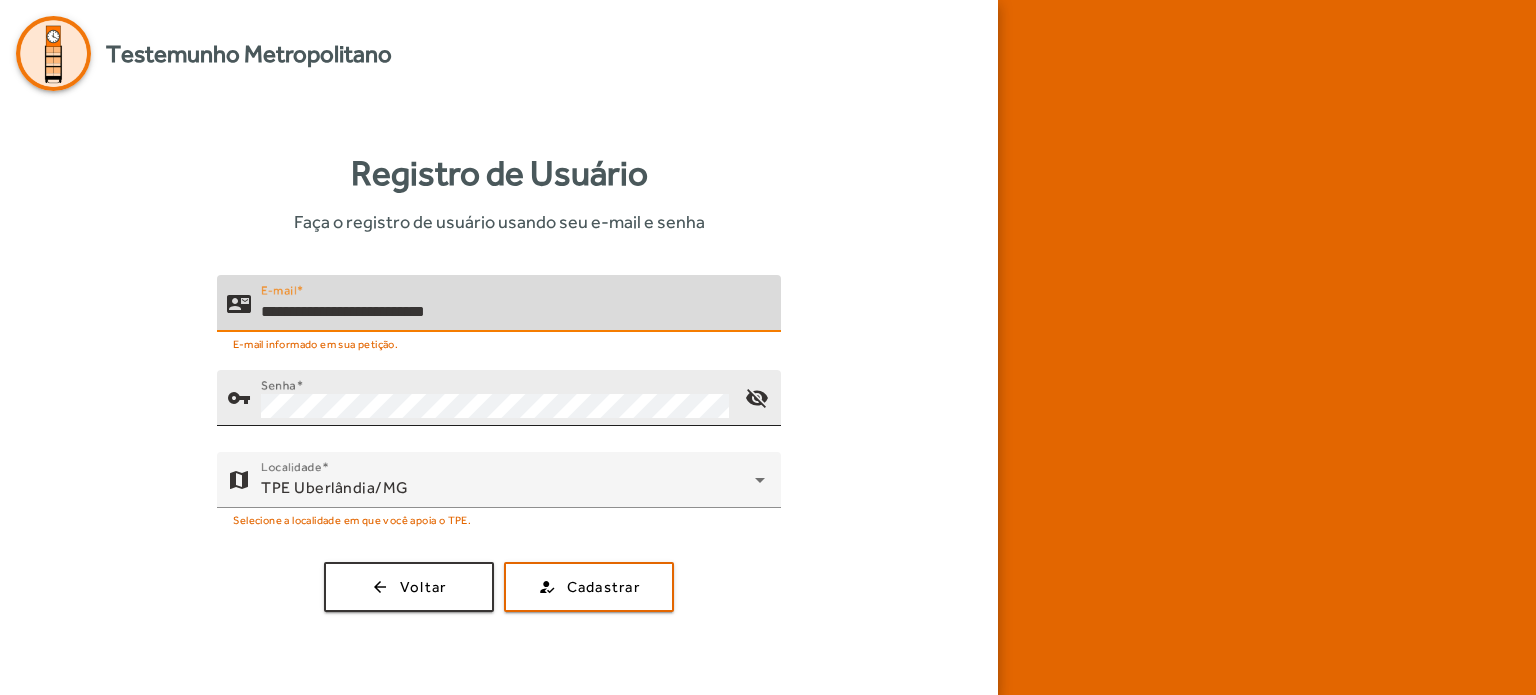 type on "**********" 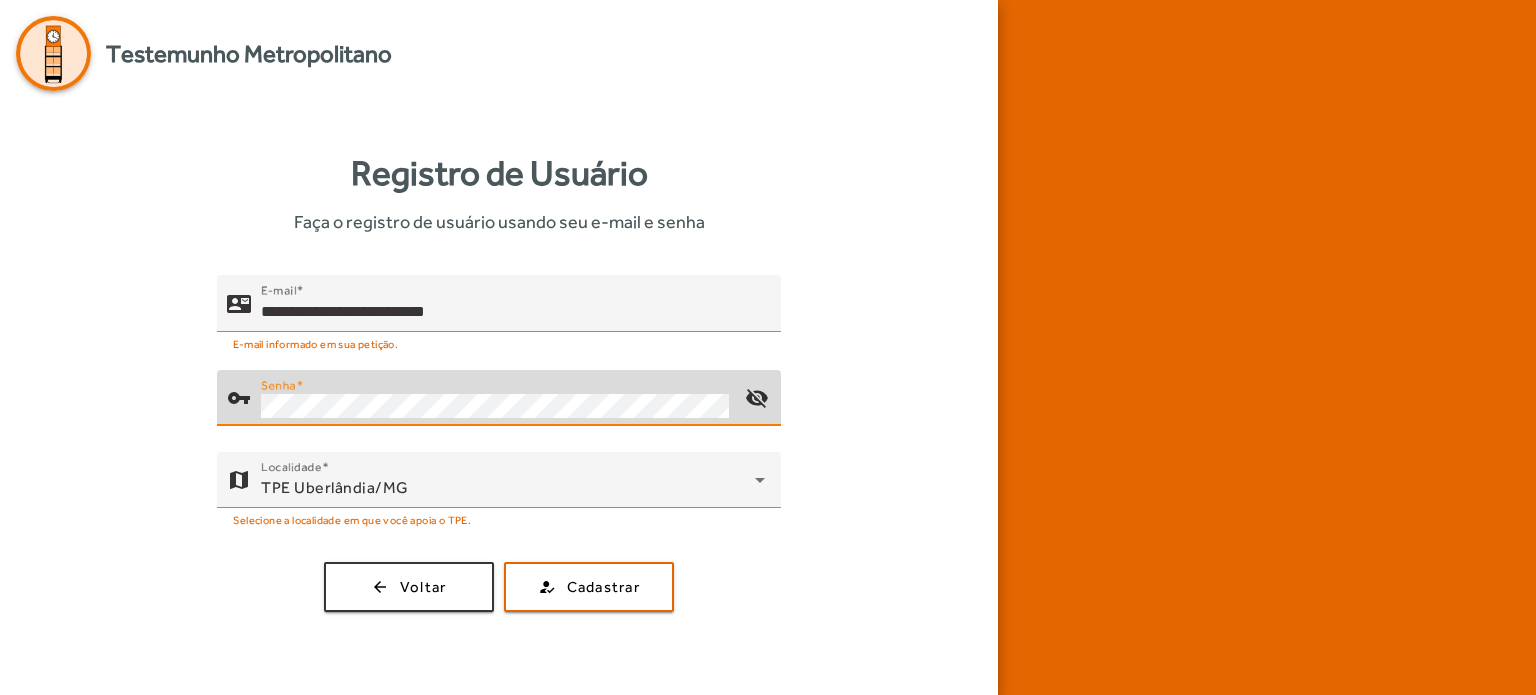 click on "**********" 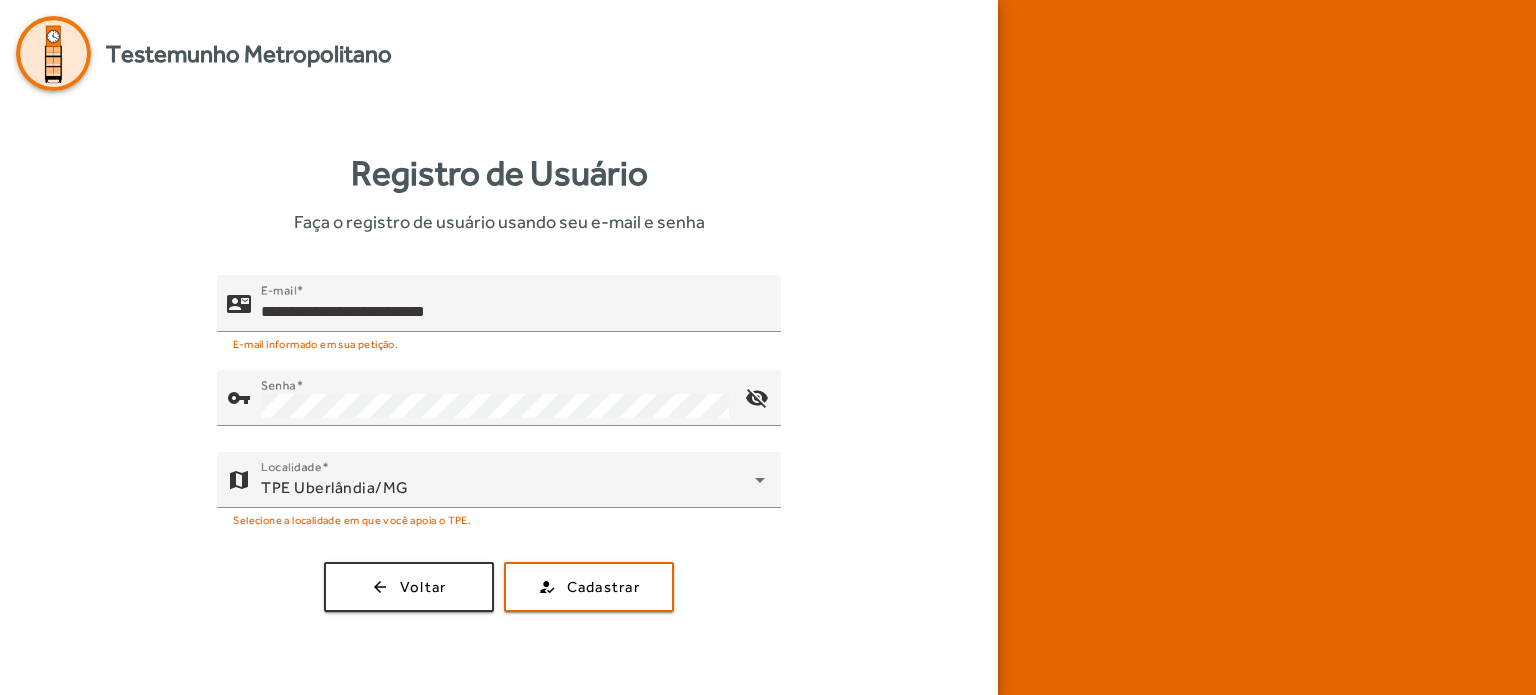 drag, startPoint x: 723, startPoint y: 575, endPoint x: 664, endPoint y: 559, distance: 61.13101 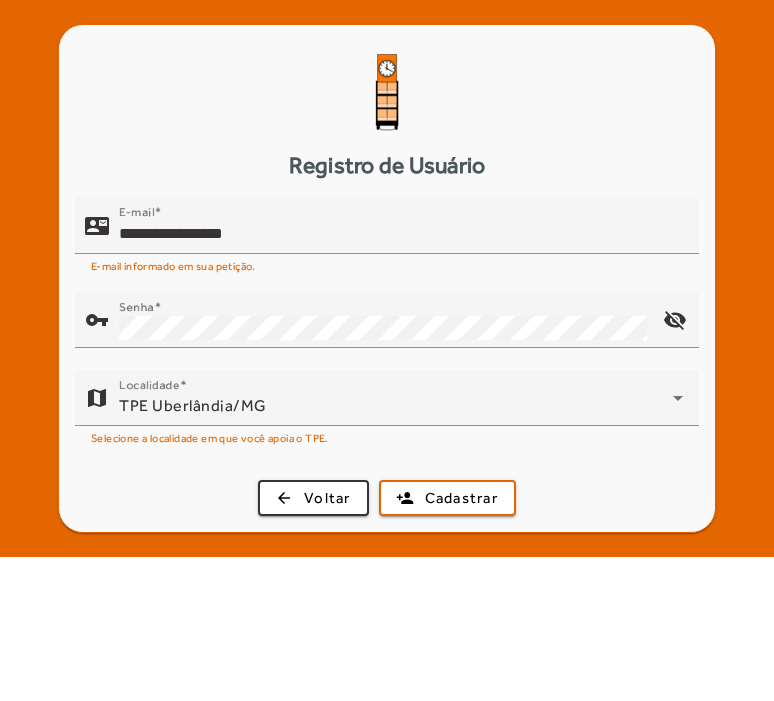 type on "**********" 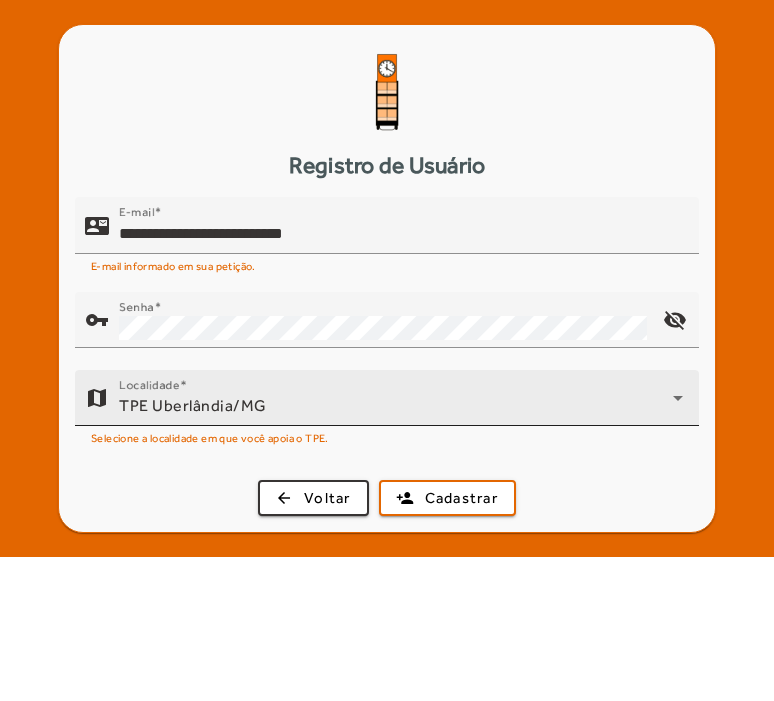 click on "TPE Uberlândia/MG" at bounding box center (396, 406) 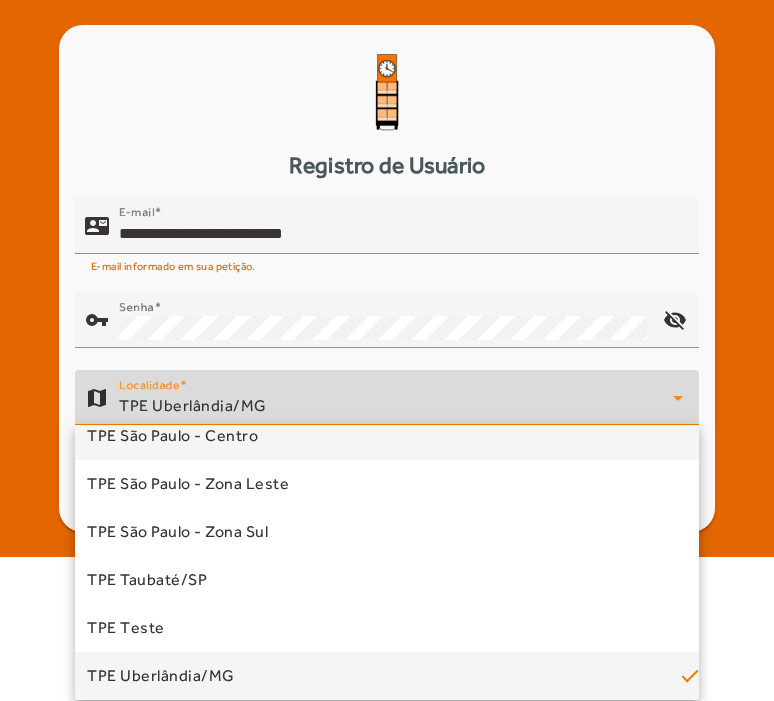 click on "TPE São Paulo - Centro" at bounding box center (387, 436) 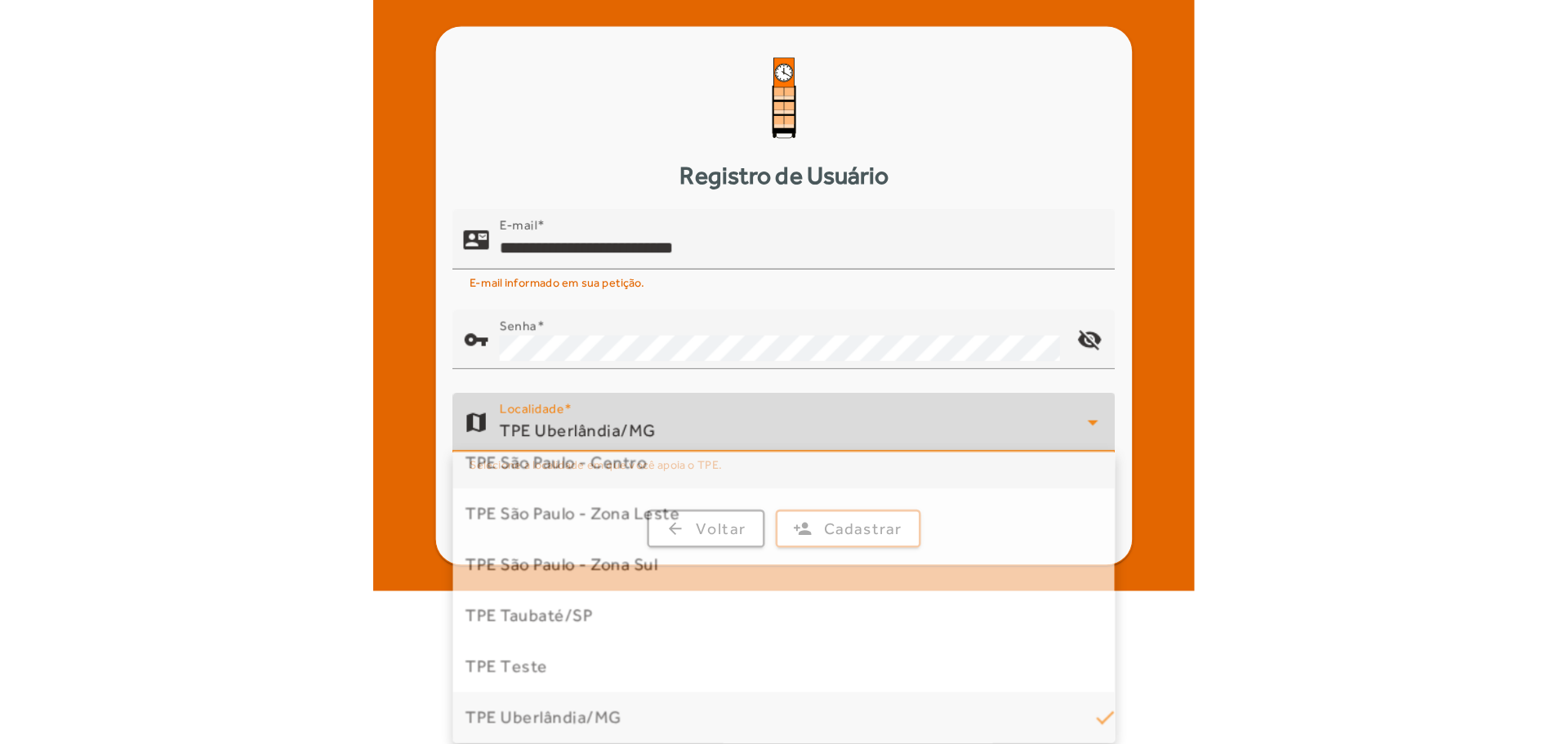 scroll, scrollTop: 438, scrollLeft: 0, axis: vertical 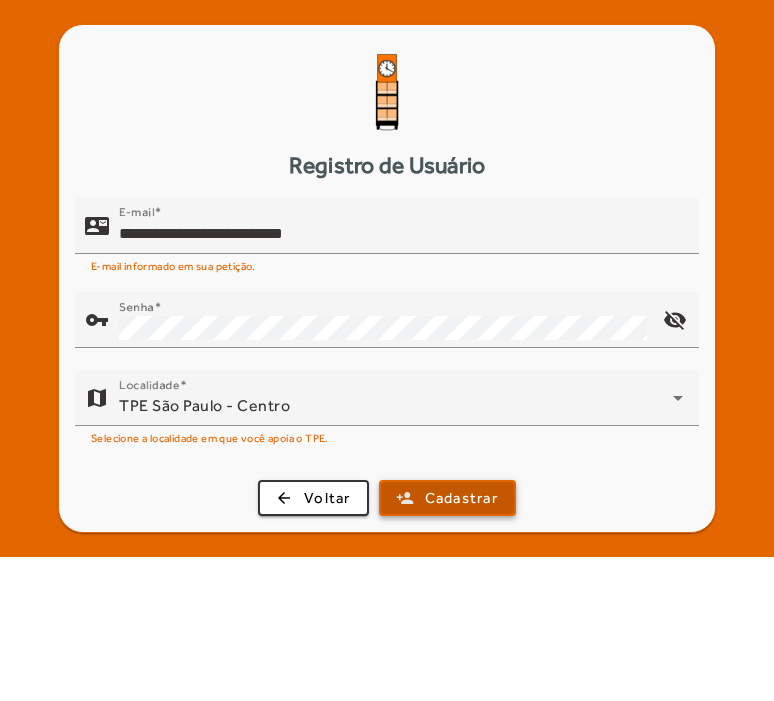 click on "Cadastrar" 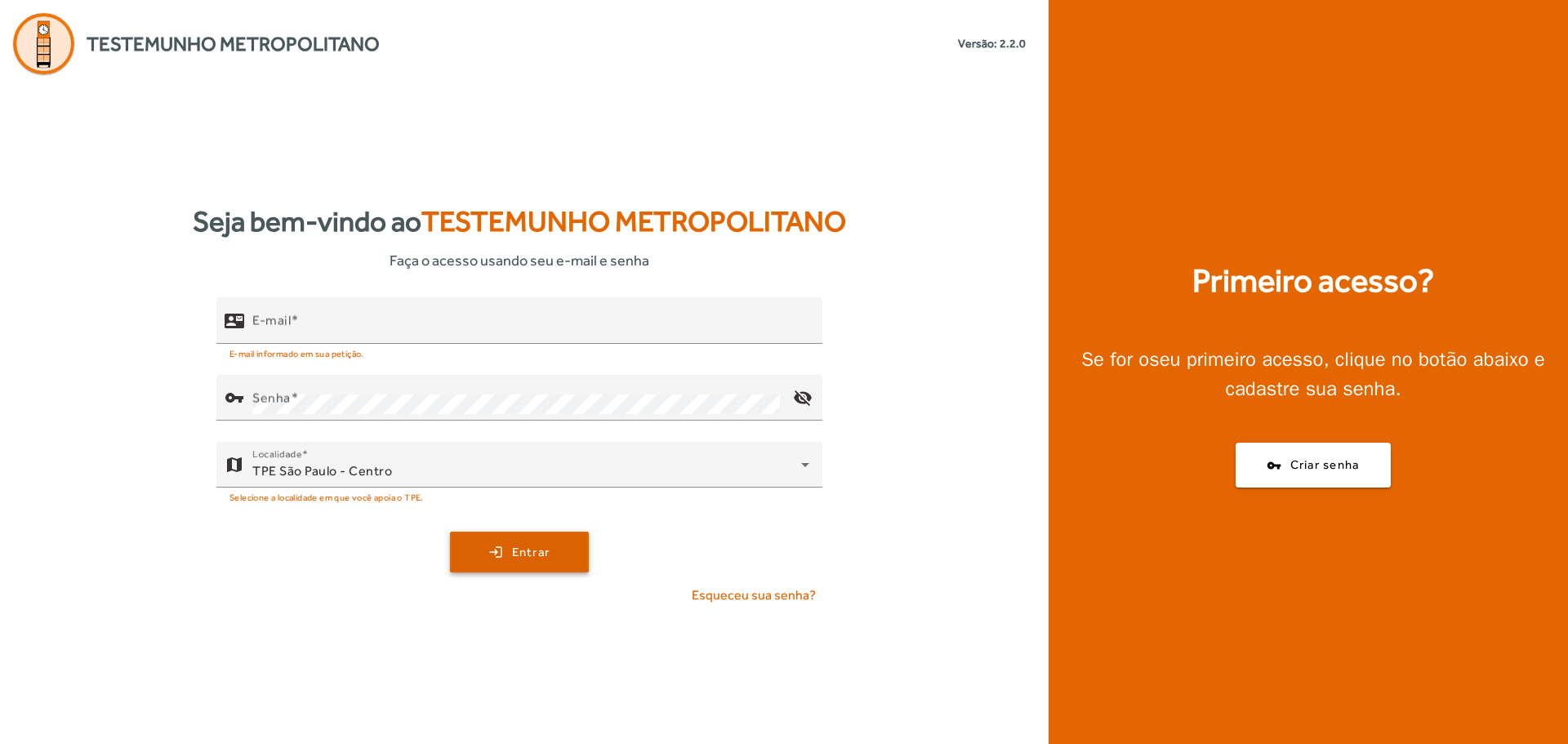 click on "Entrar" 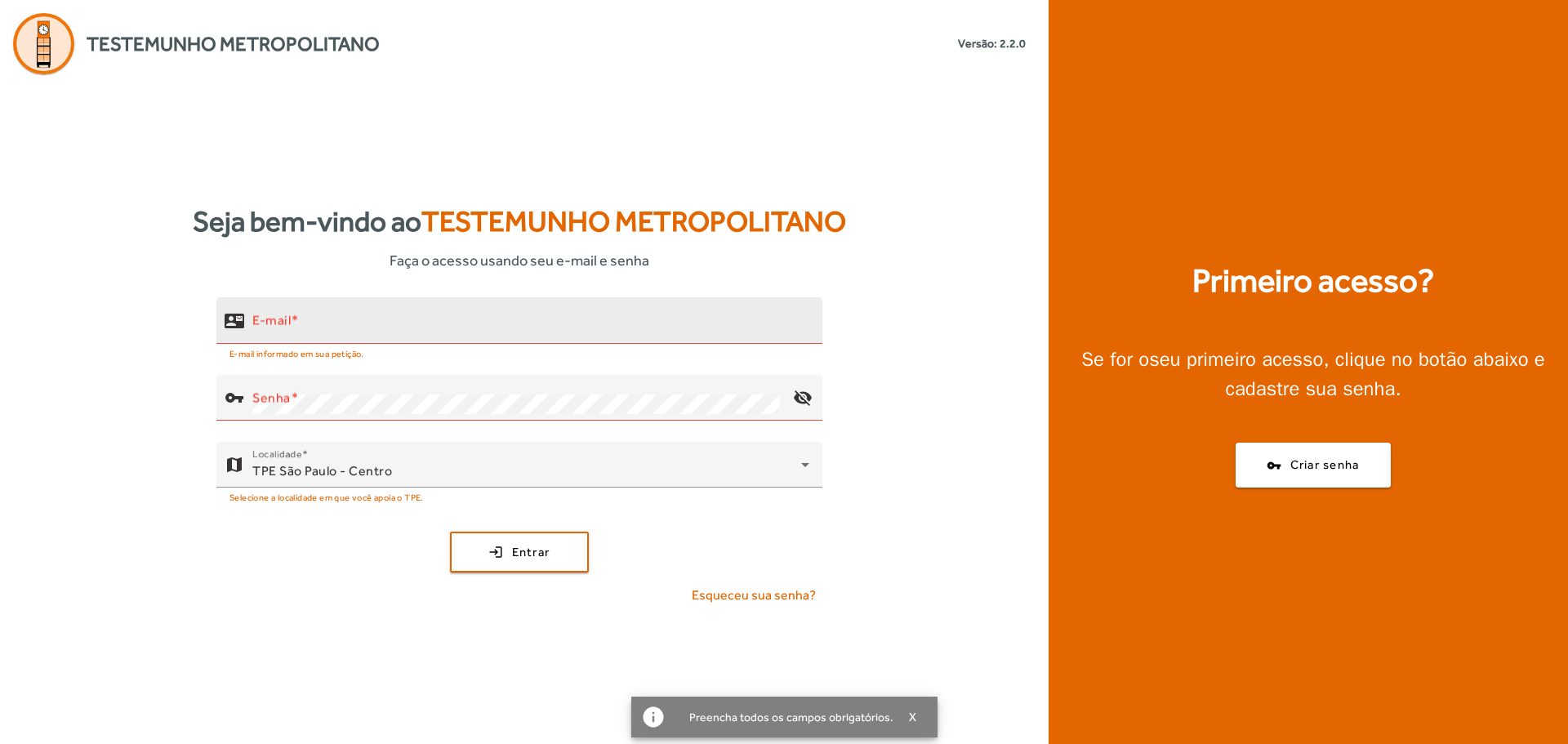 click on "E-mail" at bounding box center (531, 327) 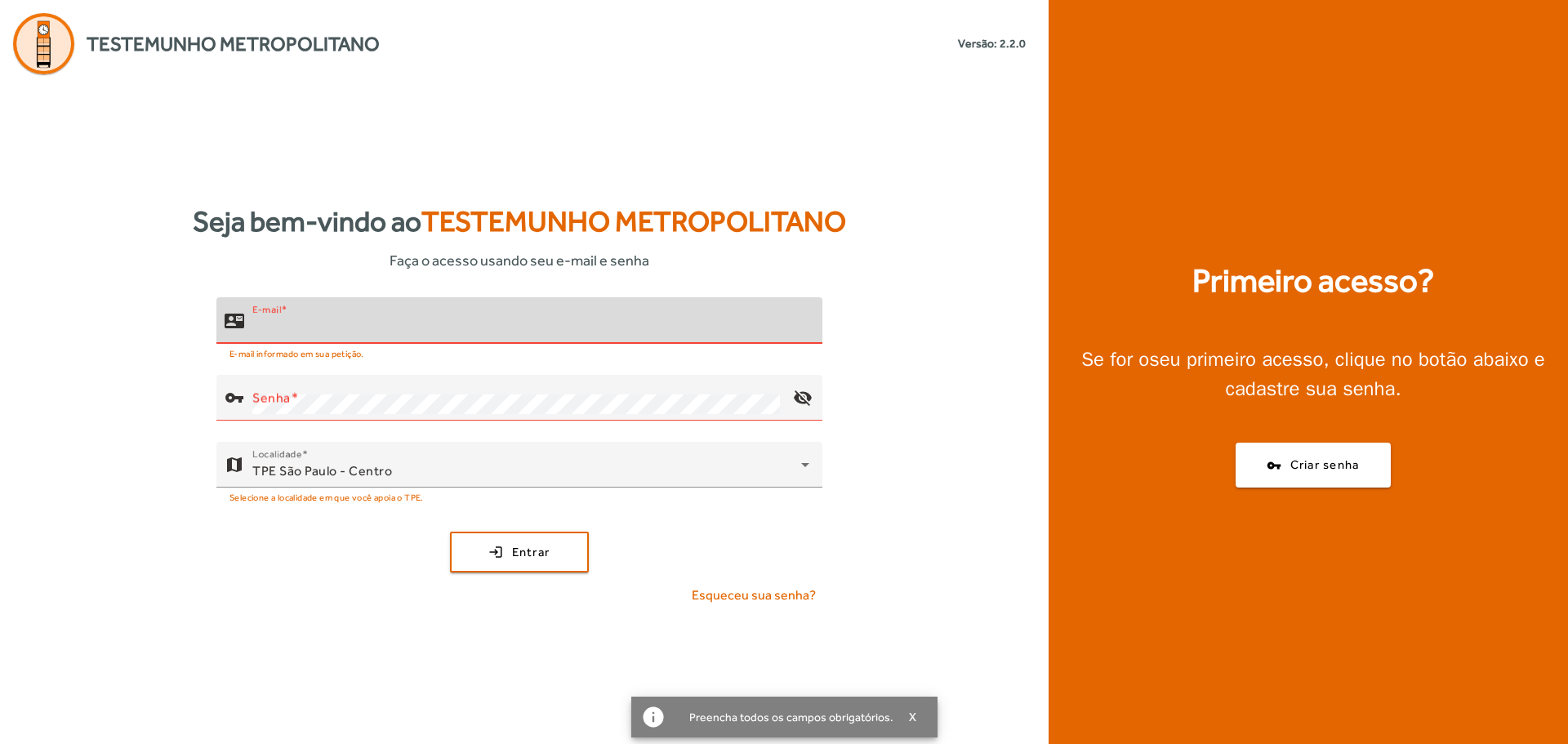 paste on "**********" 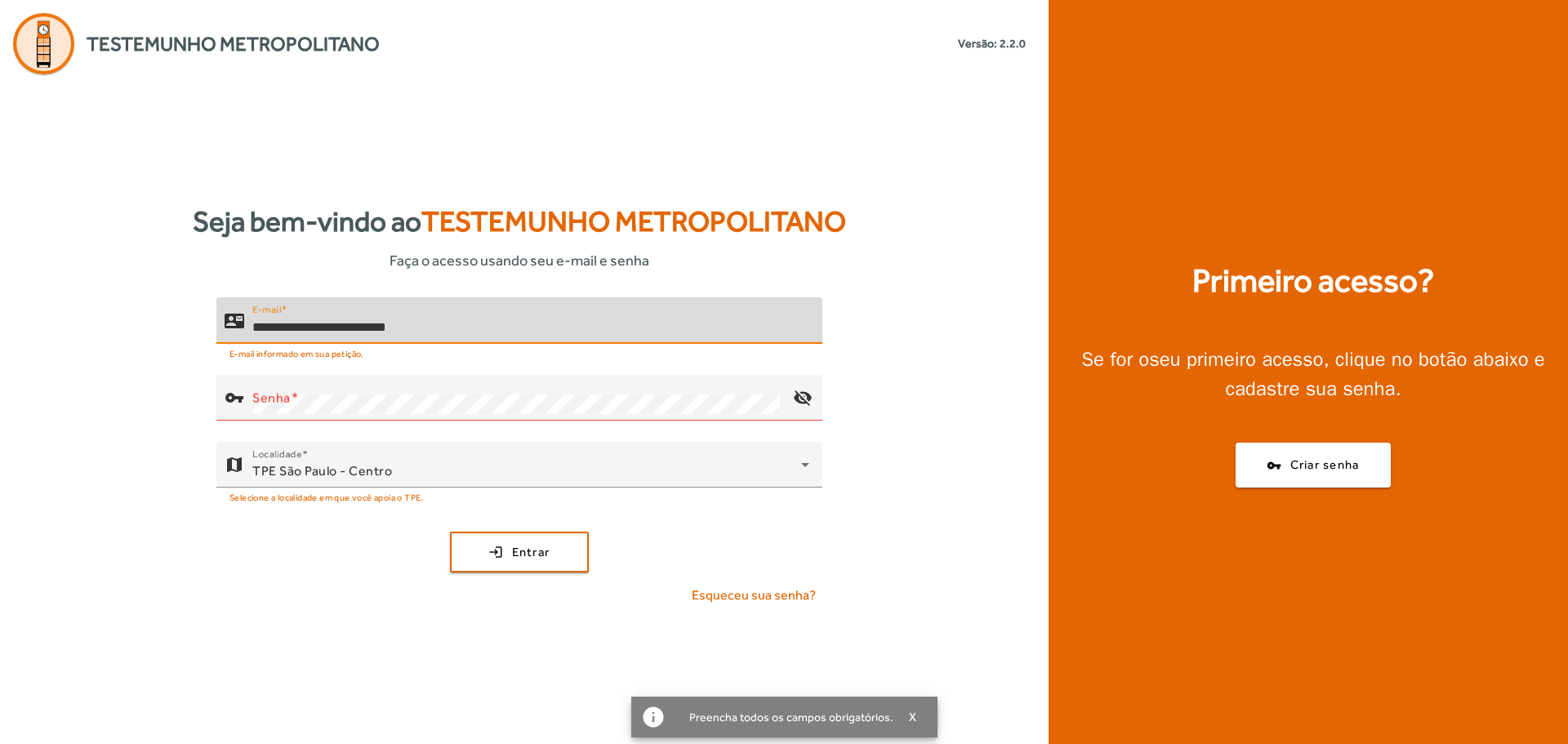 type on "**********" 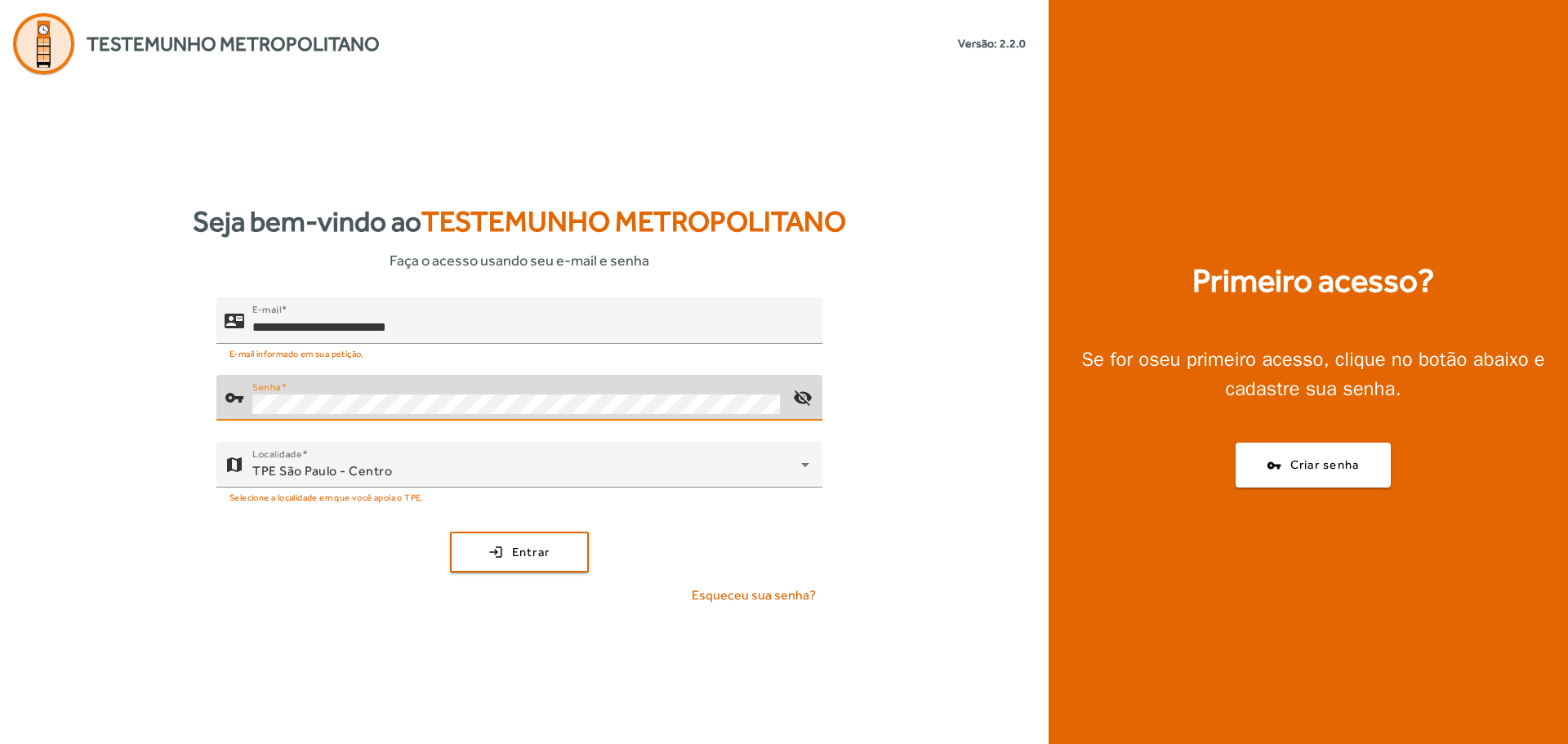 click on "**********" 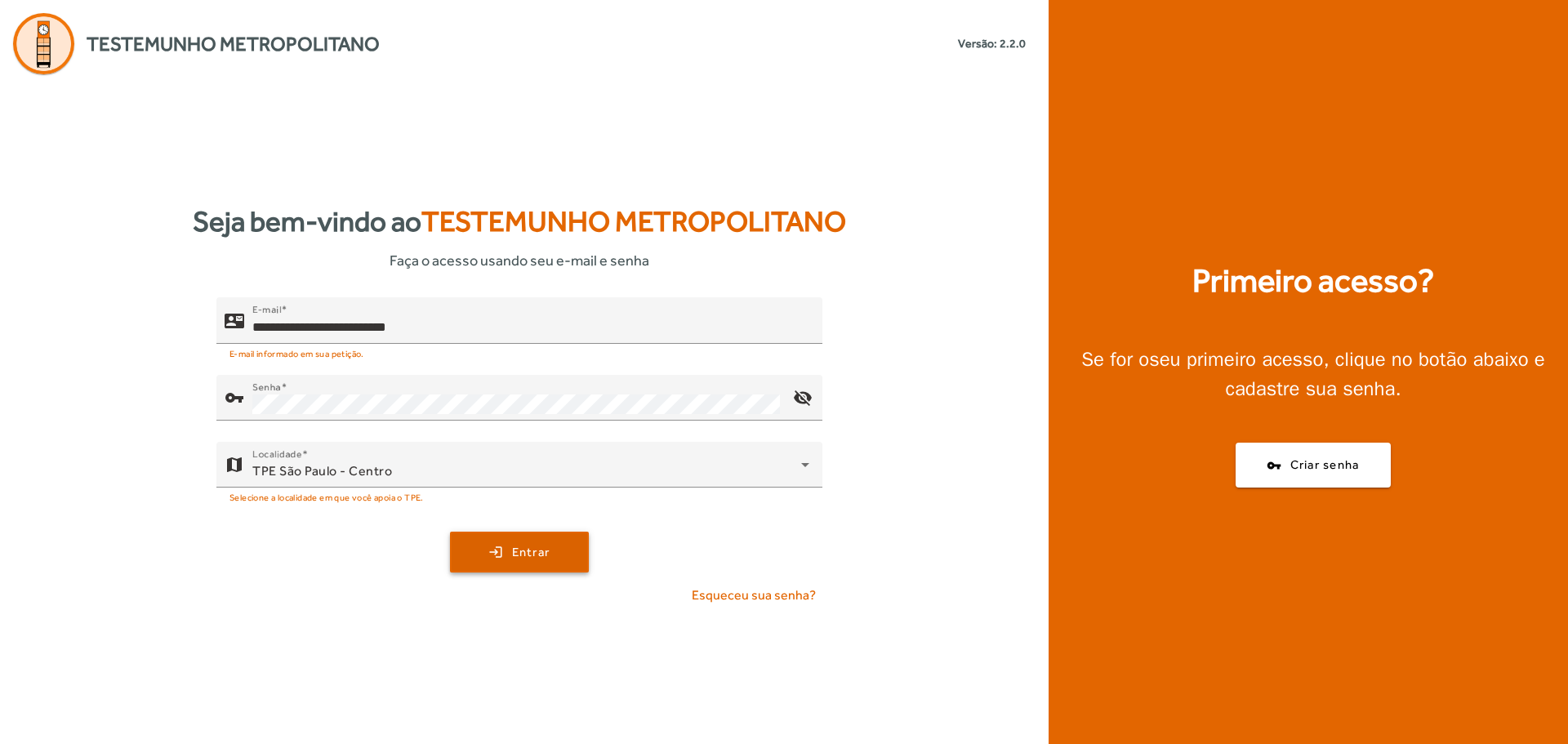 click 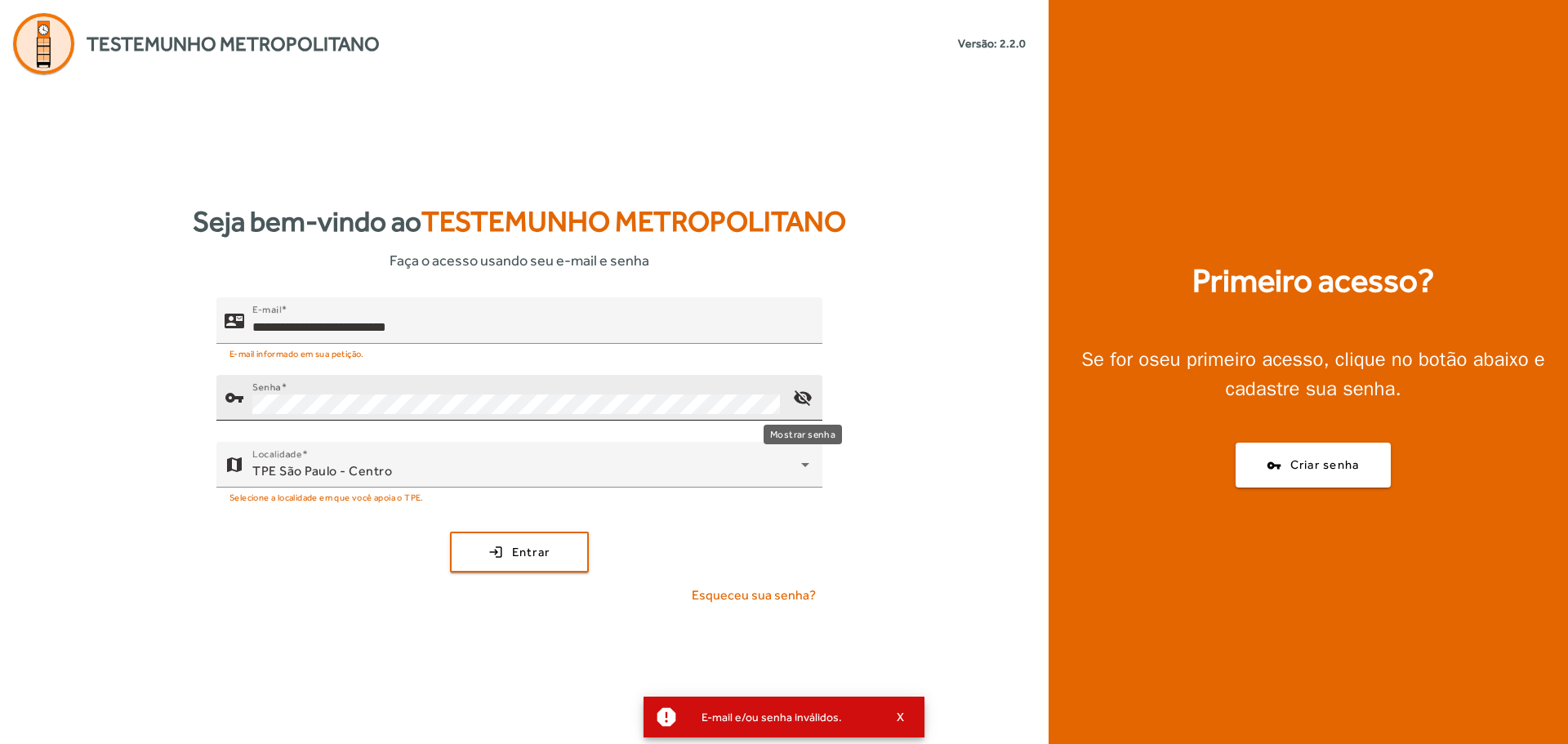 click on "visibility_off" 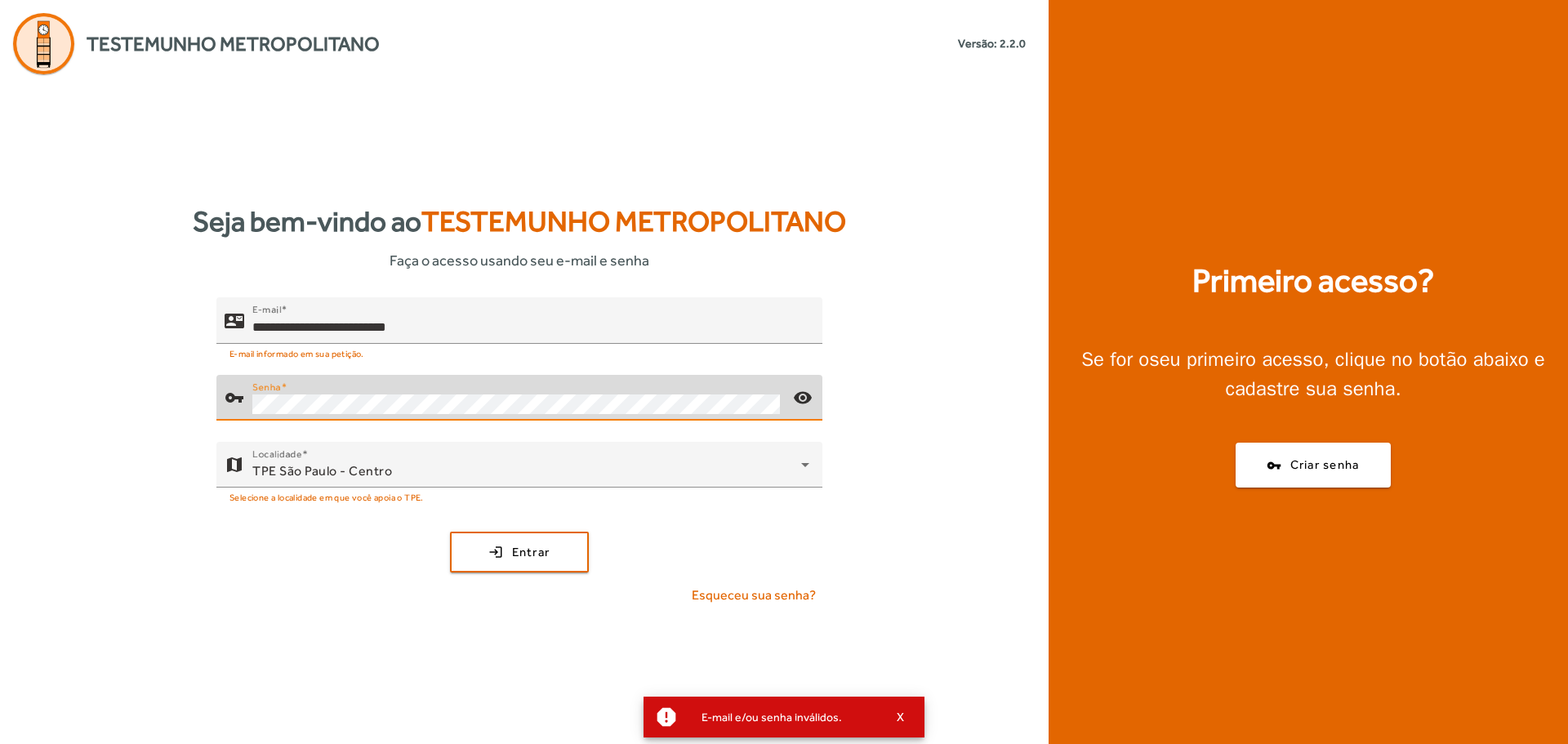 click on "Senha" 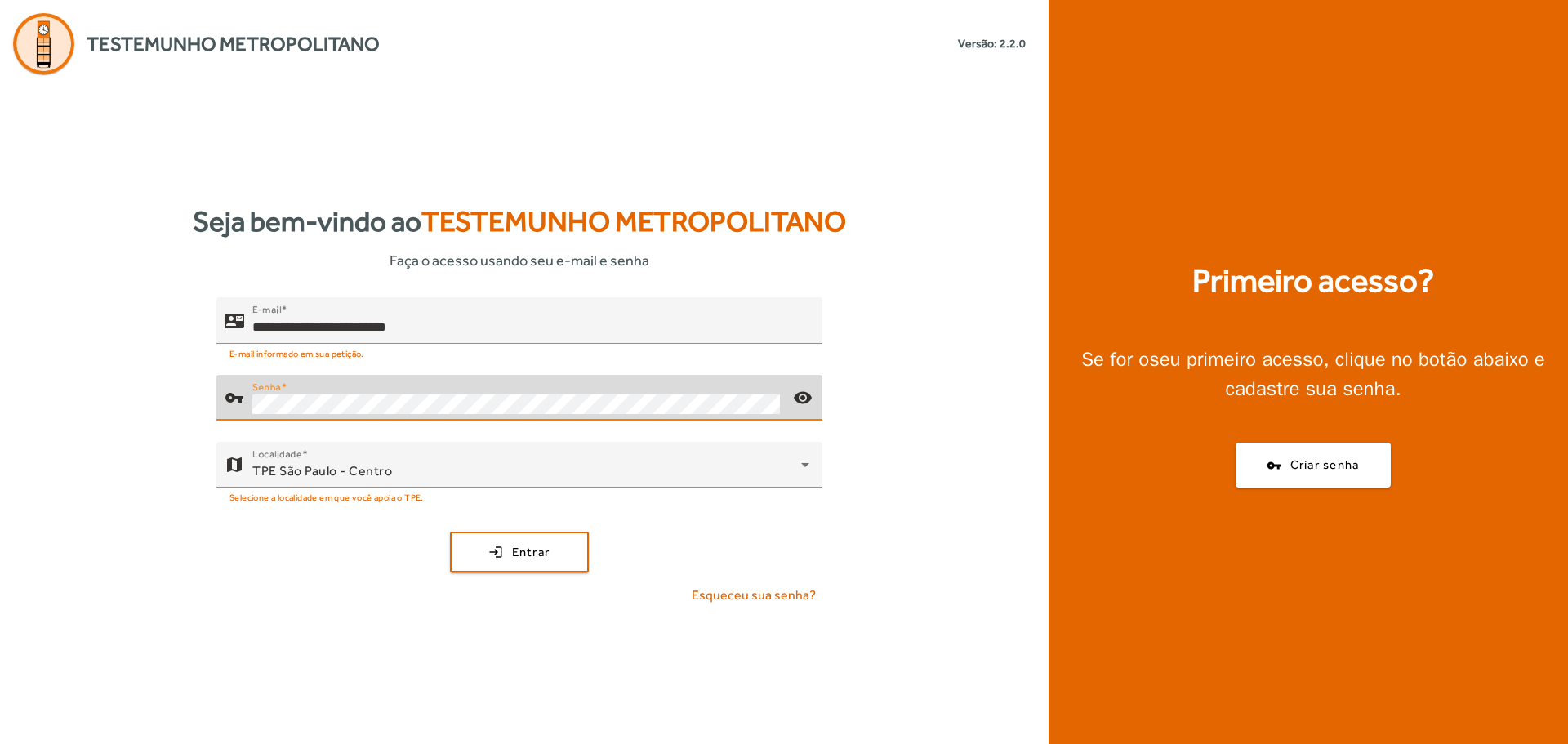 click on "login  Entrar" 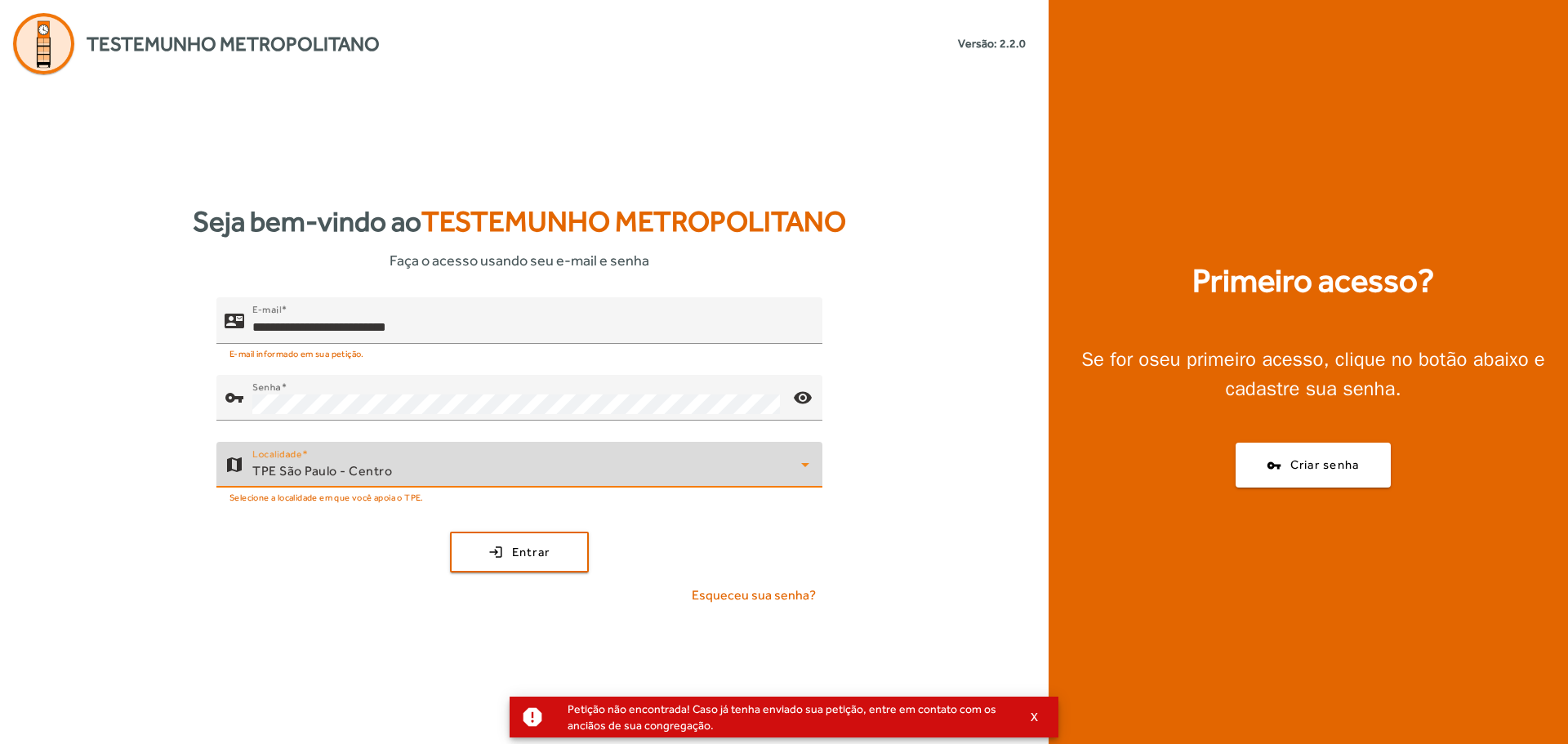 click on "TPE São Paulo - Centro" at bounding box center (527, 471) 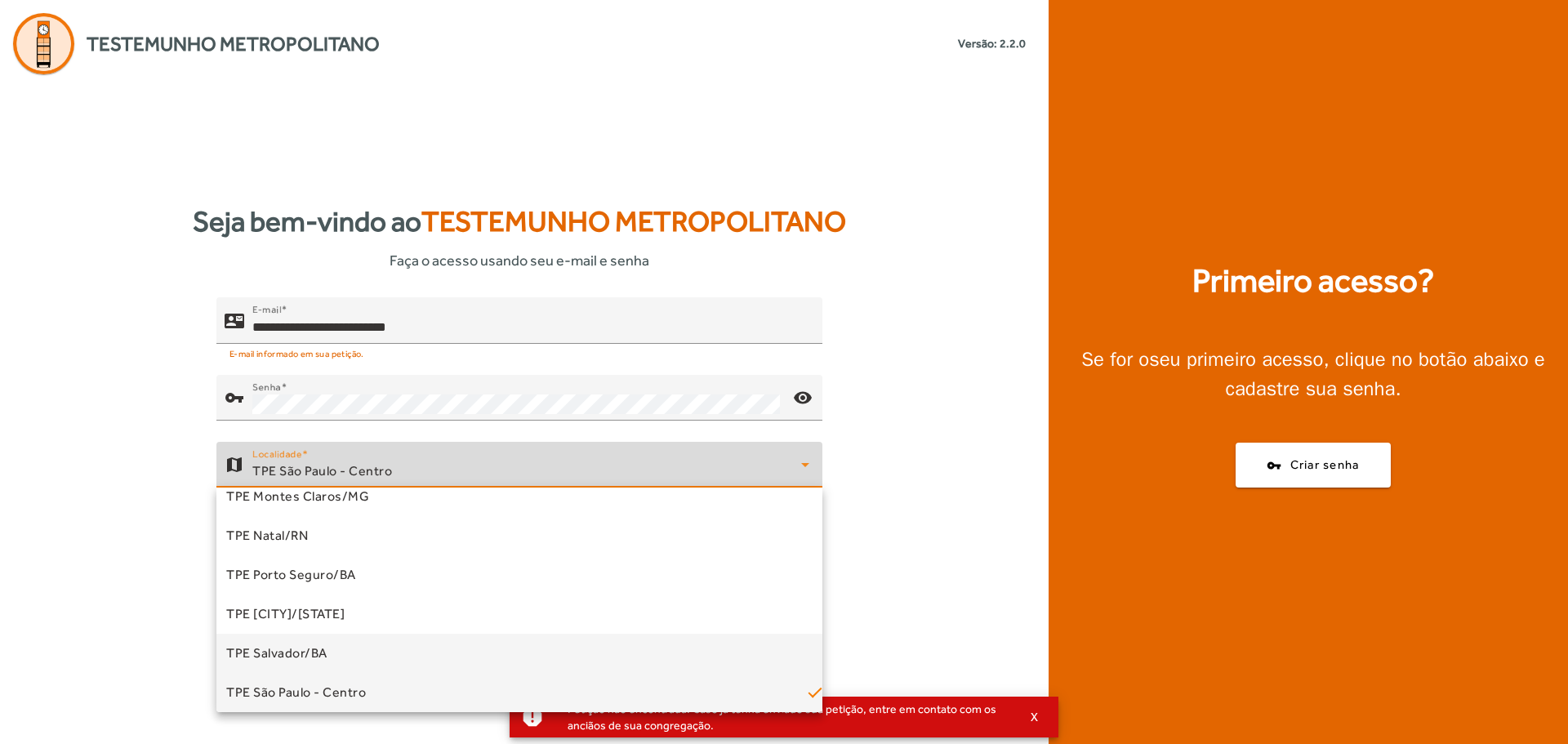 scroll, scrollTop: 455, scrollLeft: 0, axis: vertical 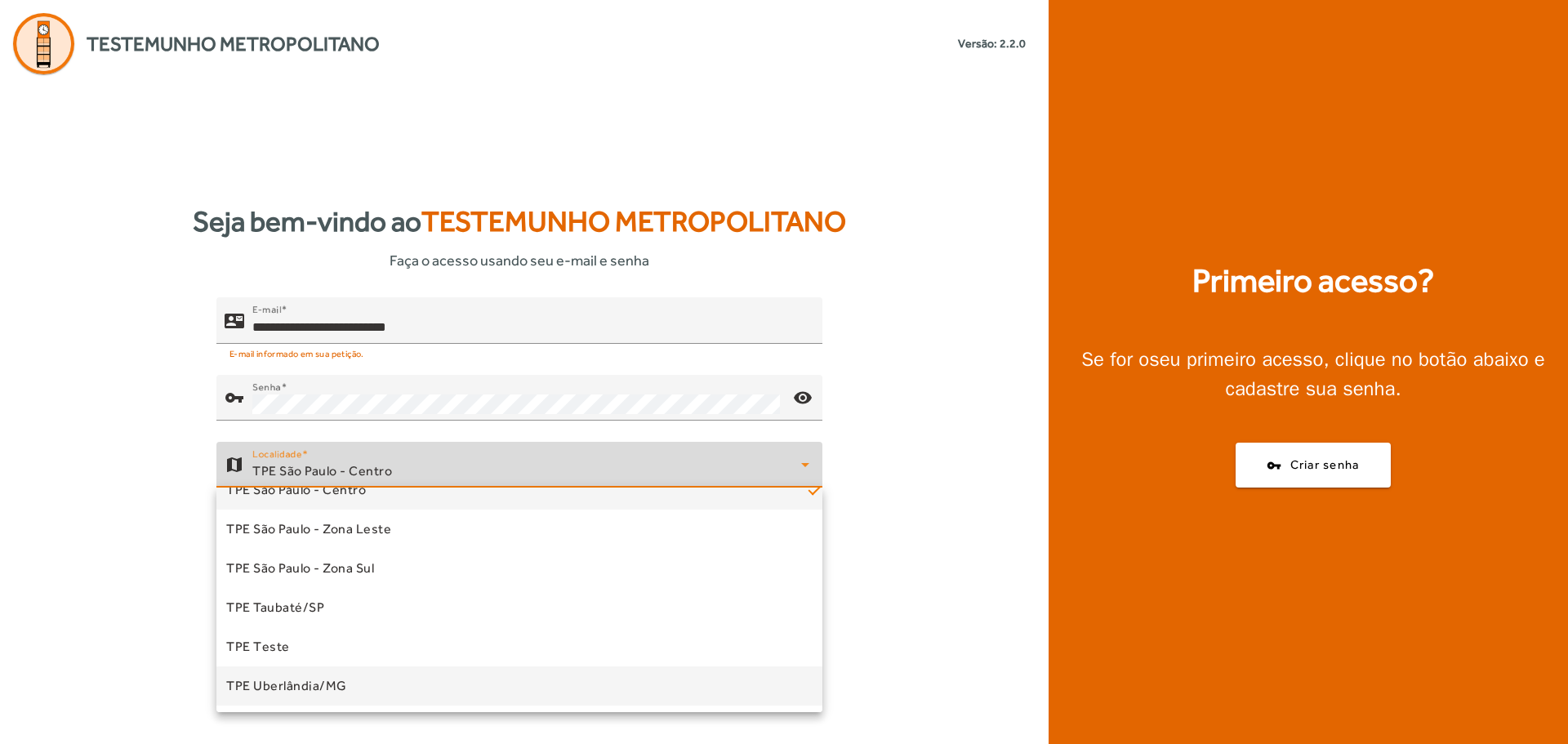 click on "TPE Uberlândia/MG" at bounding box center (287, 686) 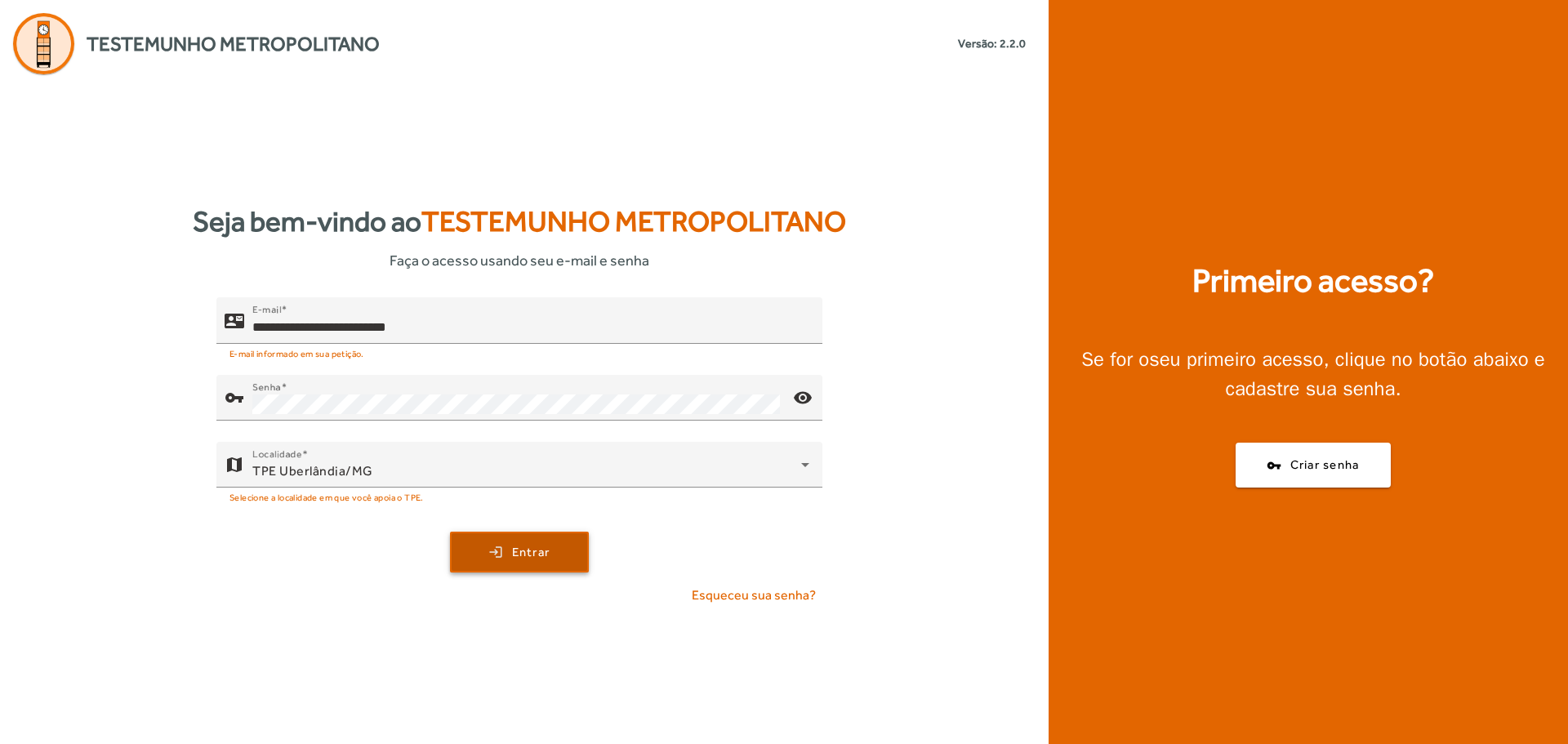 click 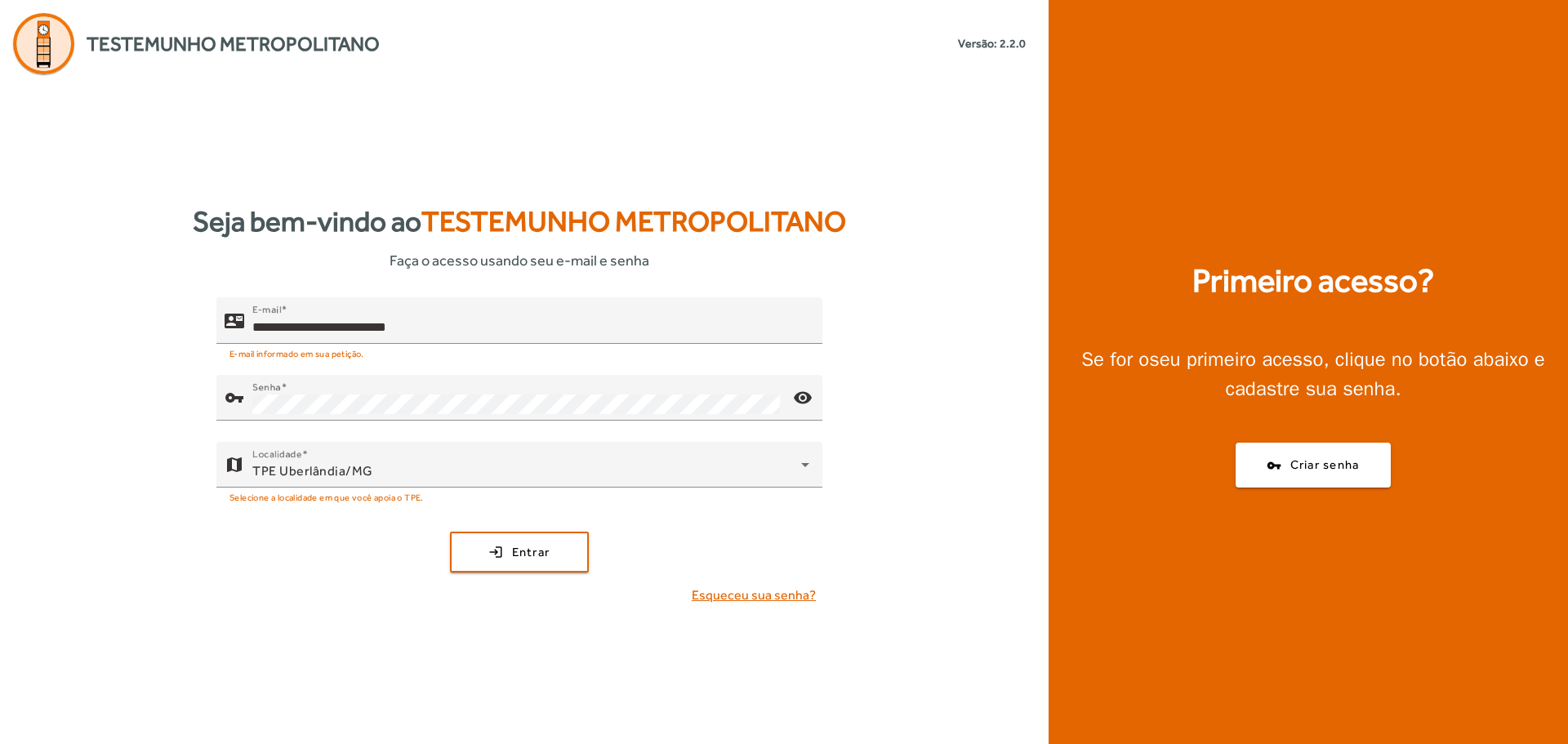 click on "Esqueceu sua senha?" 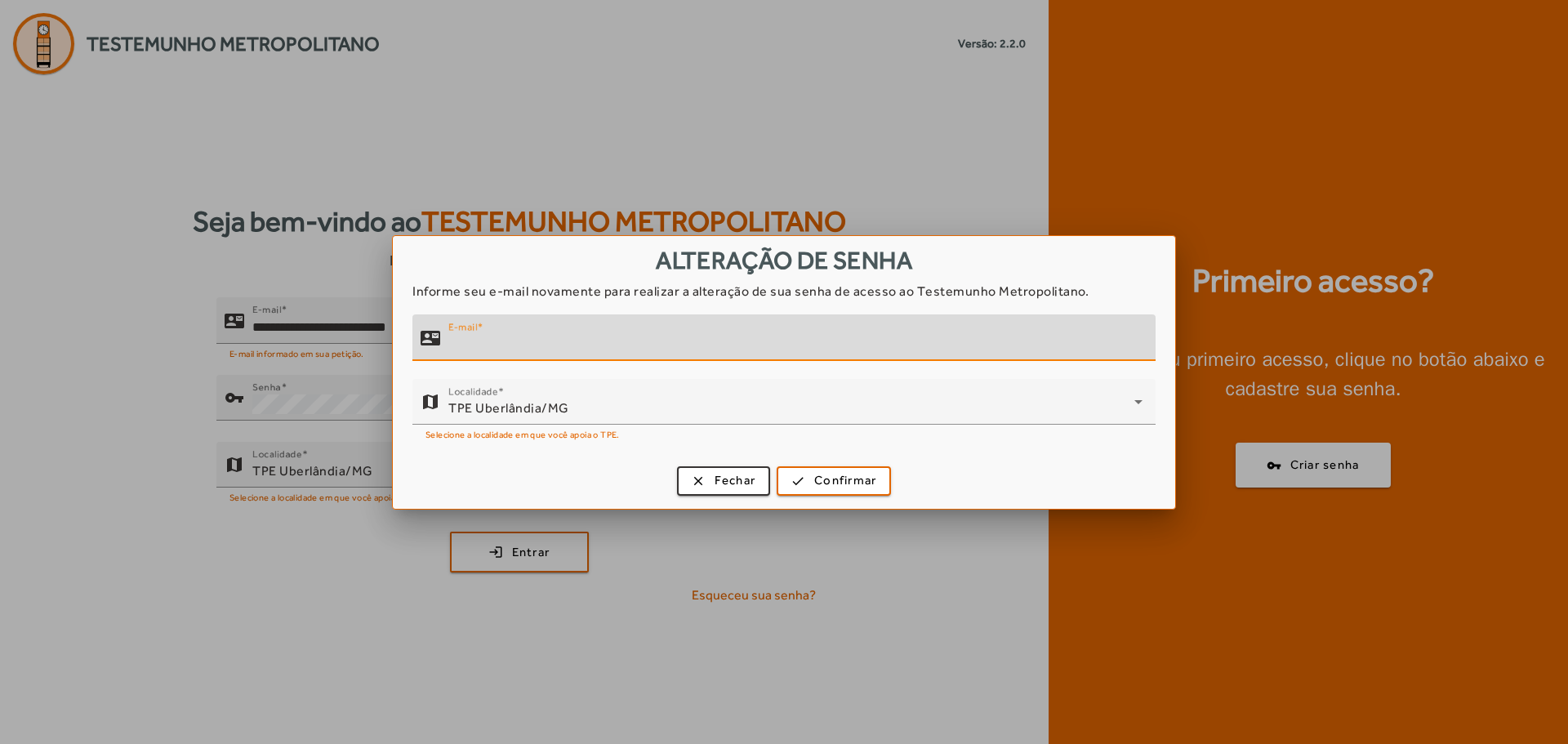 paste on "**********" 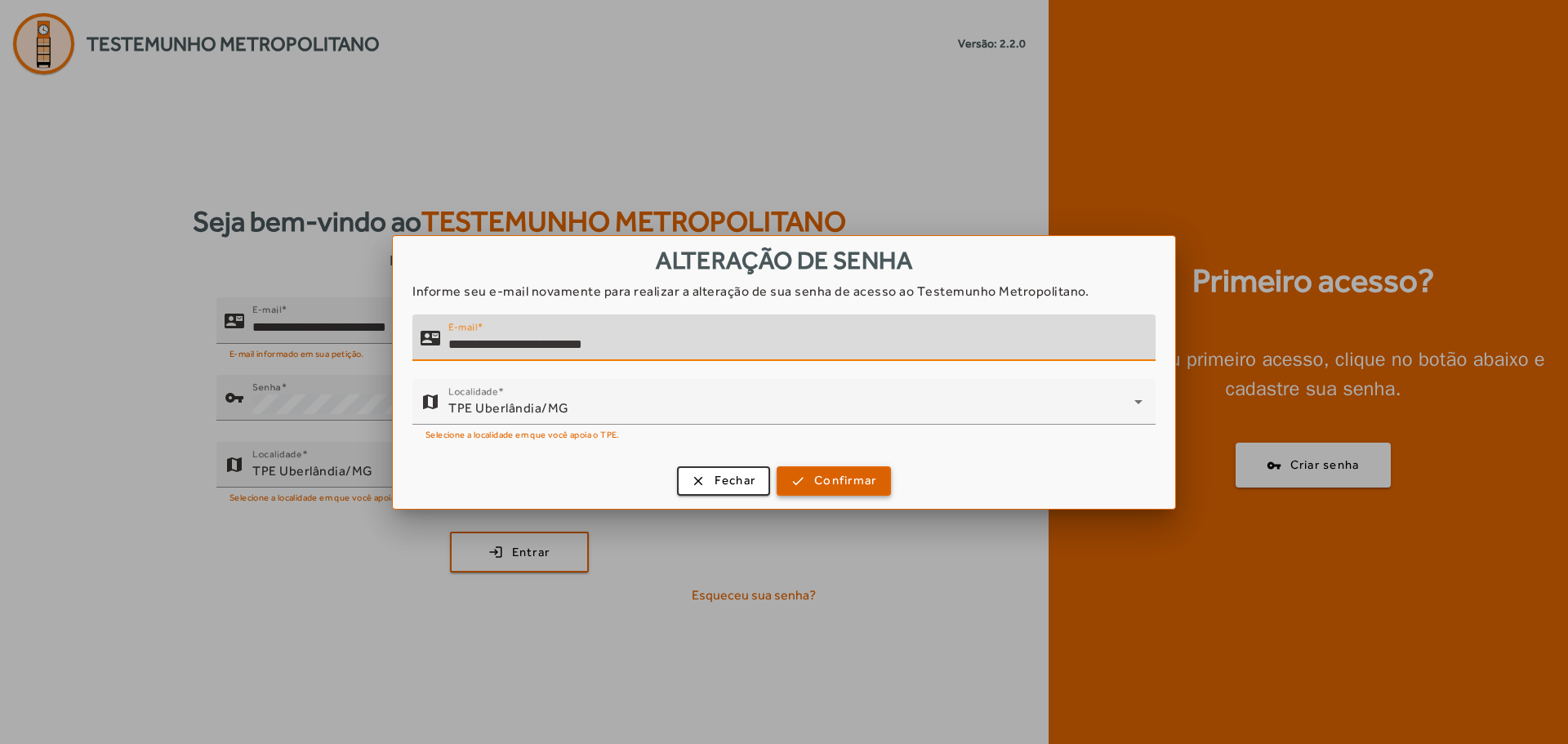 type on "**********" 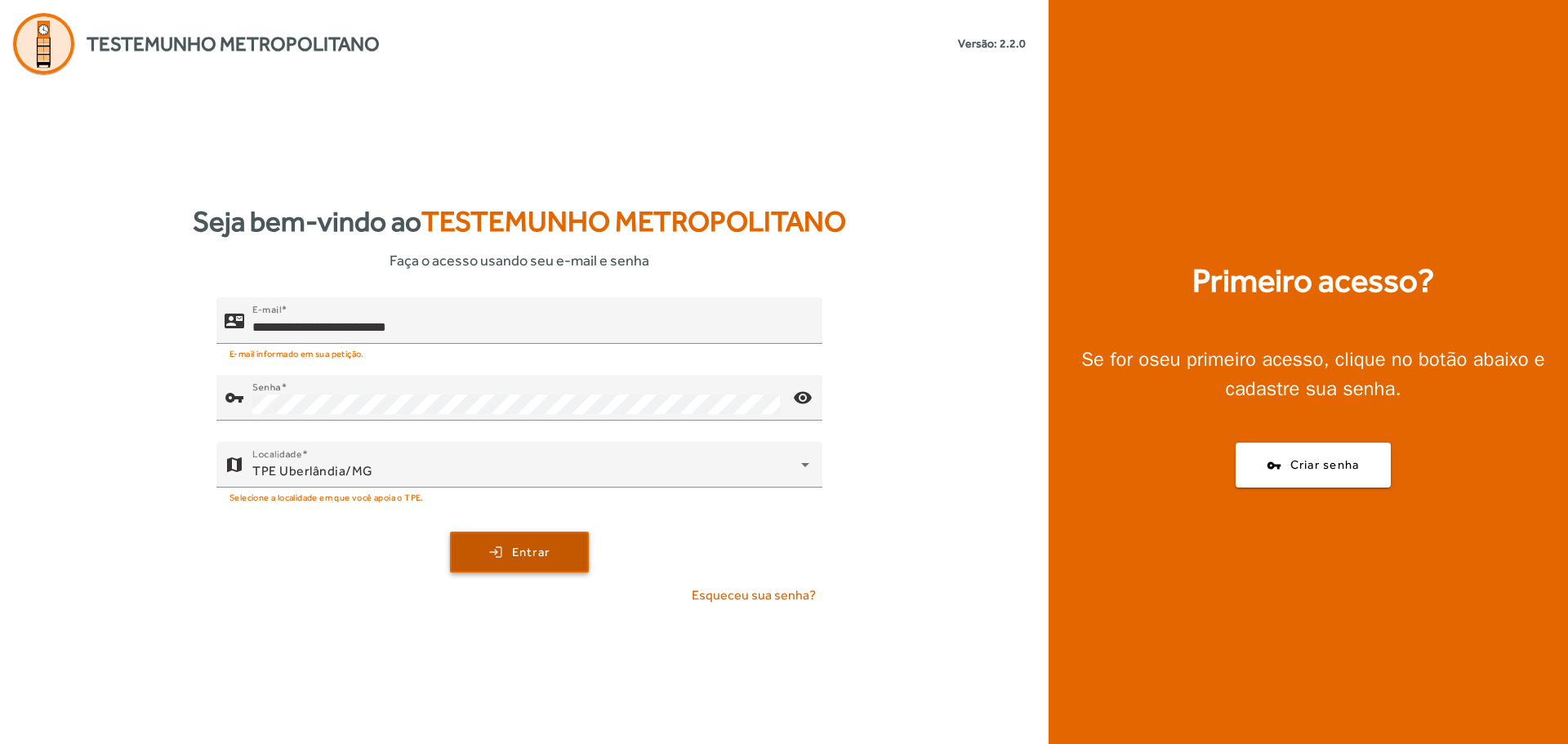 click on "Entrar" 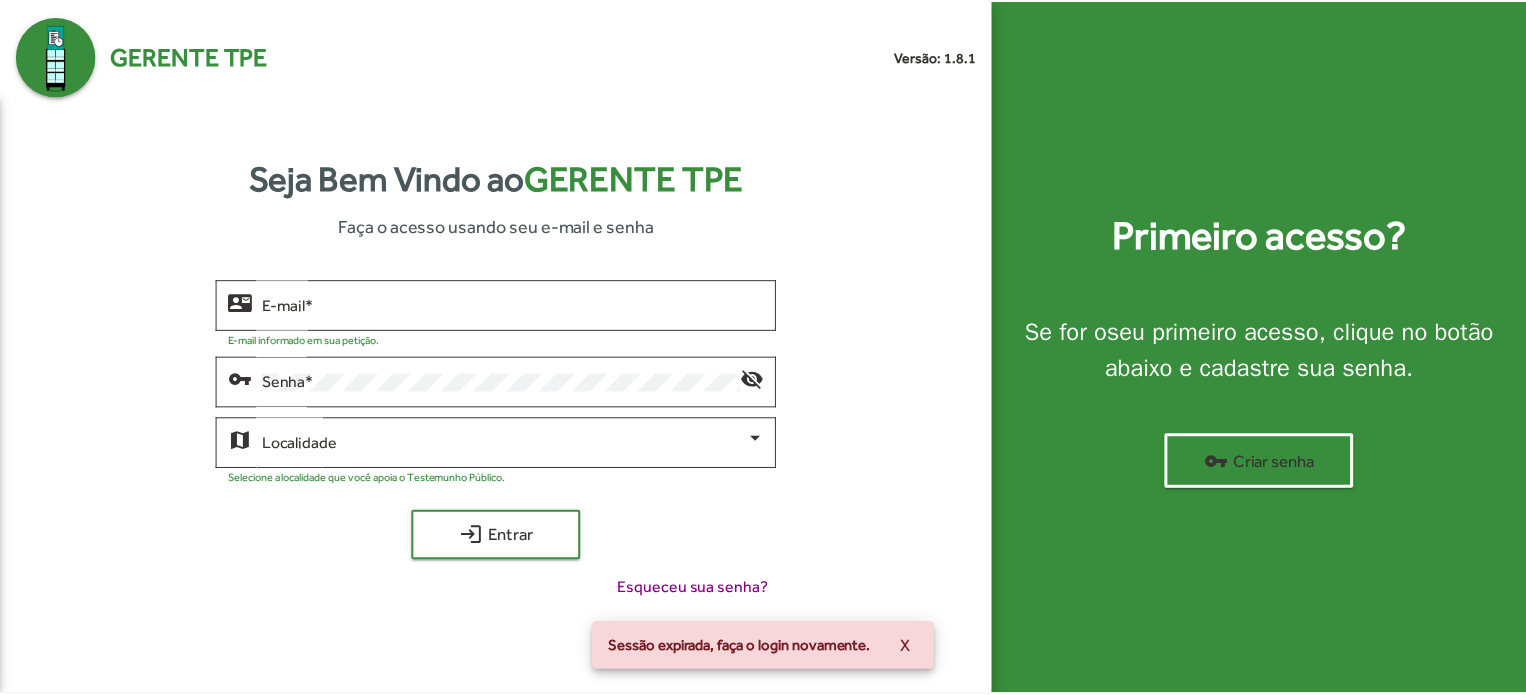 scroll, scrollTop: 0, scrollLeft: 0, axis: both 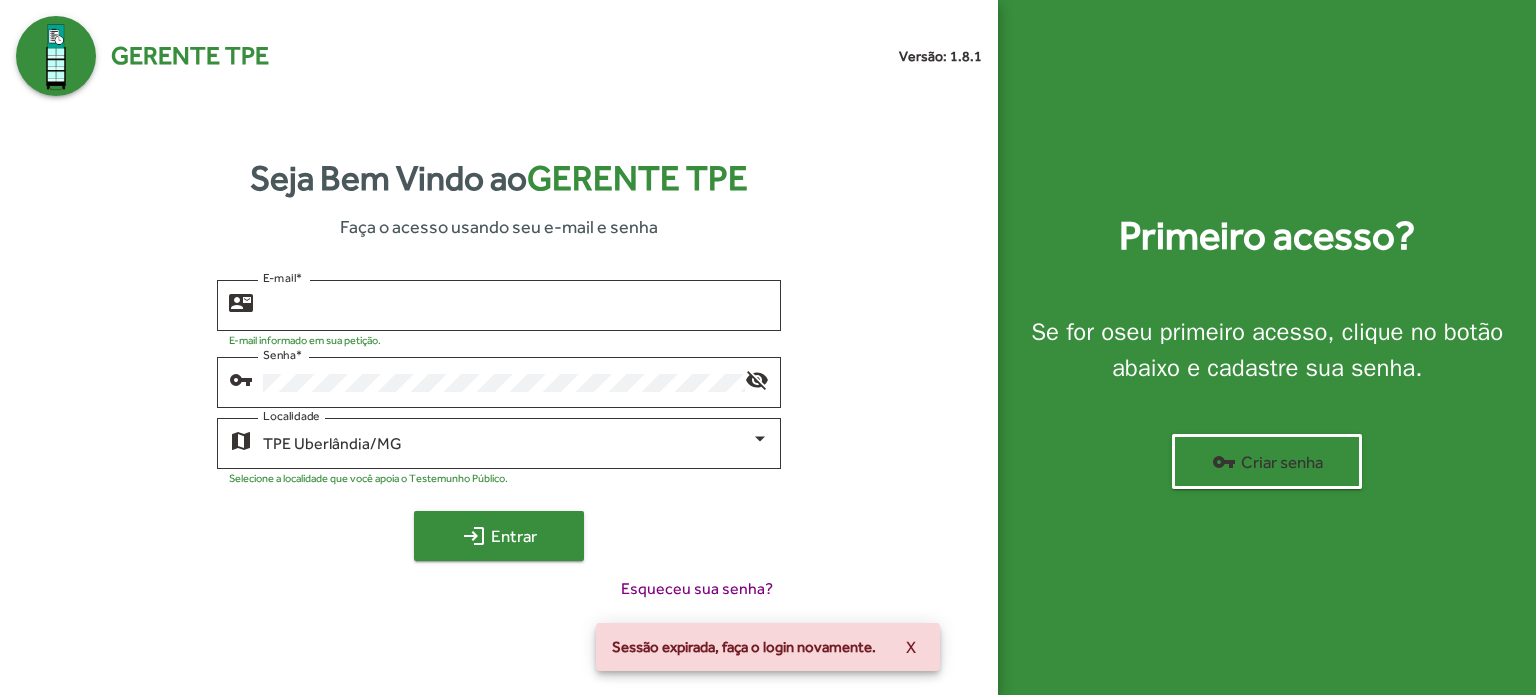 type on "**********" 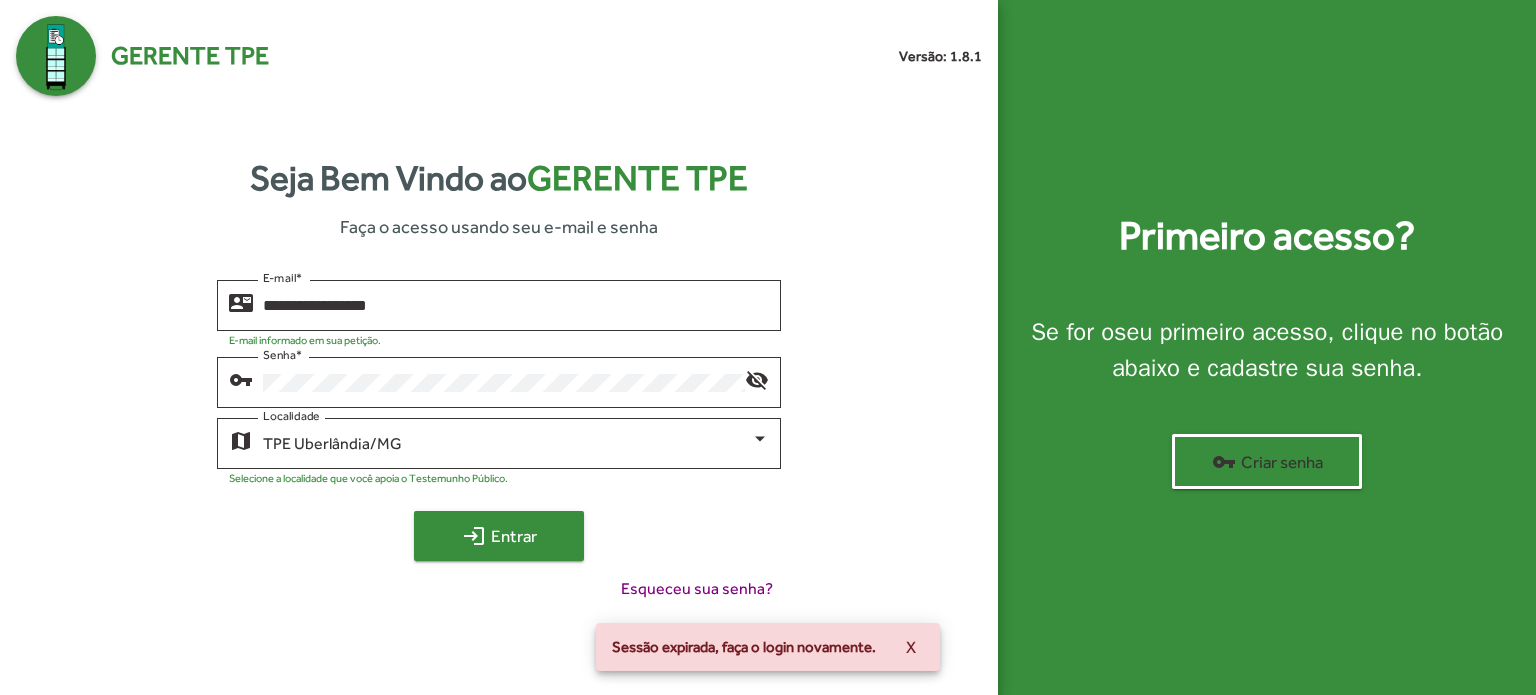 click on "login  Entrar" 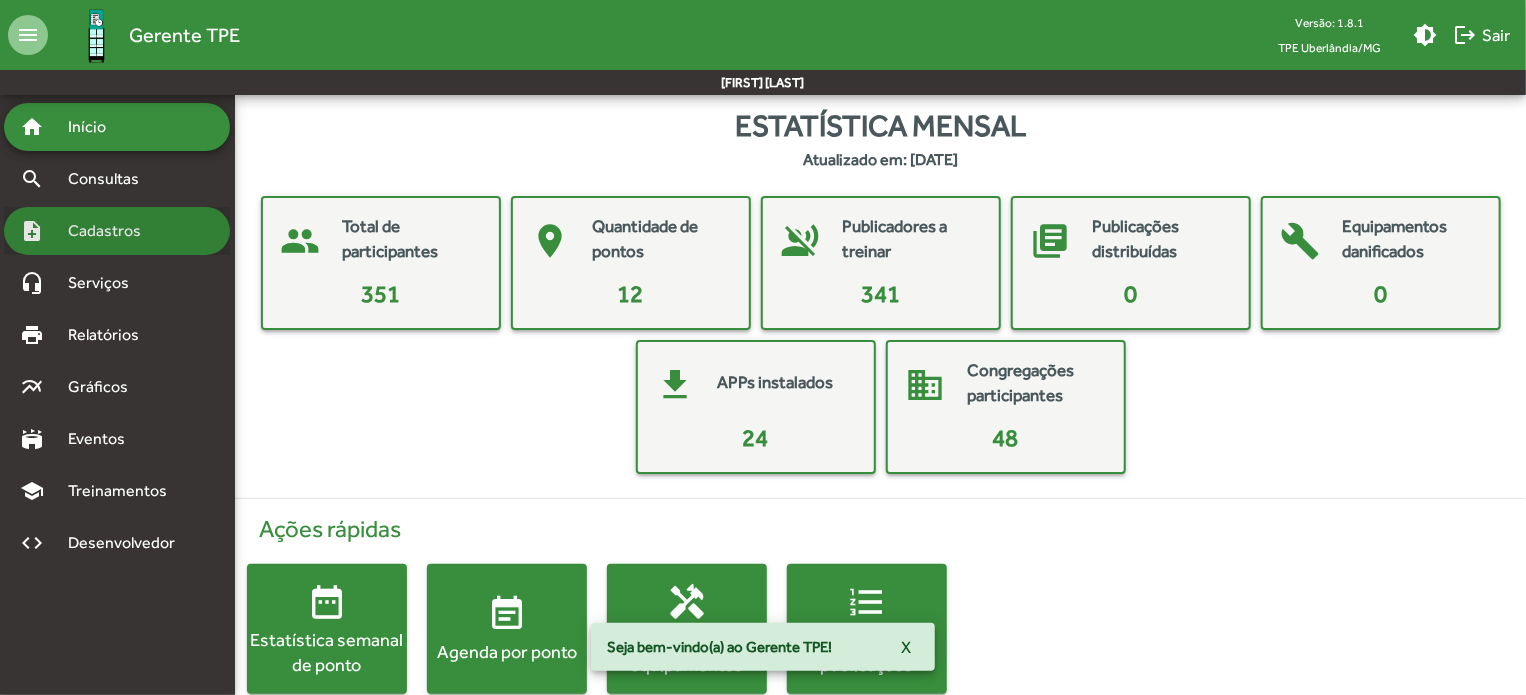 click on "Cadastros" at bounding box center (111, 231) 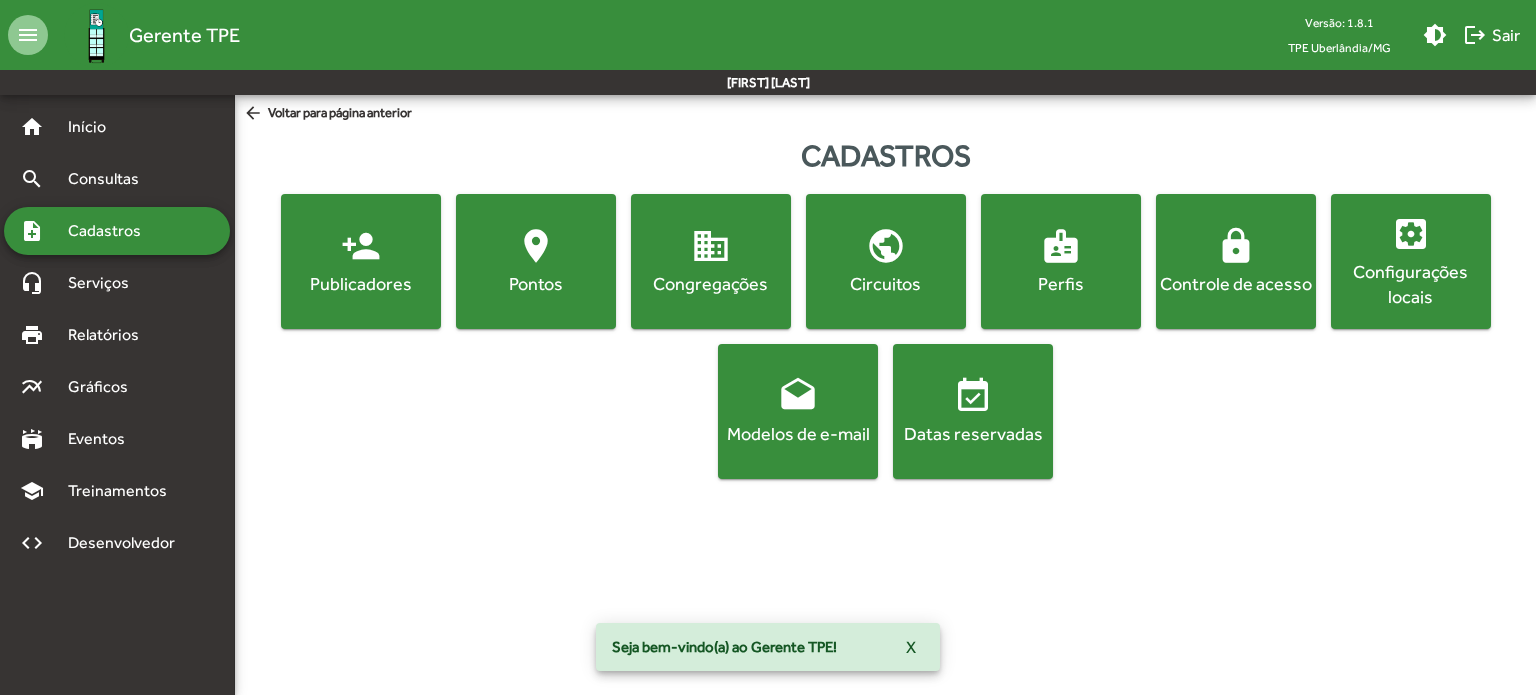 click on "person_add  Publicadores" 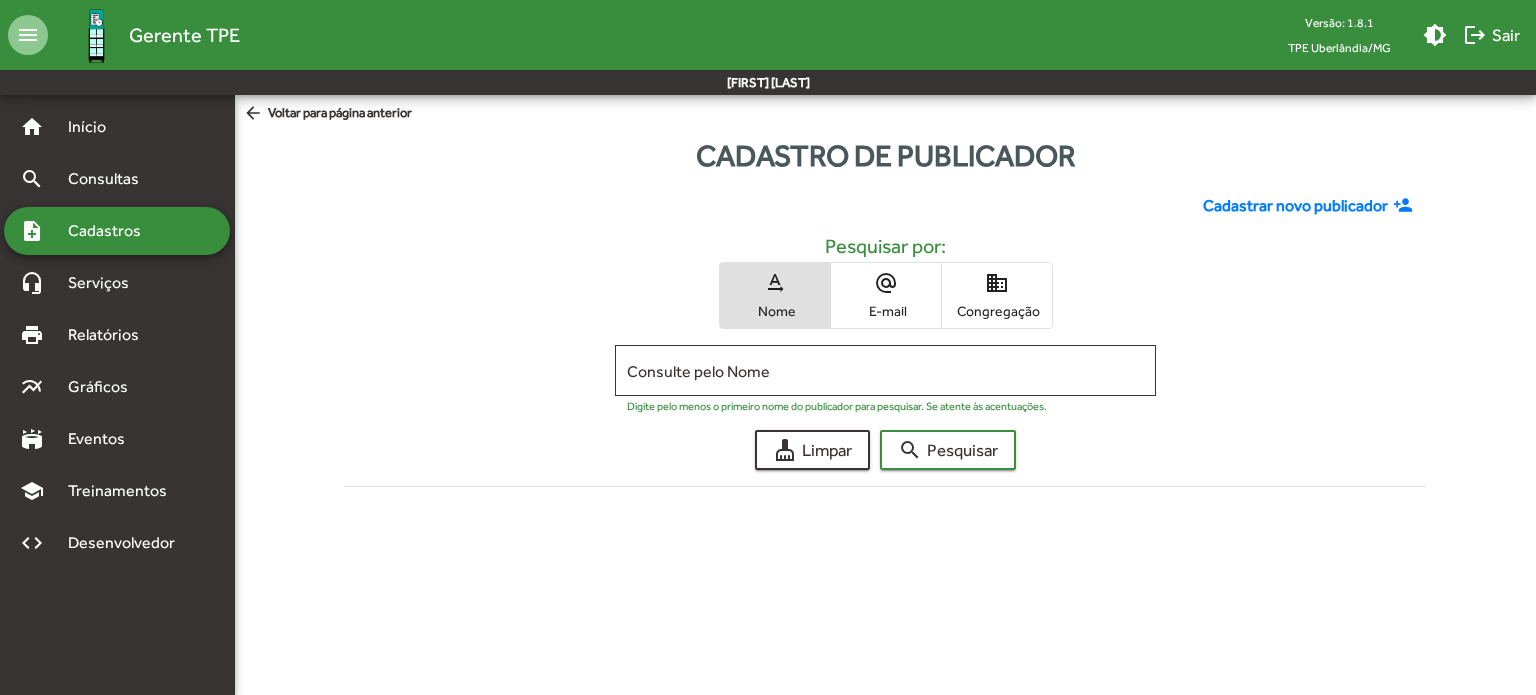 click on "alternate_email E-mail" at bounding box center (886, 295) 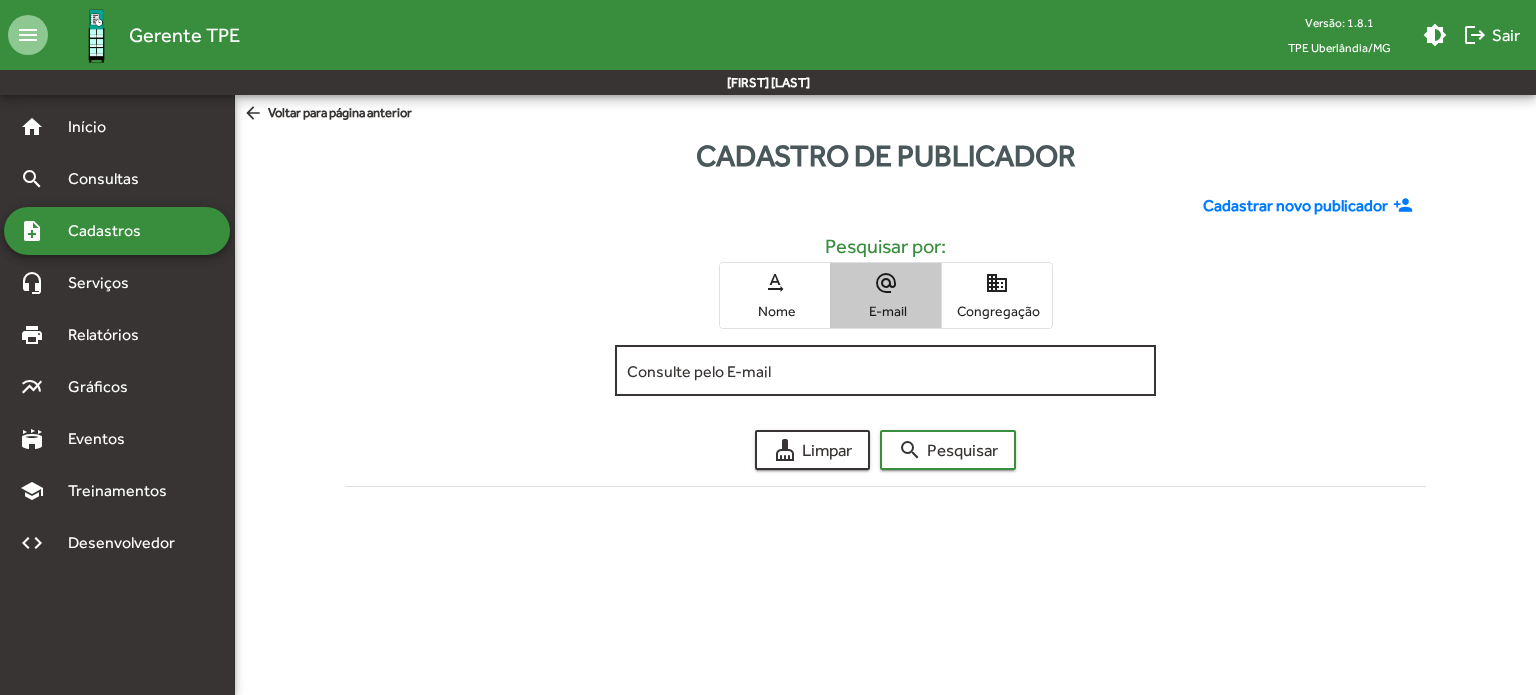 click on "Consulte pelo E-mail" at bounding box center [885, 371] 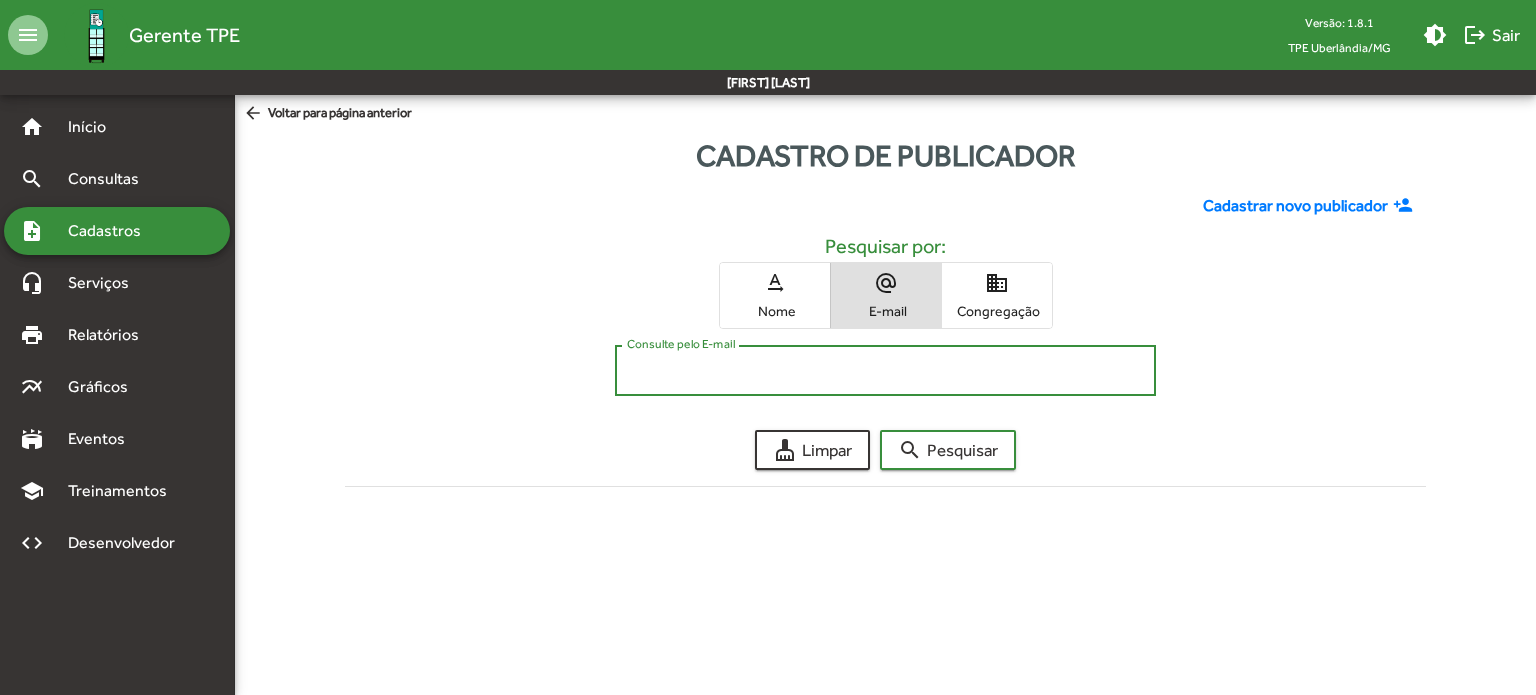 paste on "**********" 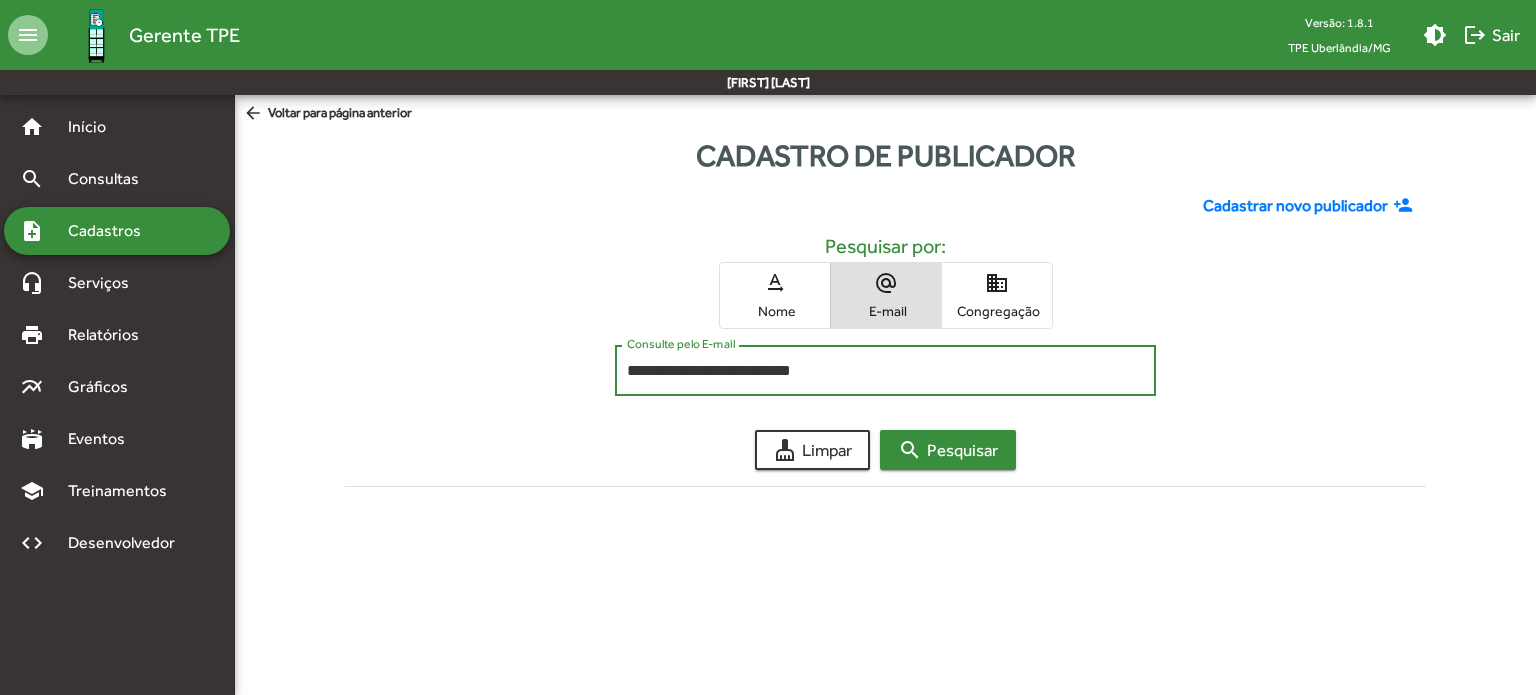 type on "**********" 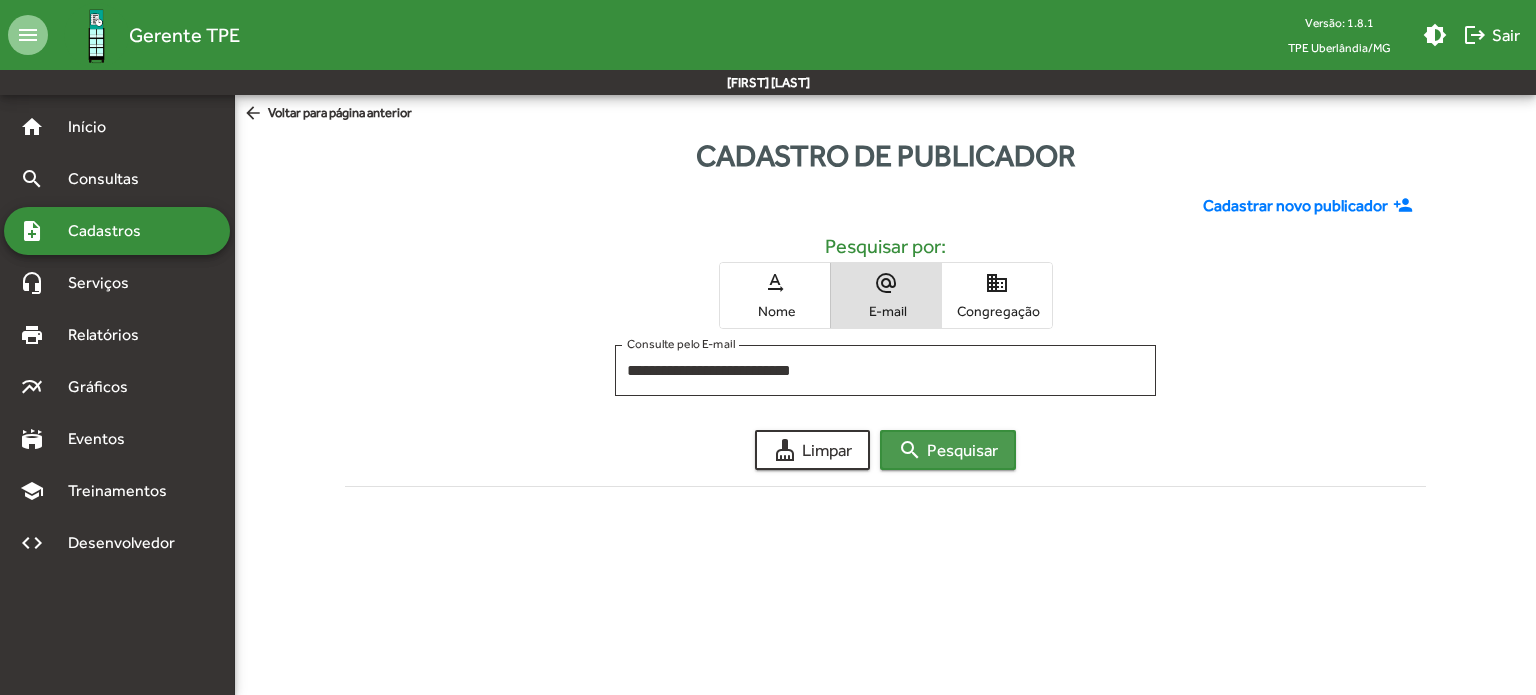 click on "search  Pesquisar" 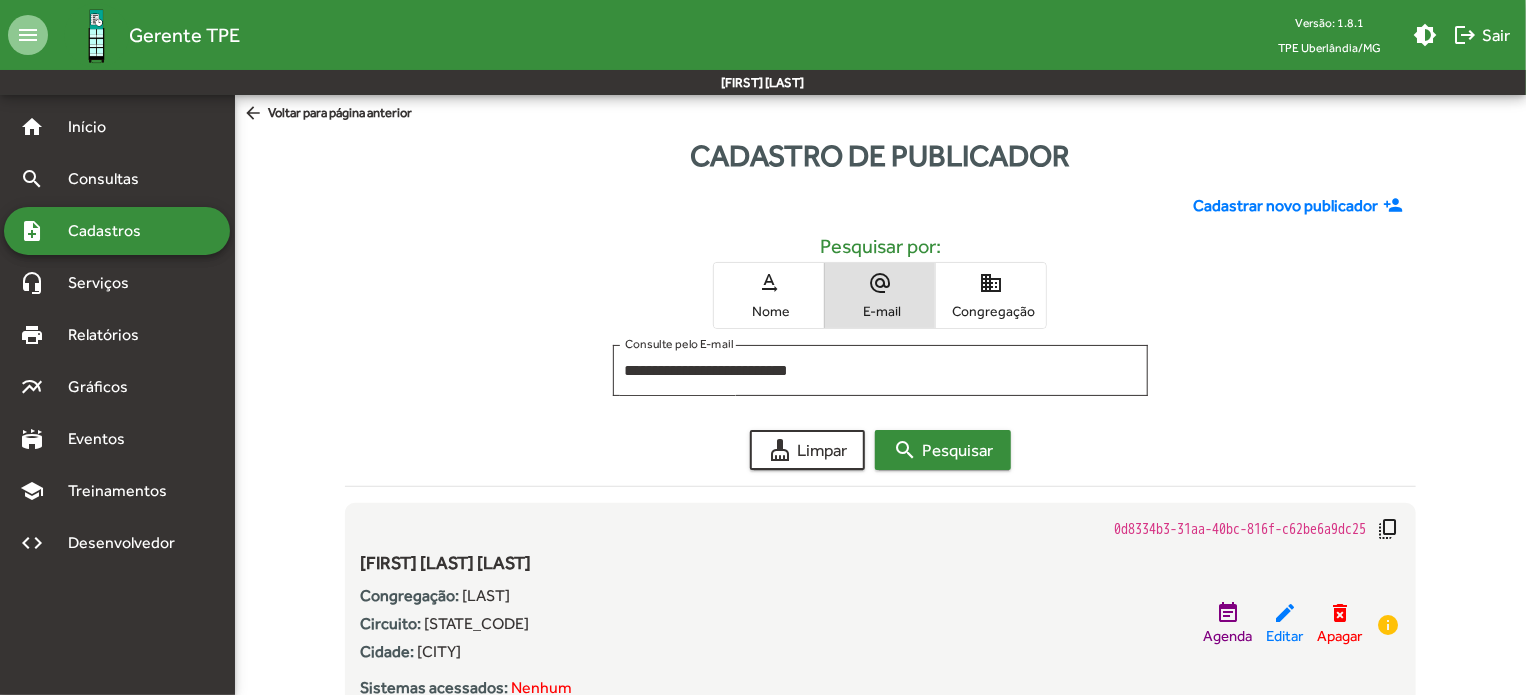 scroll, scrollTop: 81, scrollLeft: 0, axis: vertical 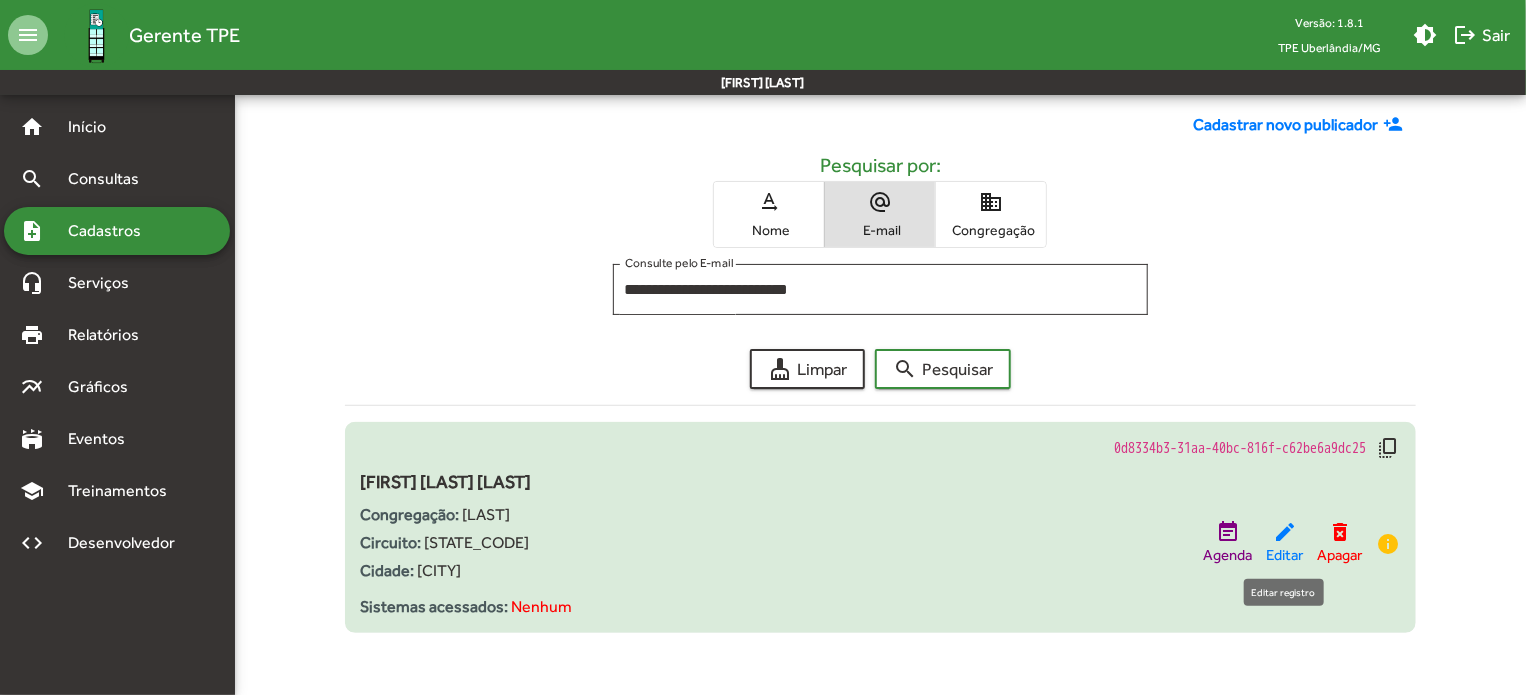 click on "edit" 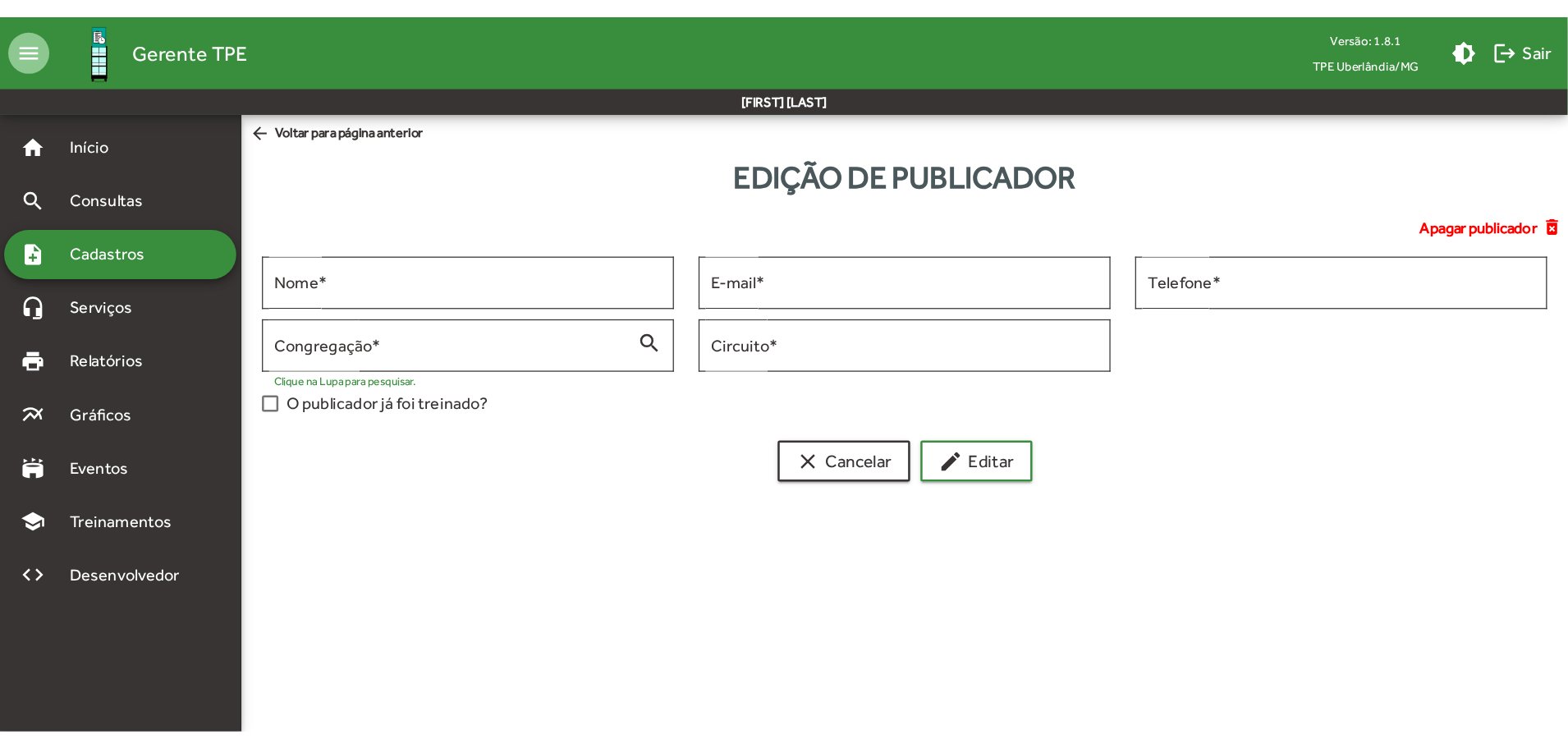 scroll, scrollTop: 0, scrollLeft: 0, axis: both 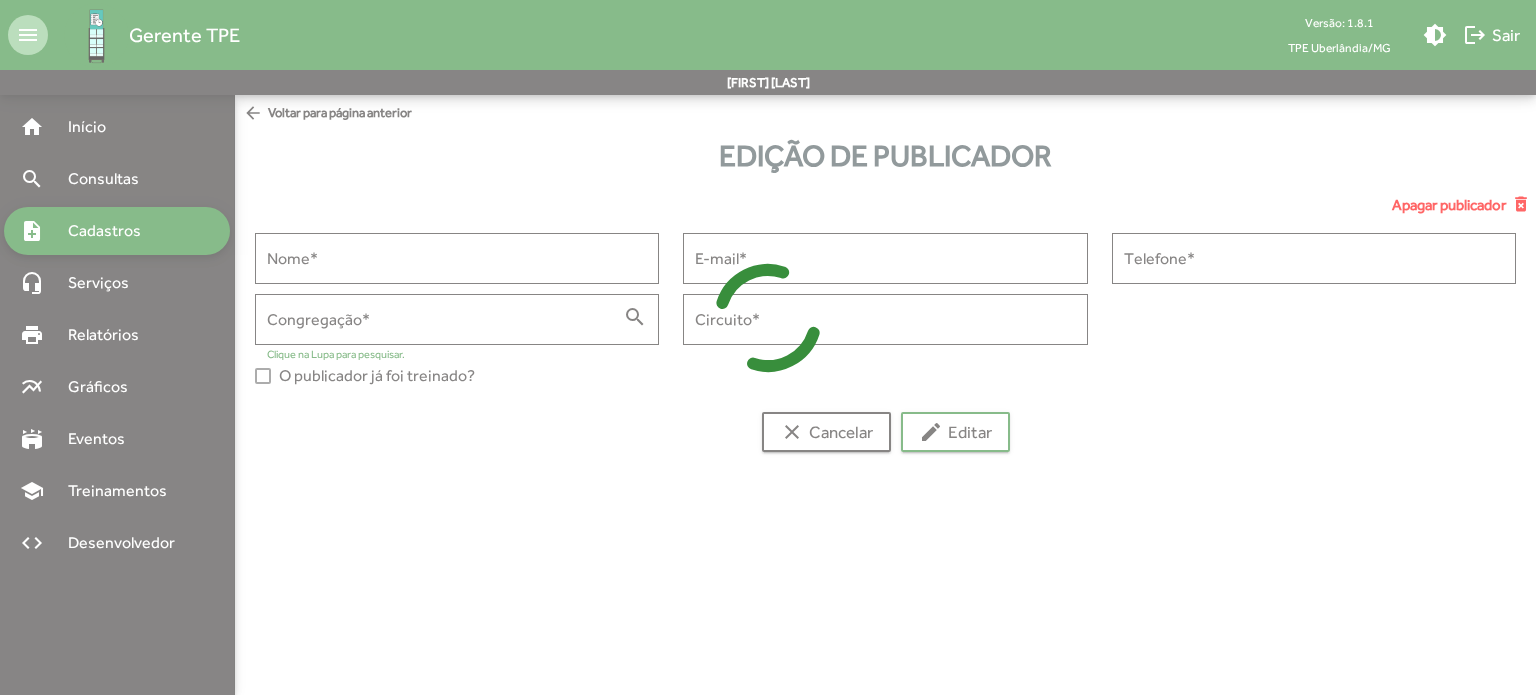 type on "**********" 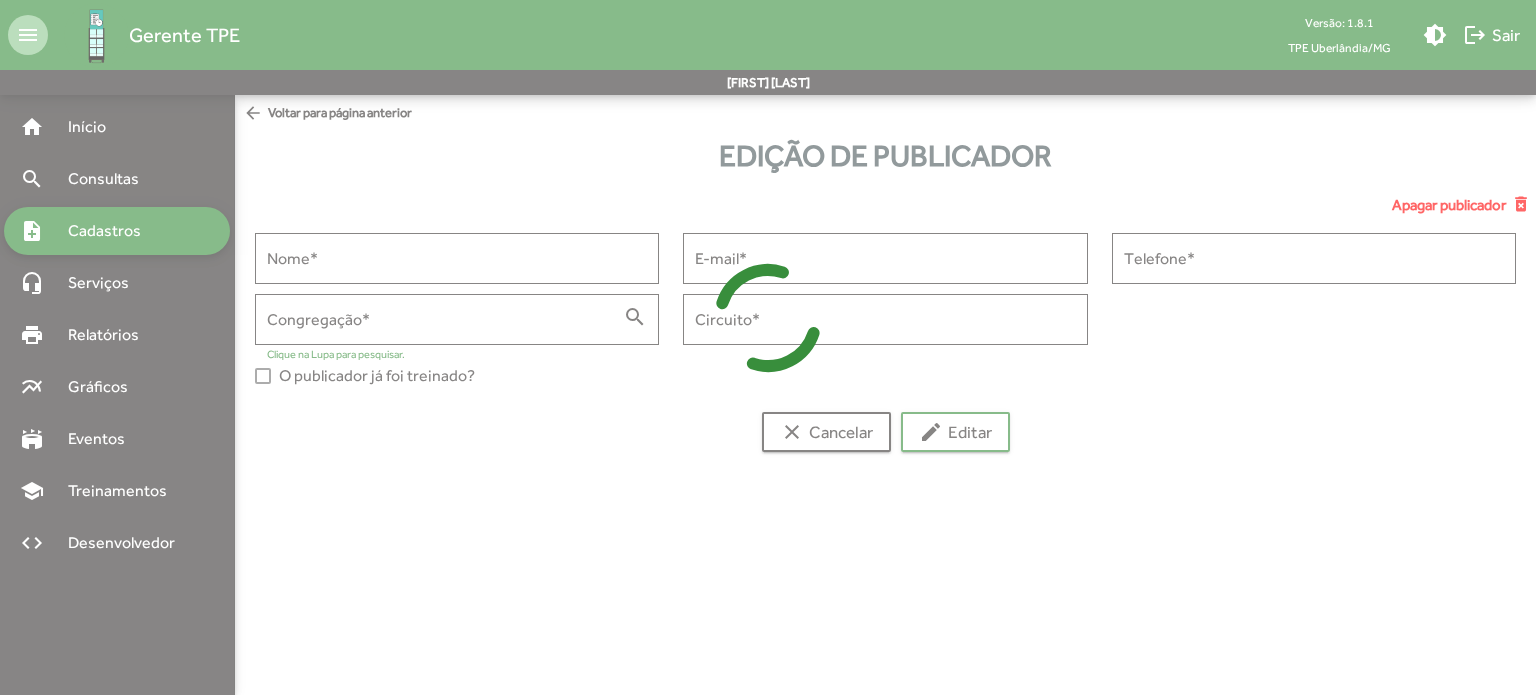 type on "**********" 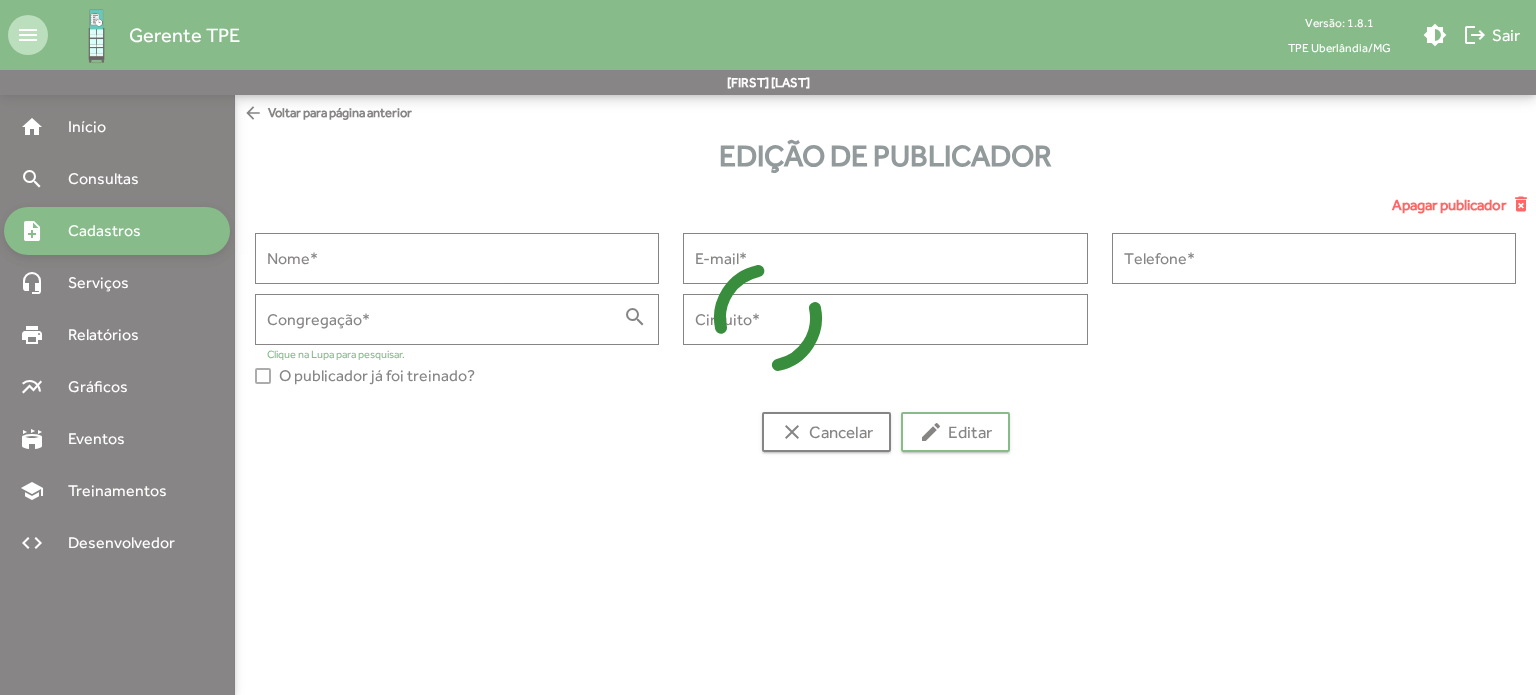 type on "**********" 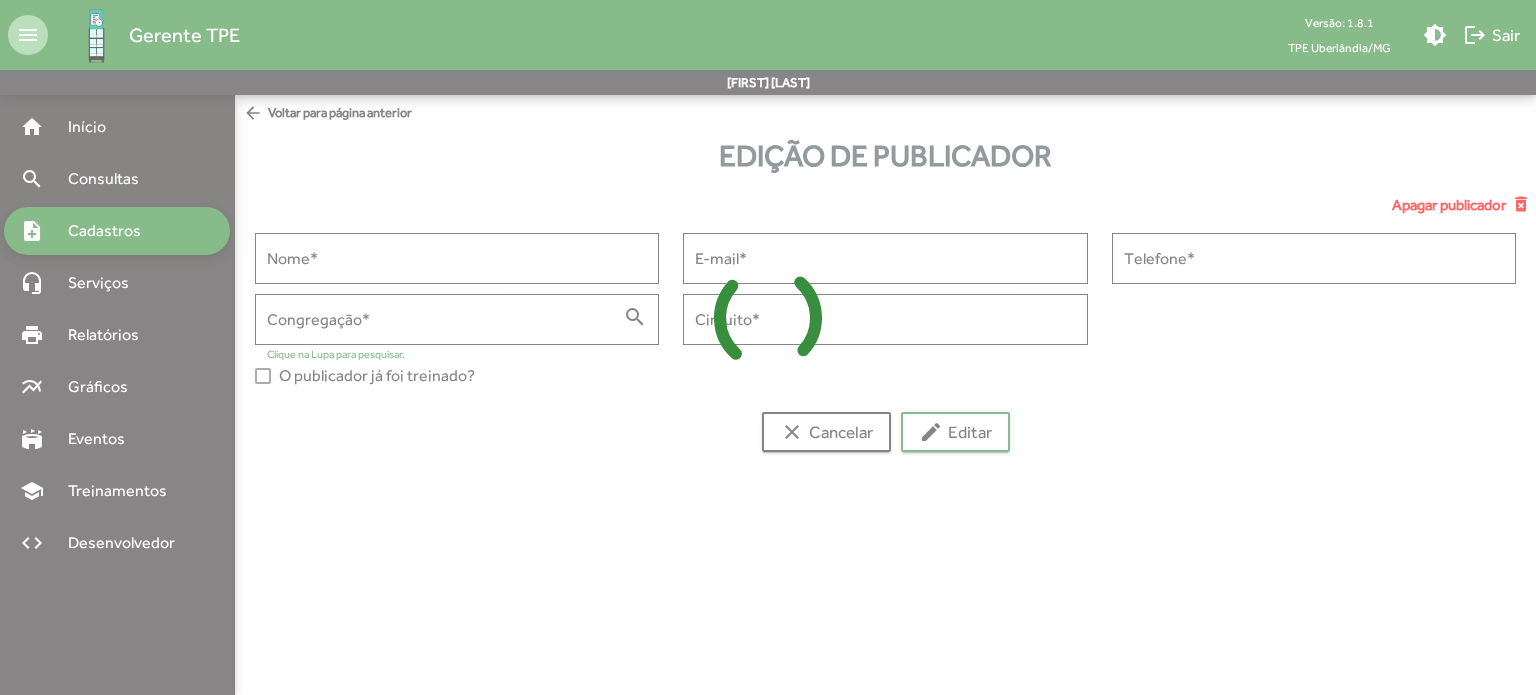 type on "**********" 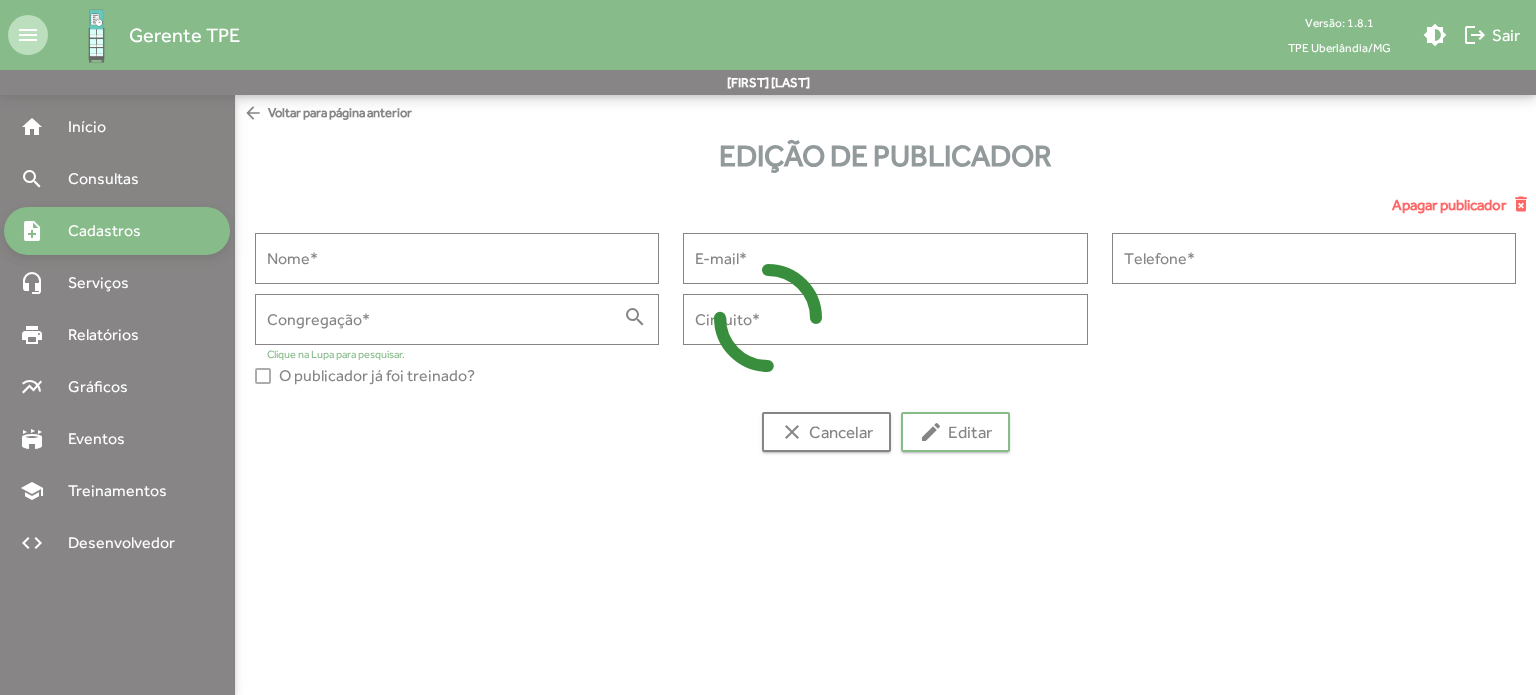 type on "****" 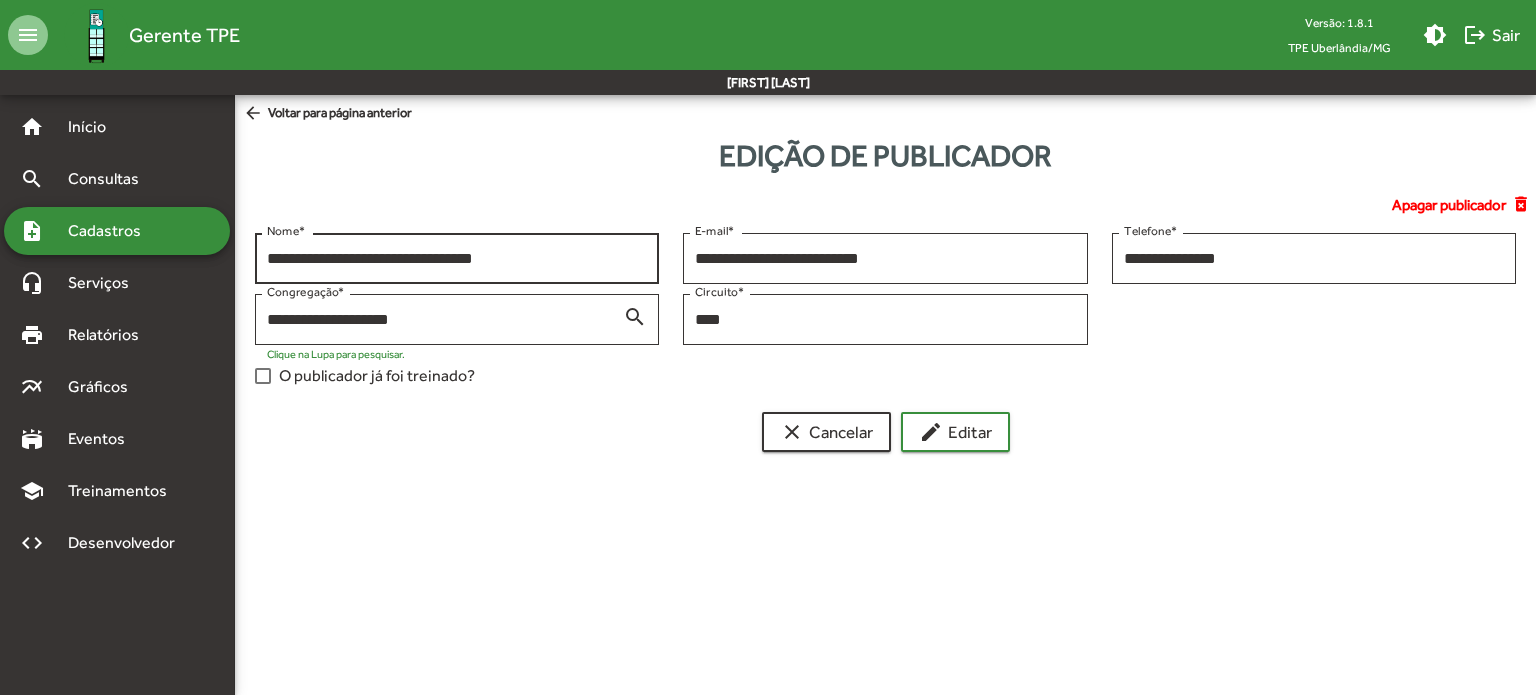 click on "**********" at bounding box center [457, 259] 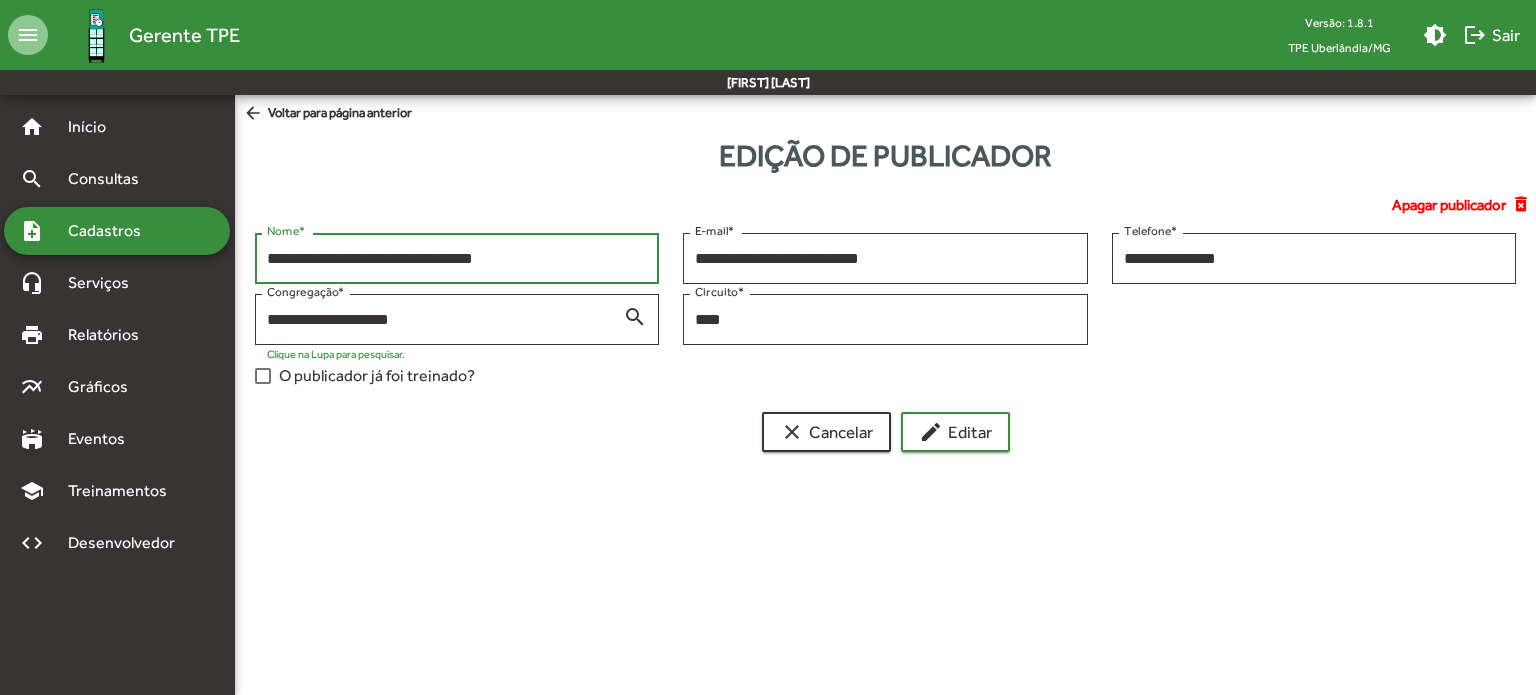 drag, startPoint x: 569, startPoint y: 258, endPoint x: 168, endPoint y: 251, distance: 401.0611 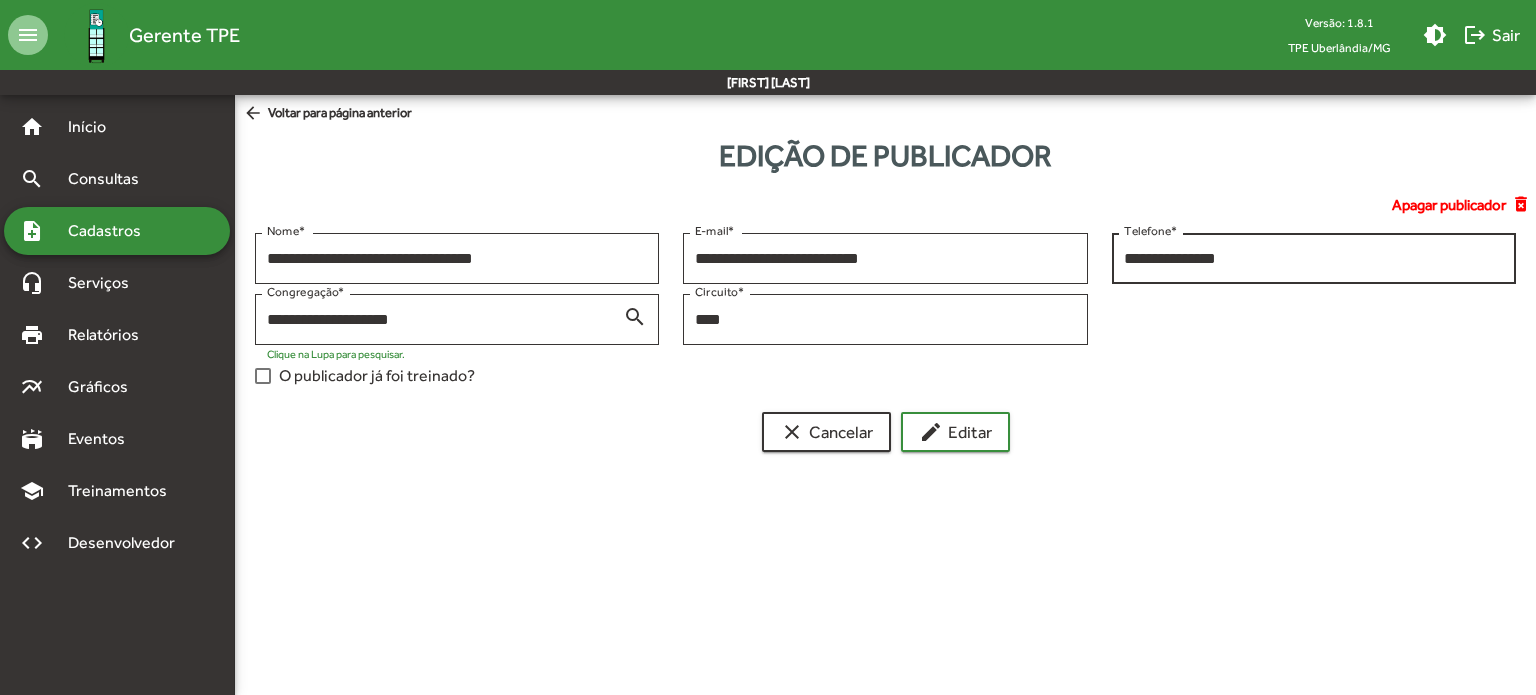 click on "**********" at bounding box center (1314, 256) 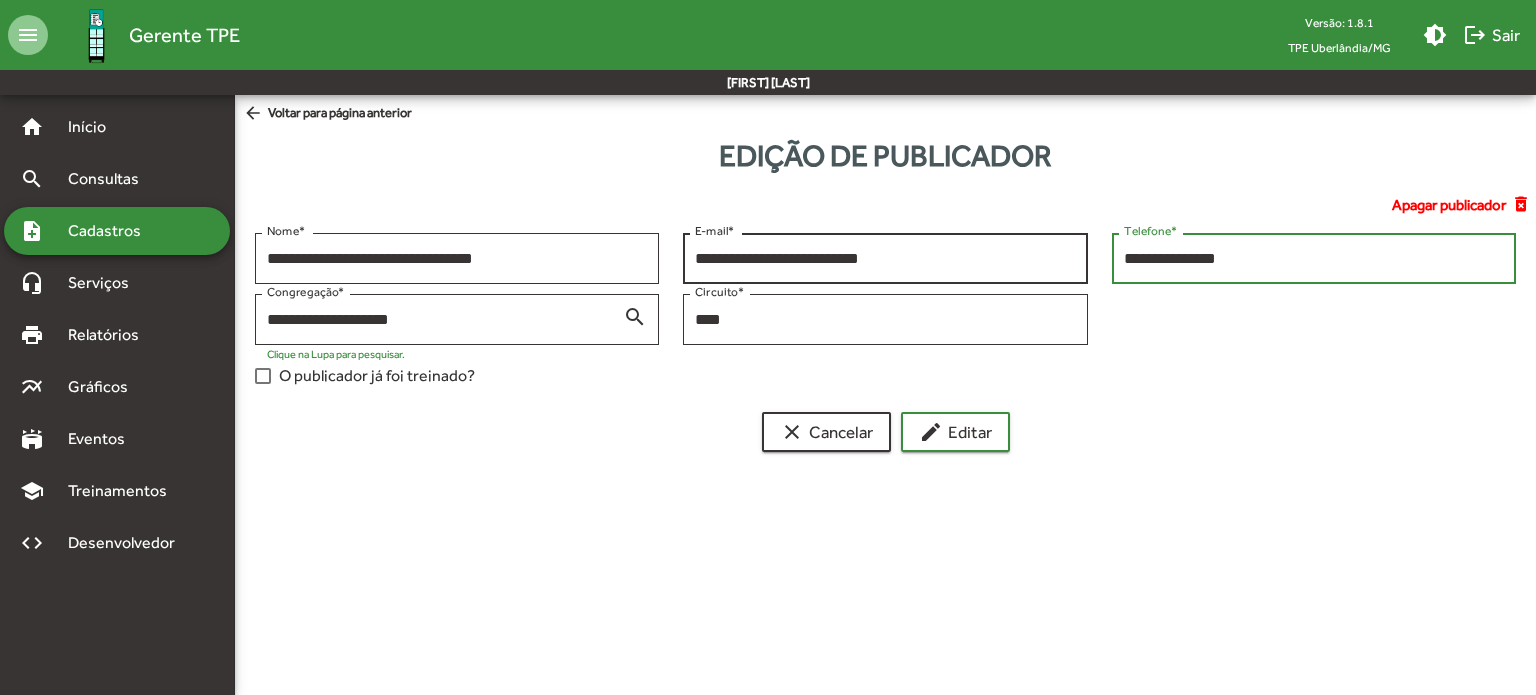 drag, startPoint x: 1297, startPoint y: 256, endPoint x: 1054, endPoint y: 253, distance: 243.01852 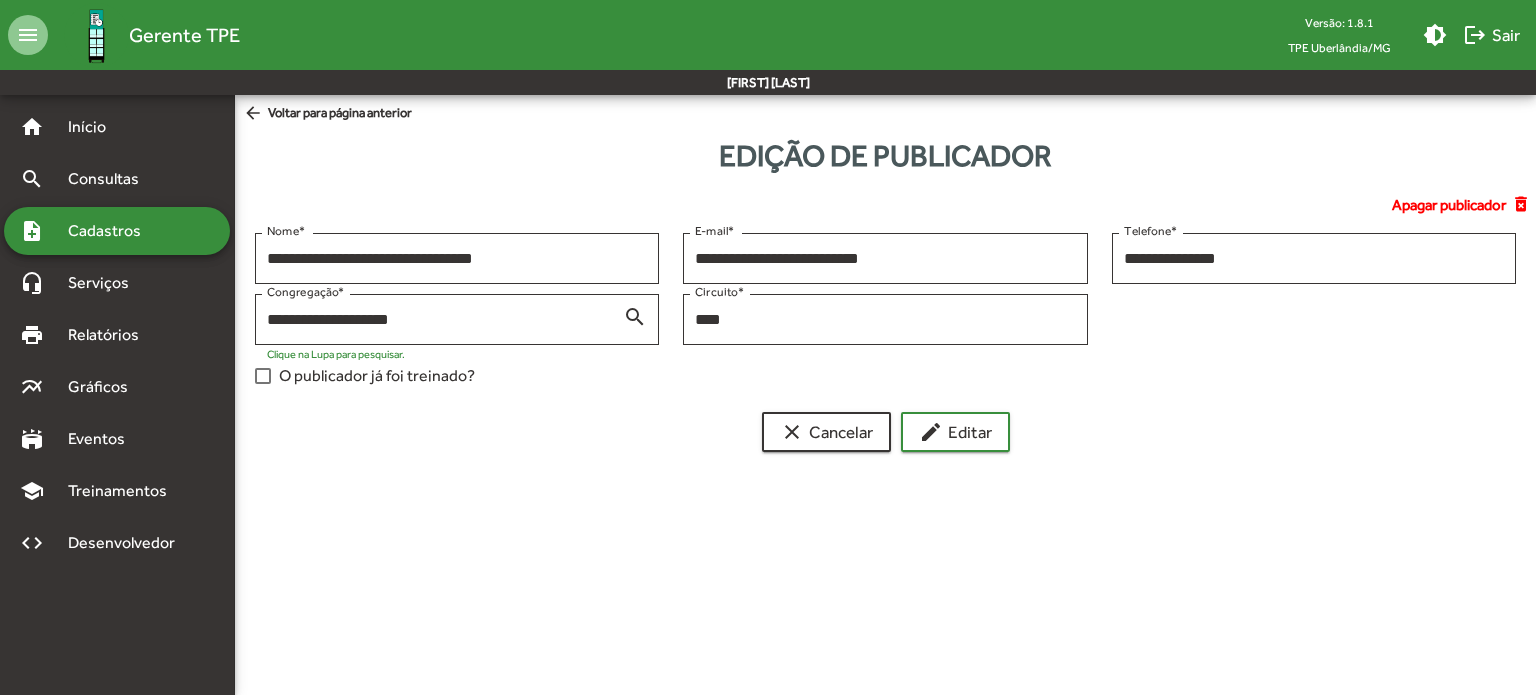 click on "Apagar publicador" at bounding box center [1449, 205] 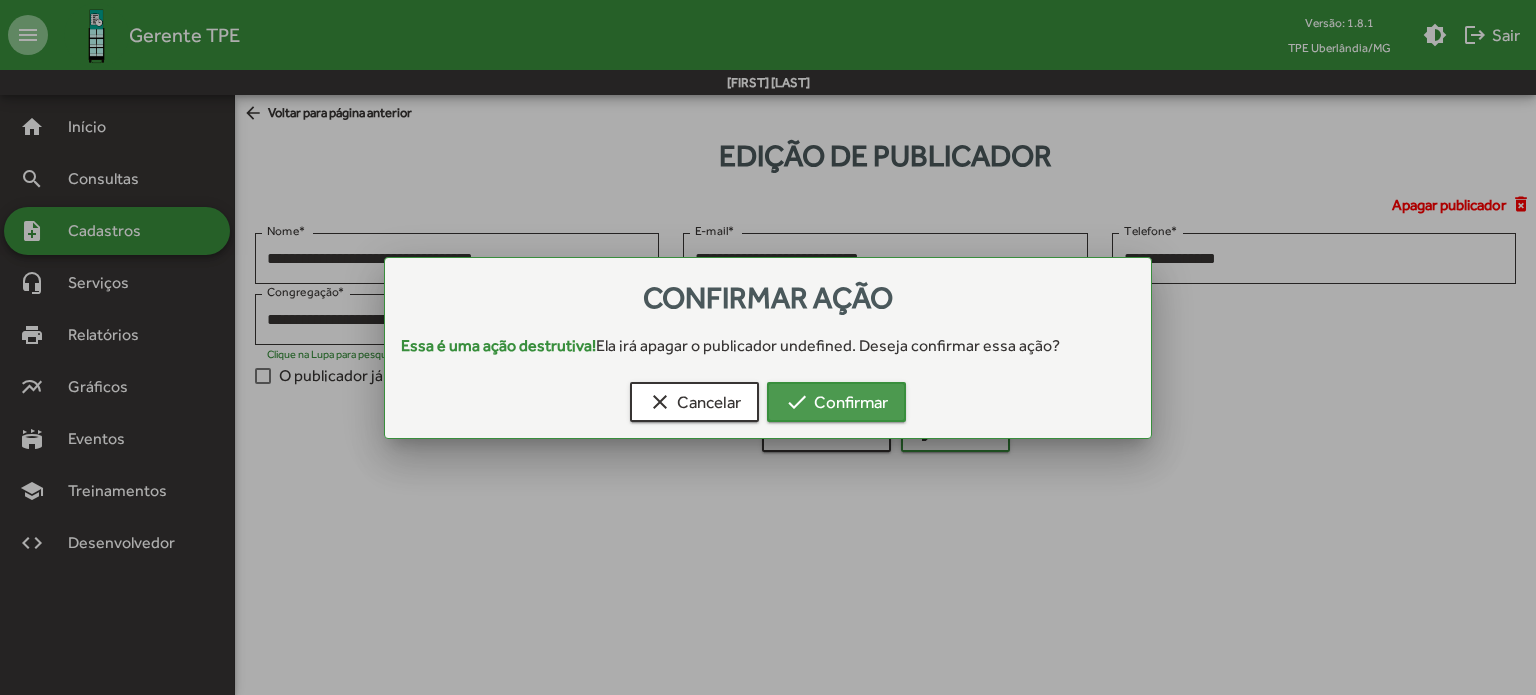 click on "check  Confirmar" at bounding box center (836, 402) 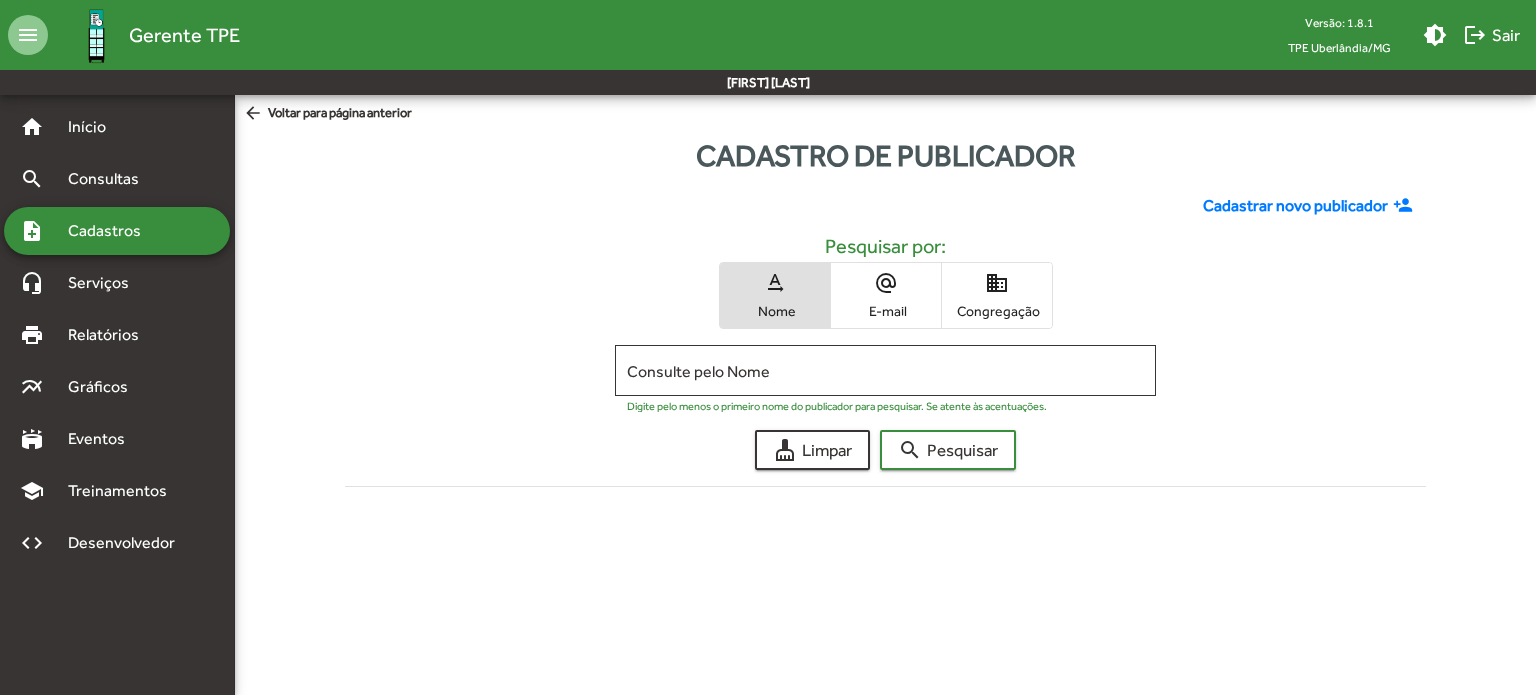 click on "Cadastrar novo publicador" 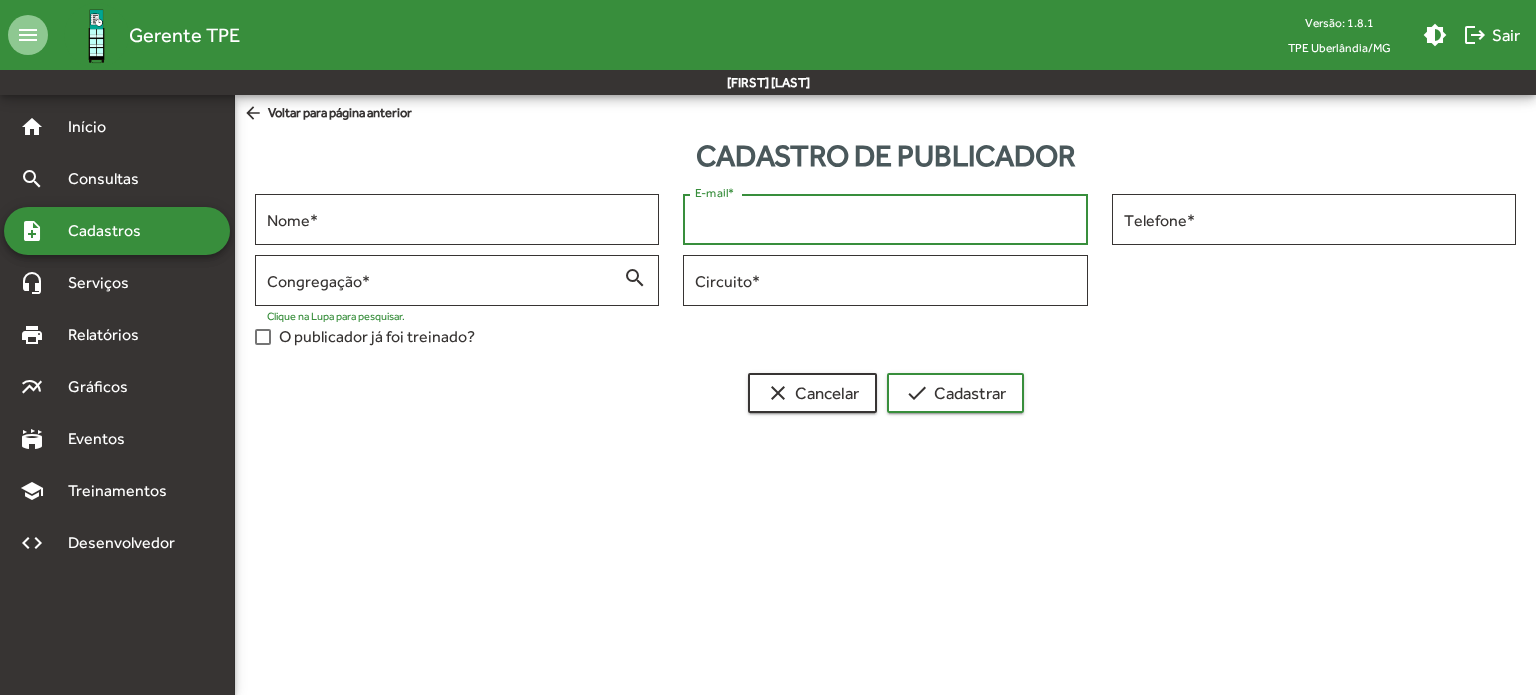 click on "E-mail  *" at bounding box center [885, 220] 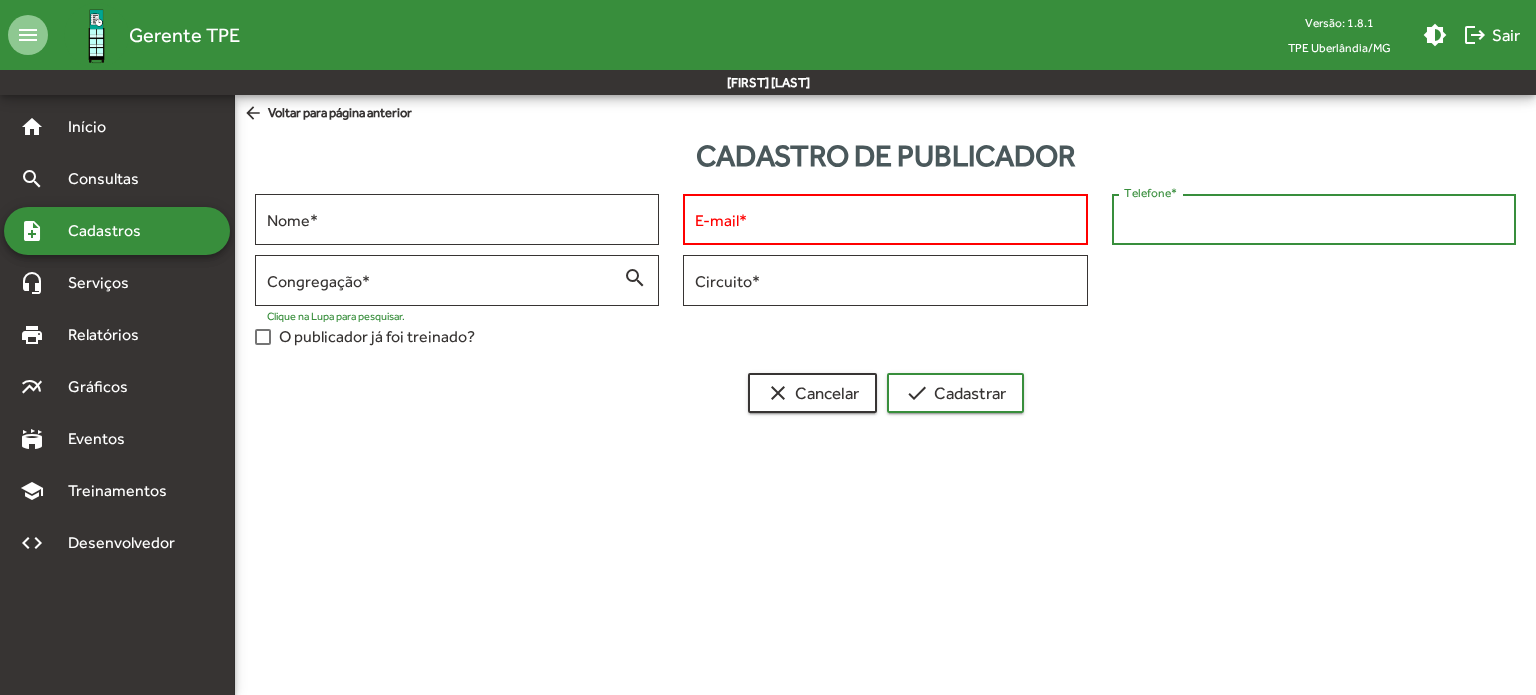 click on "Telefone  *" at bounding box center [1314, 220] 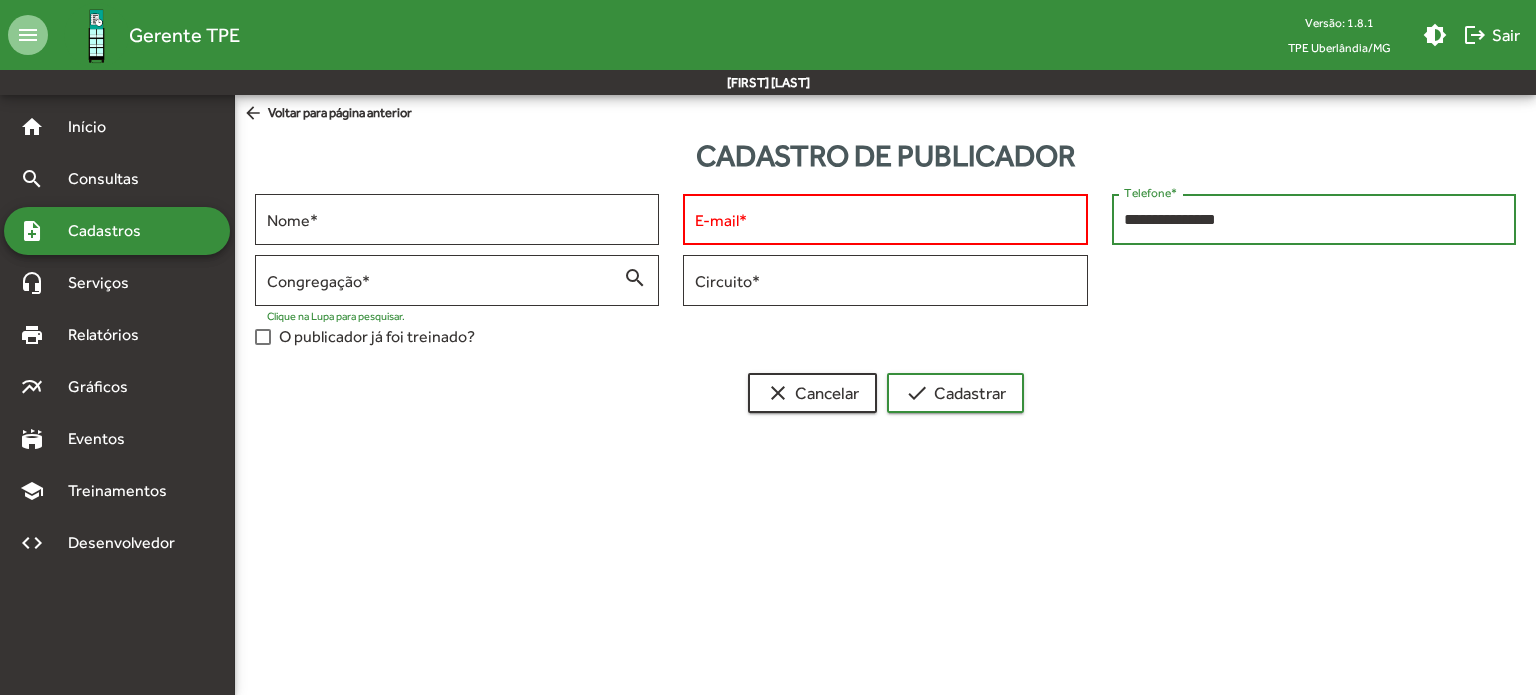 type on "**********" 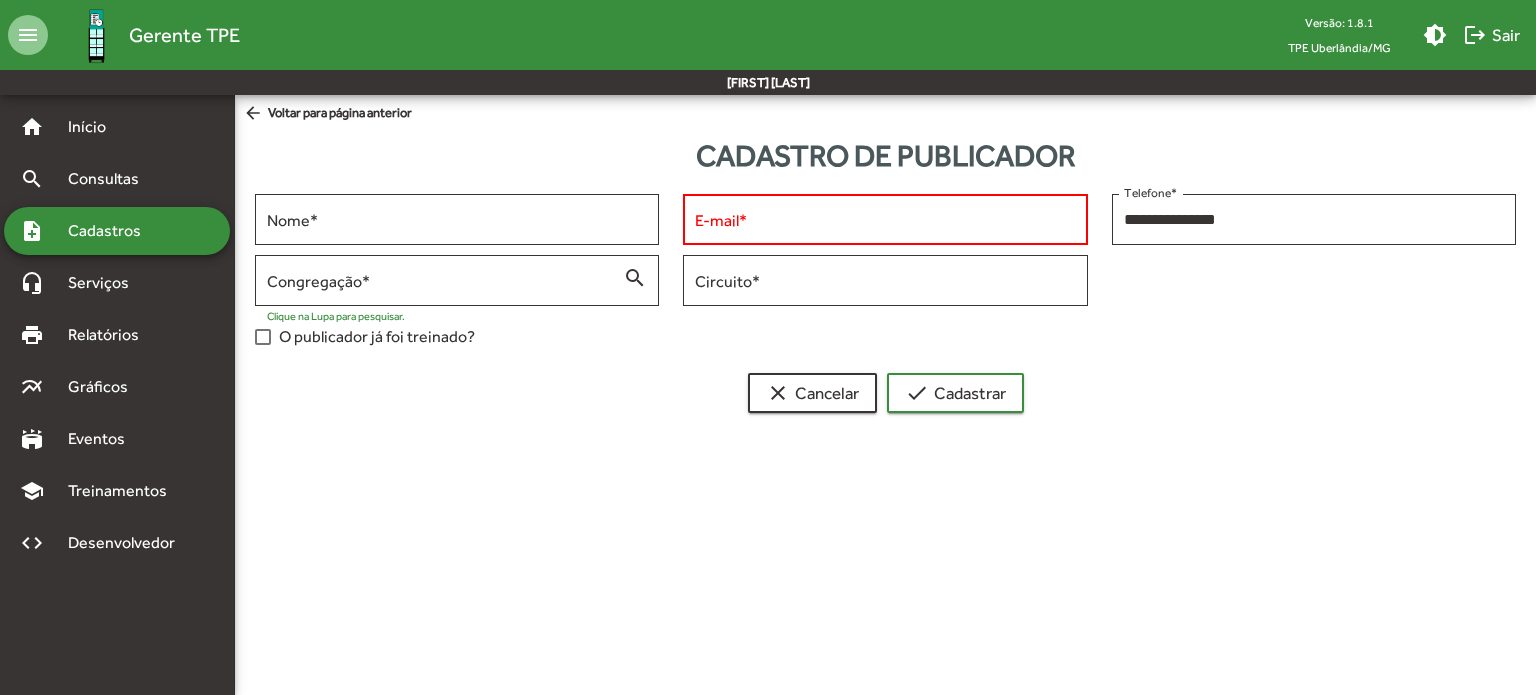 click on "E-mail  *" at bounding box center (885, 217) 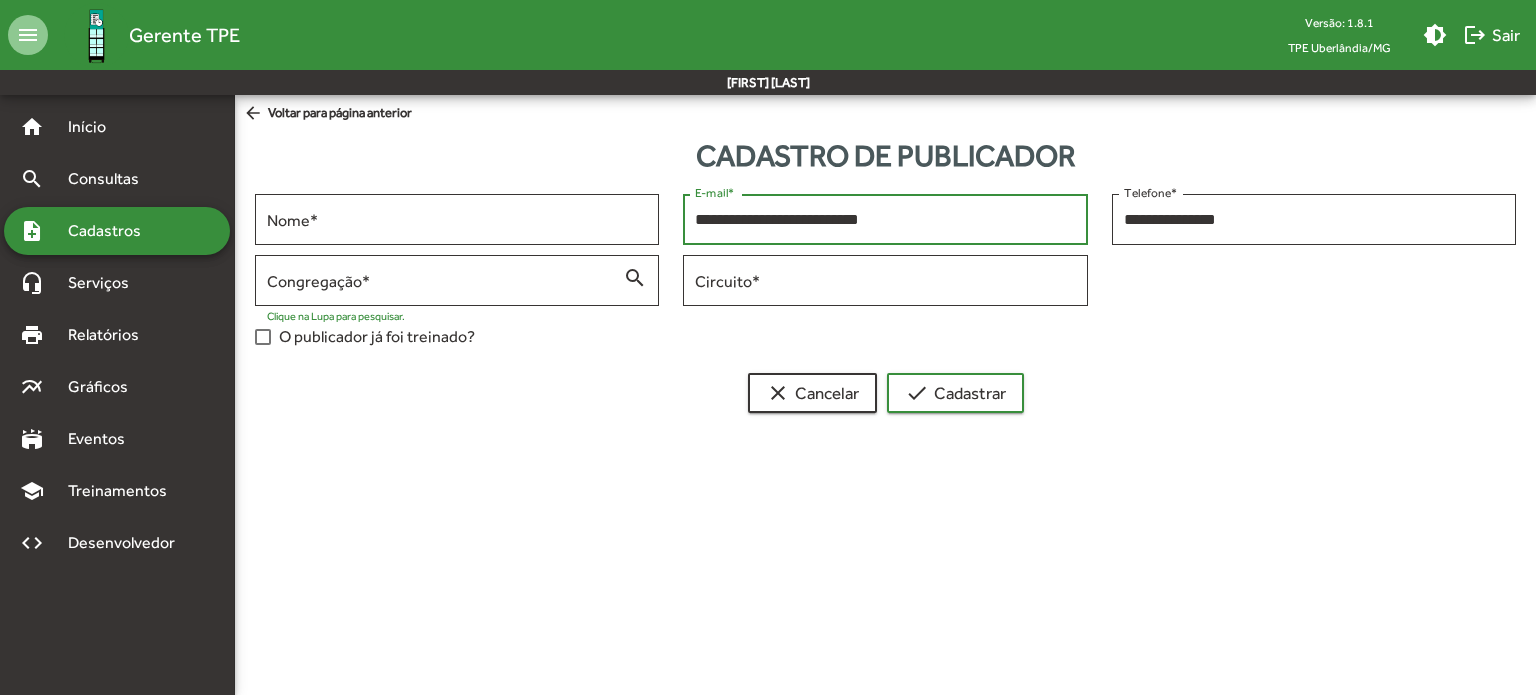 type on "**********" 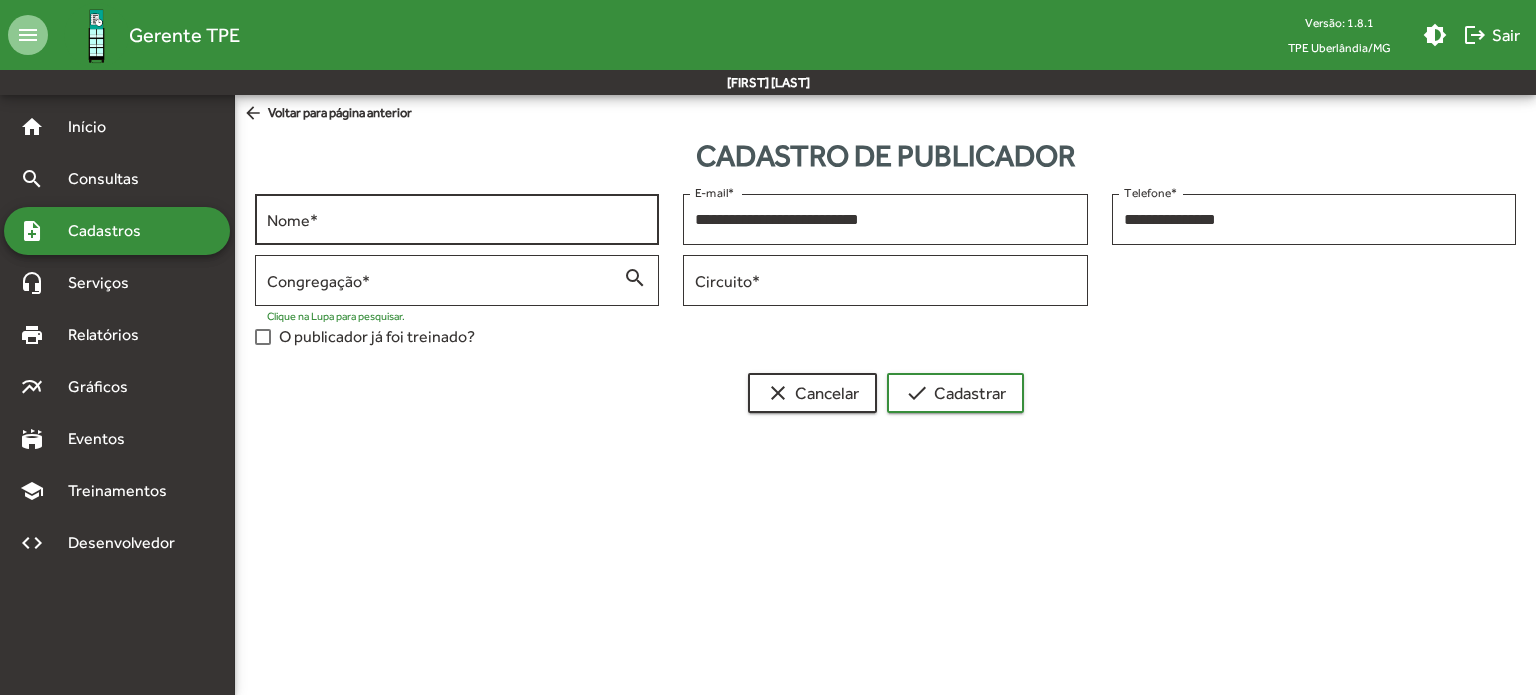 paste on "**********" 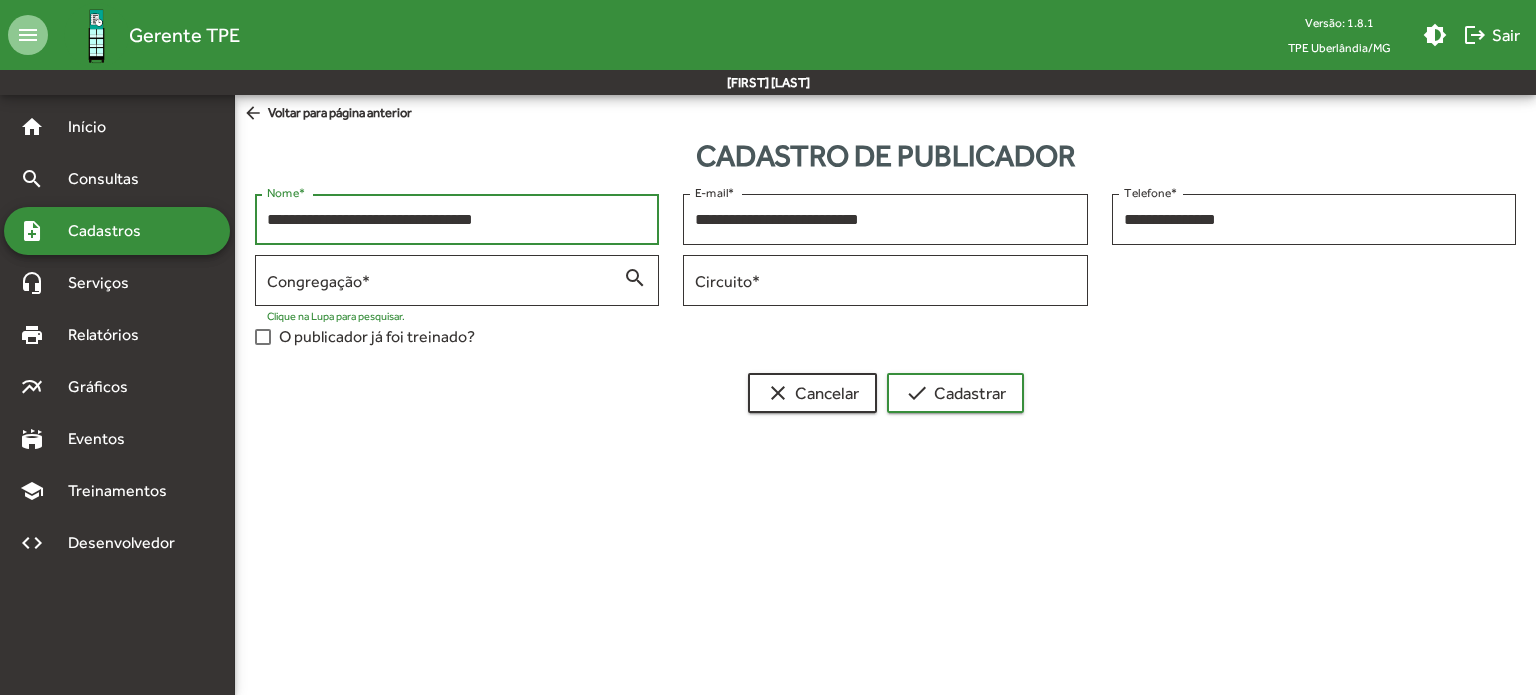 type on "**********" 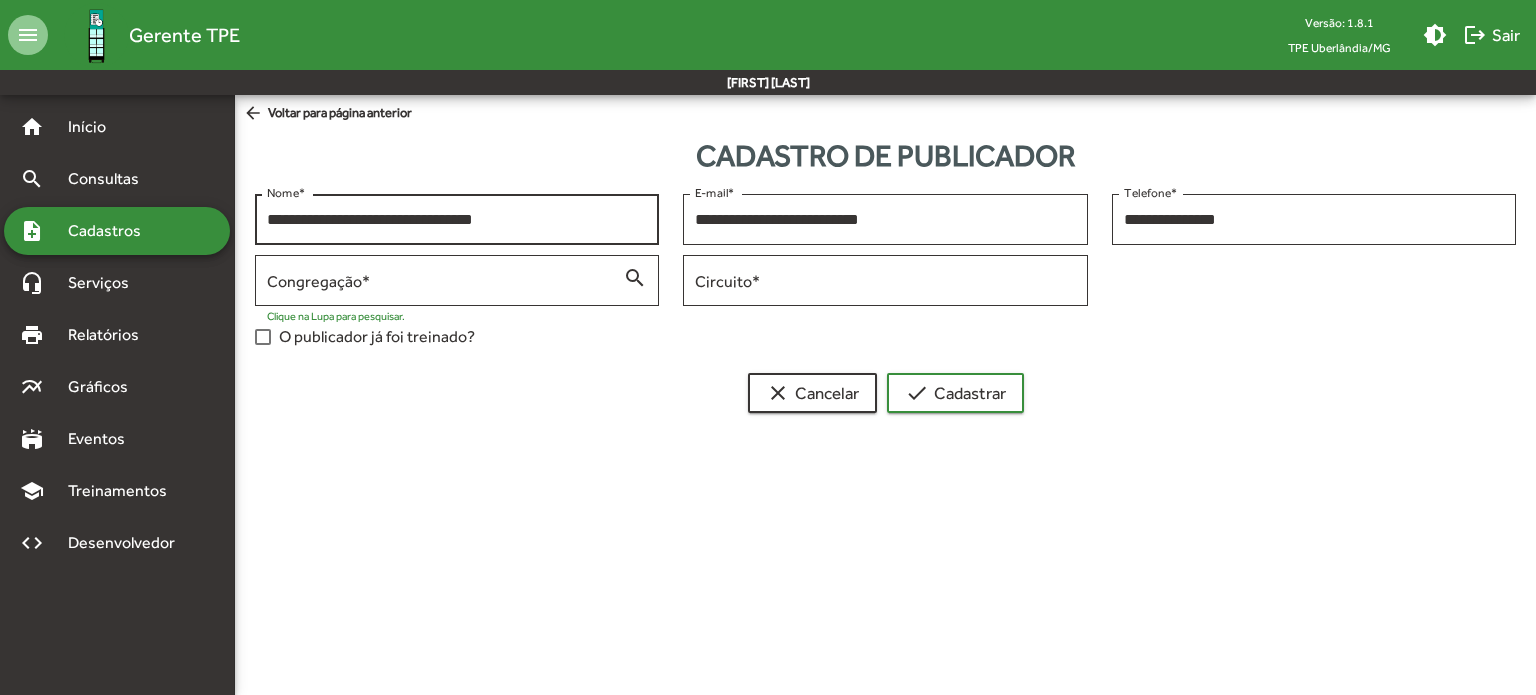 click on "**********" at bounding box center (457, 217) 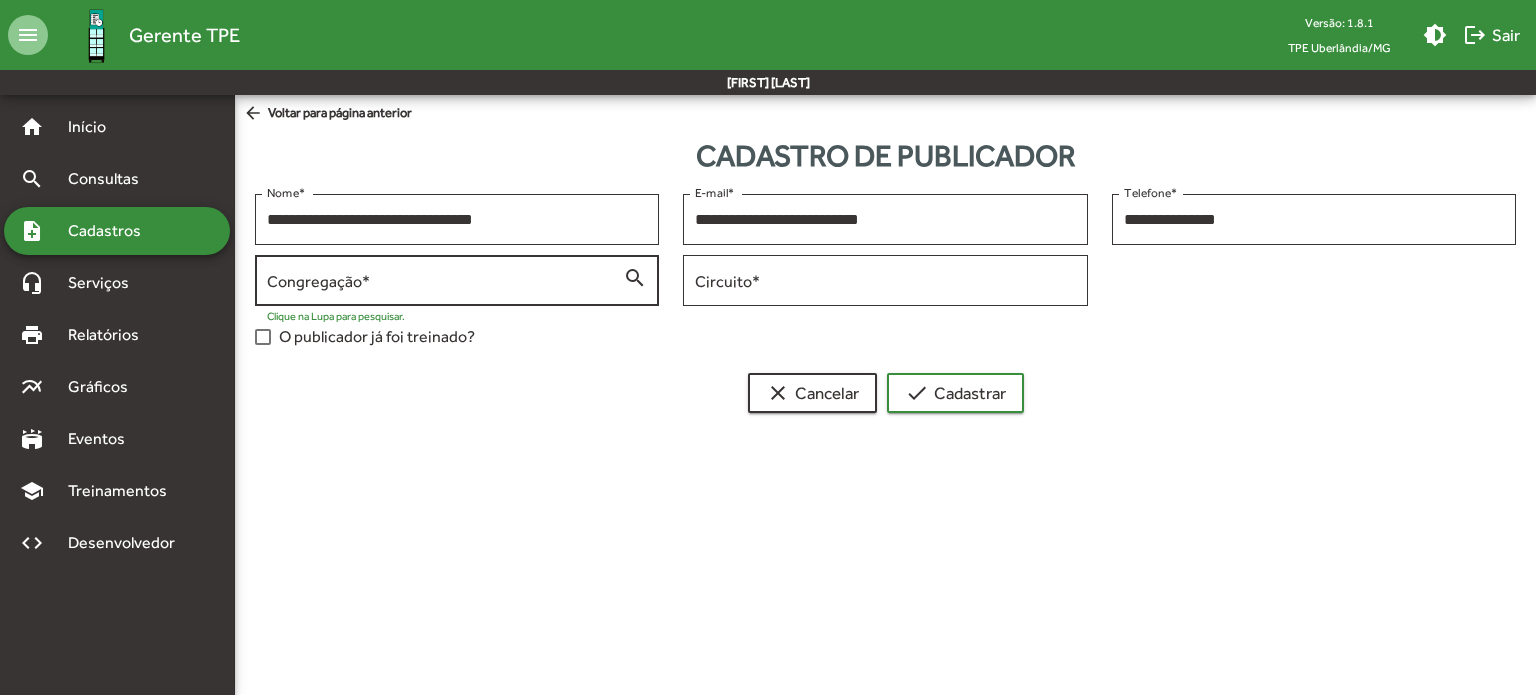 click on "search" at bounding box center (635, 277) 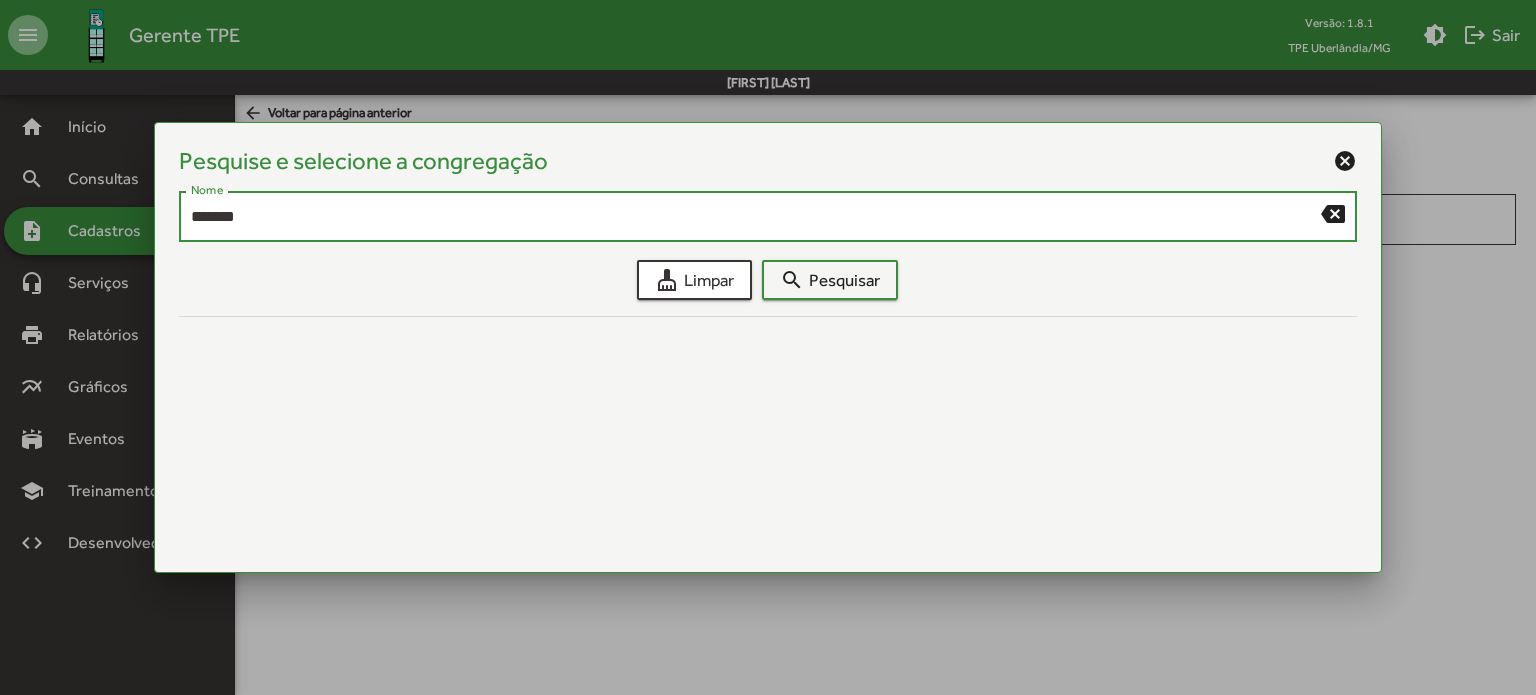 type on "*******" 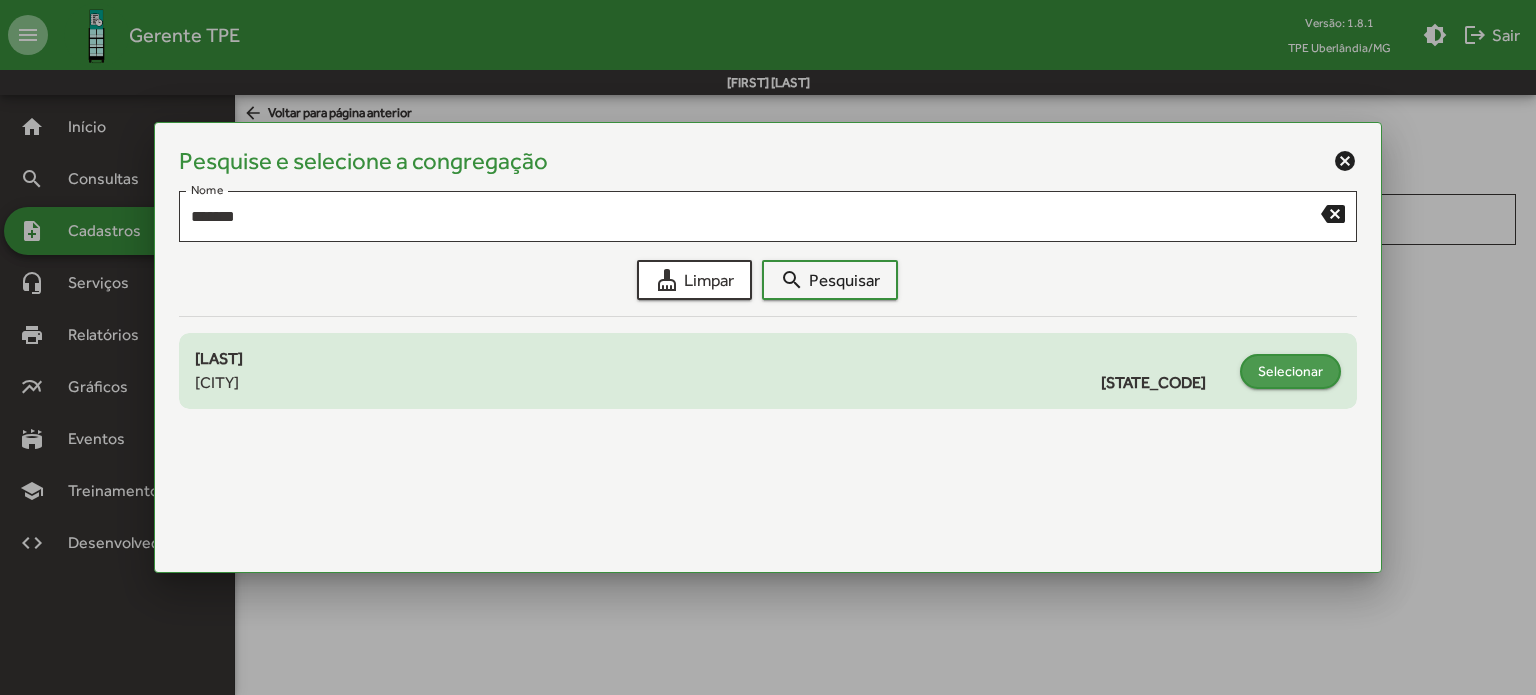 click on "Selecionar" 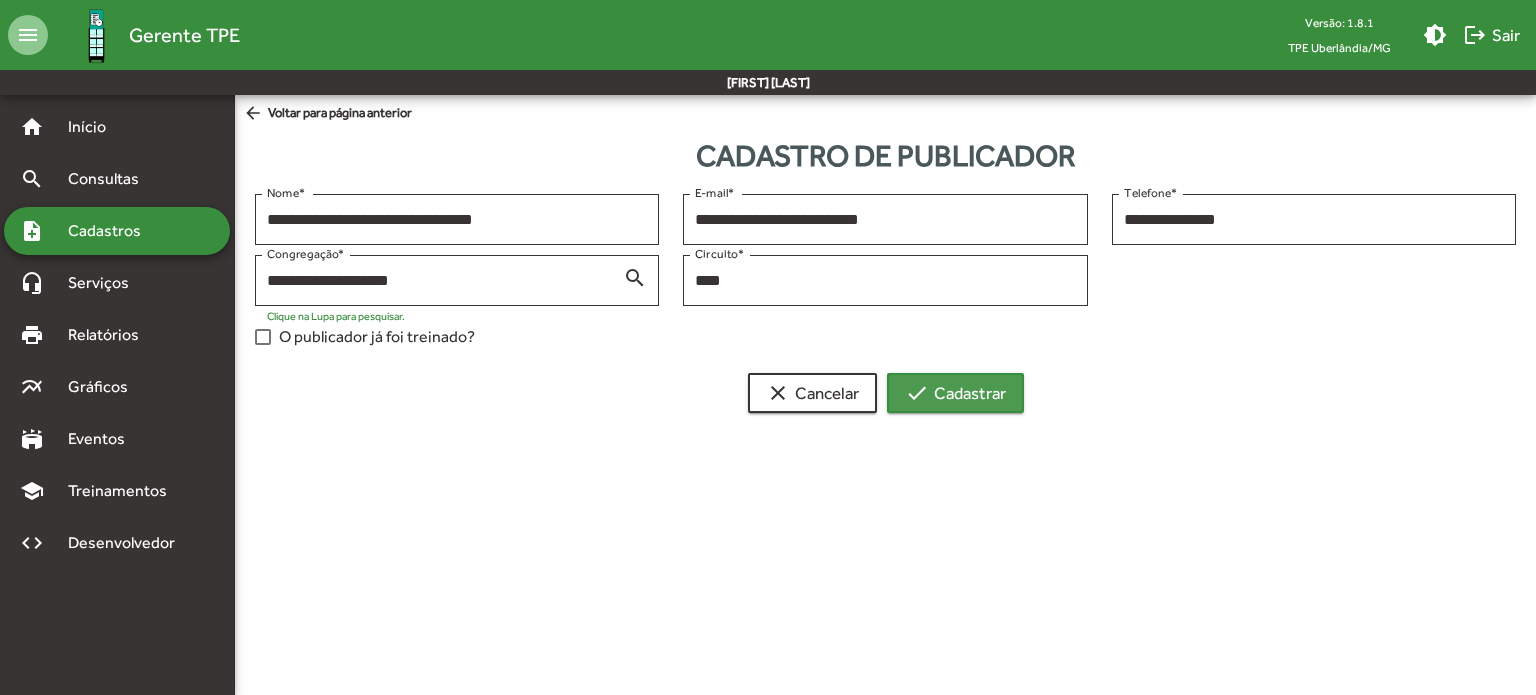 click on "check  Cadastrar" at bounding box center (955, 393) 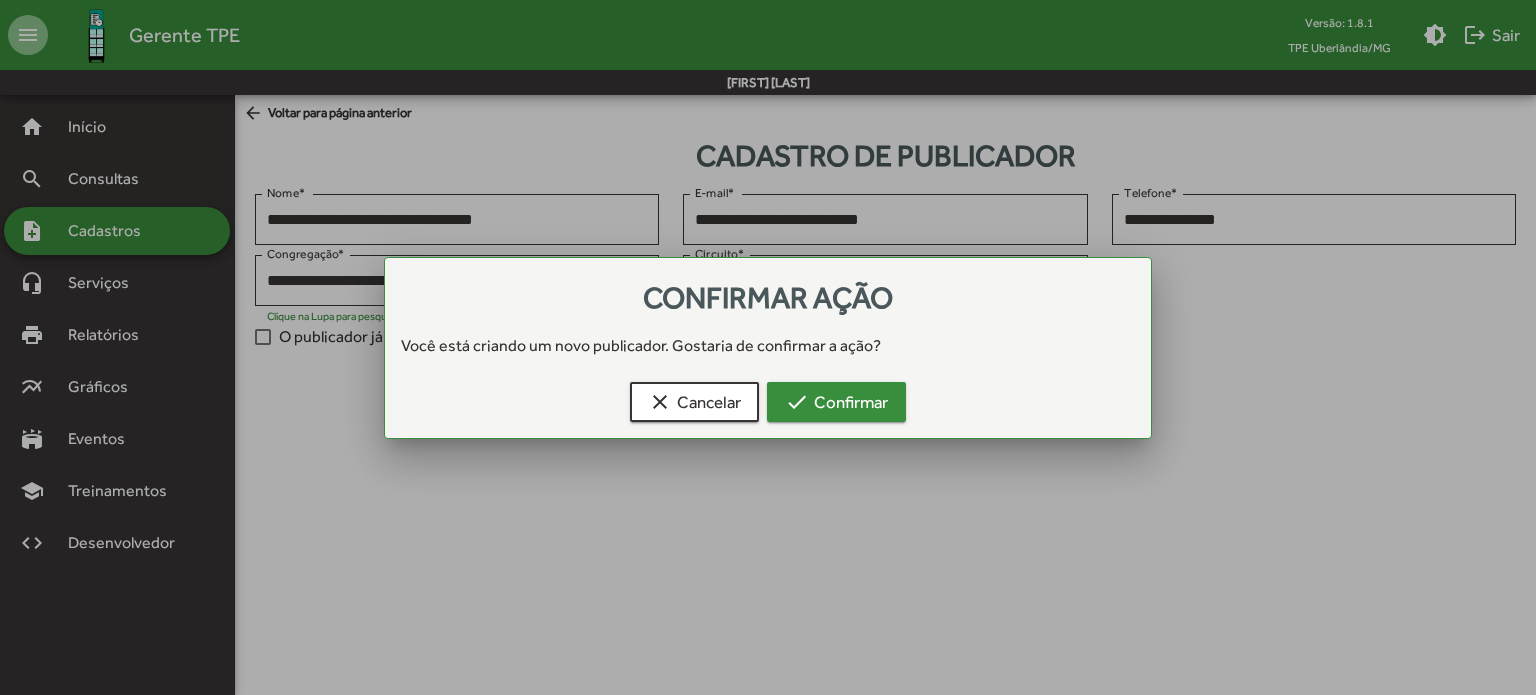 click on "check  Confirmar" at bounding box center (836, 402) 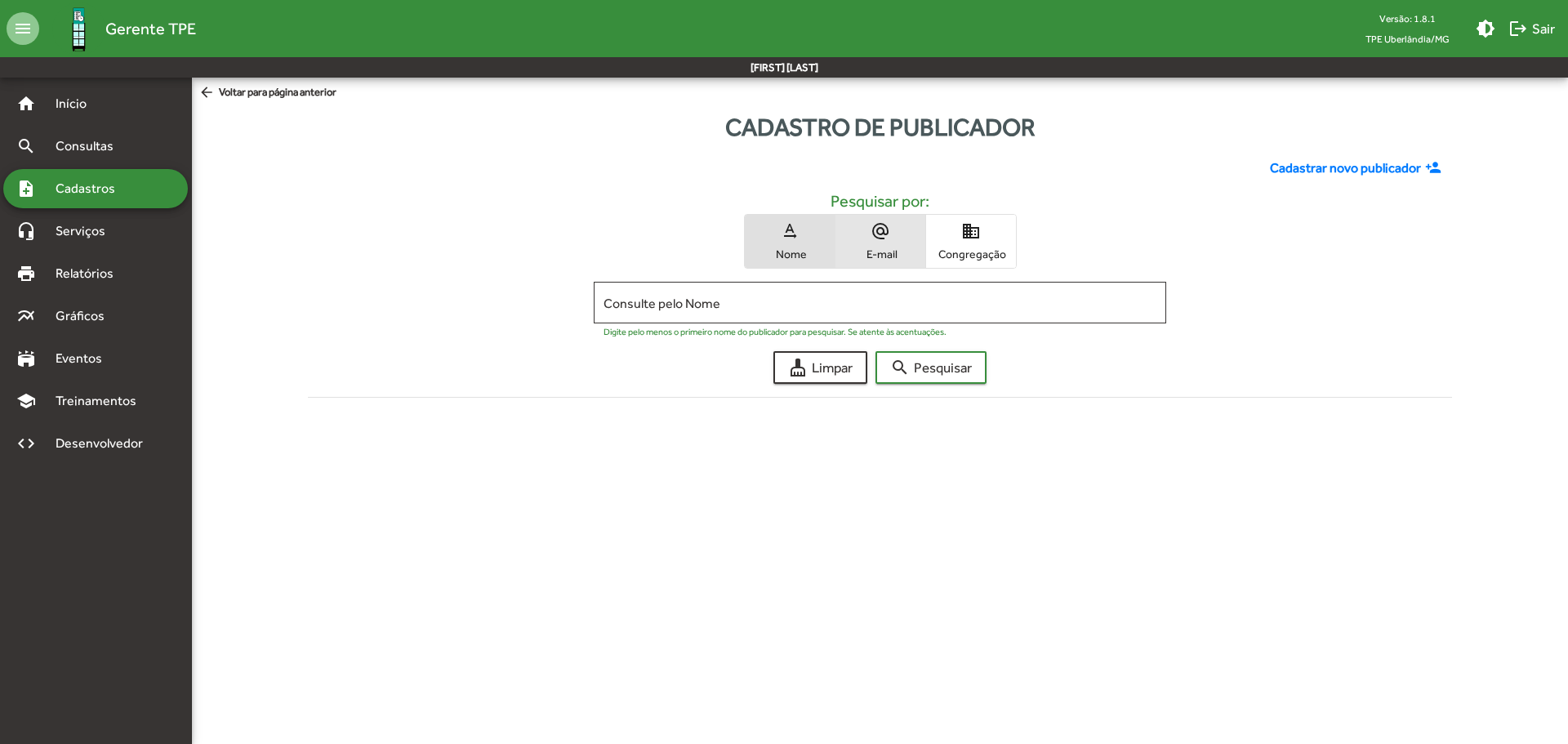 click on "alternate_email E-mail" at bounding box center (880, 241) 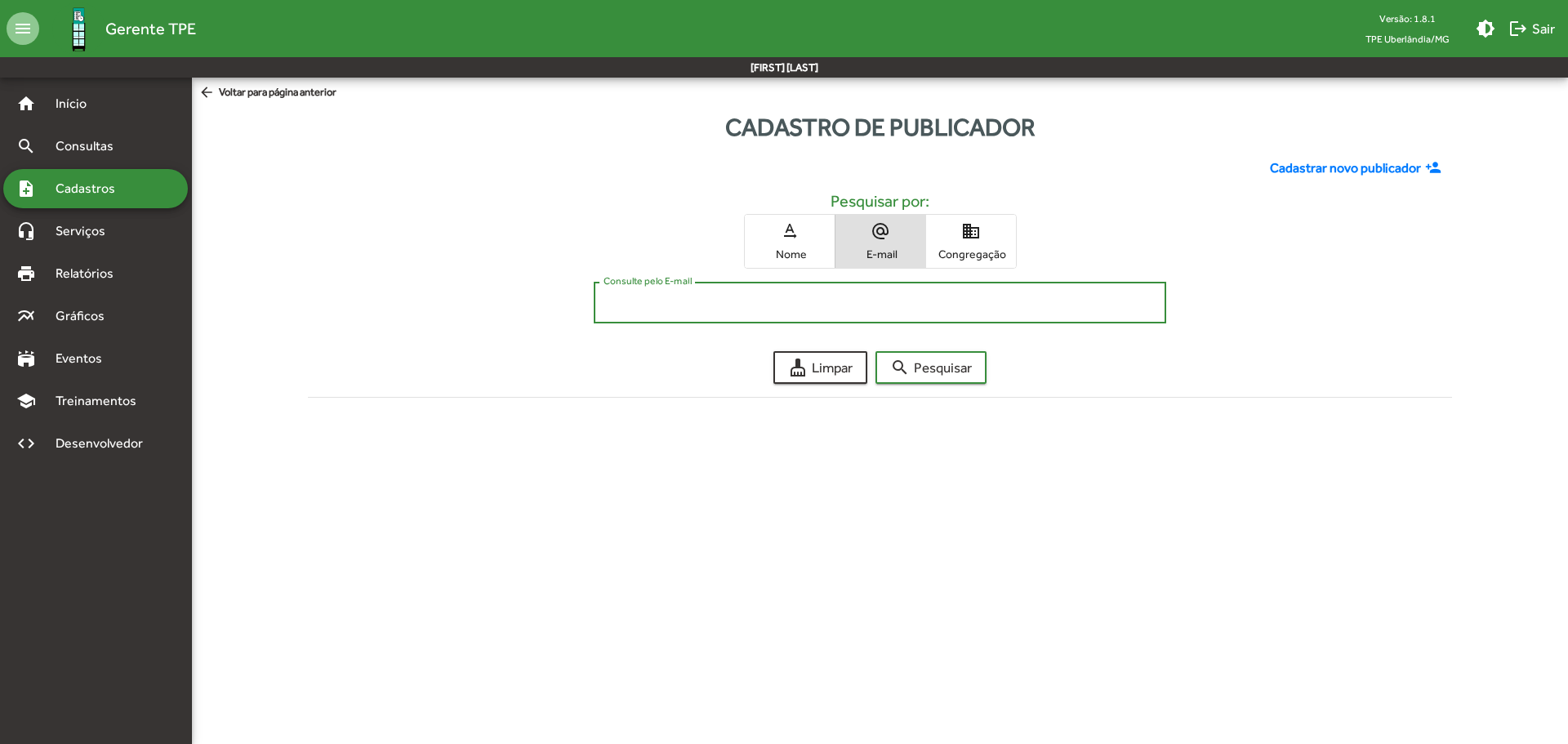 click on "Consulte pelo E-mail" at bounding box center (880, 303) 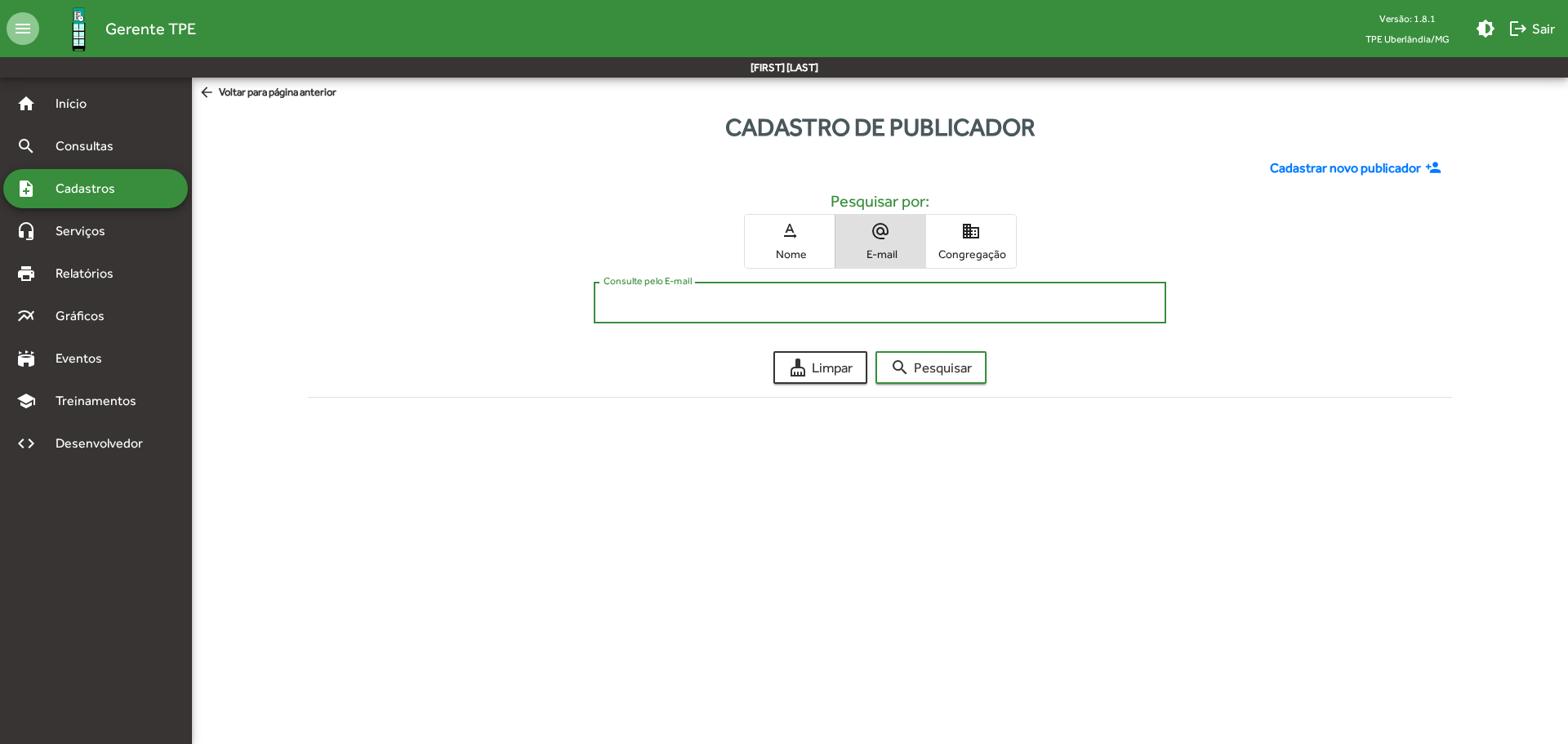 paste on "**********" 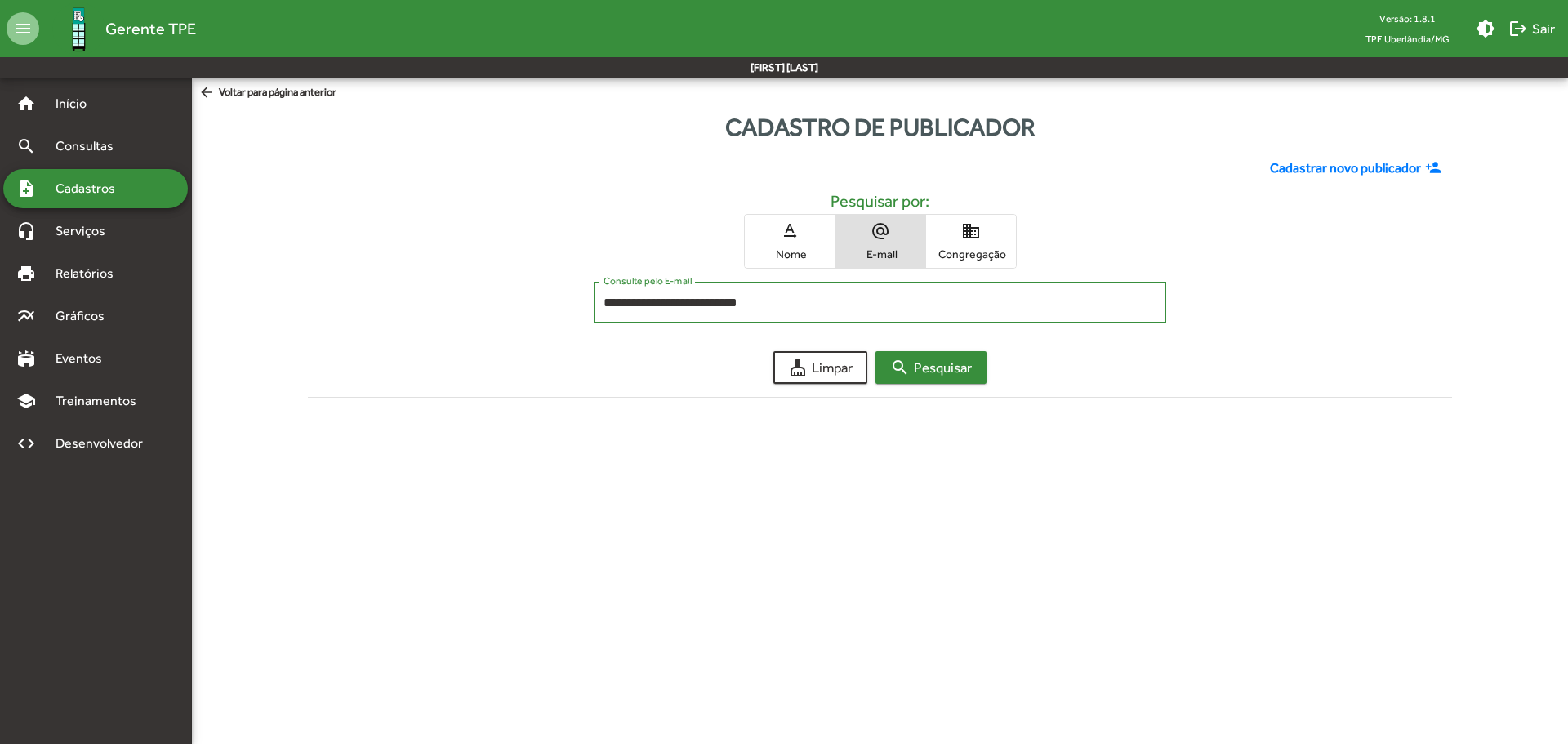 click on "search  Pesquisar" 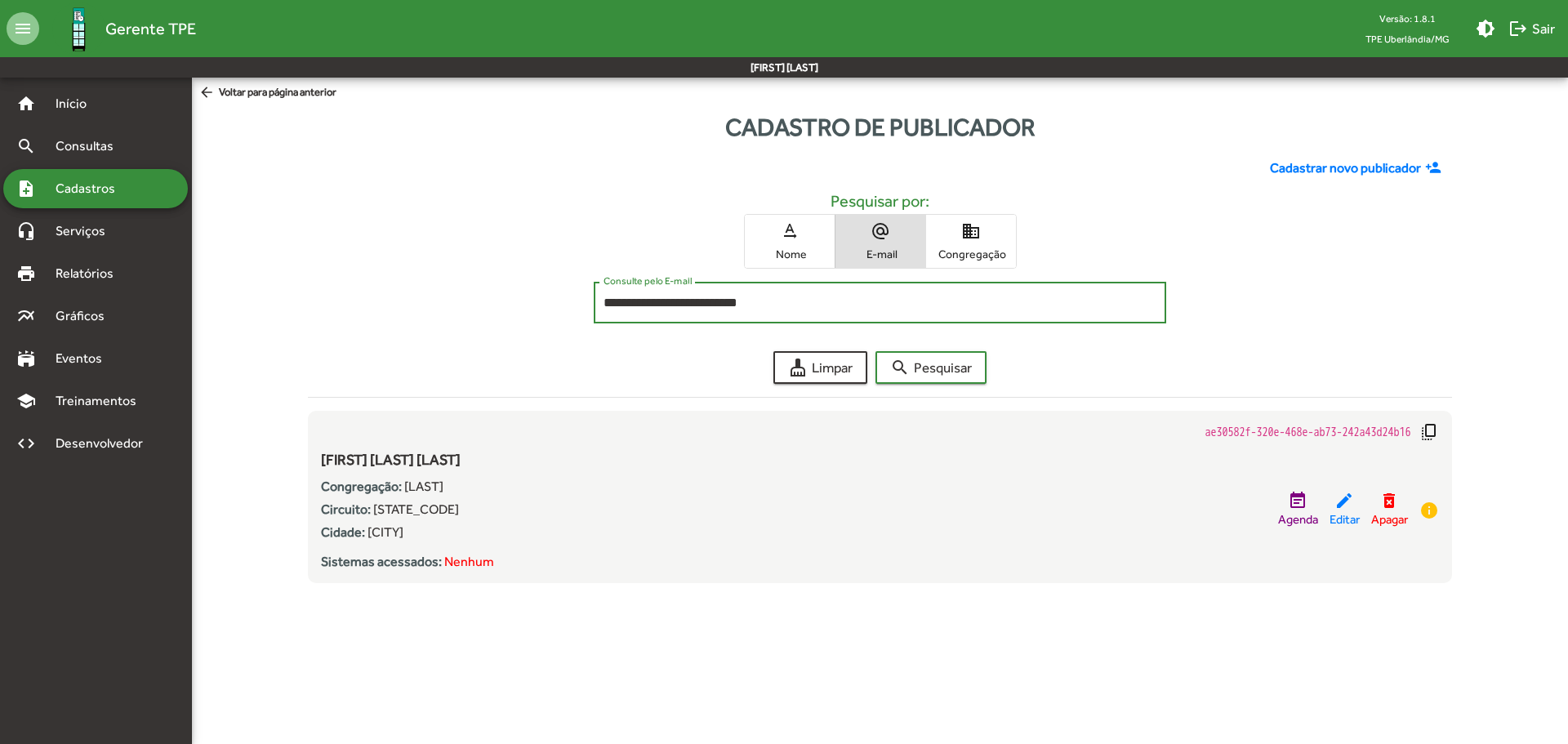 drag, startPoint x: 713, startPoint y: 298, endPoint x: 898, endPoint y: 300, distance: 185.01081 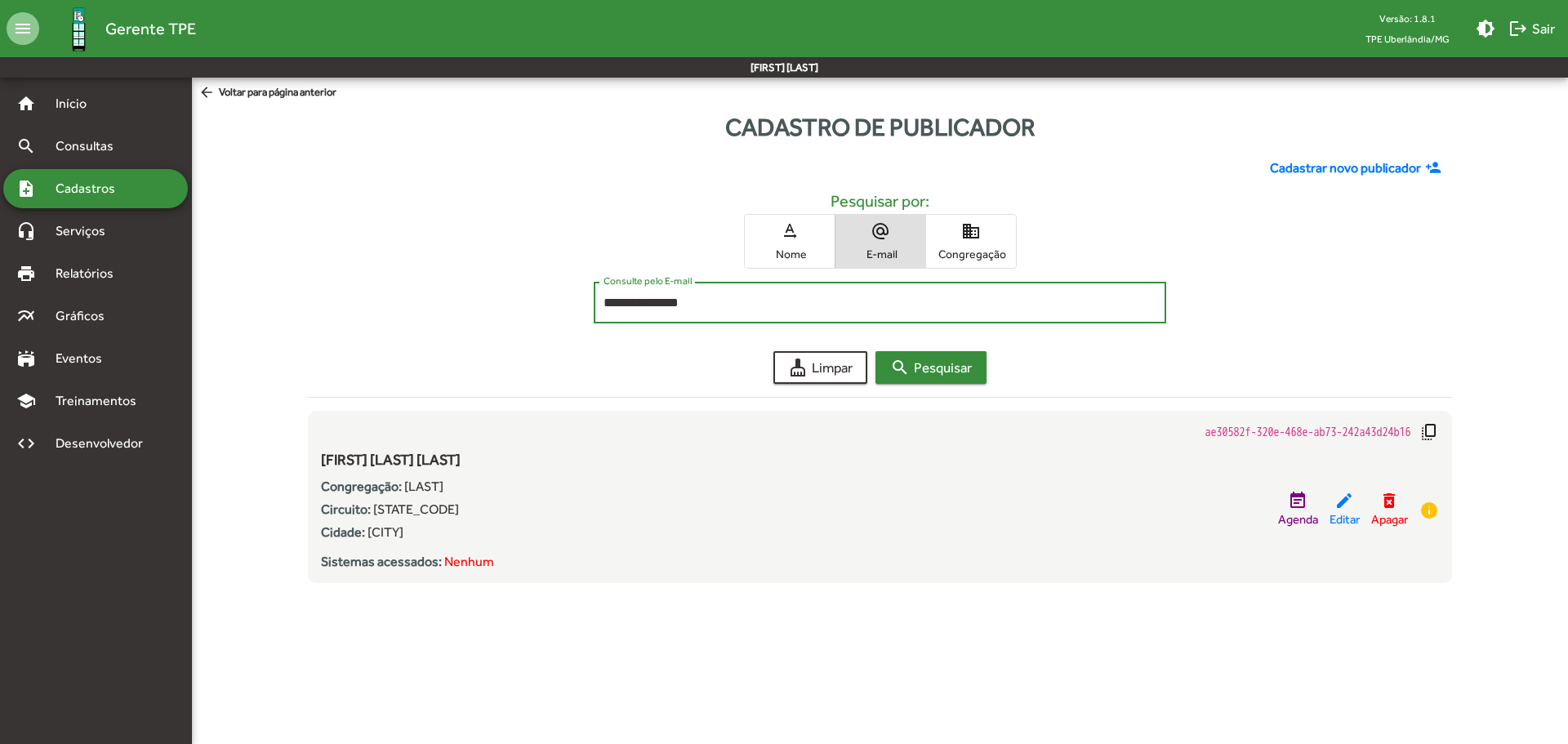 type on "**********" 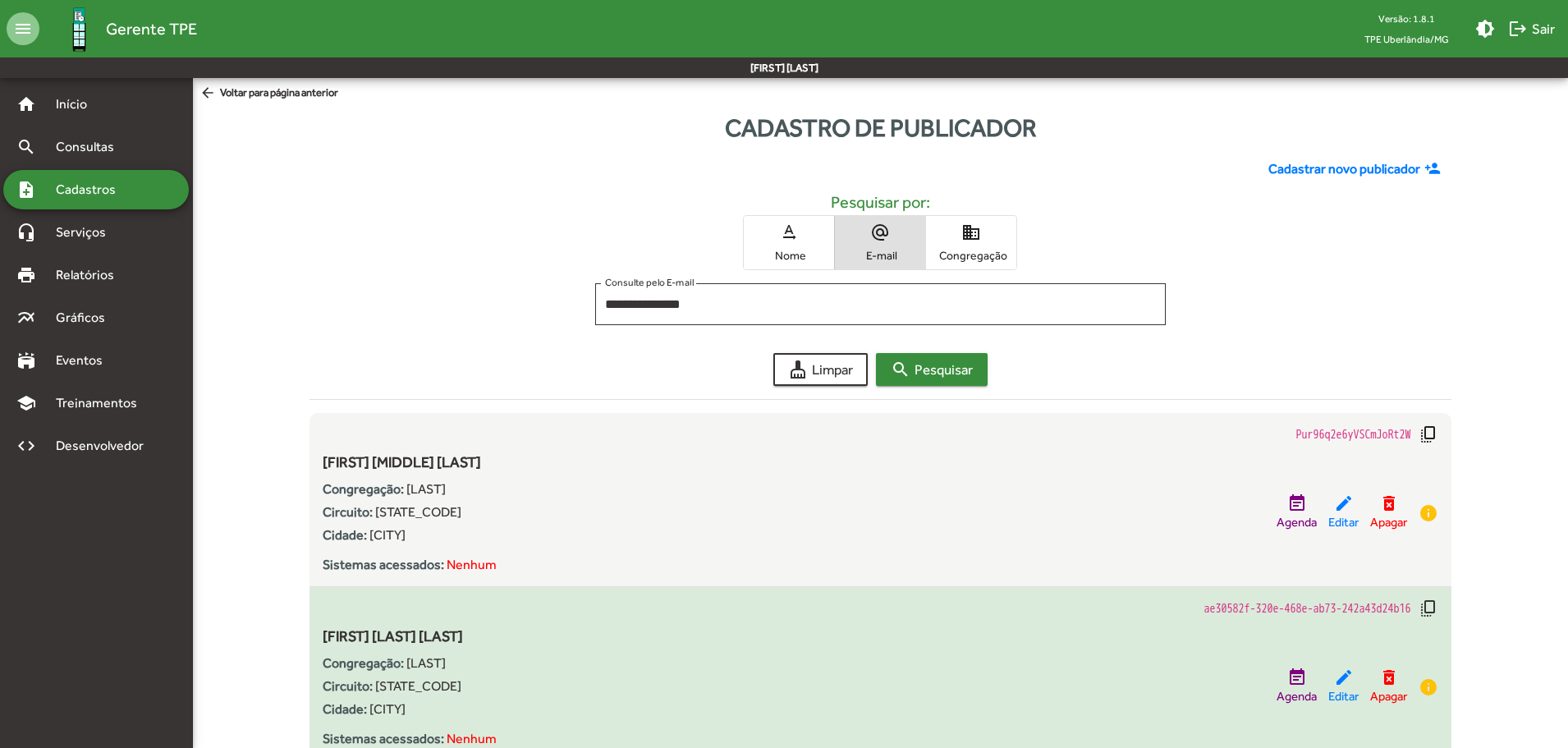scroll, scrollTop: 65, scrollLeft: 0, axis: vertical 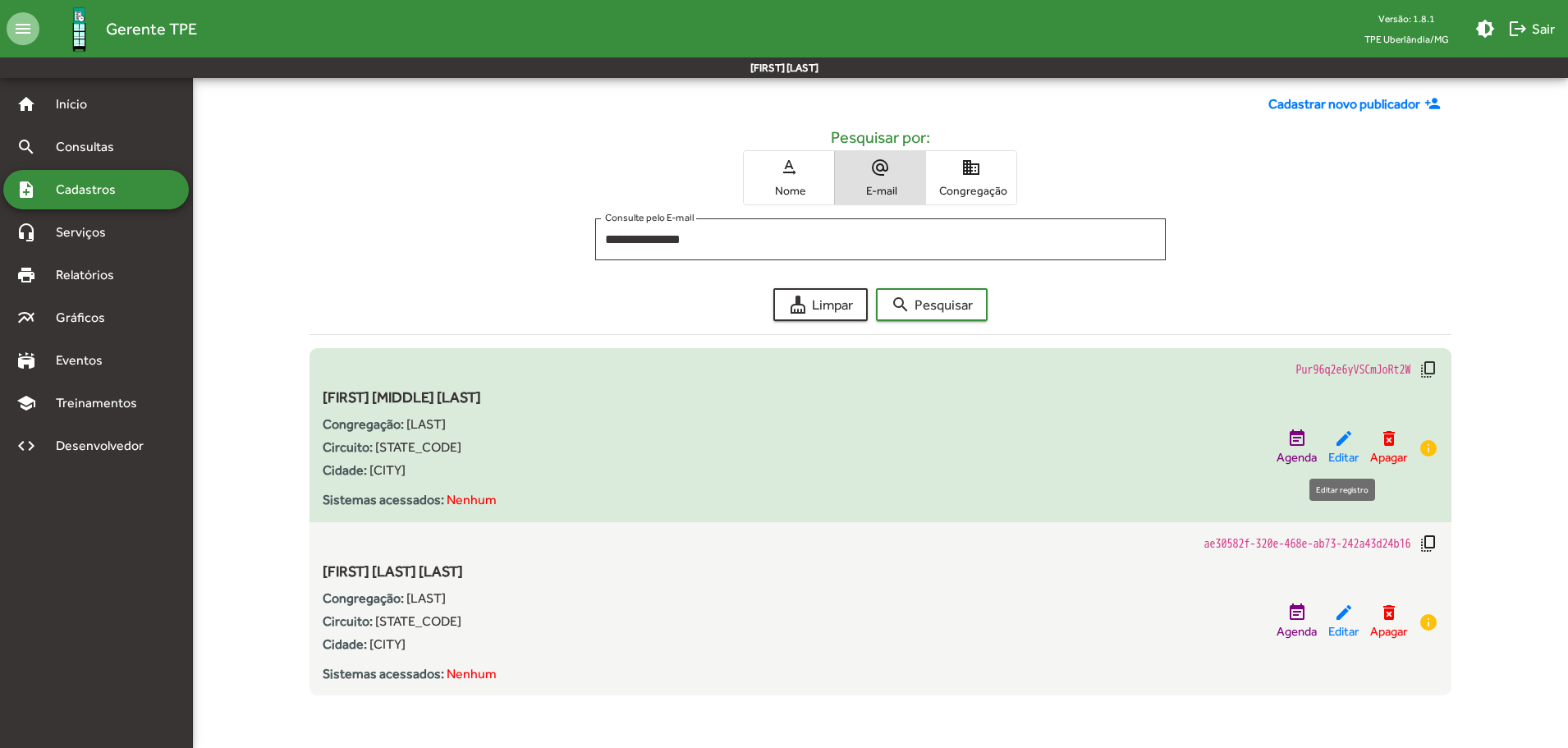 click on "edit" 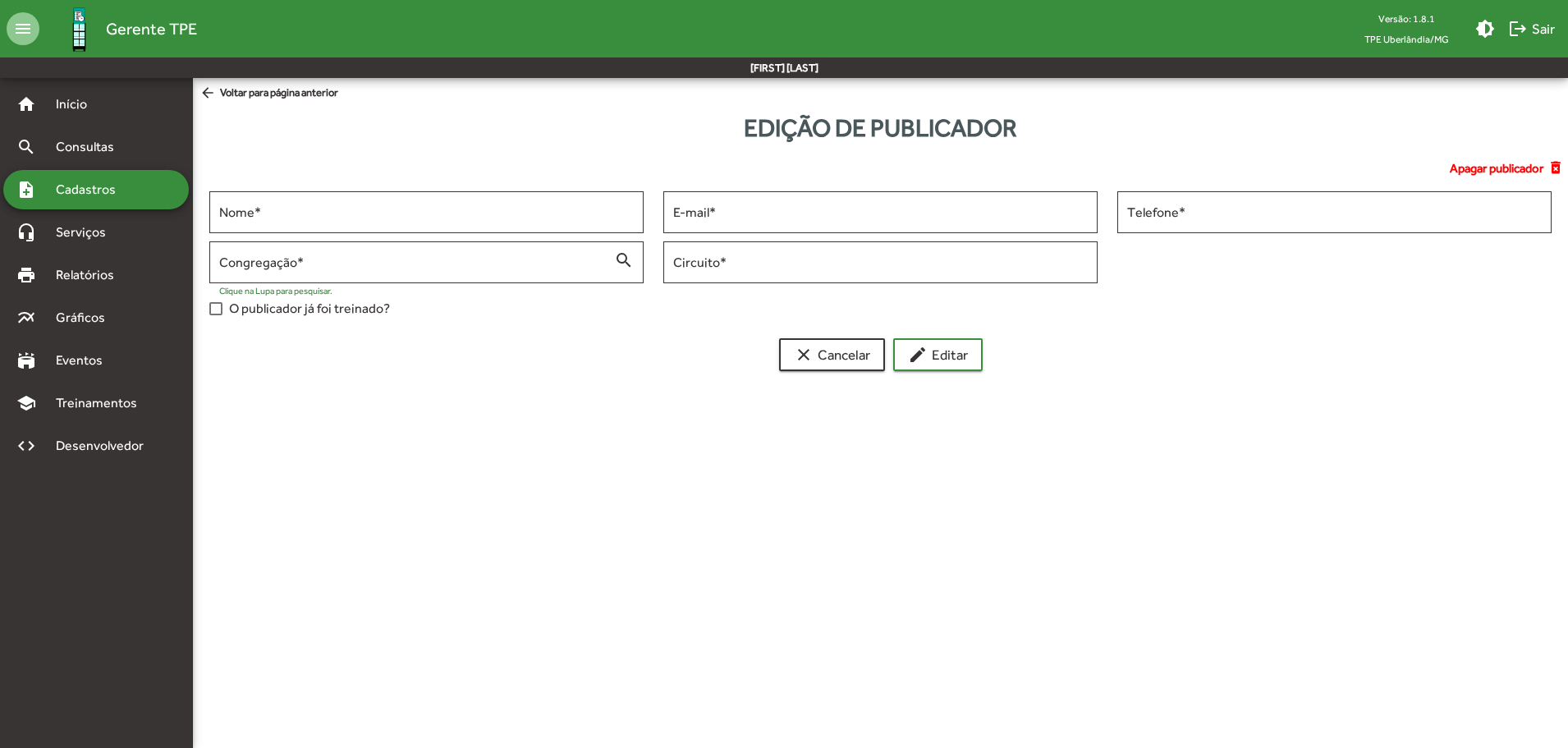 scroll, scrollTop: 0, scrollLeft: 0, axis: both 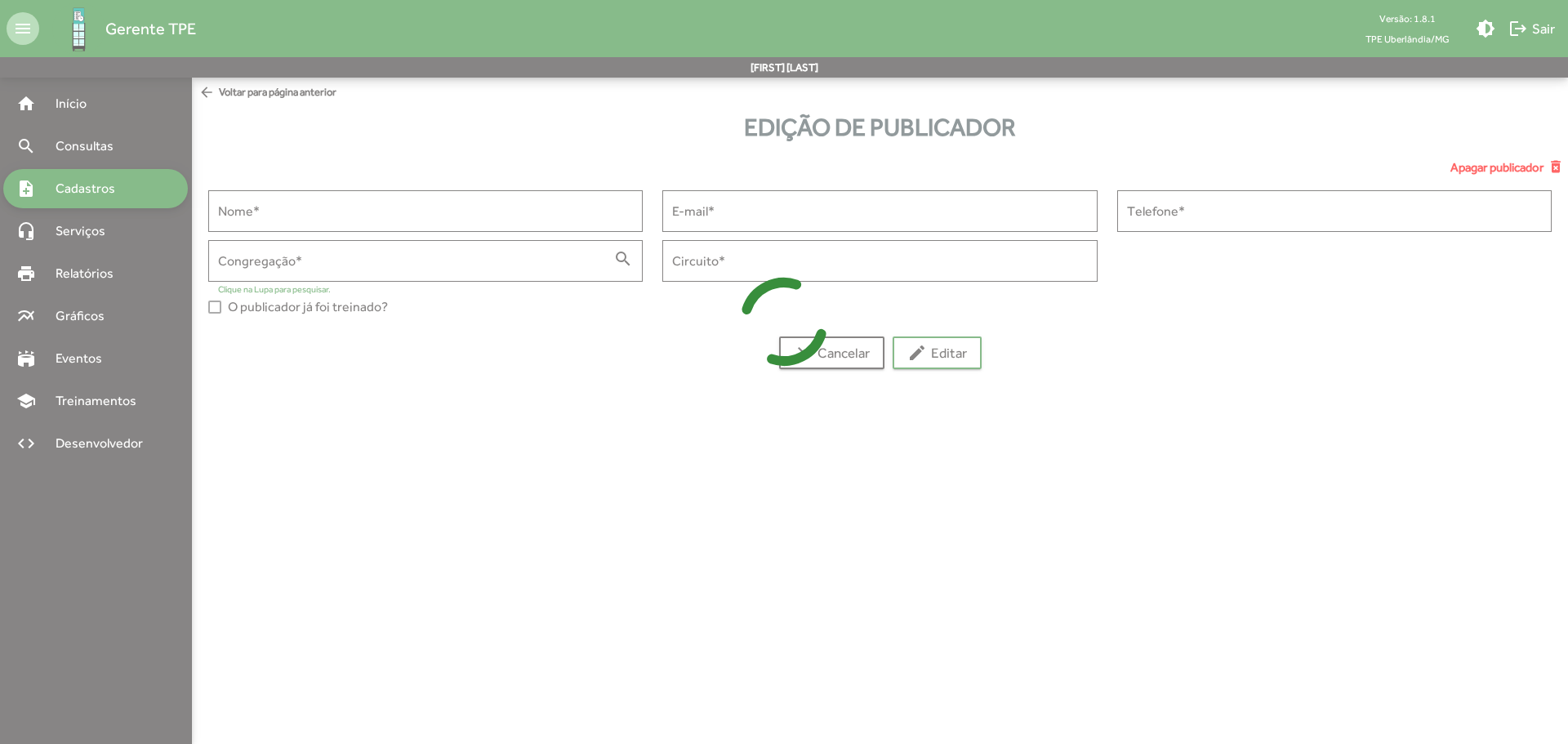 type on "**********" 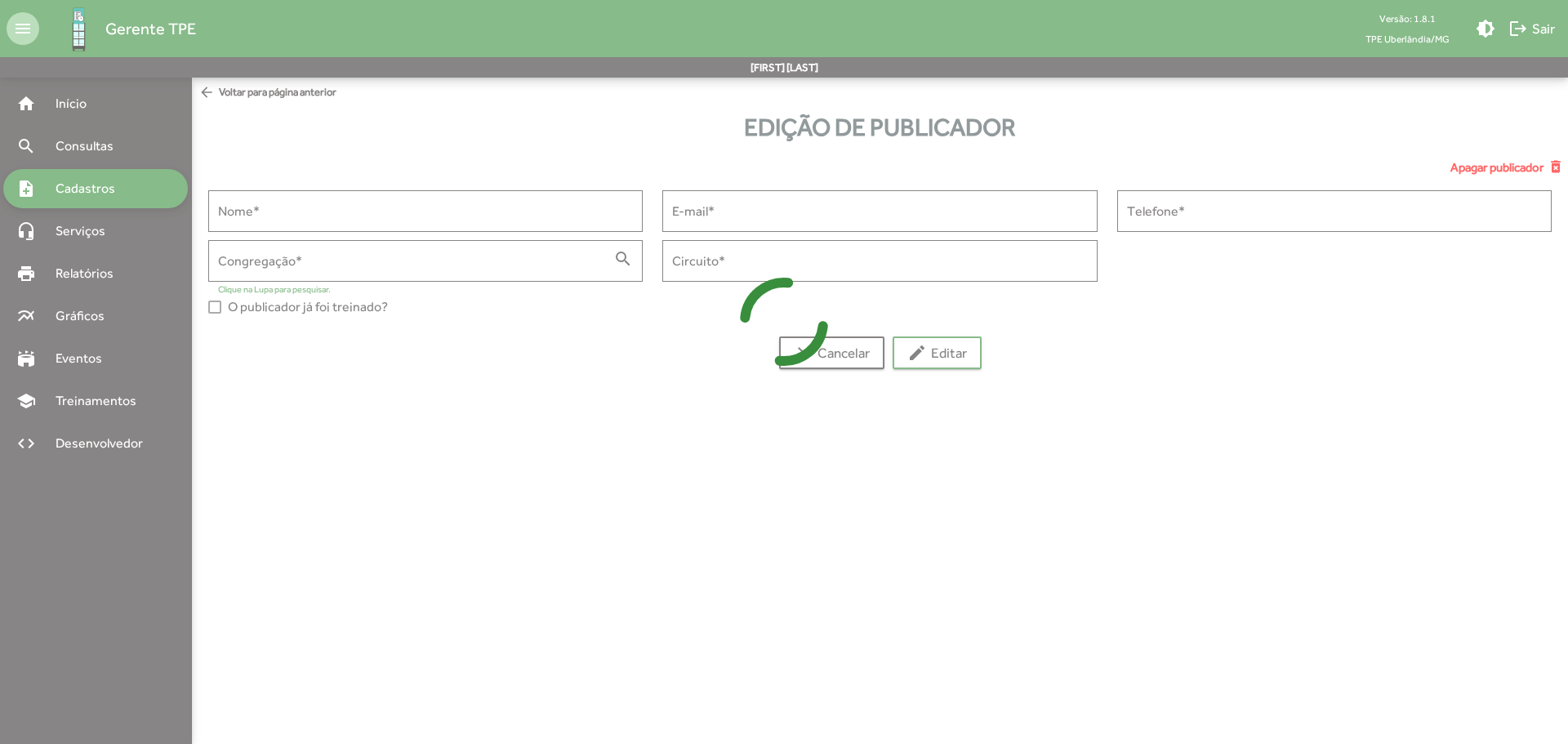 type on "**********" 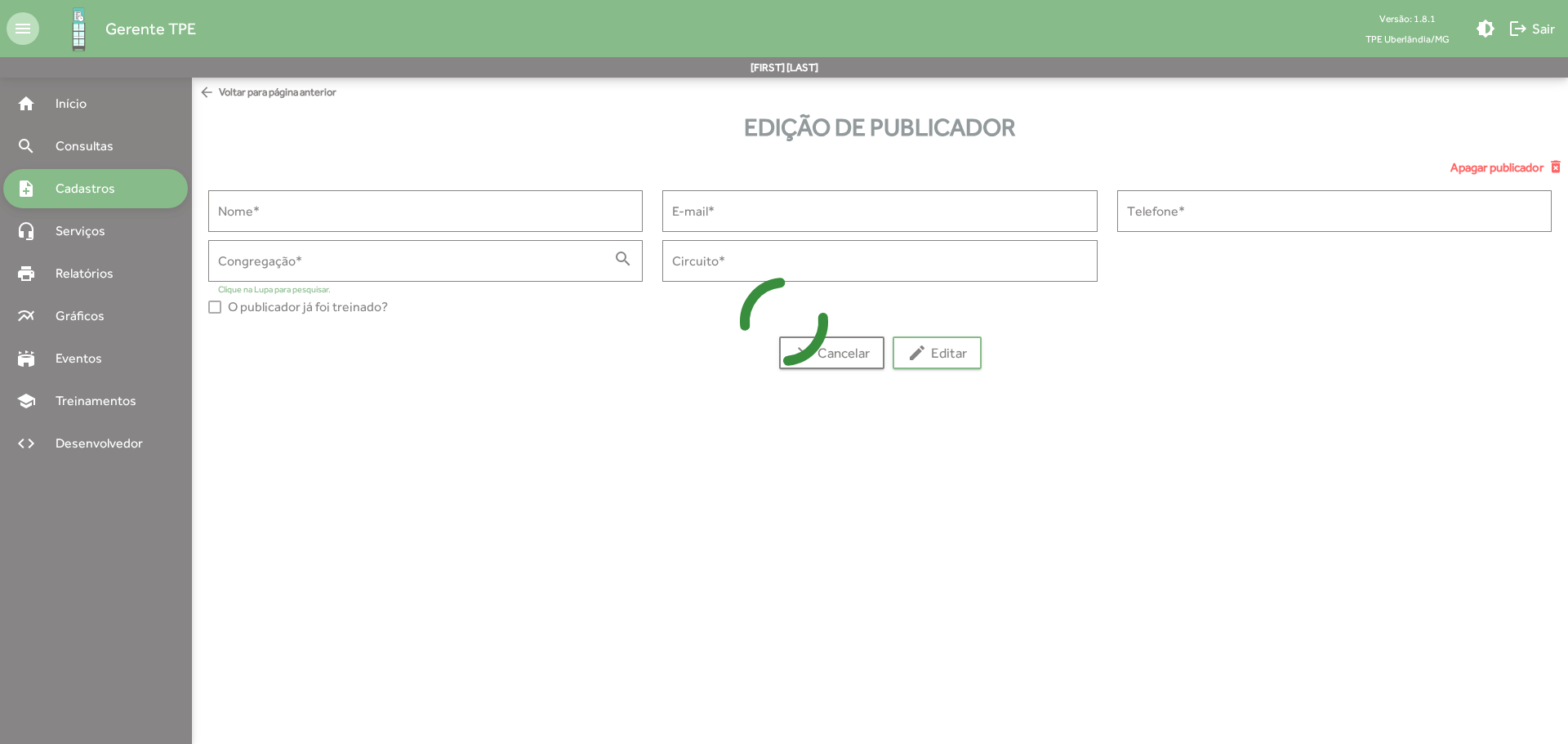 type on "**********" 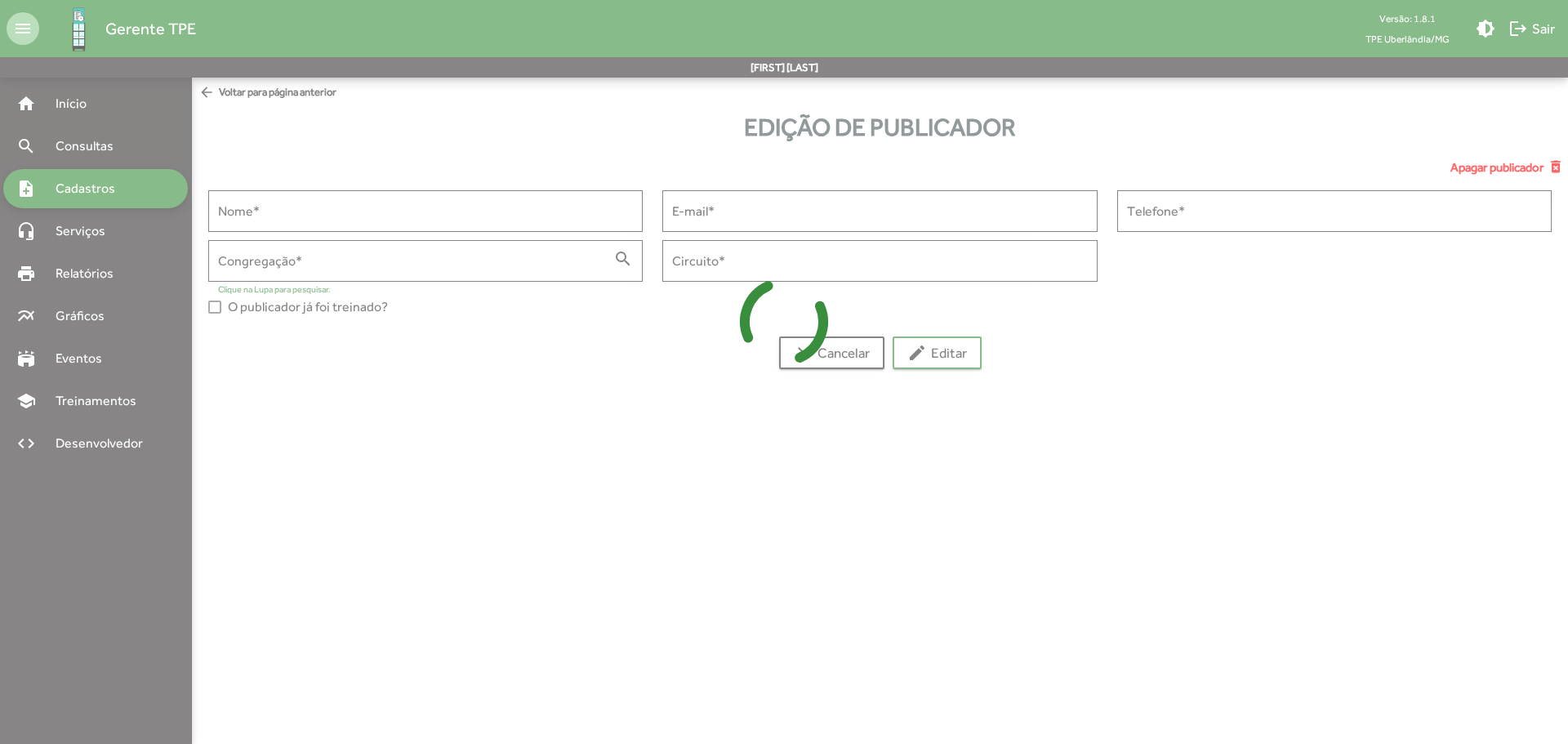 type on "**********" 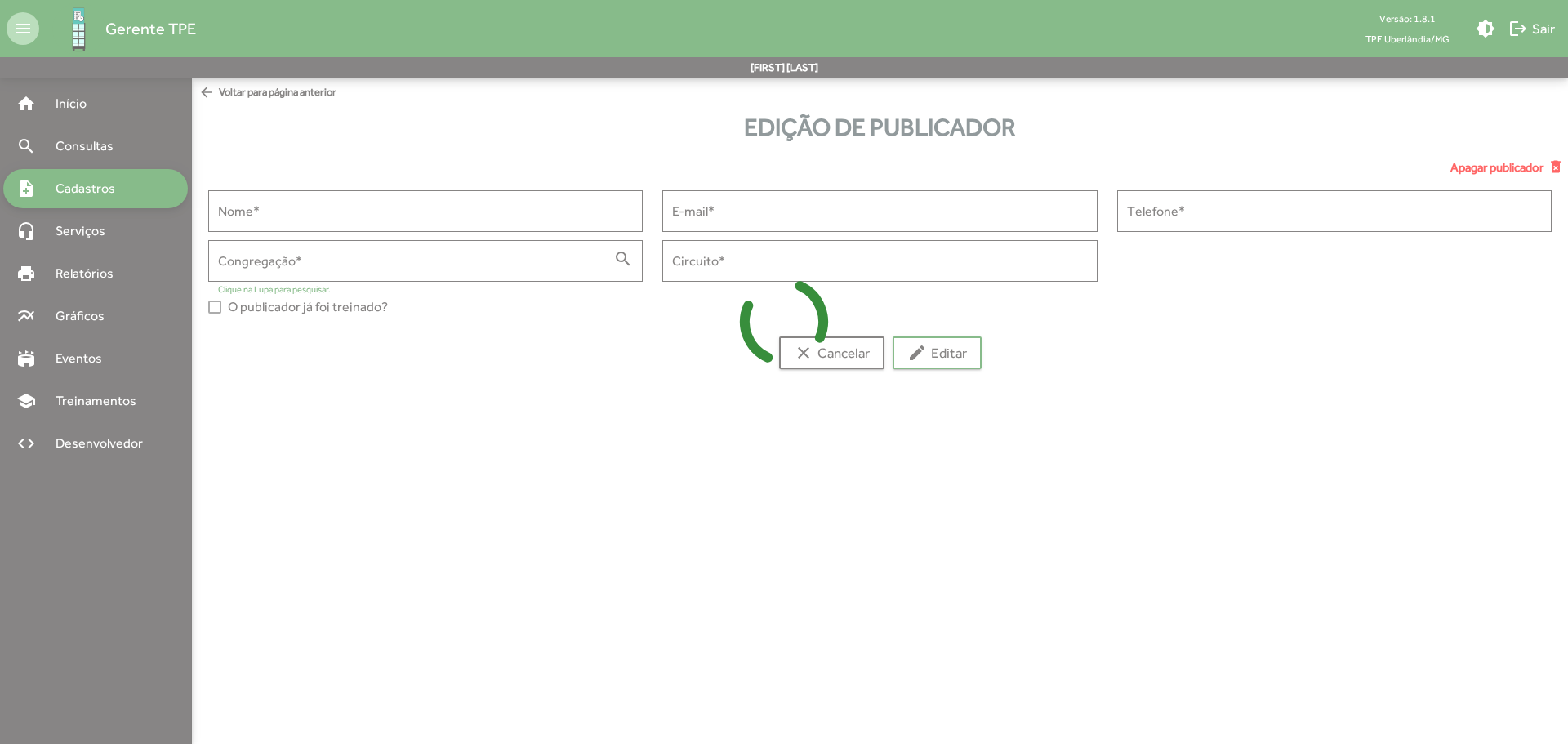 type on "****" 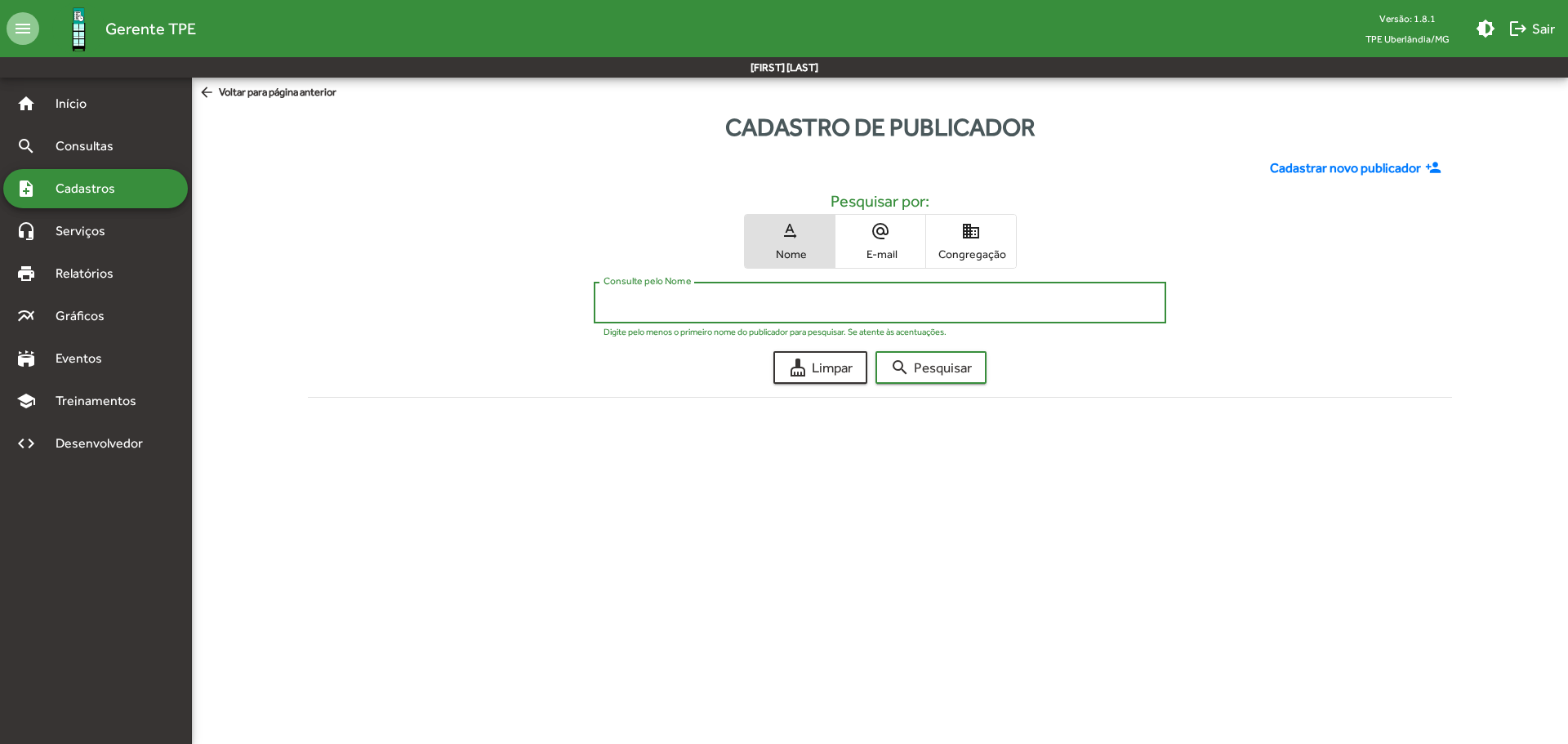 click on "Consulte pelo Nome" at bounding box center [880, 303] 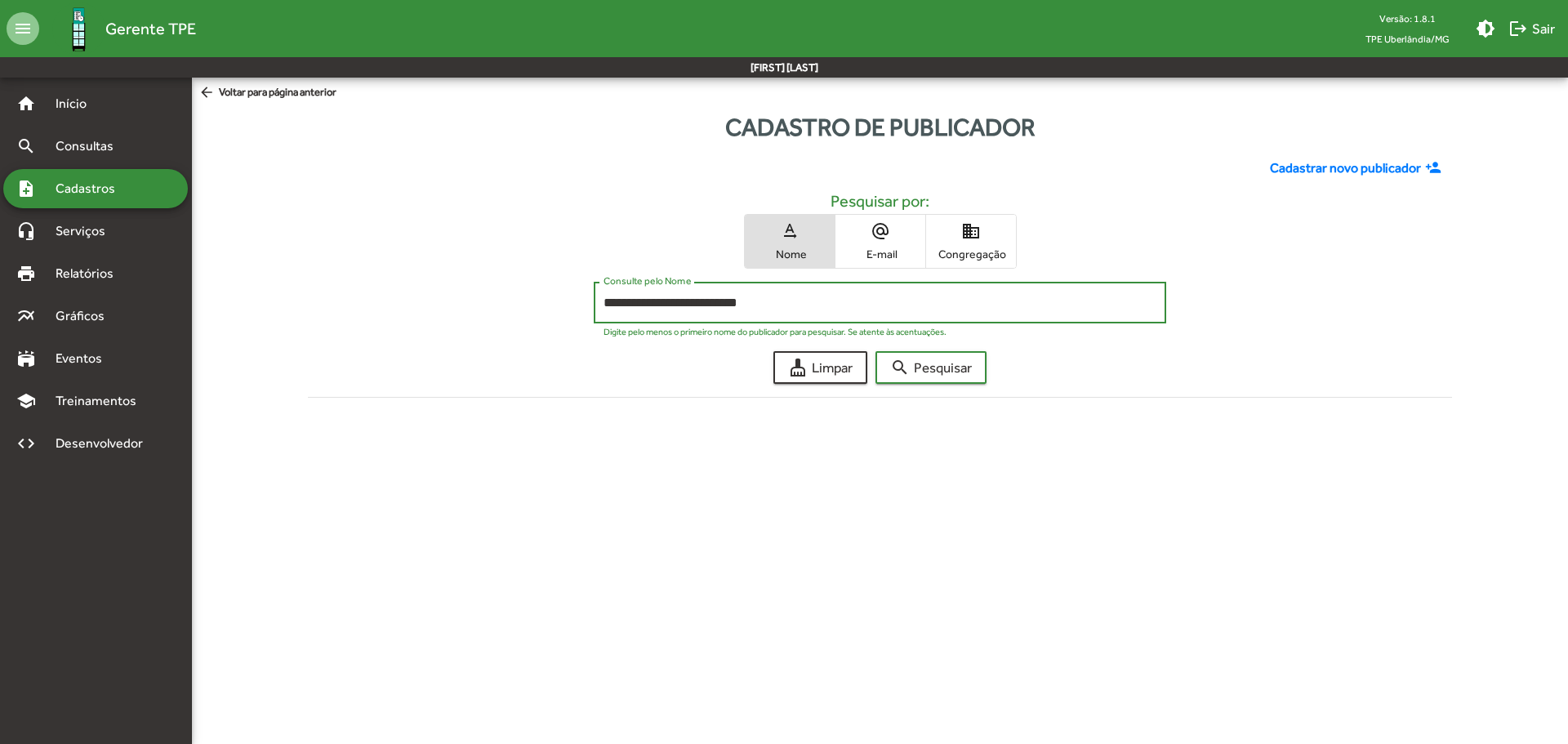 drag, startPoint x: 723, startPoint y: 305, endPoint x: 862, endPoint y: 307, distance: 139.0144 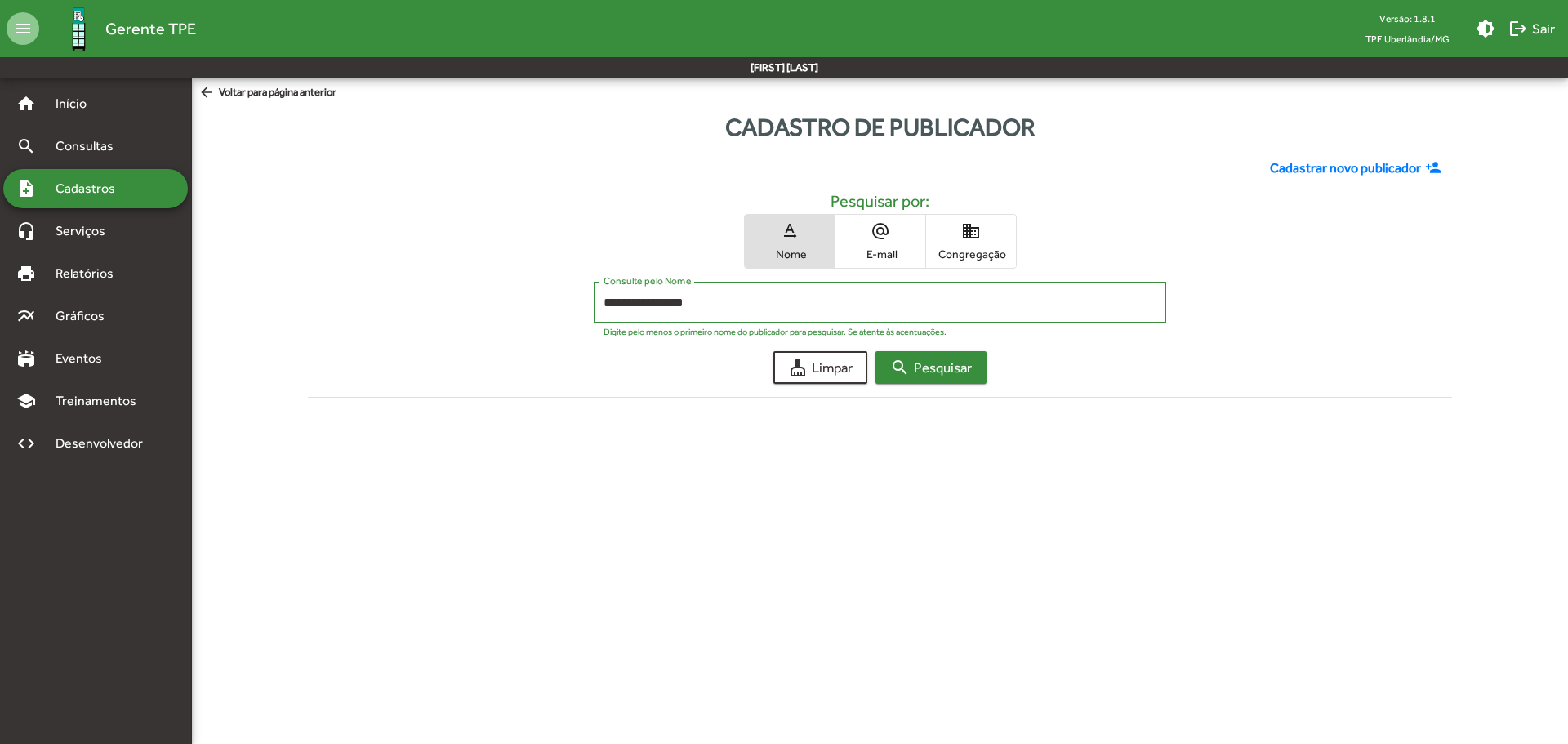 type on "**********" 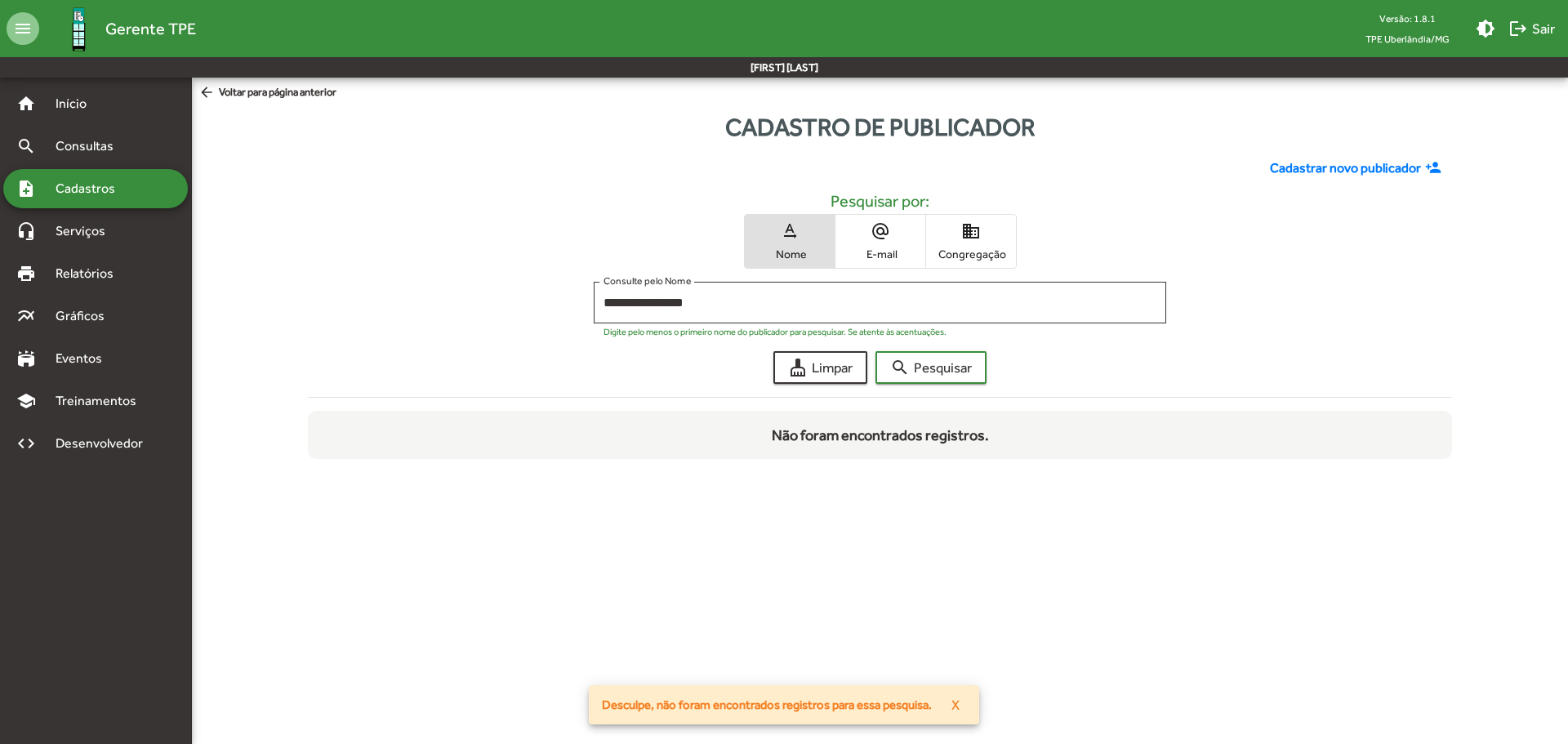 click on "alternate_email E-mail" at bounding box center (880, 241) 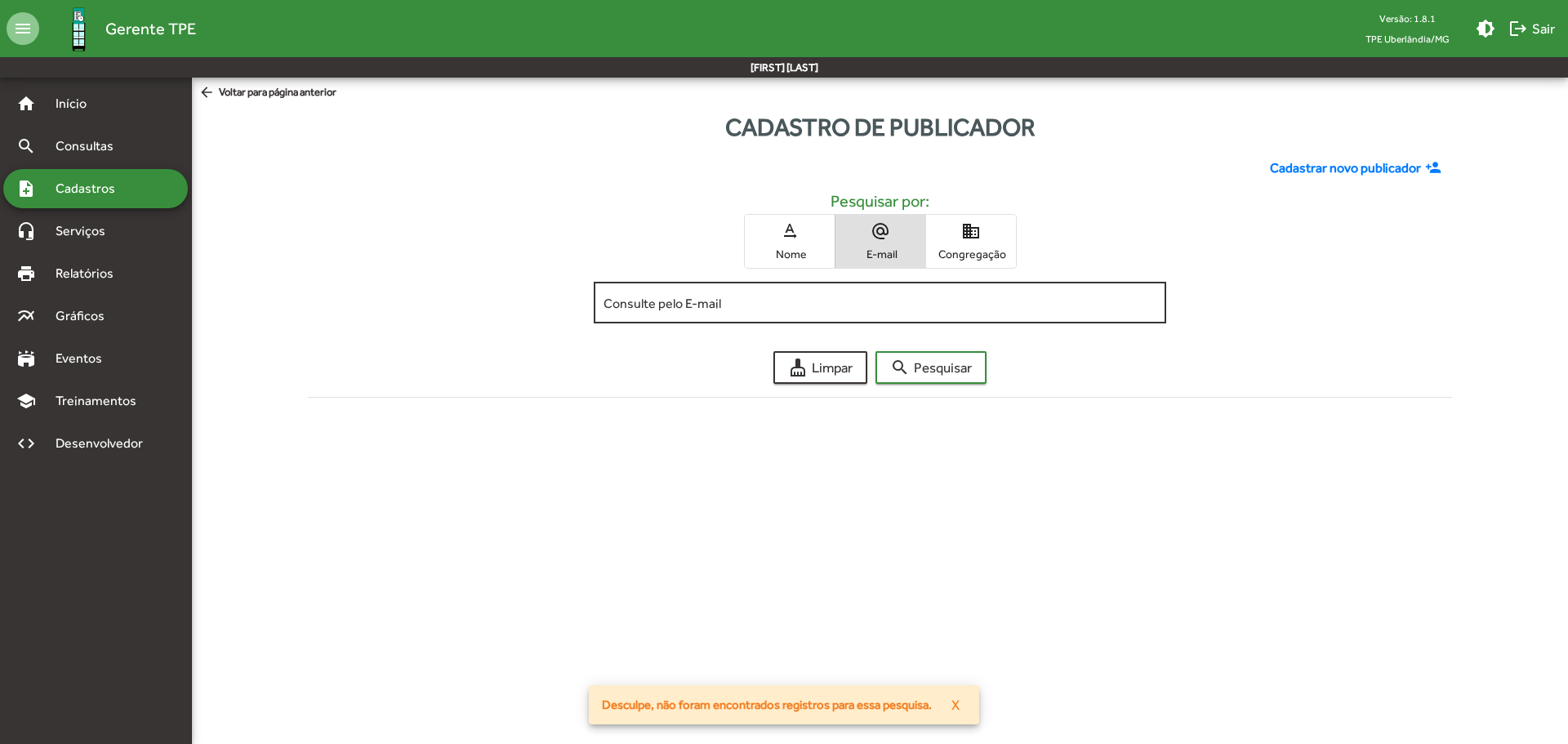 click on "Consulte pelo E-mail" 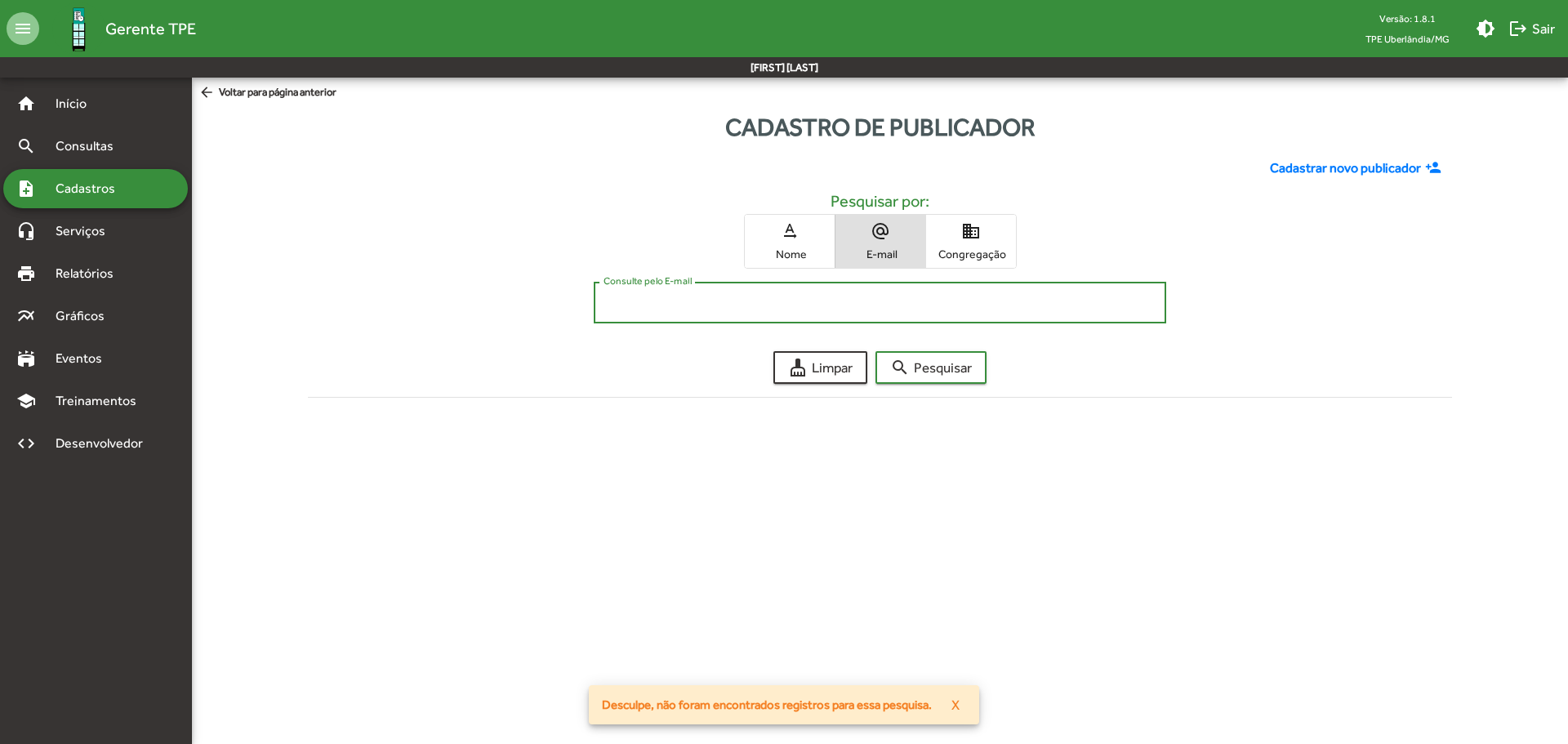 paste on "**********" 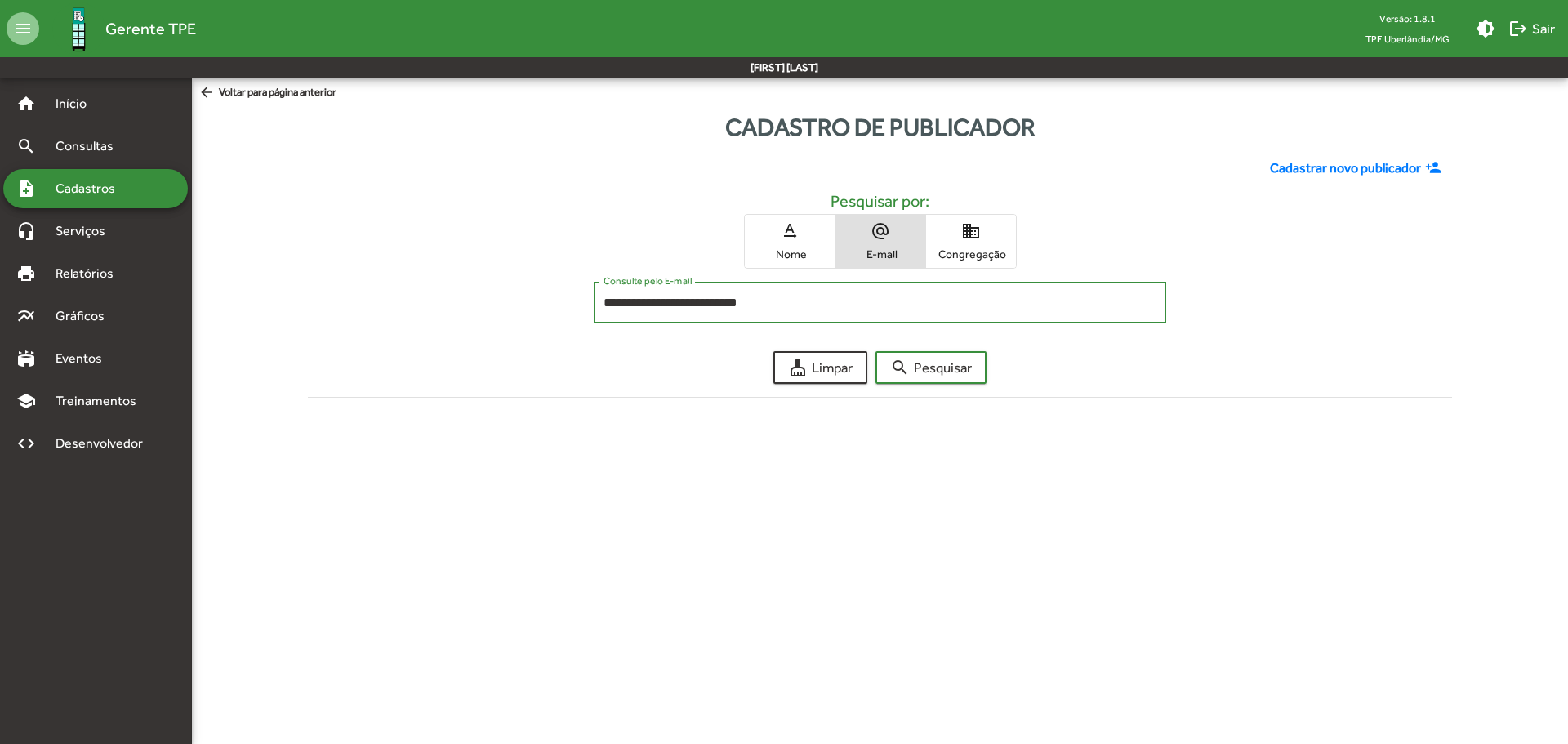 drag, startPoint x: 711, startPoint y: 303, endPoint x: 924, endPoint y: 305, distance: 213.0094 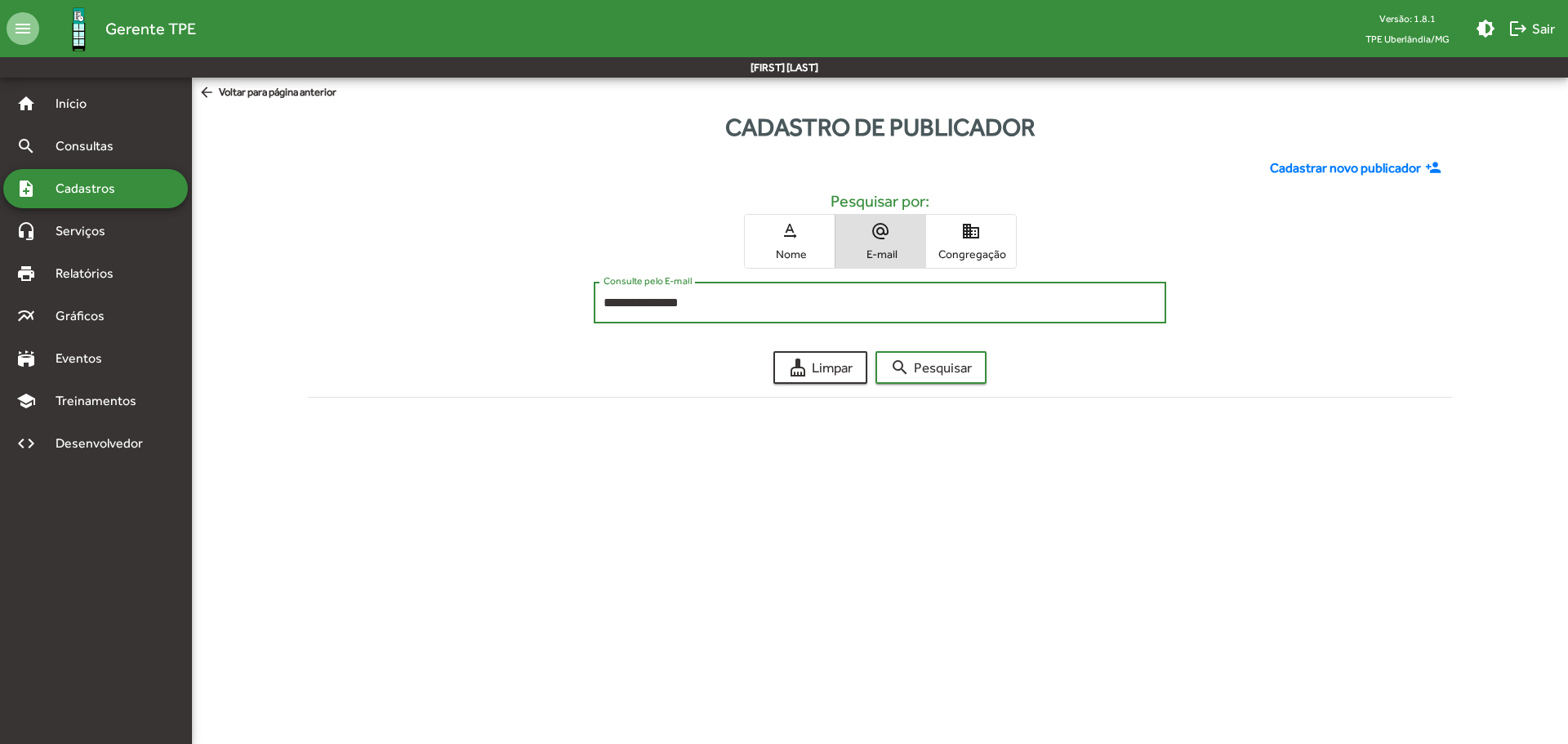 type on "**********" 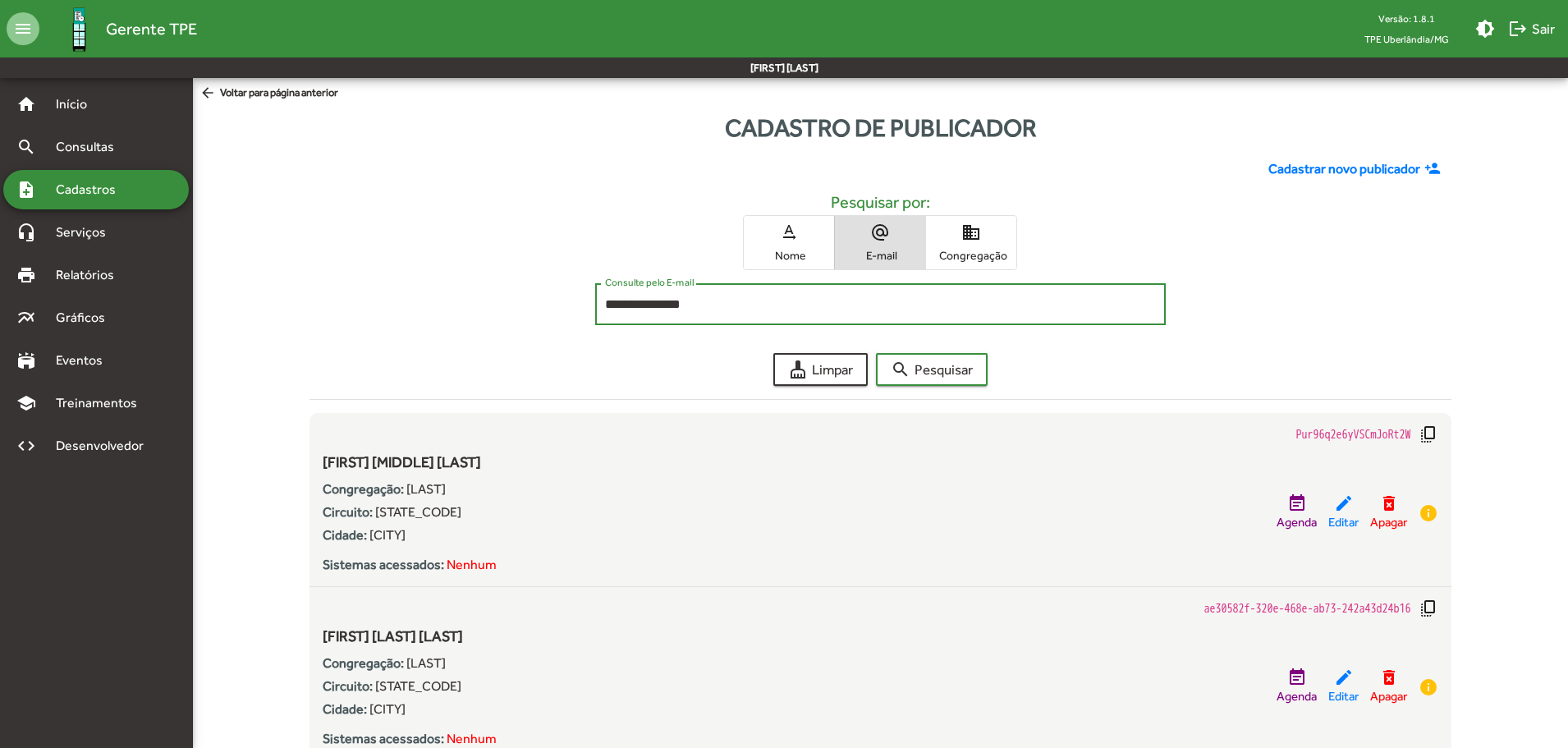 scroll, scrollTop: 52, scrollLeft: 0, axis: vertical 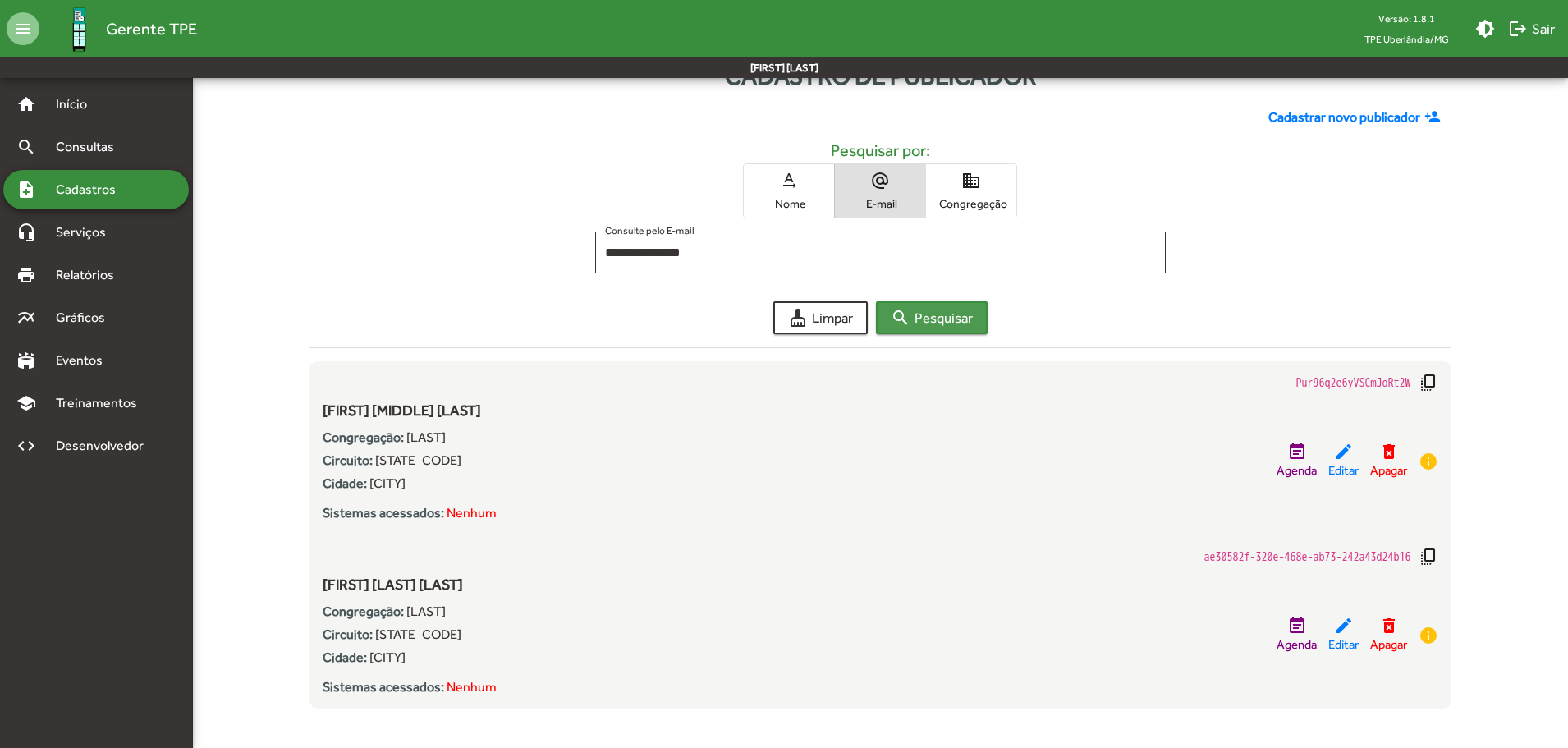 click on "search  Pesquisar" 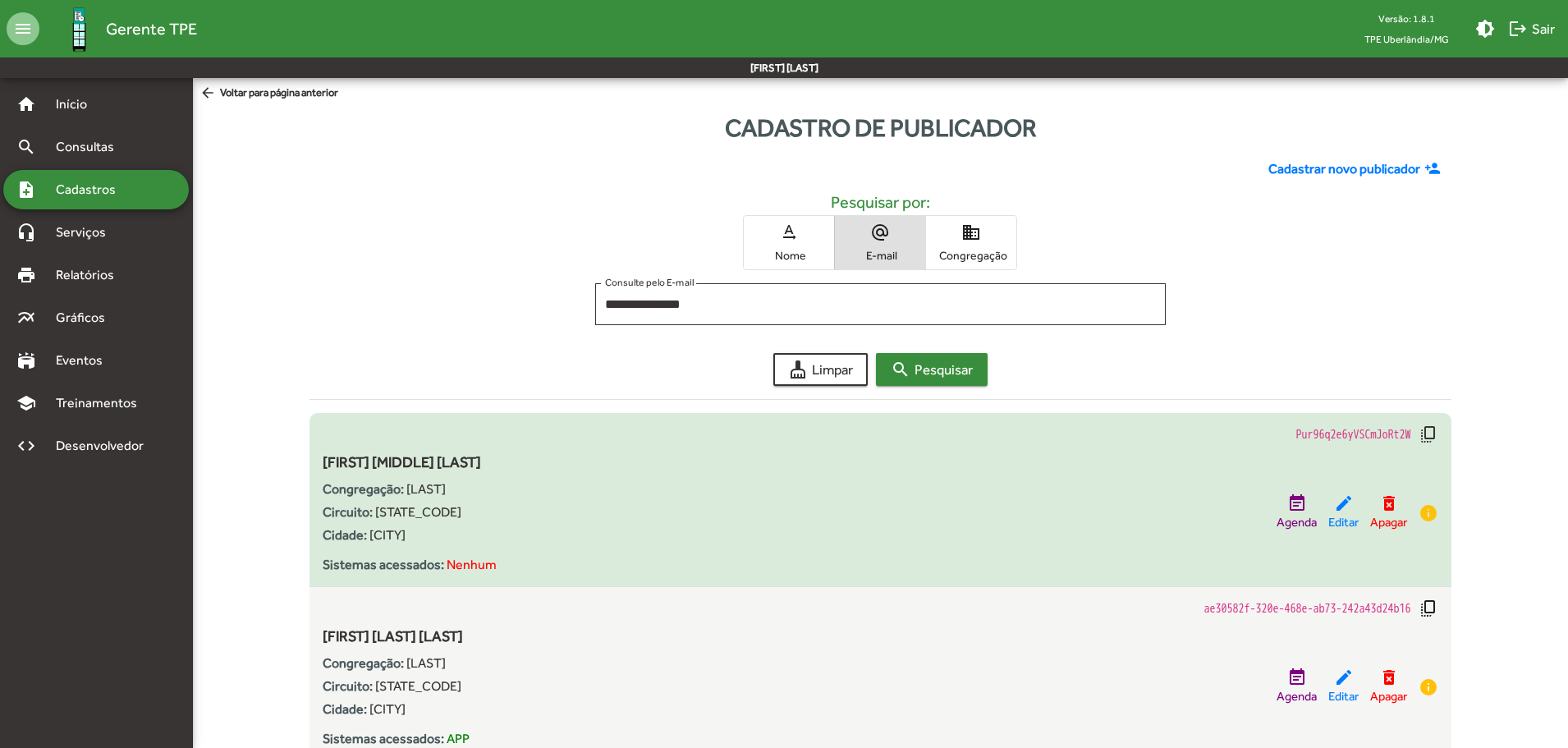 scroll, scrollTop: 52, scrollLeft: 0, axis: vertical 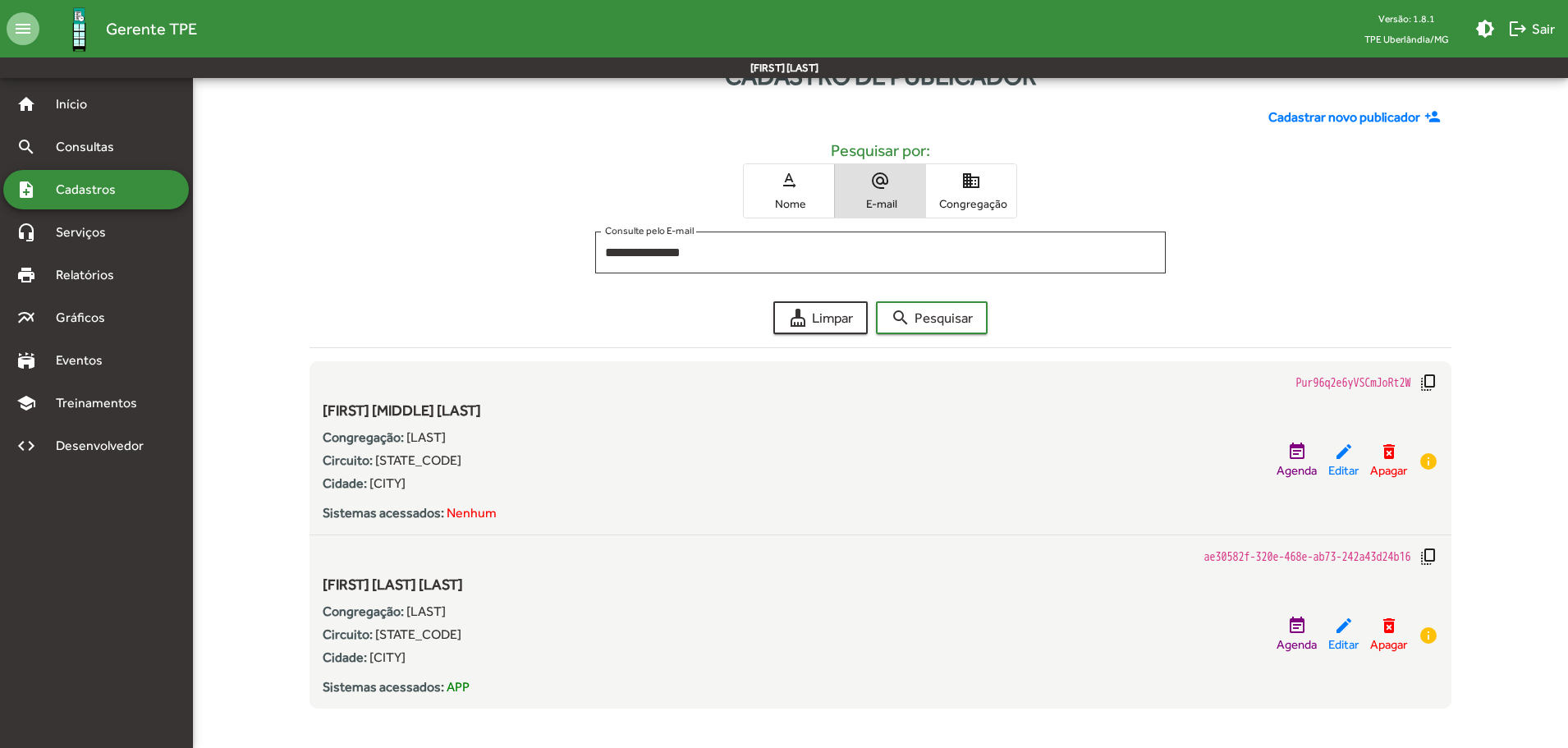 click on "**********" 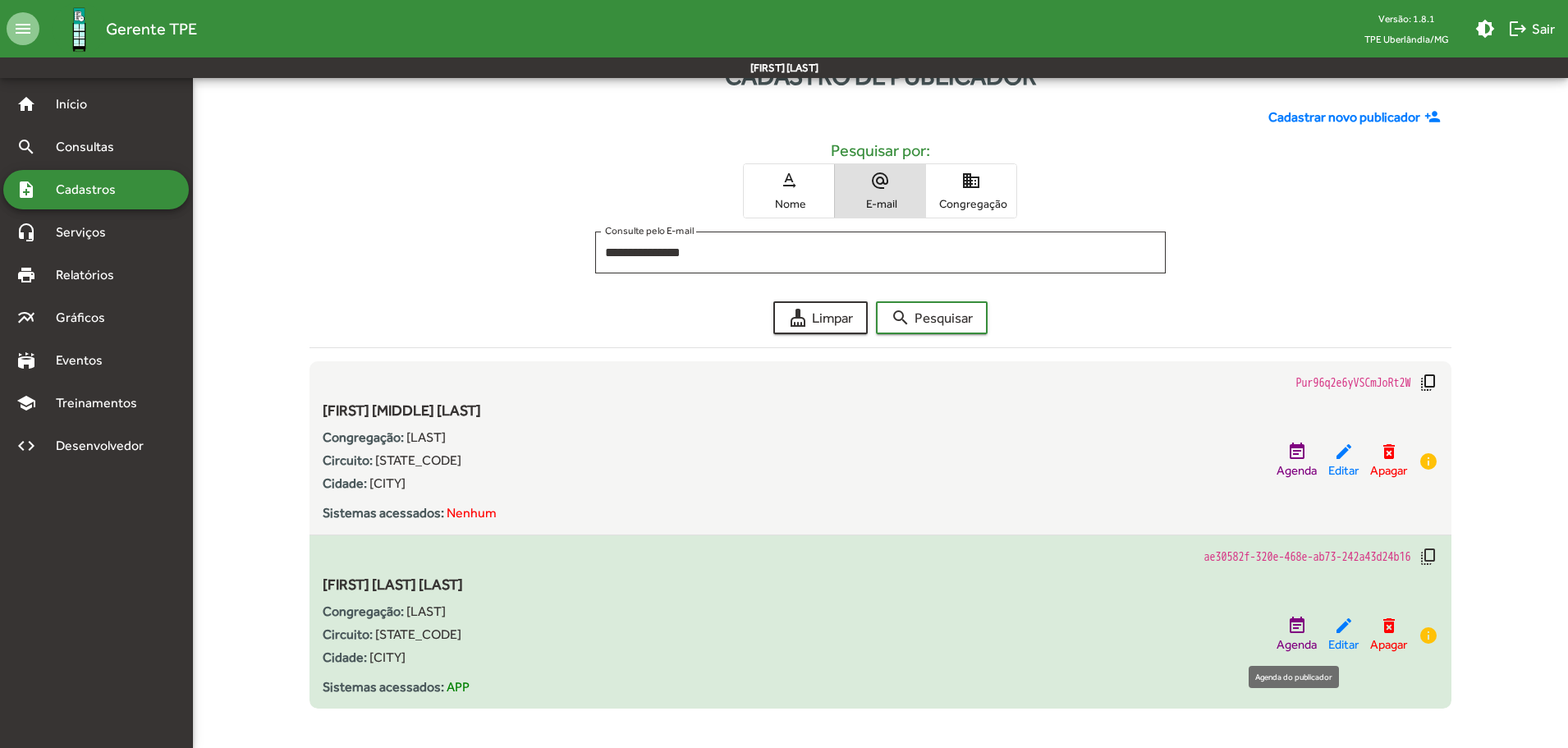 click on "event_note" 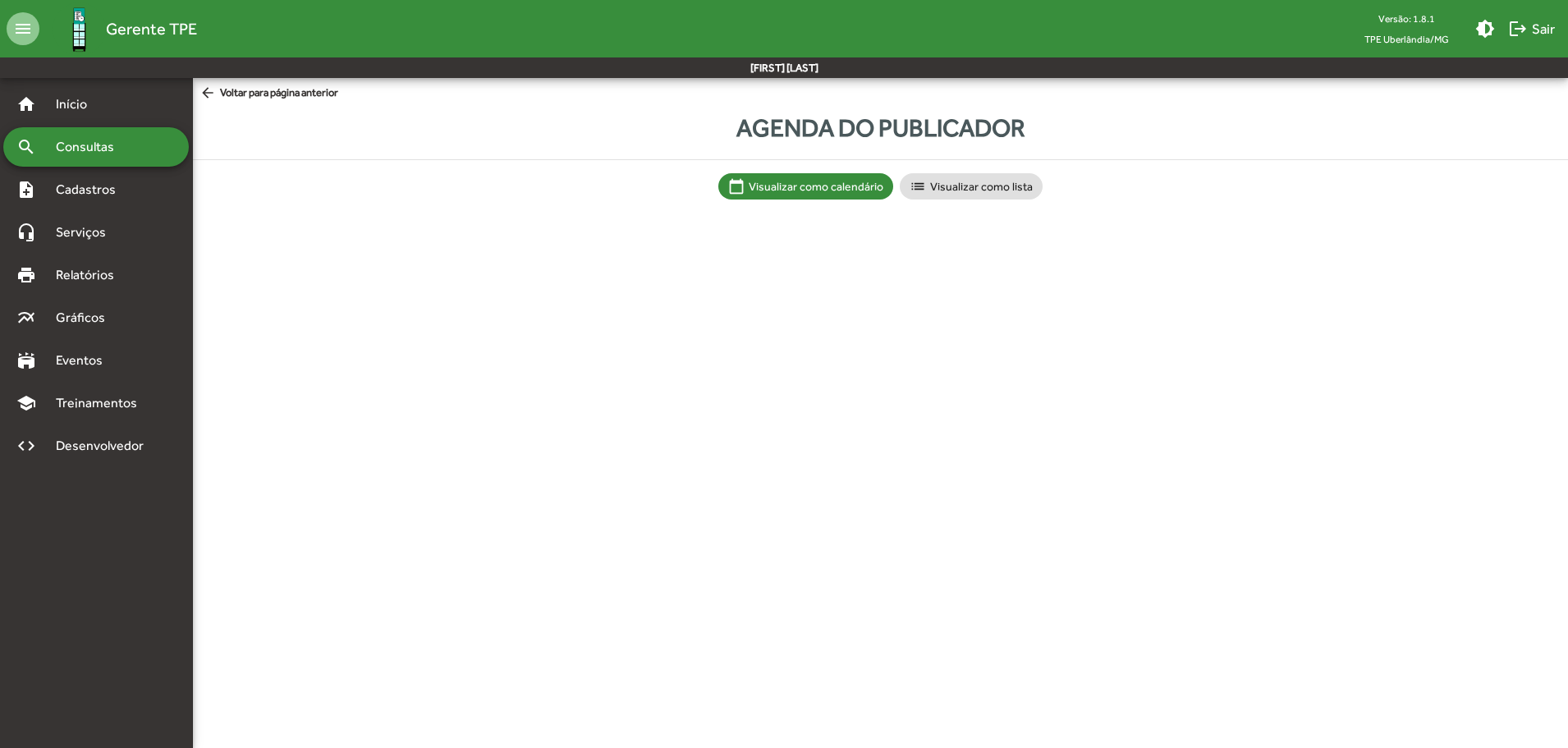 scroll, scrollTop: 0, scrollLeft: 0, axis: both 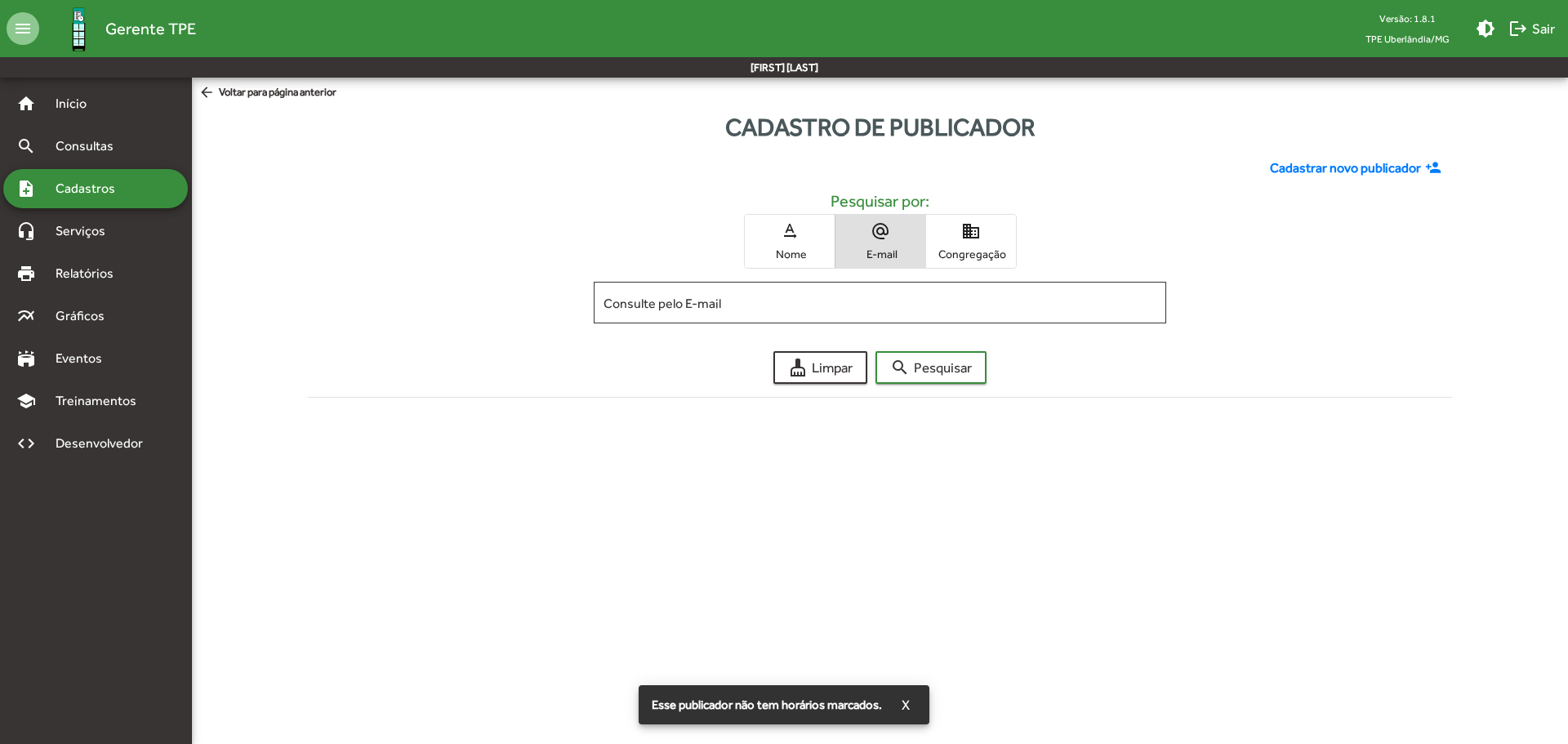 type on "**********" 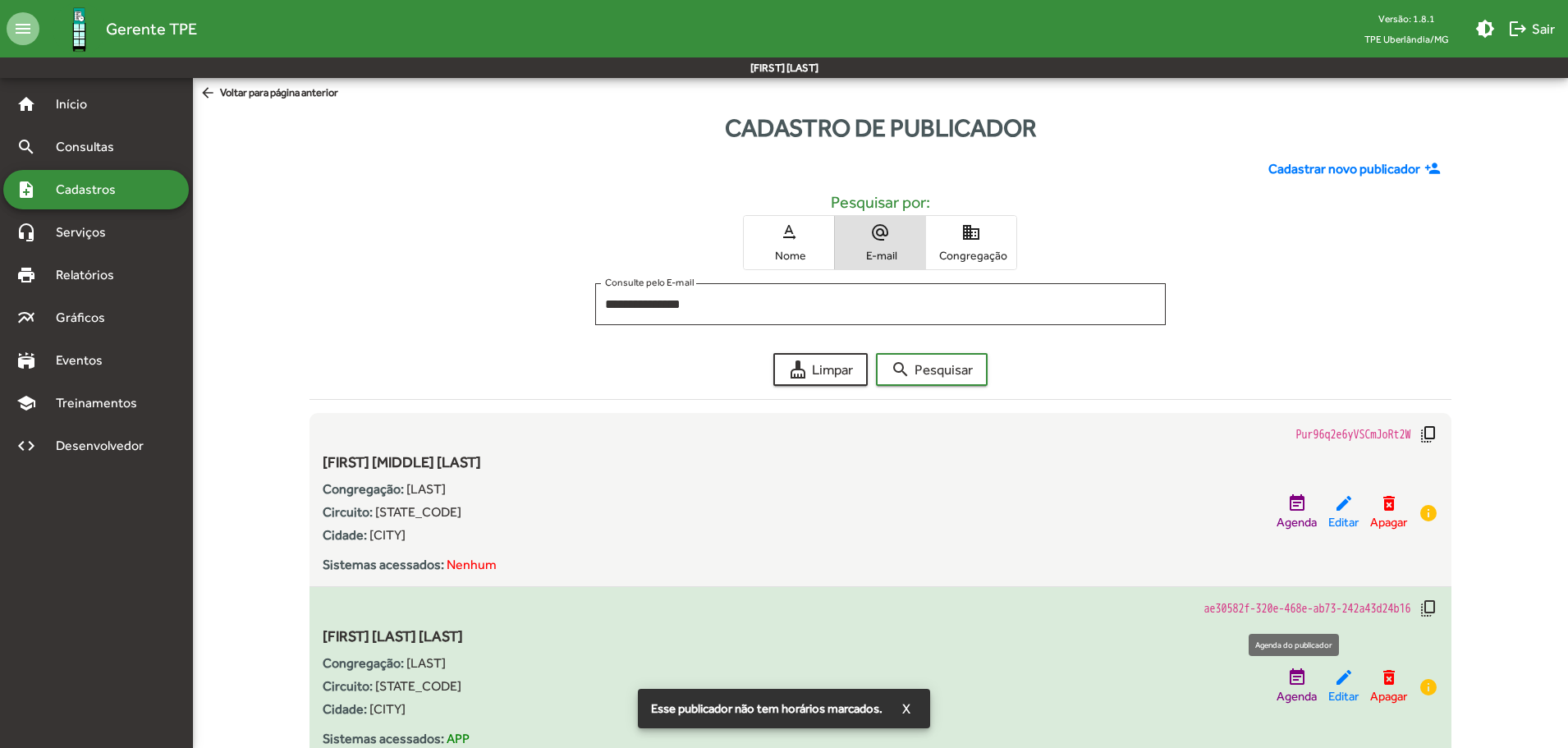 click on "event_note" 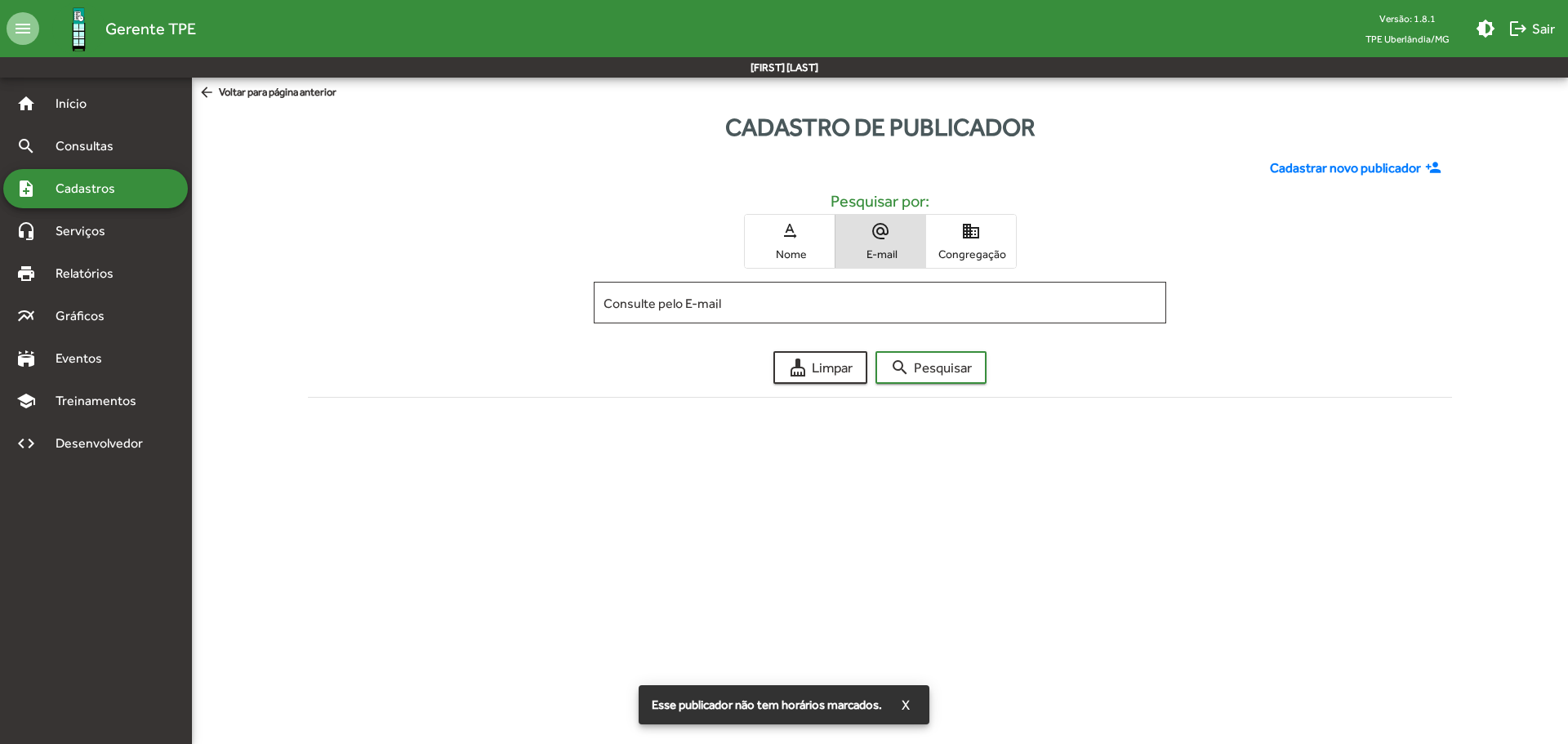 type on "**********" 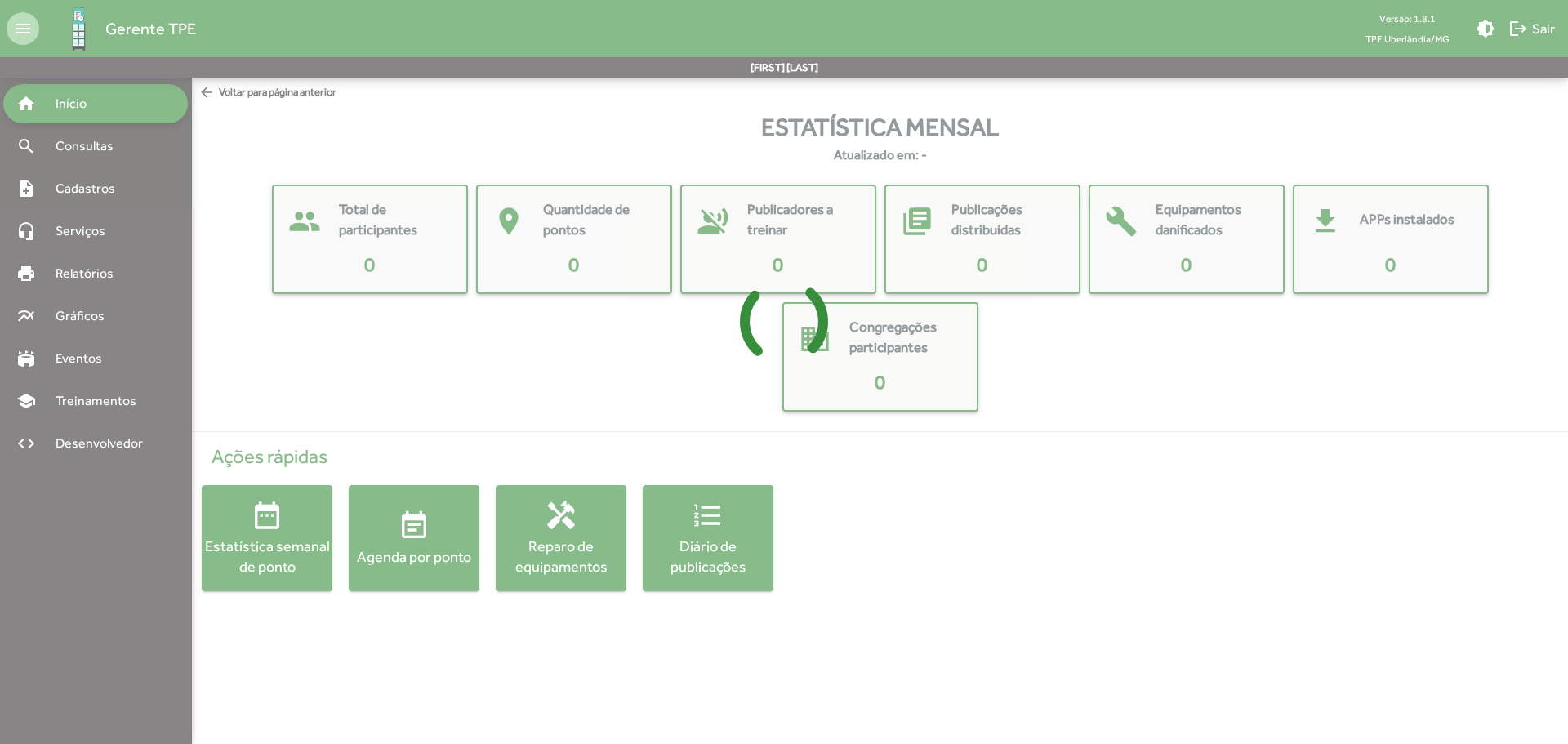 scroll, scrollTop: 0, scrollLeft: 0, axis: both 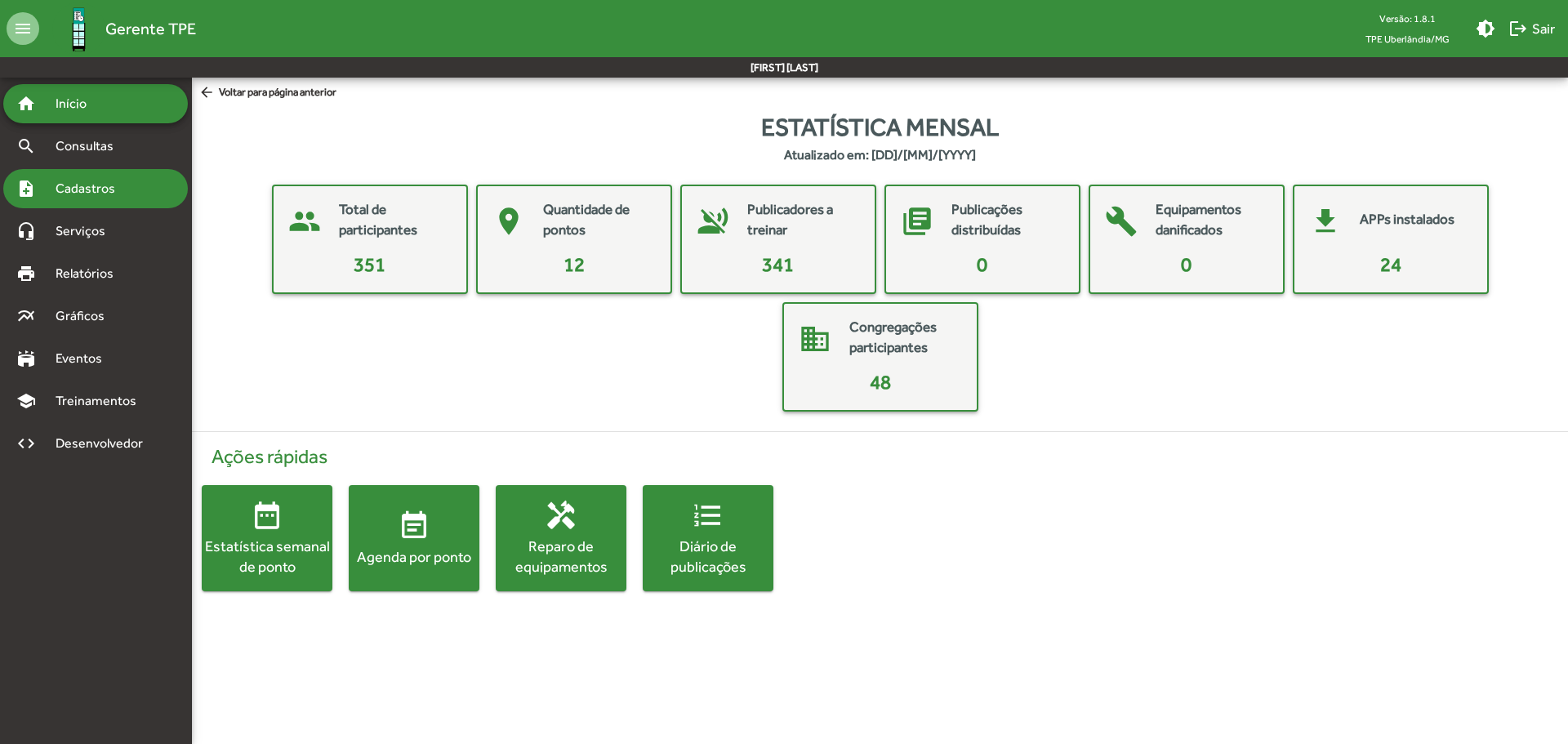 click on "note_add Cadastros" at bounding box center (96, 189) 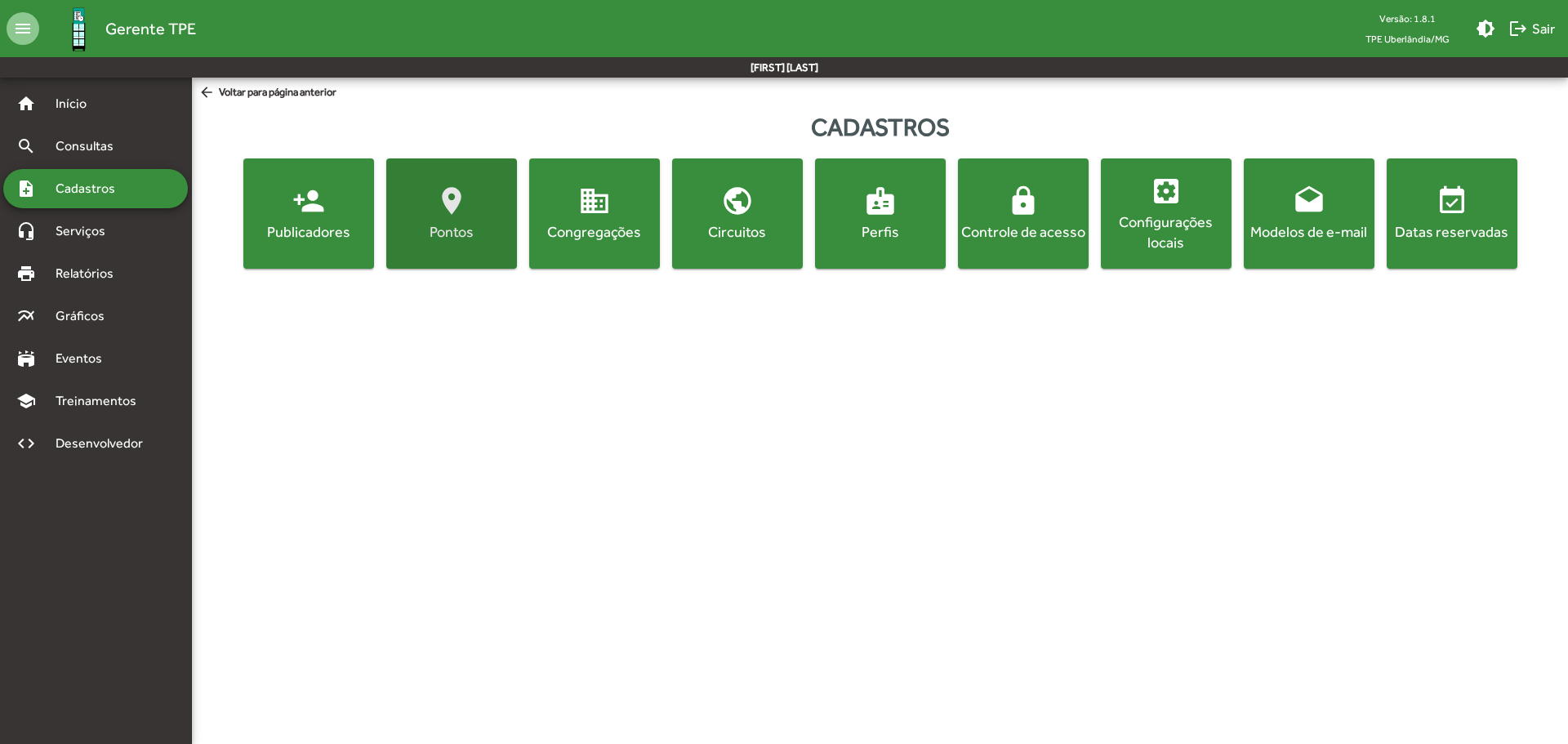 click on "location_on" 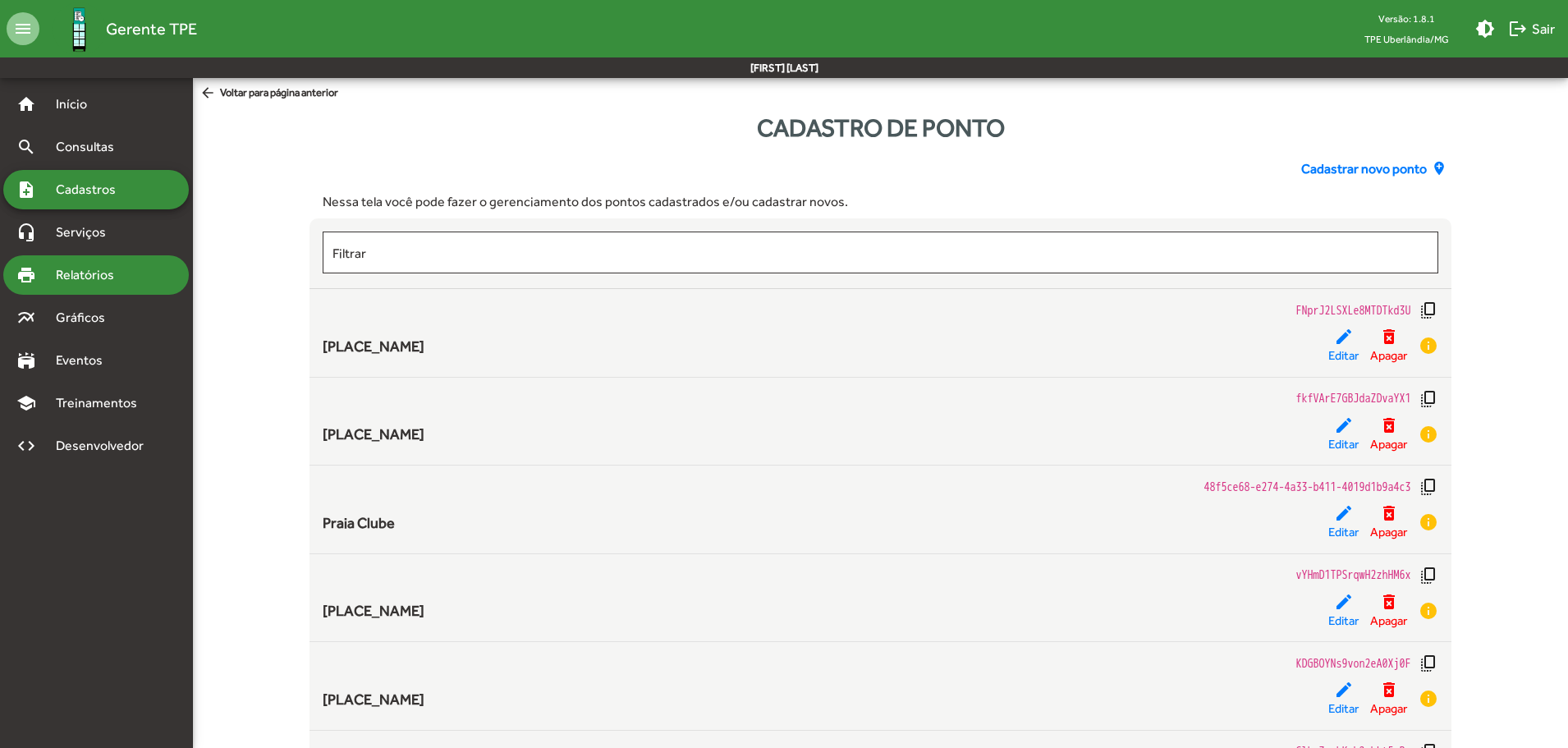 click on "Relatórios" at bounding box center (90, 275) 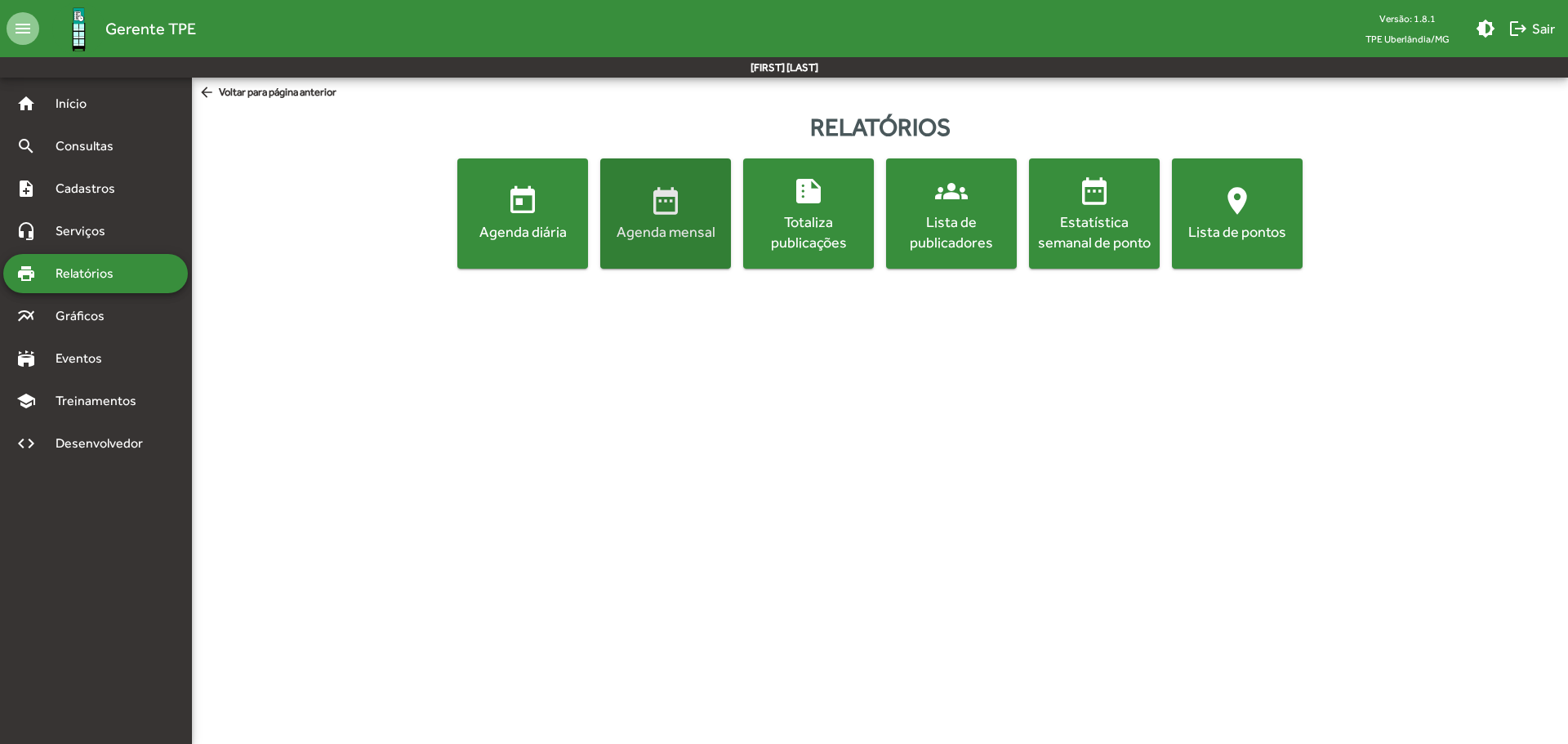 click on "Agenda mensal" 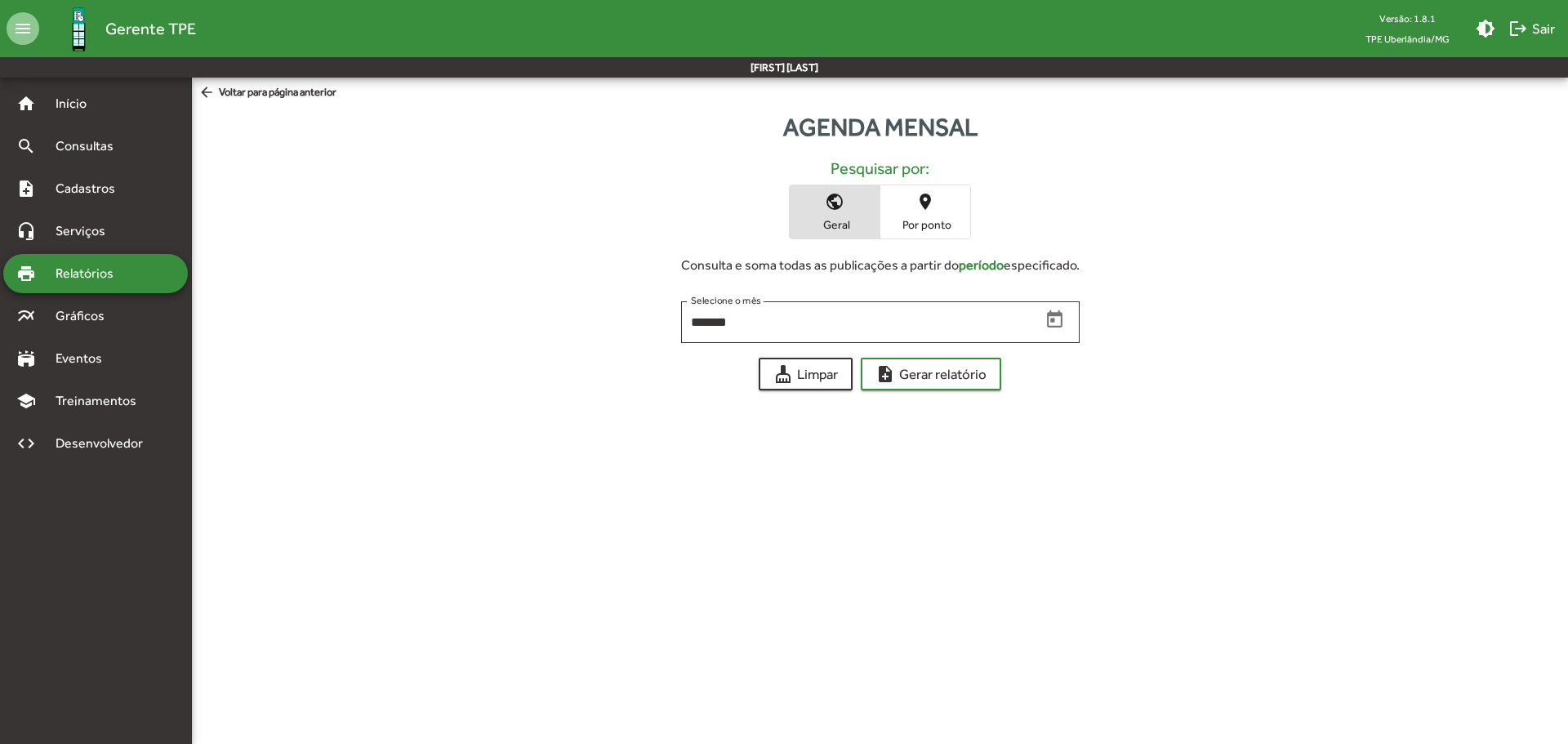 click on "Por ponto" at bounding box center [925, 225] 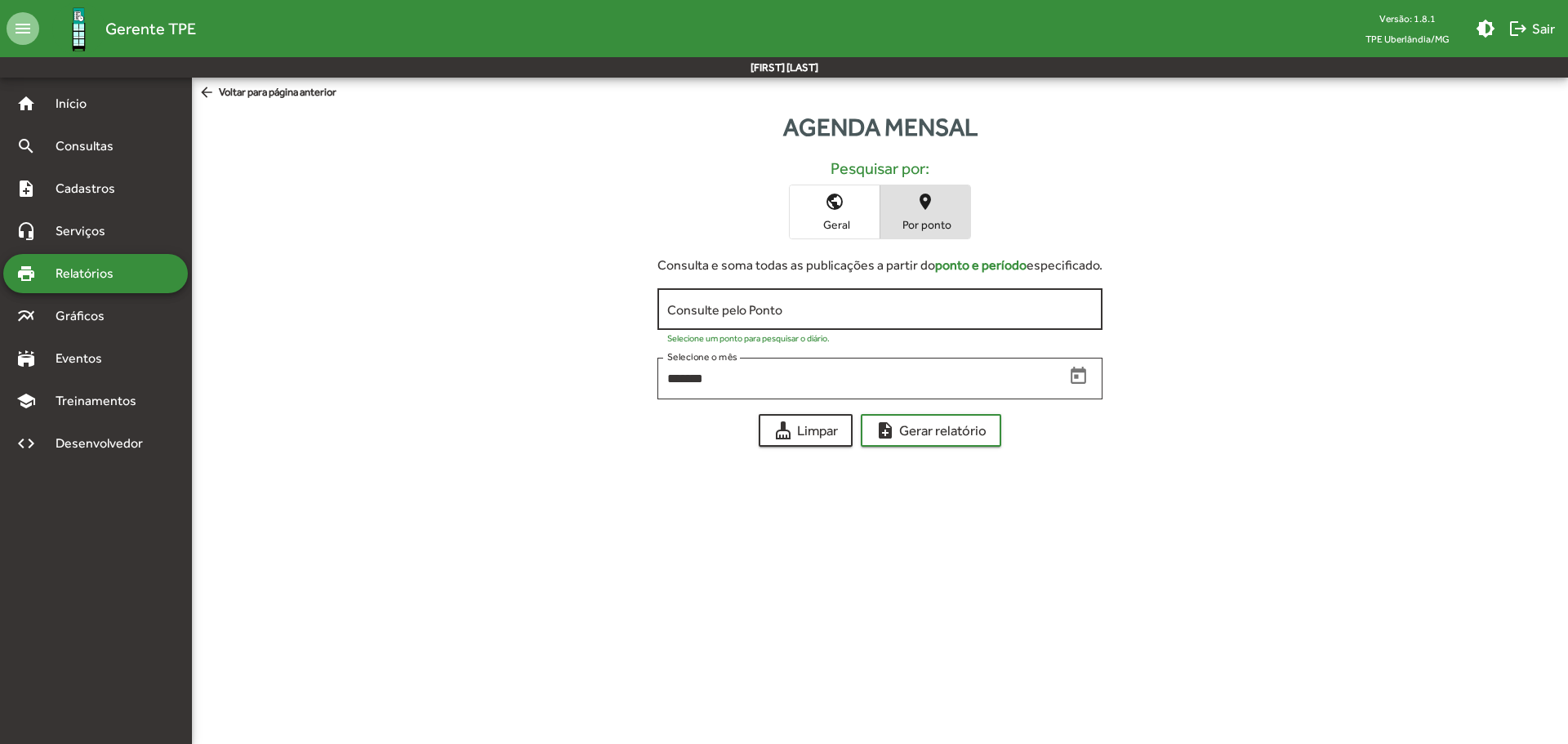 click on "Consulte pelo Ponto" at bounding box center (880, 310) 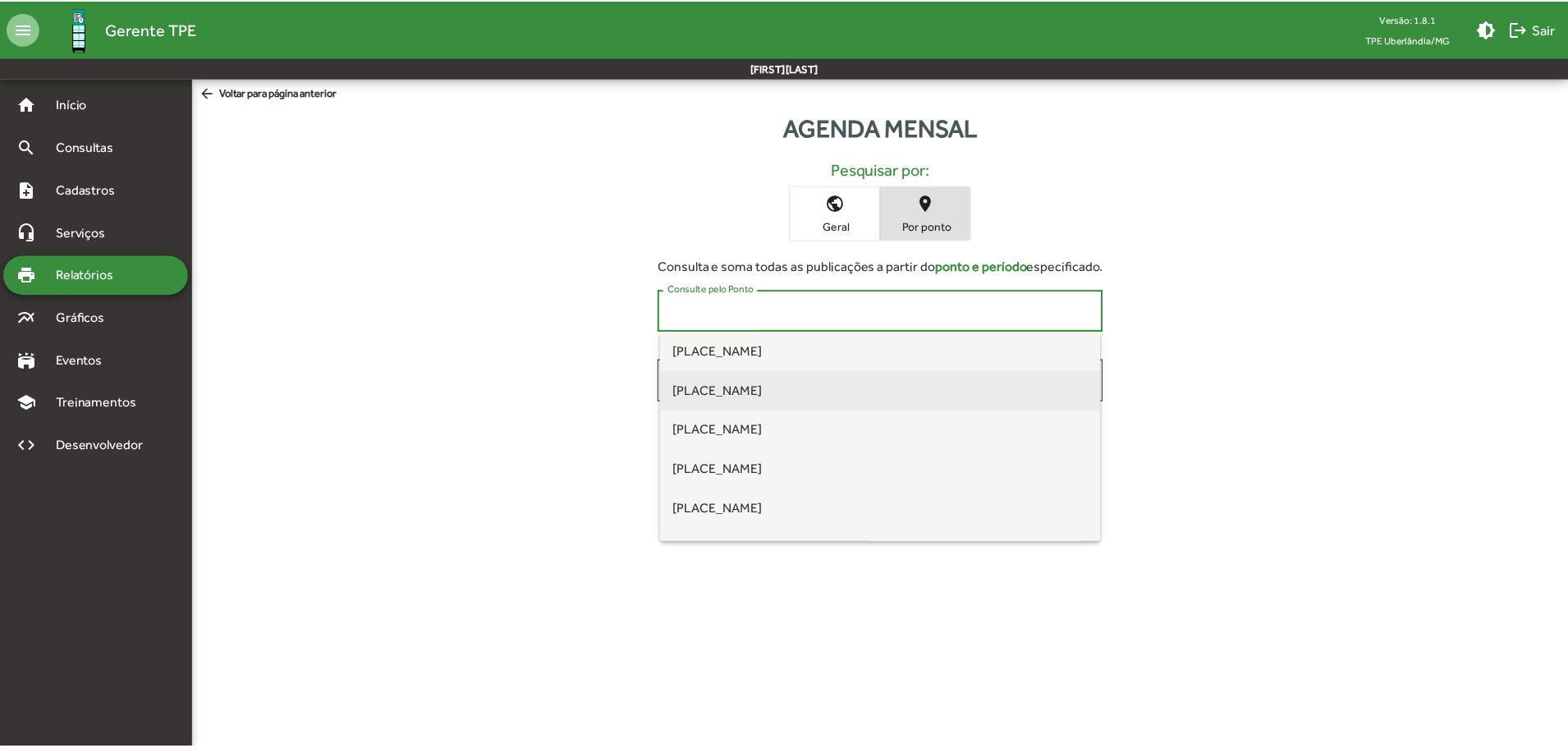 scroll, scrollTop: 82, scrollLeft: 0, axis: vertical 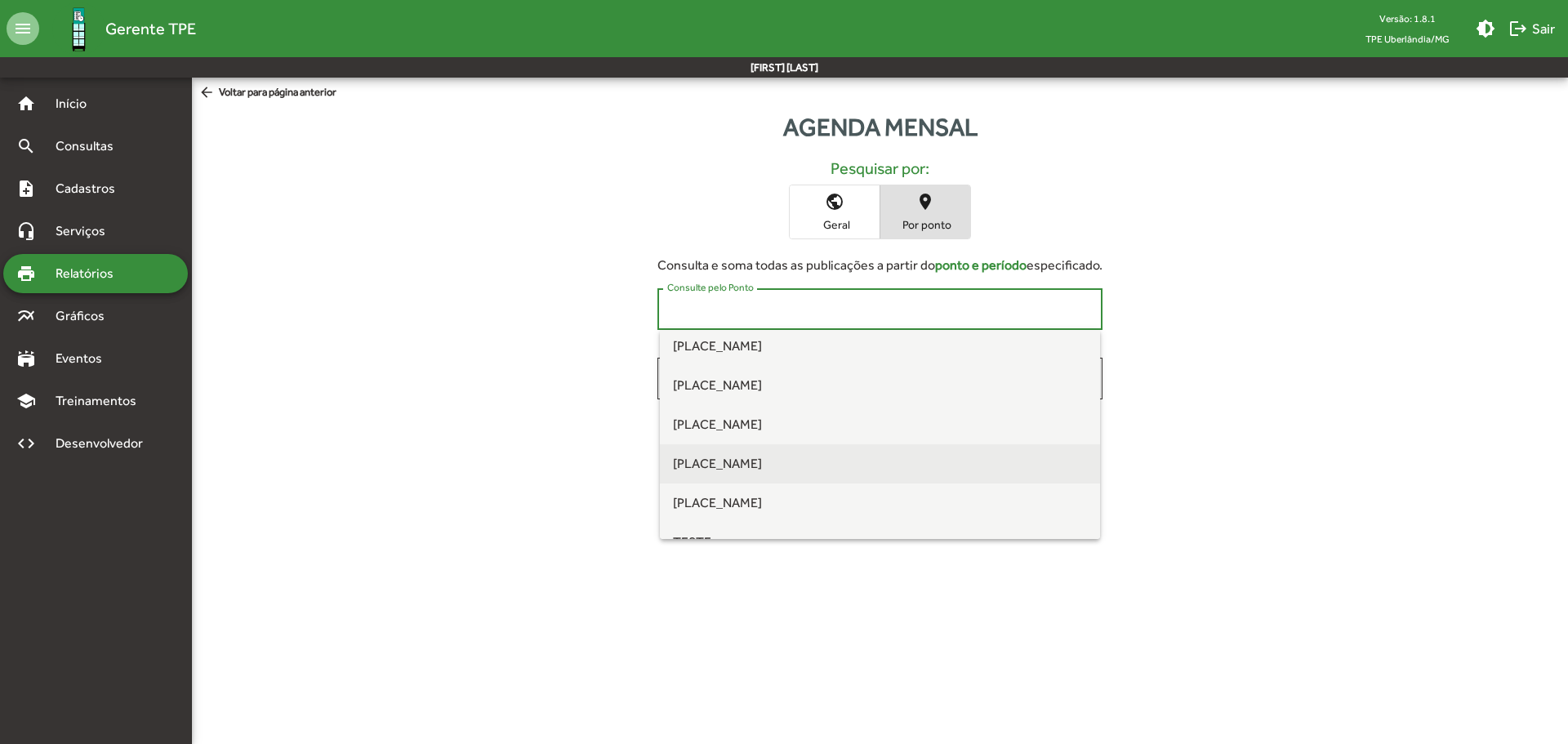 click on "Praça do Fórum" at bounding box center [880, 464] 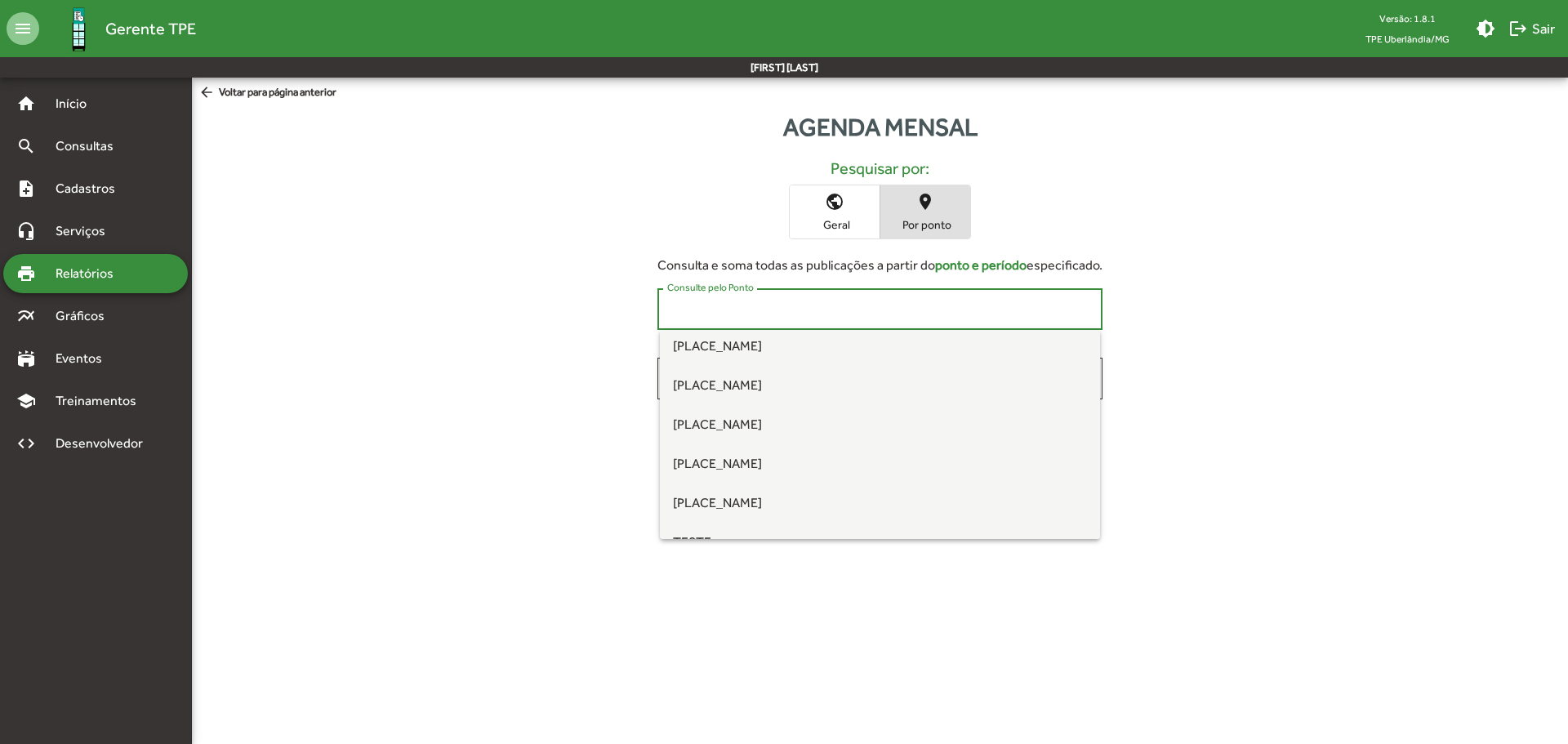 type on "**********" 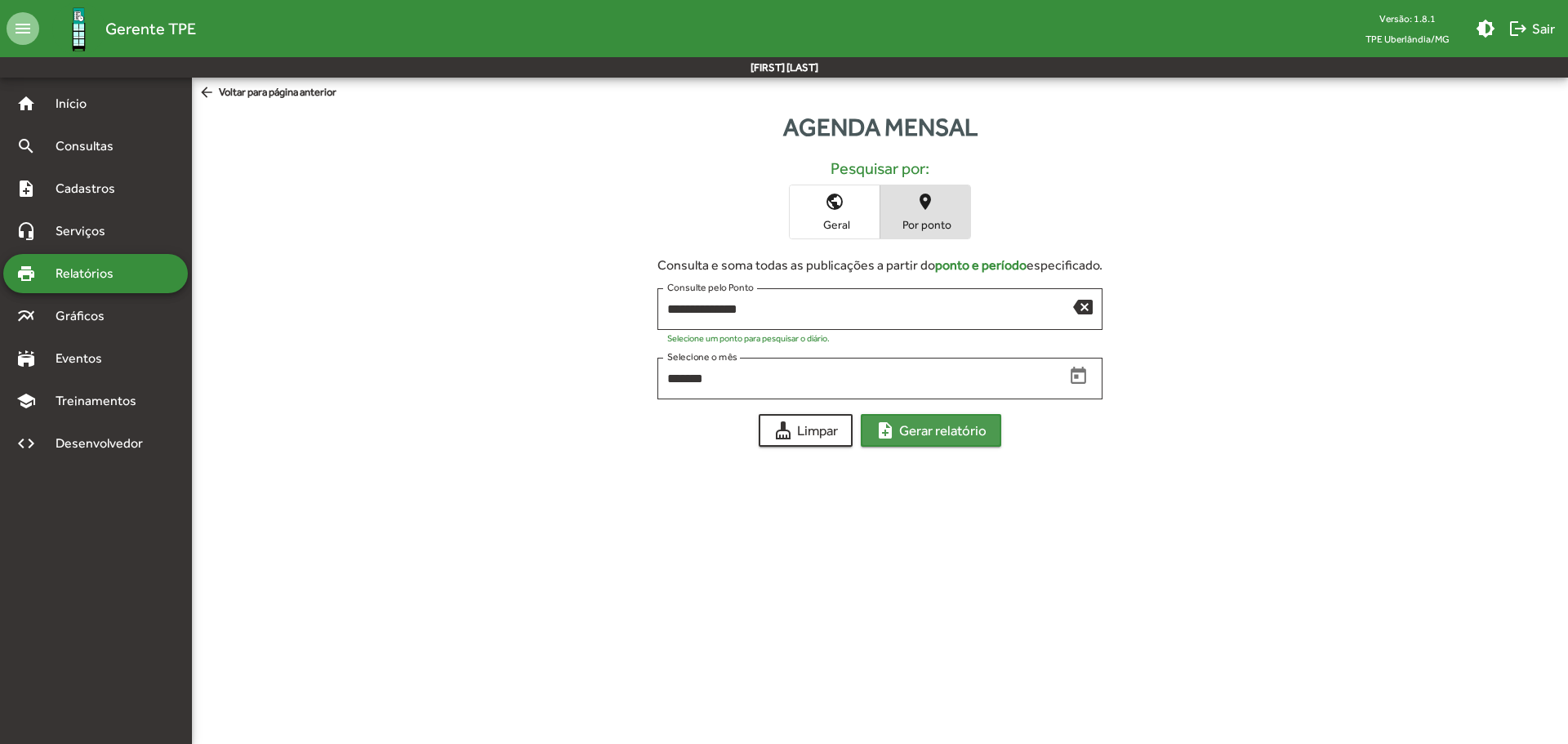 click on "note_add  Gerar relatório" 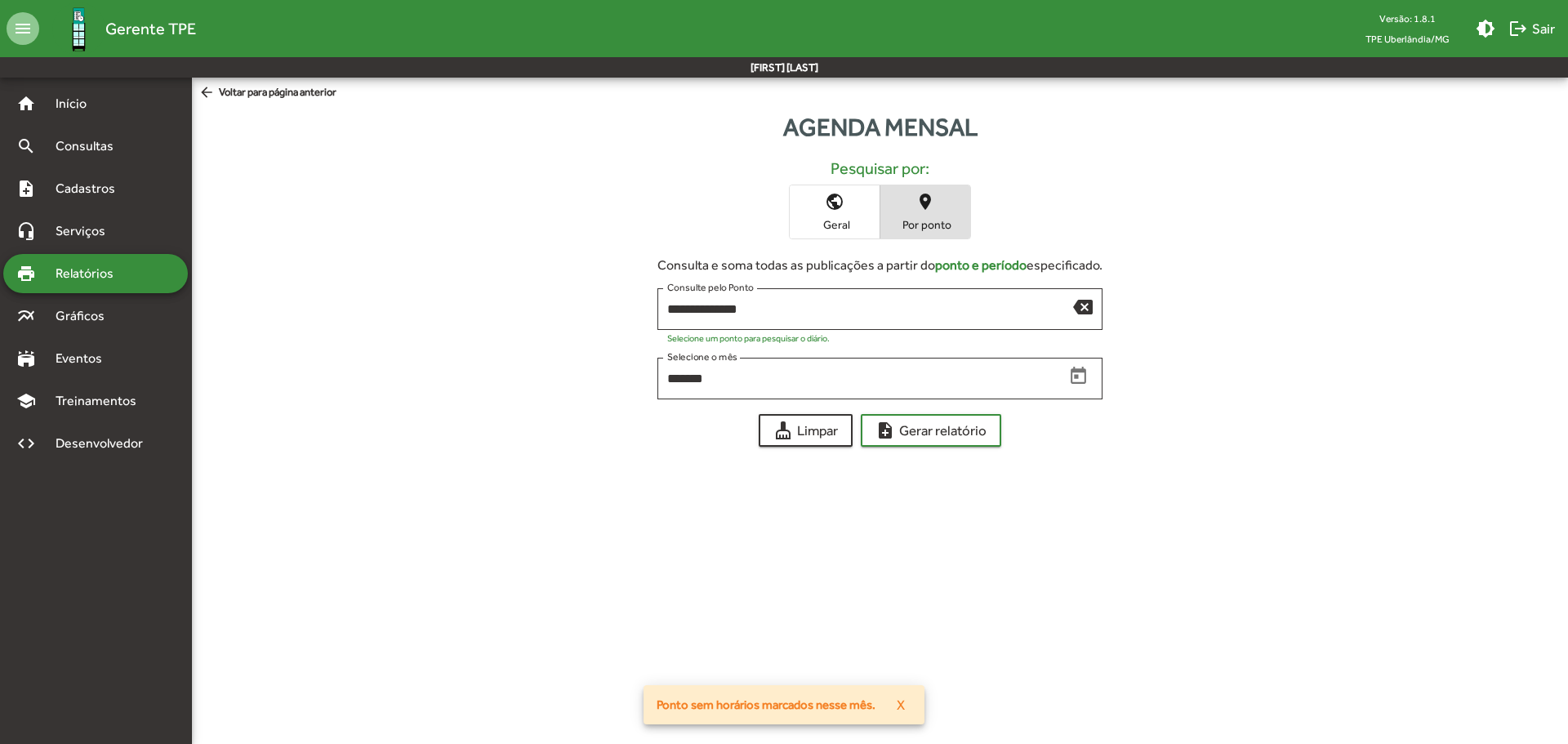 click on "X" at bounding box center (901, 705) 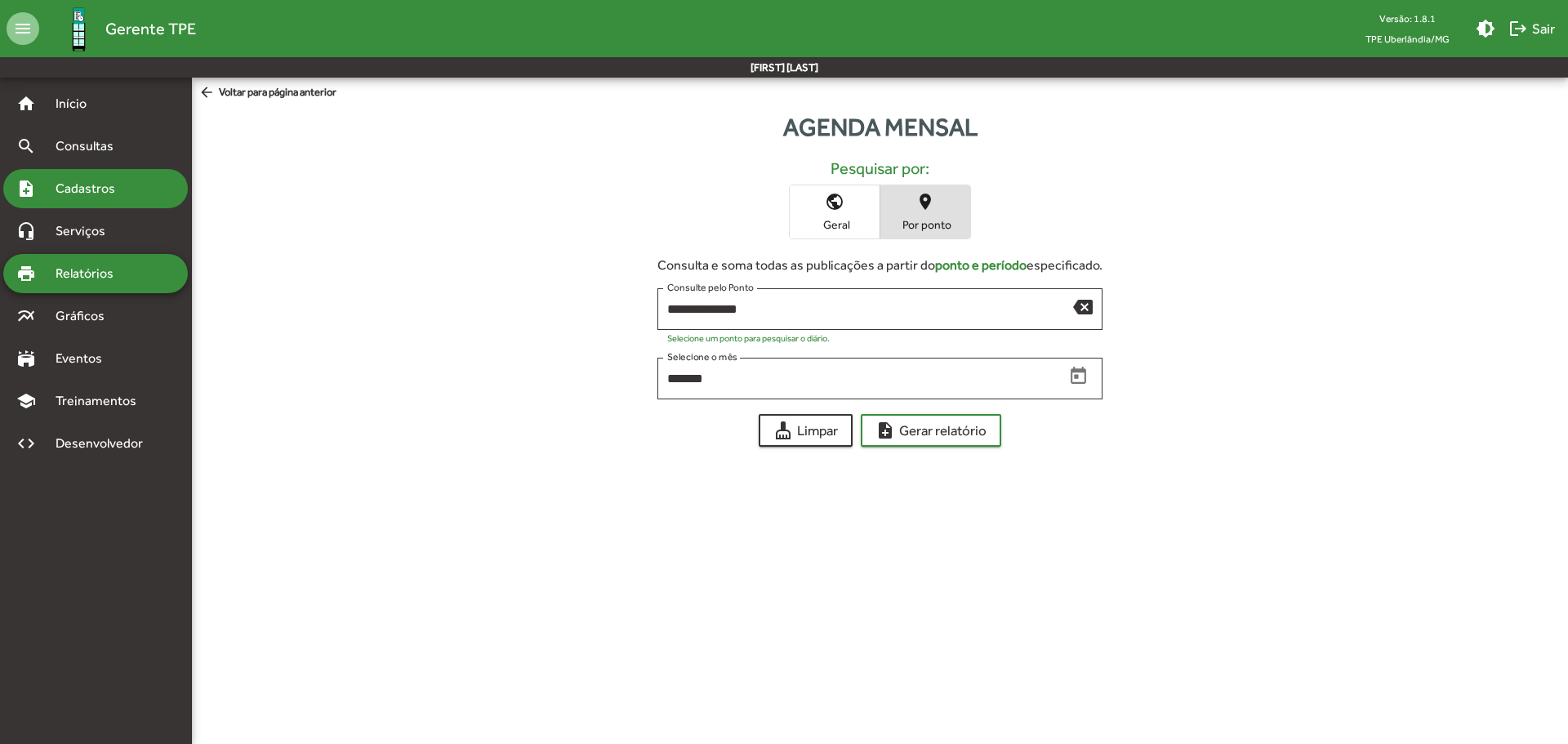 click on "Cadastros" at bounding box center [91, 189] 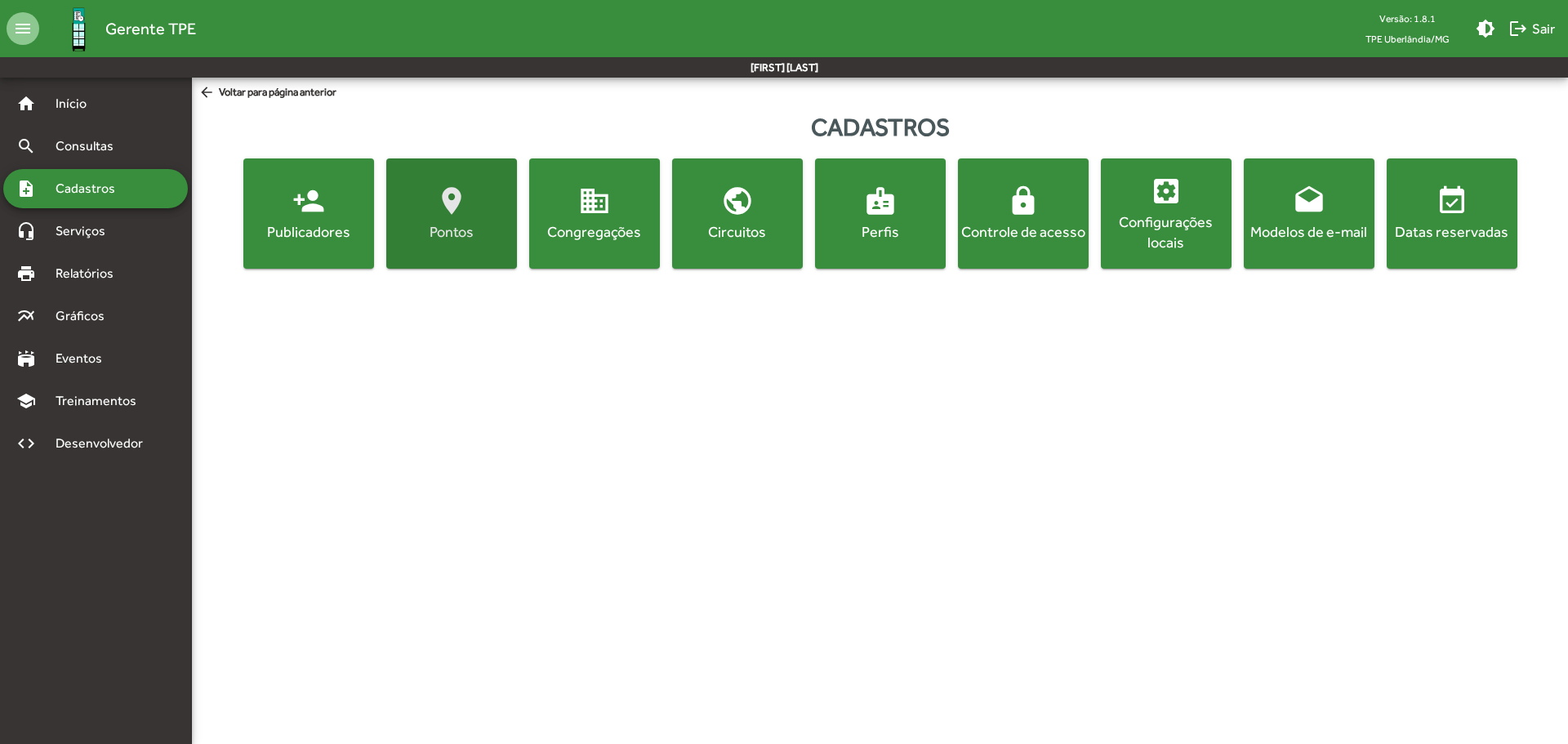 click on "location_on  Pontos" 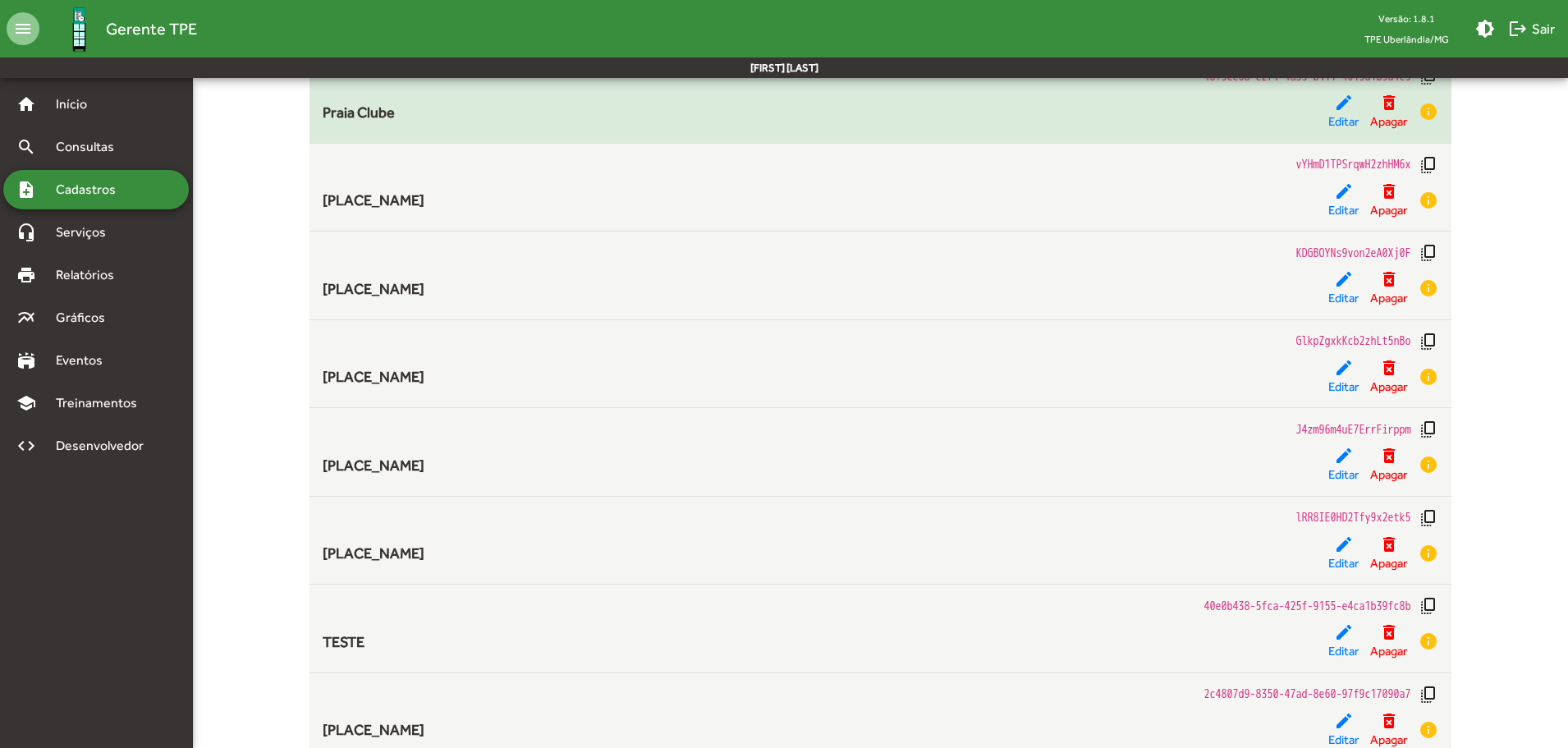 scroll, scrollTop: 493, scrollLeft: 0, axis: vertical 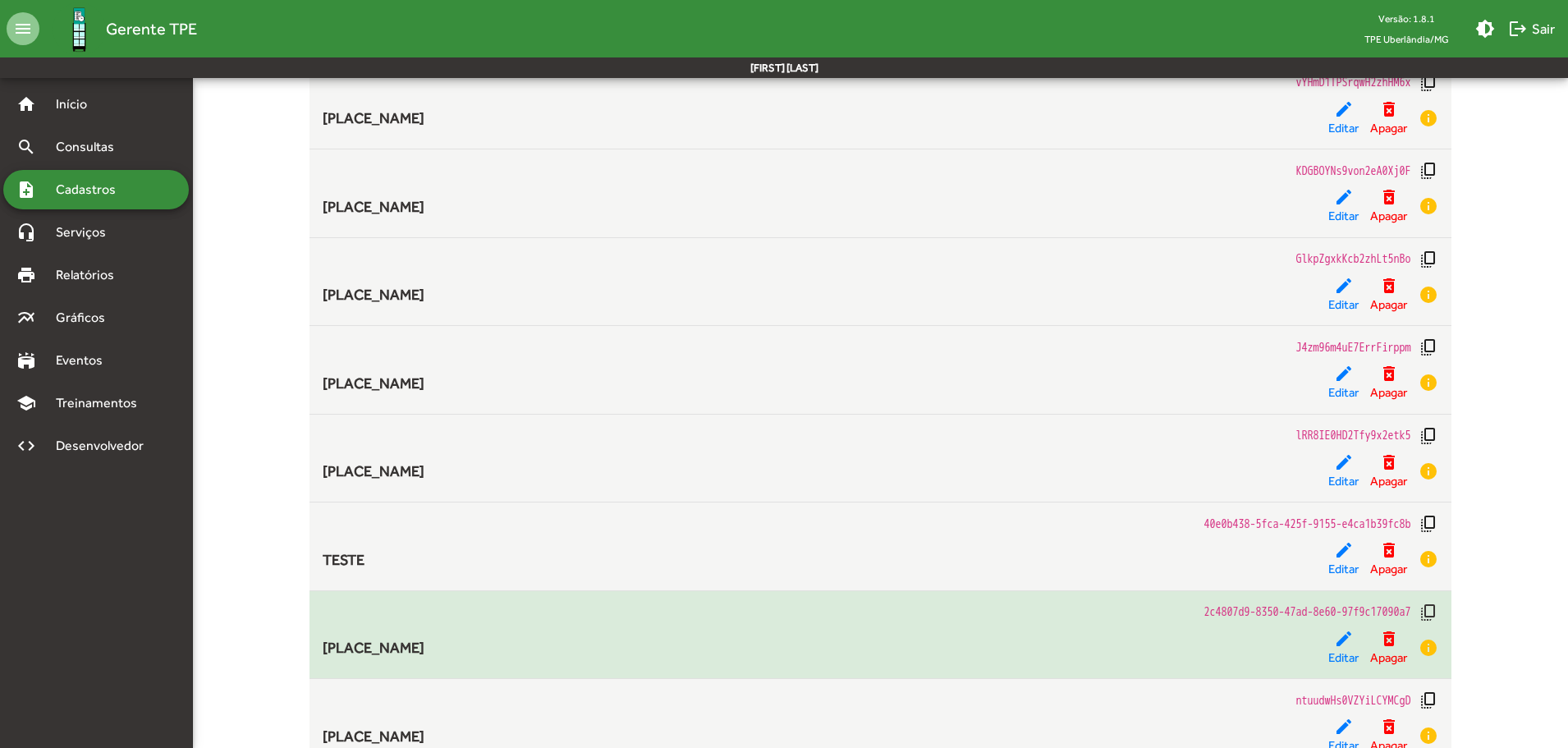click on "Terminal Central" 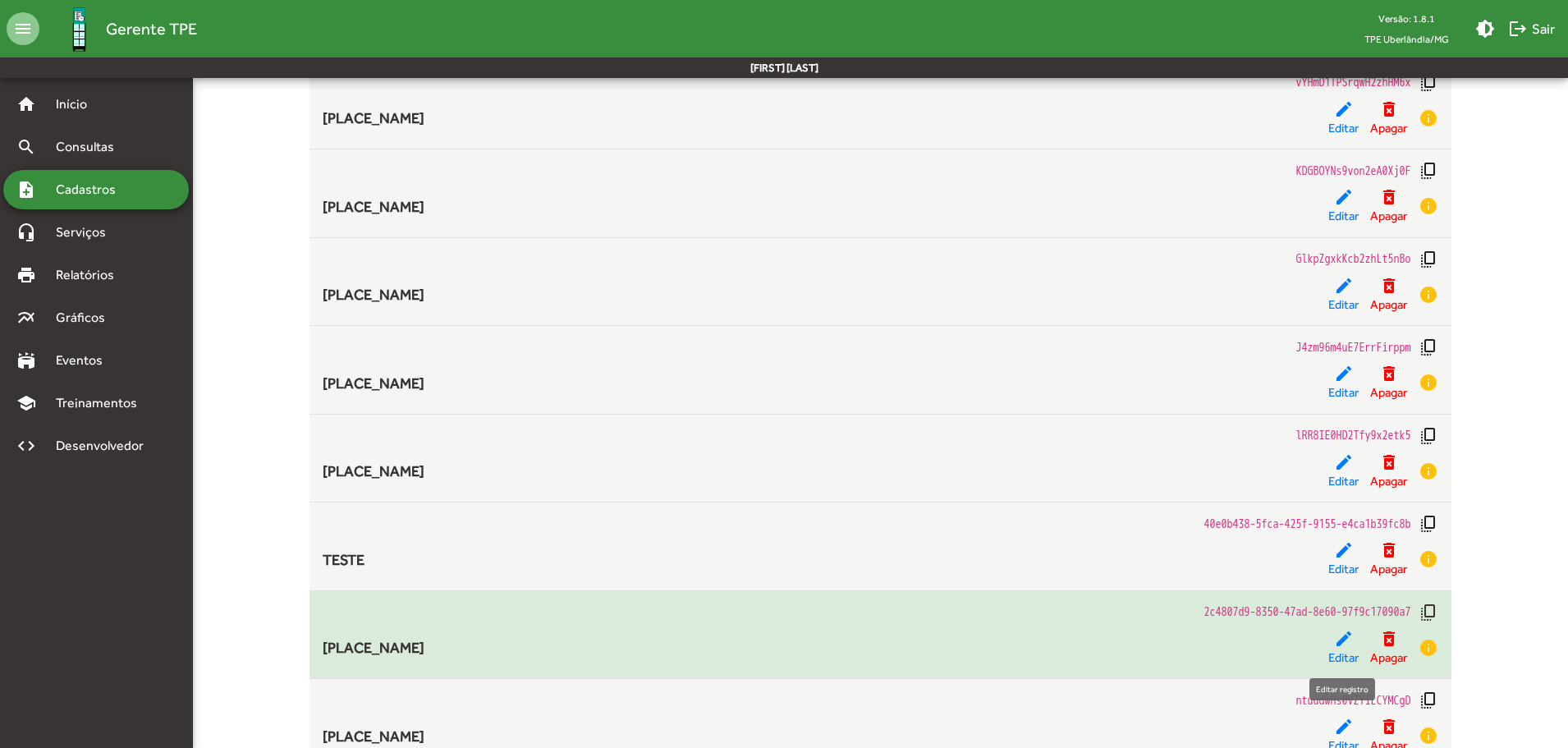click on "Editar" 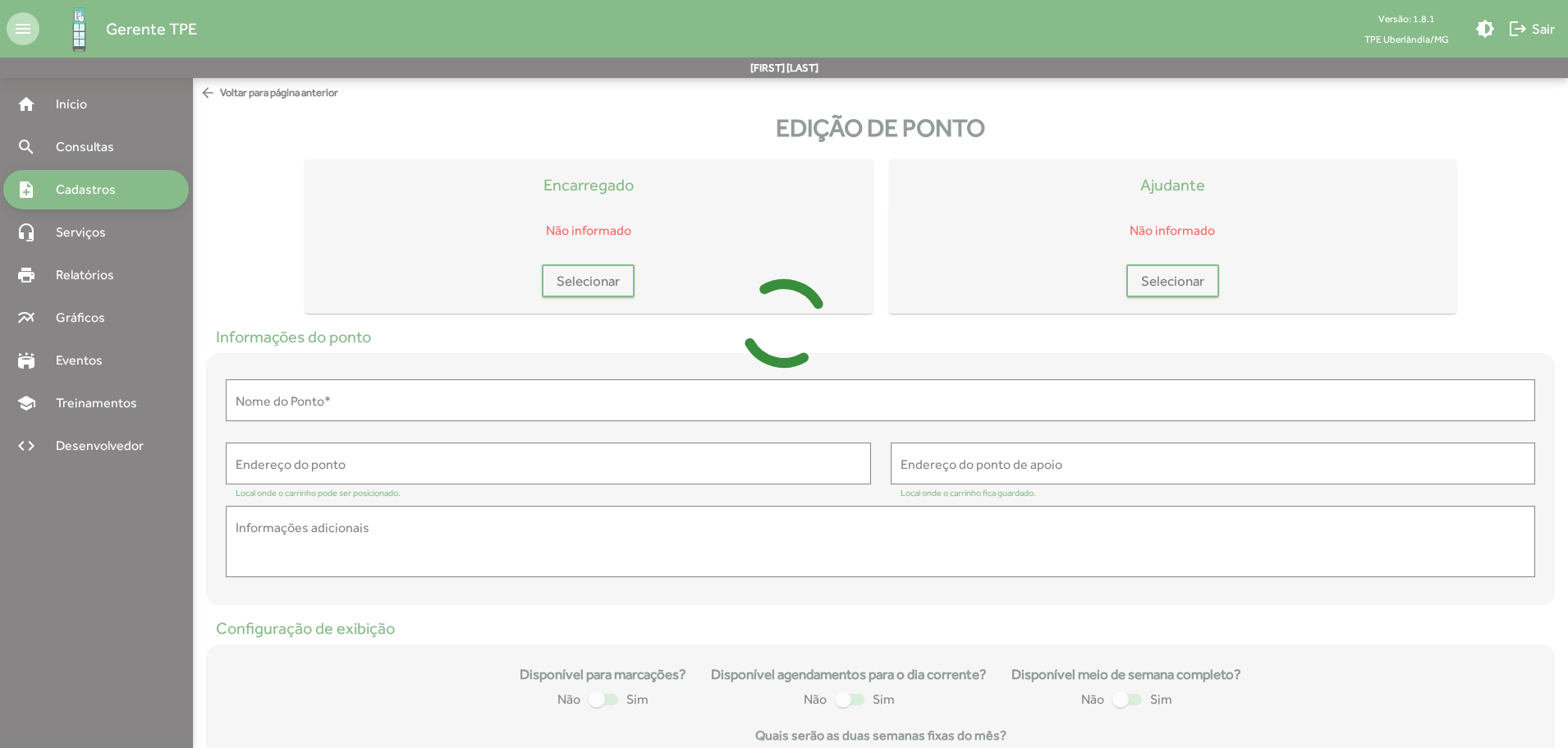 type on "**********" 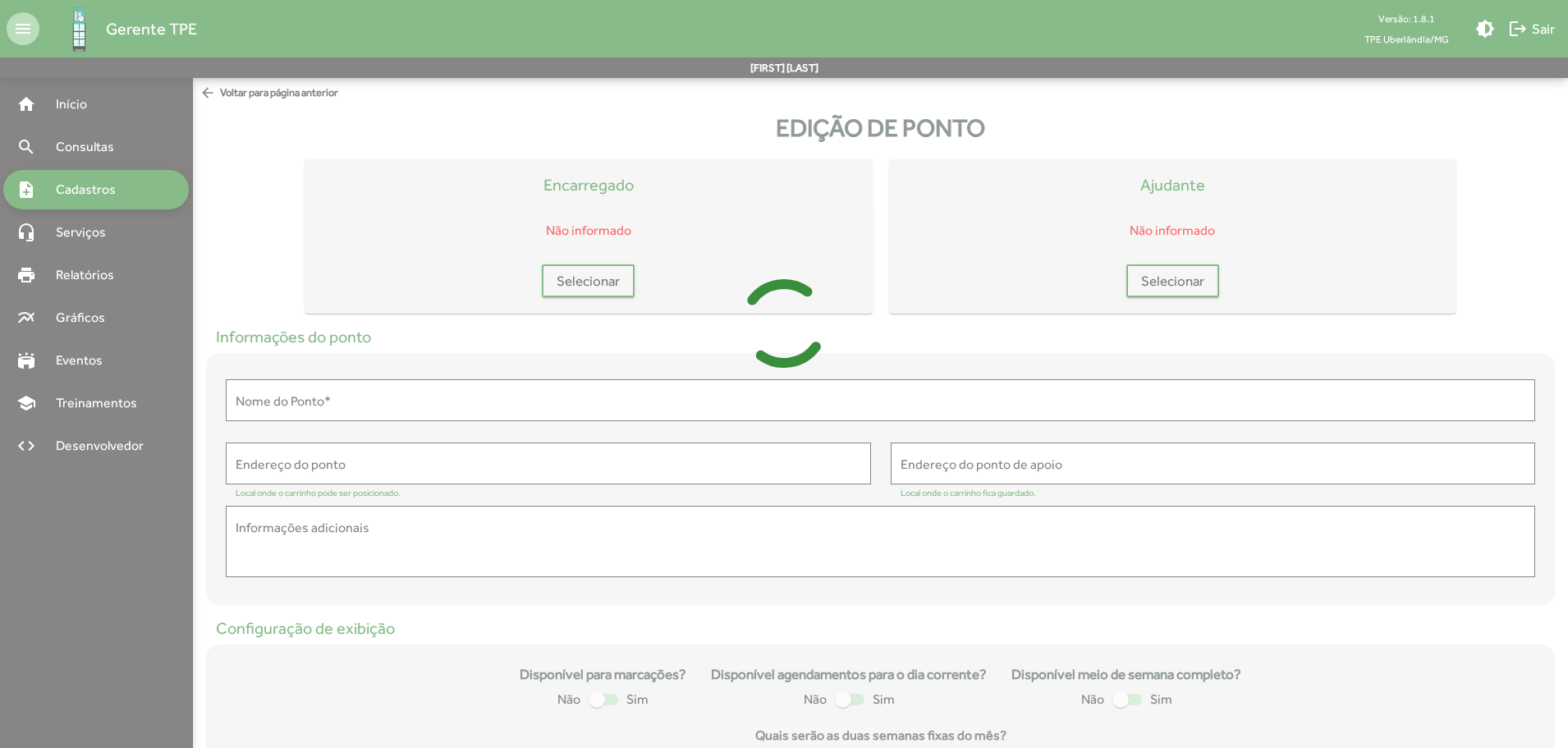type on "**********" 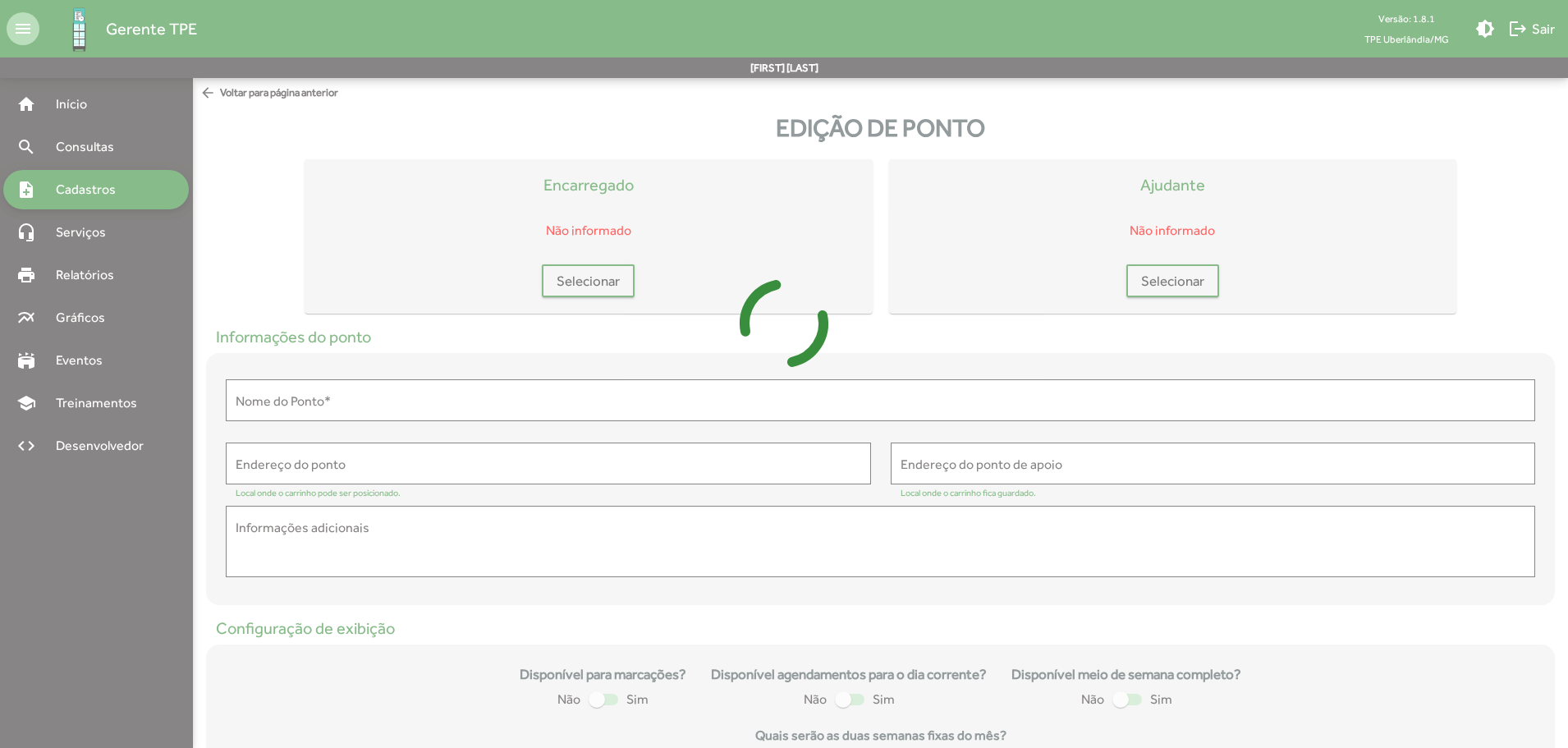 type on "**********" 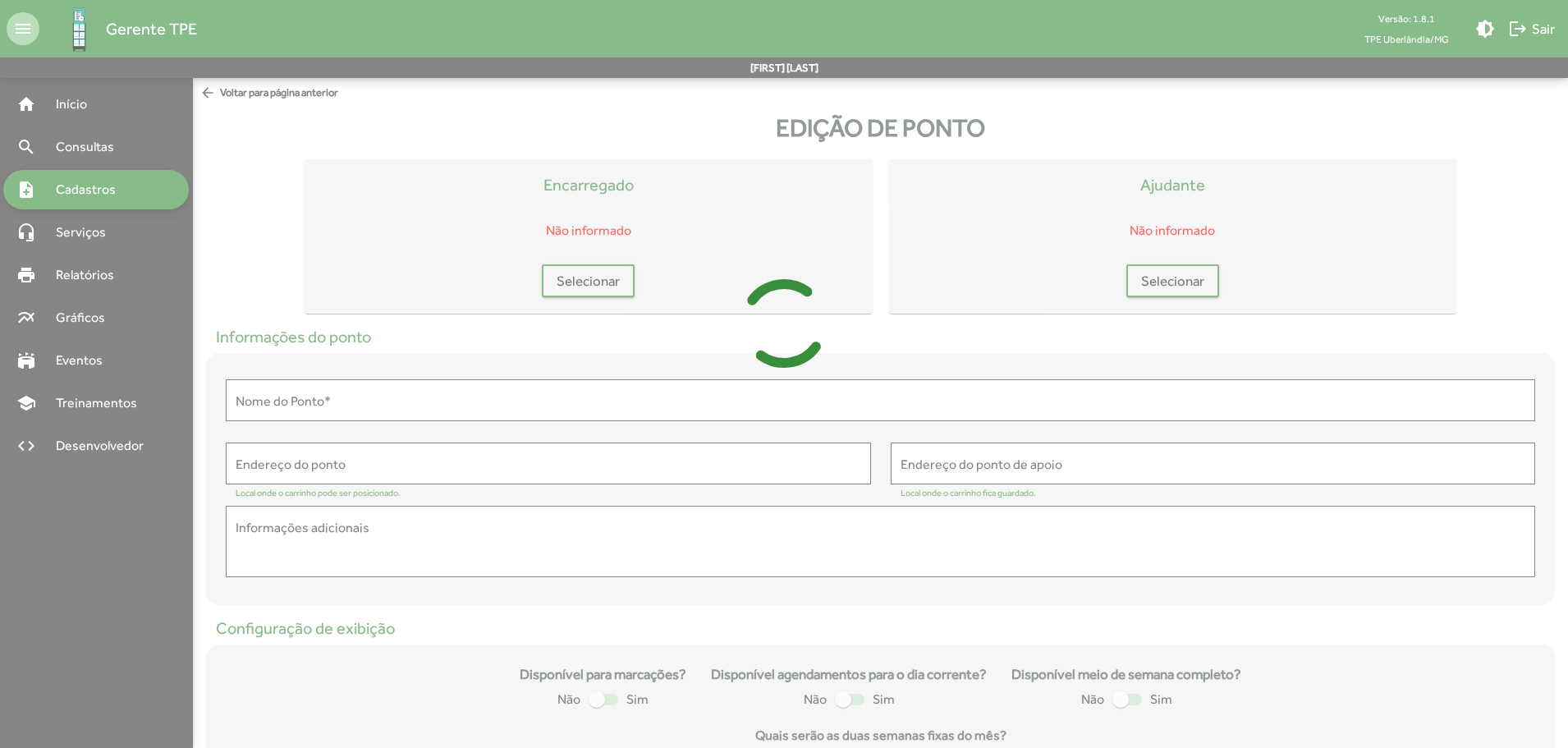 type on "**********" 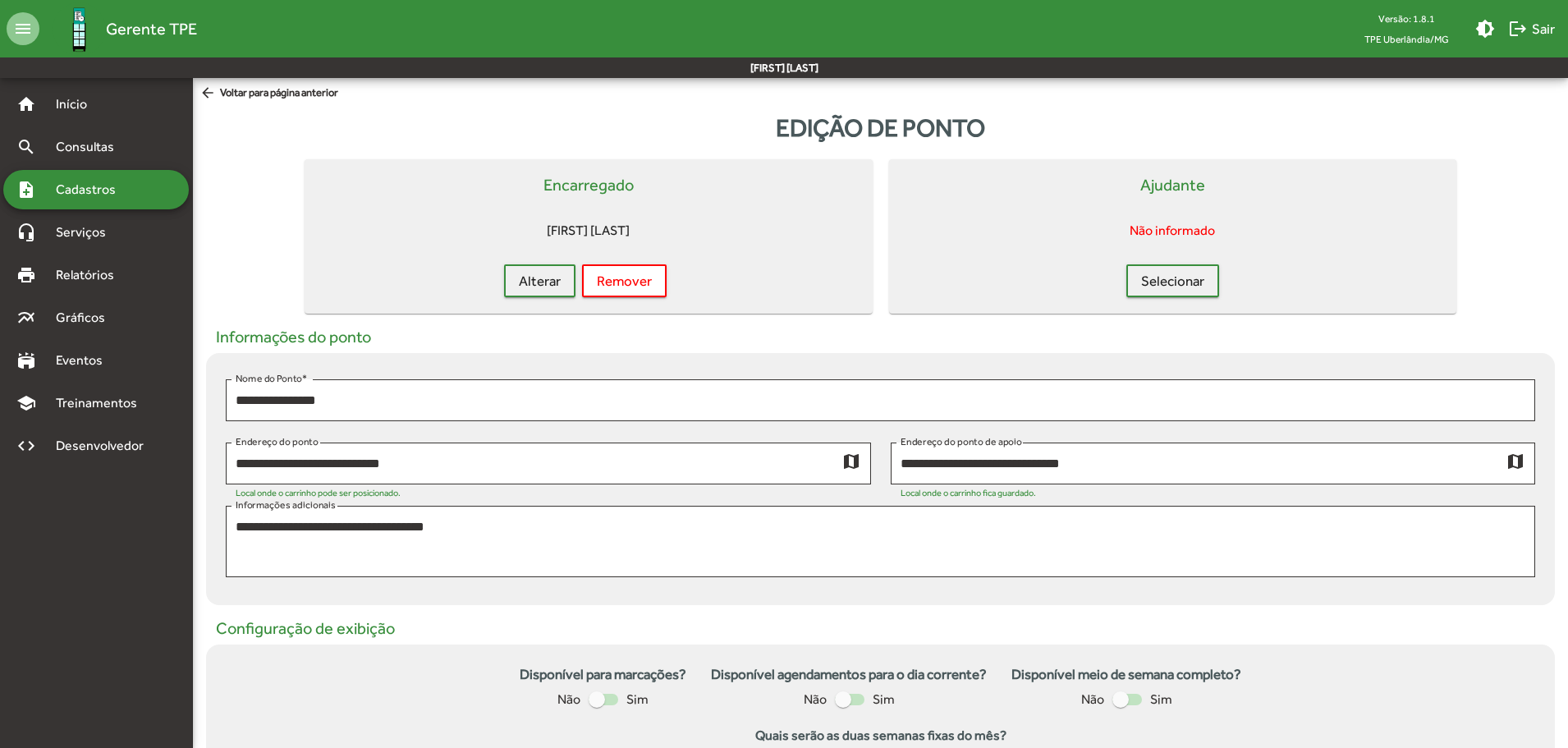 click on "[FIRST] [LAST] [LAST]" 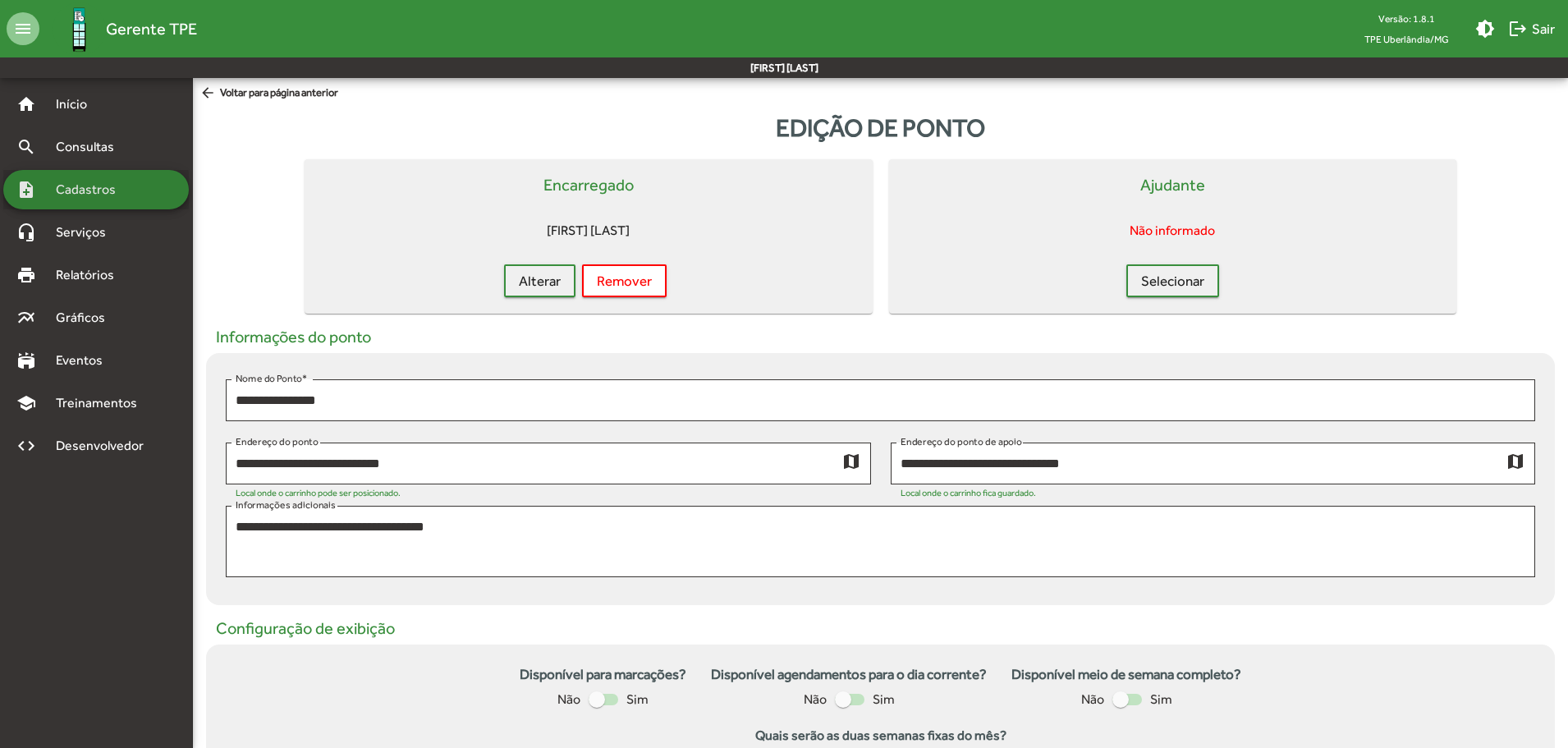 click on "Cadastros" at bounding box center (91, 190) 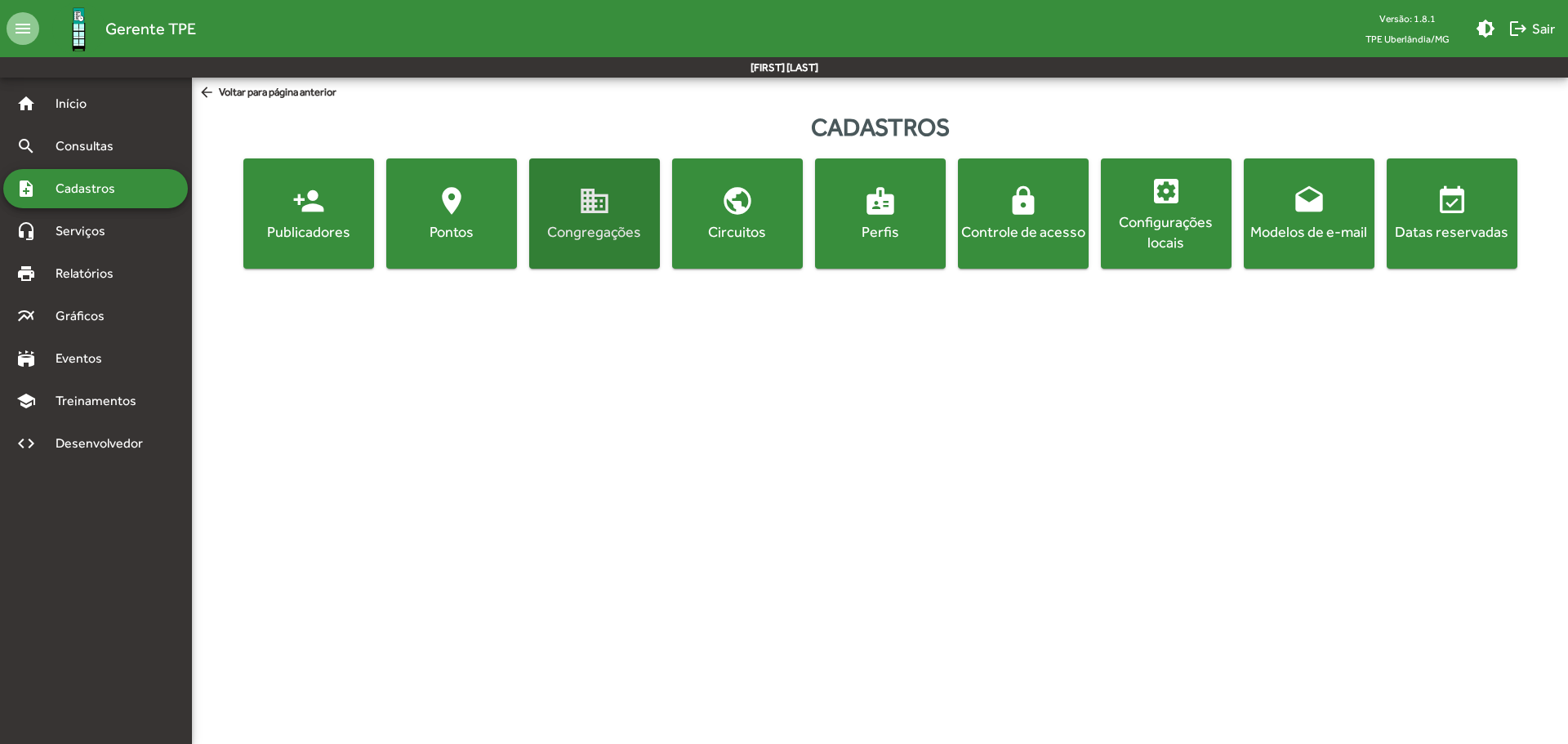 click on "Congregações" 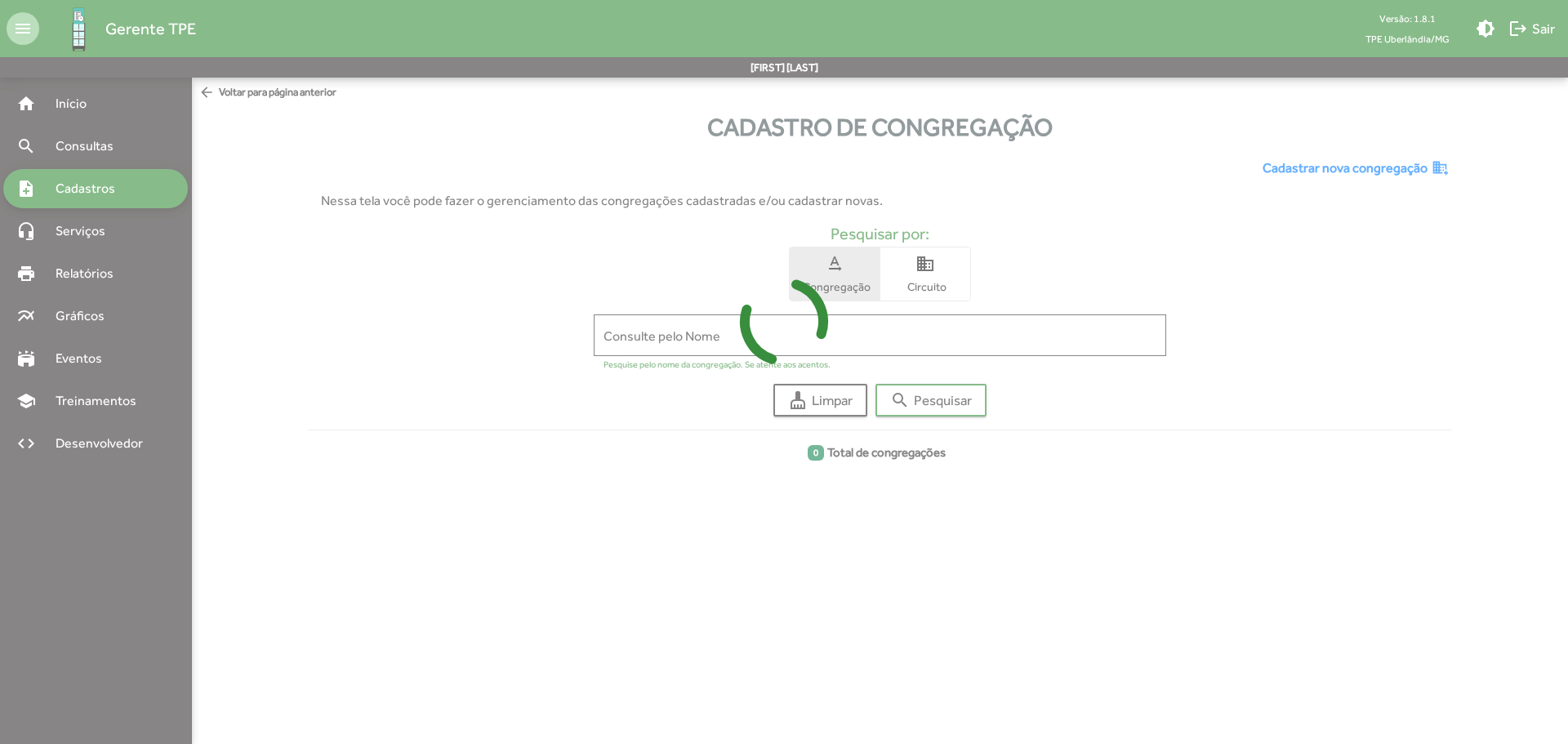 click at bounding box center [784, 372] 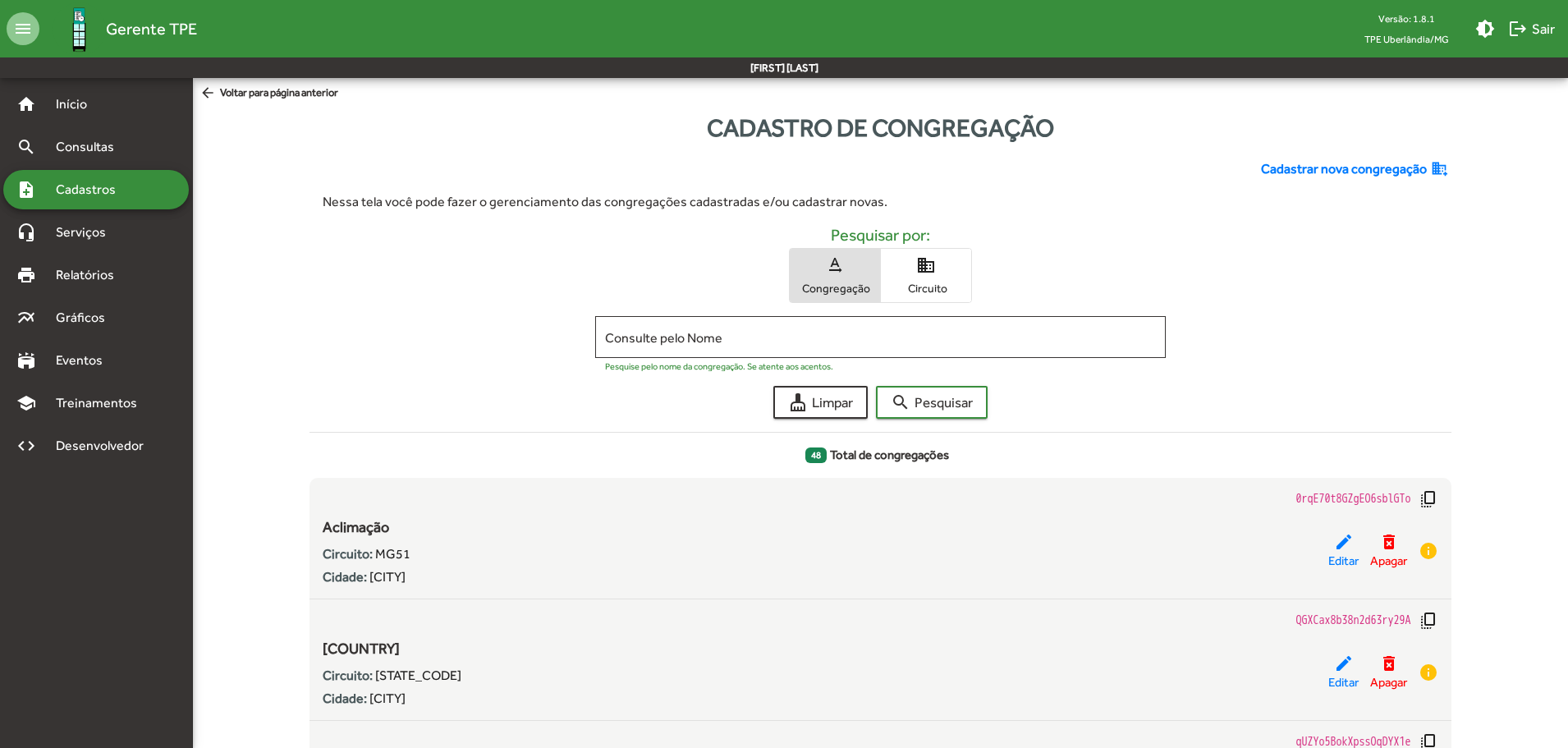 click on "Cadastros" at bounding box center (91, 190) 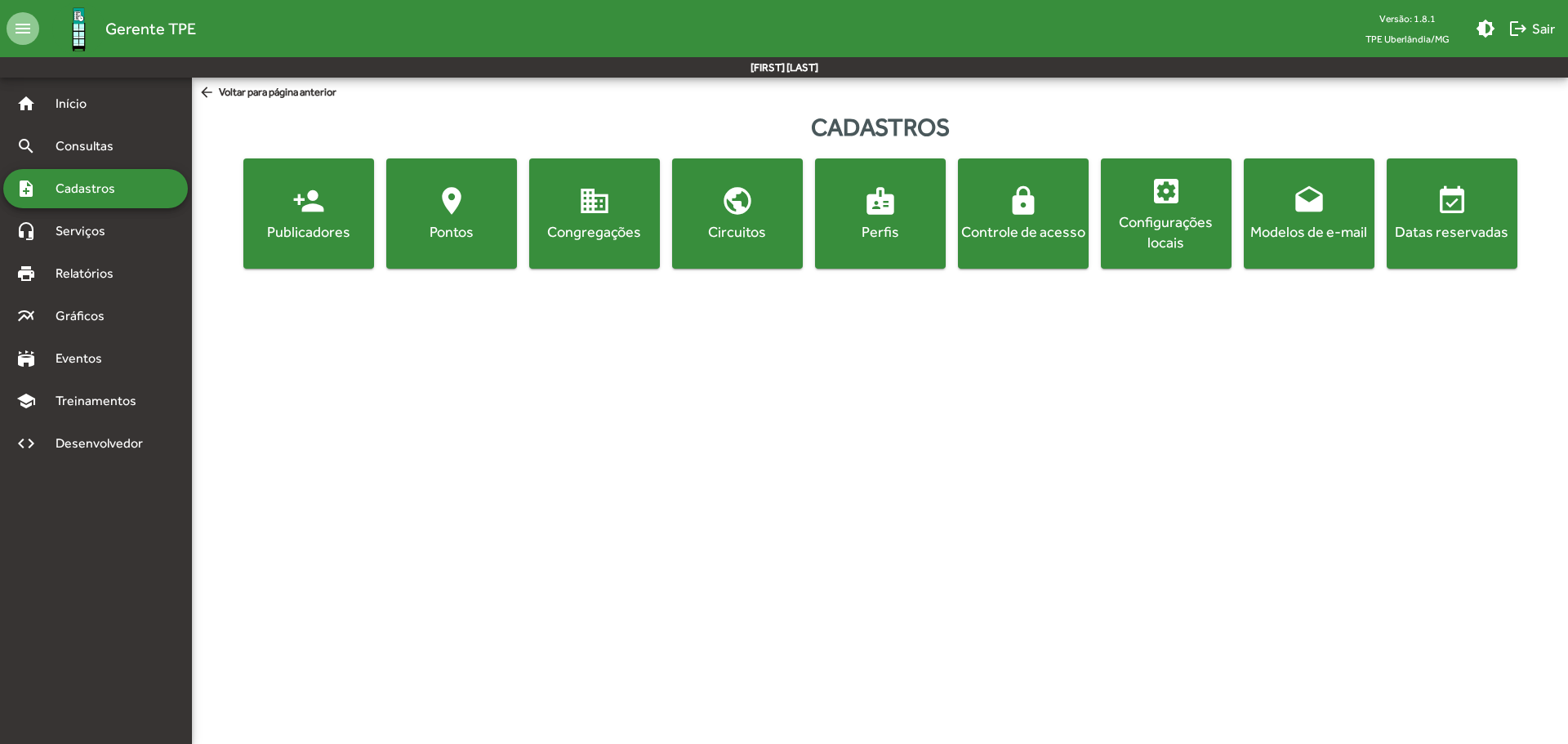 click on "person_add" 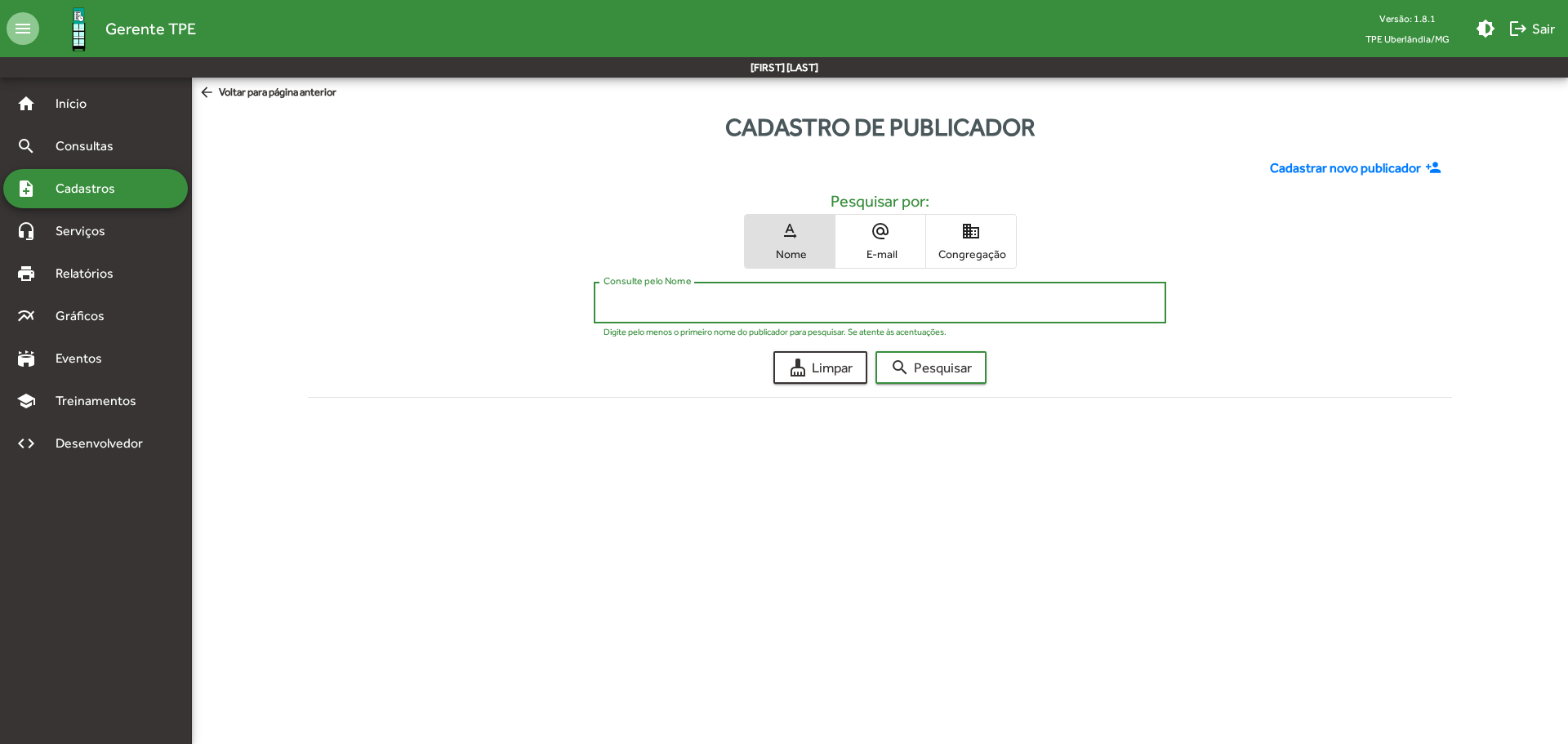 click on "Consulte pelo Nome" at bounding box center [880, 303] 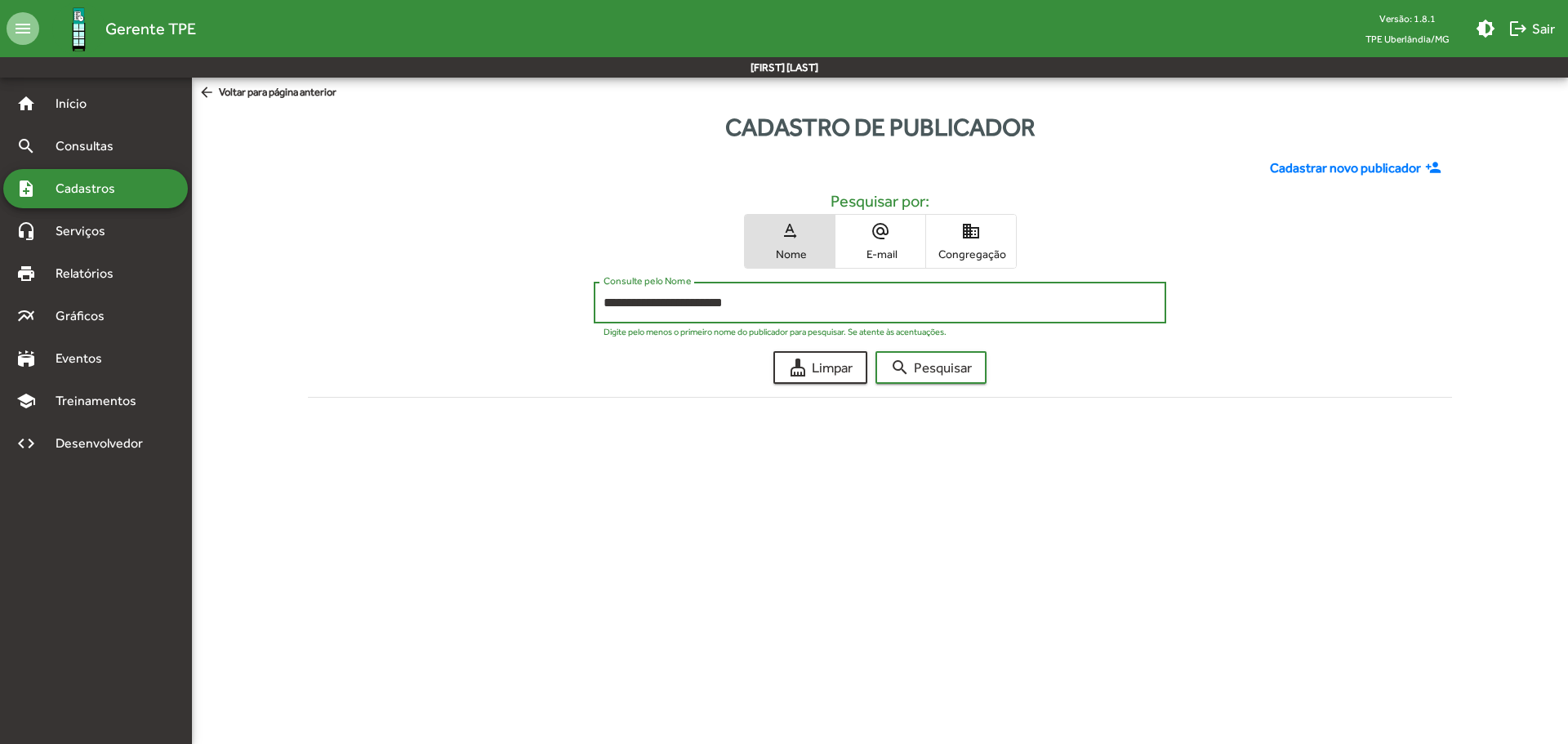 type on "**********" 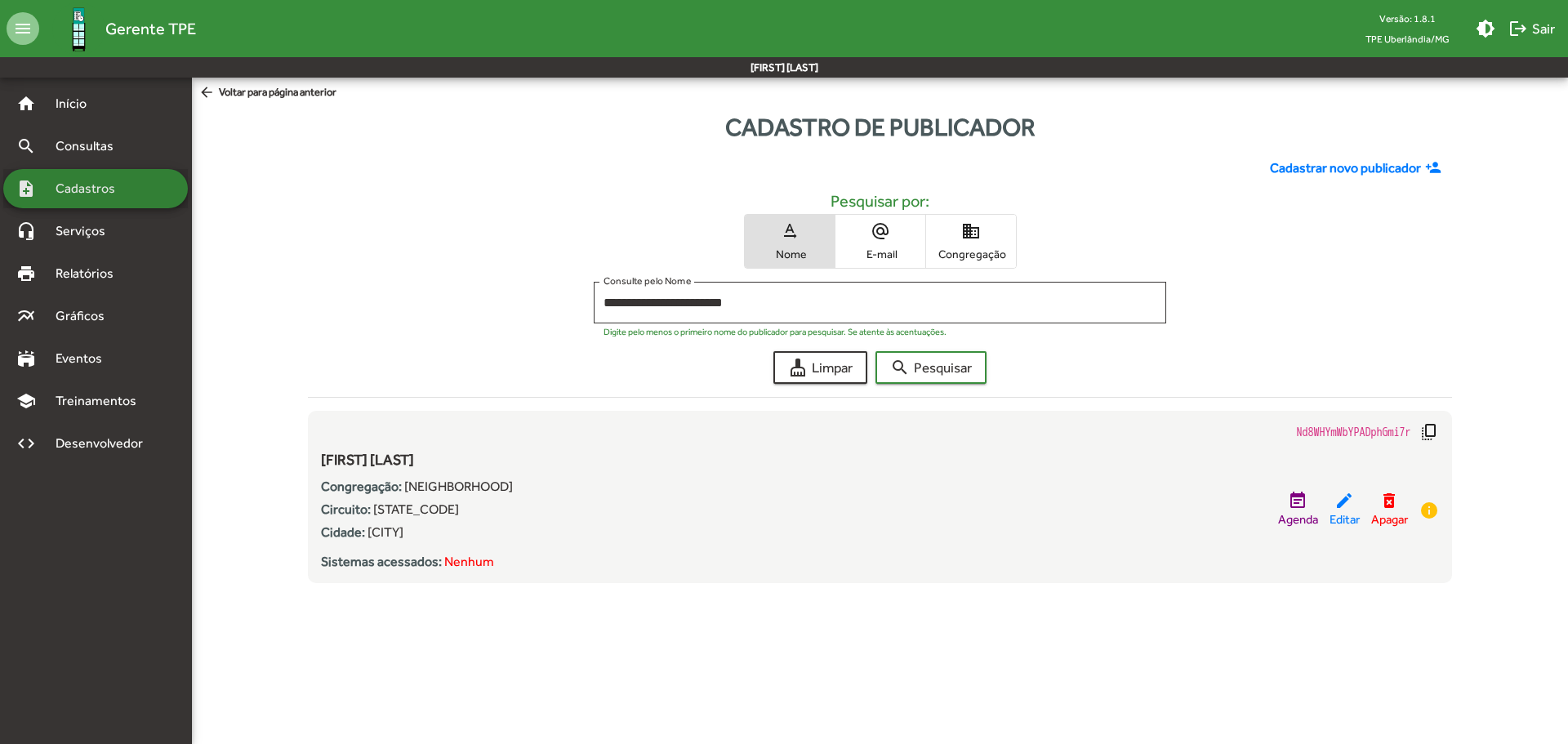click on "Cadastros" at bounding box center (91, 189) 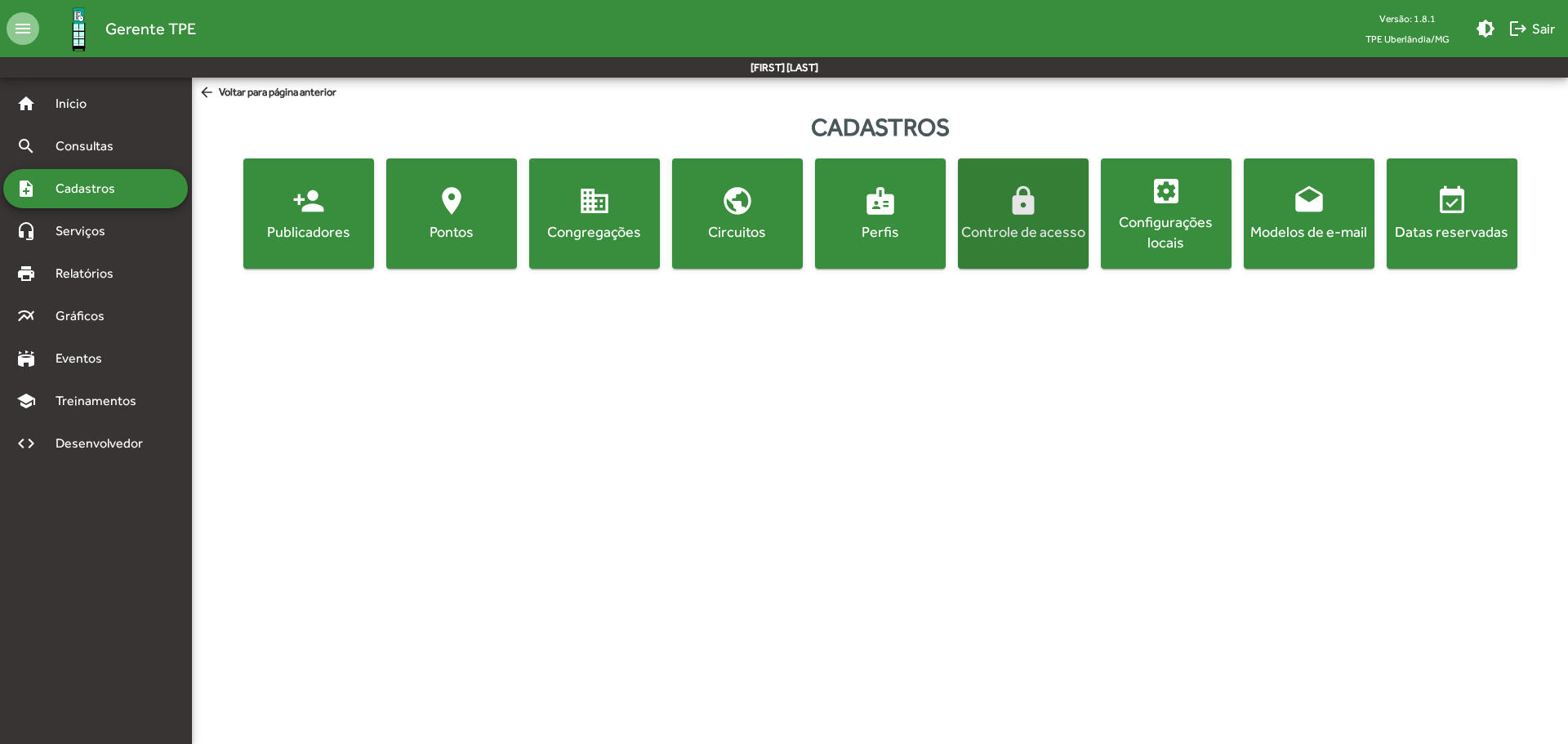 click on "lock  Controle de acesso" 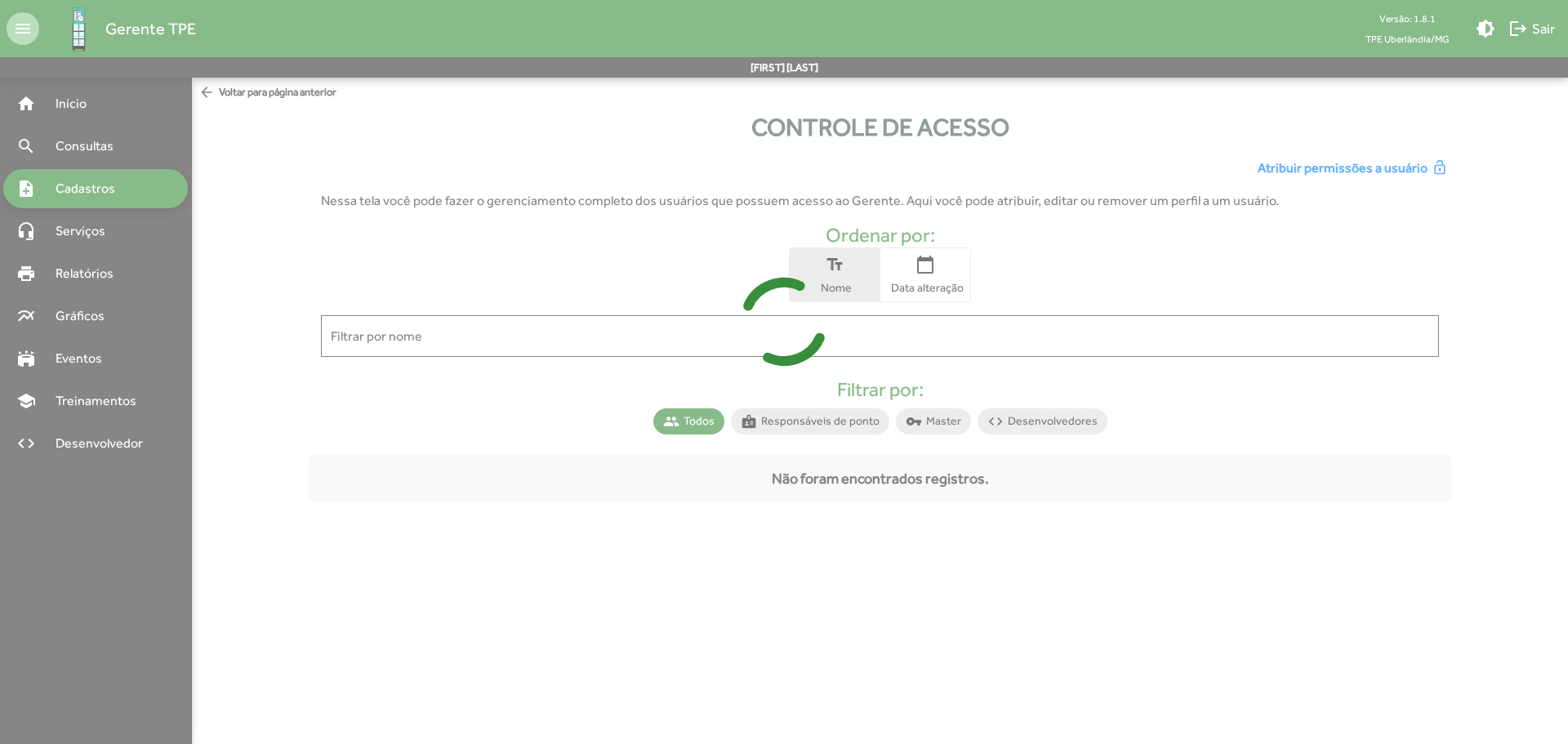 click 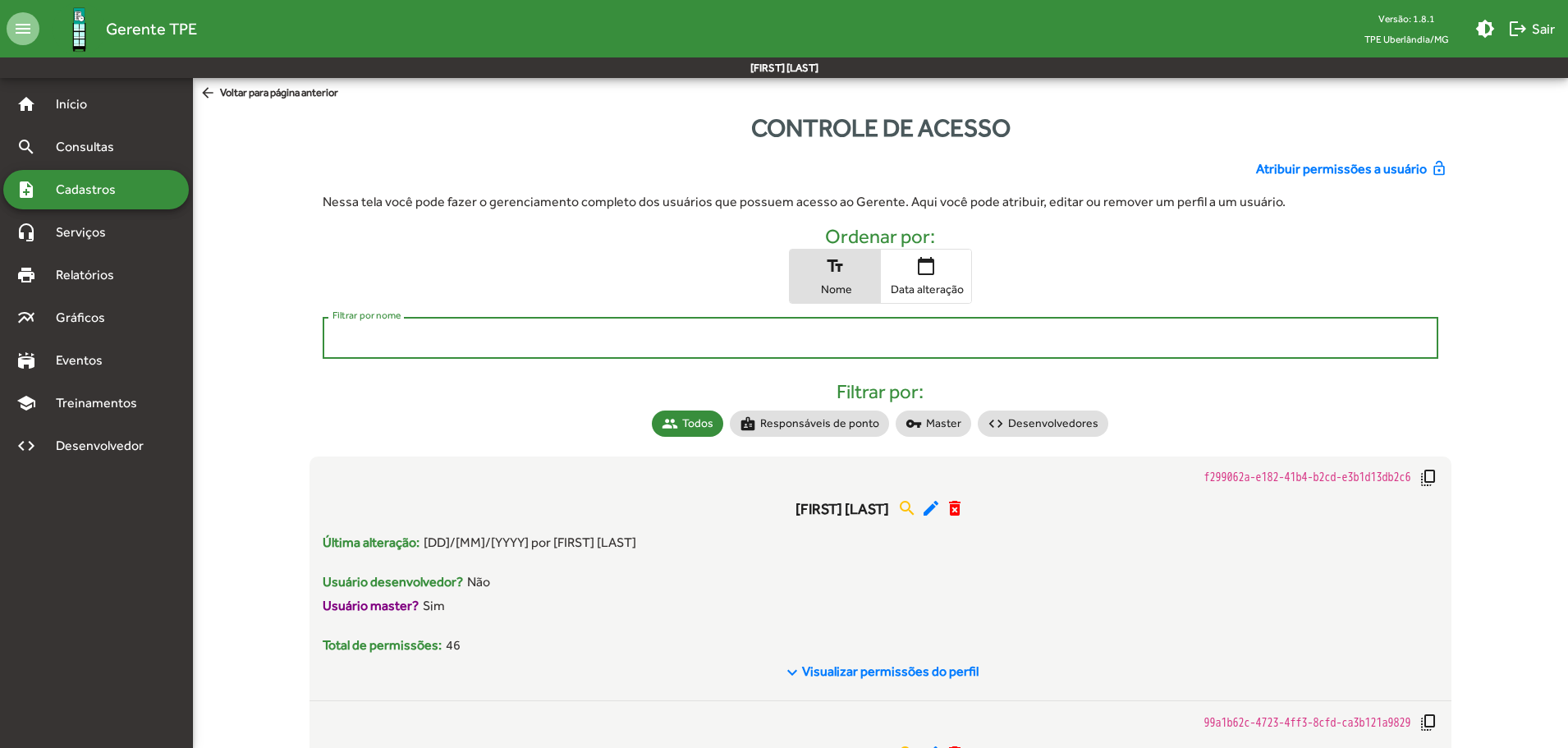 click on "Filtrar por nome" at bounding box center (881, 338) 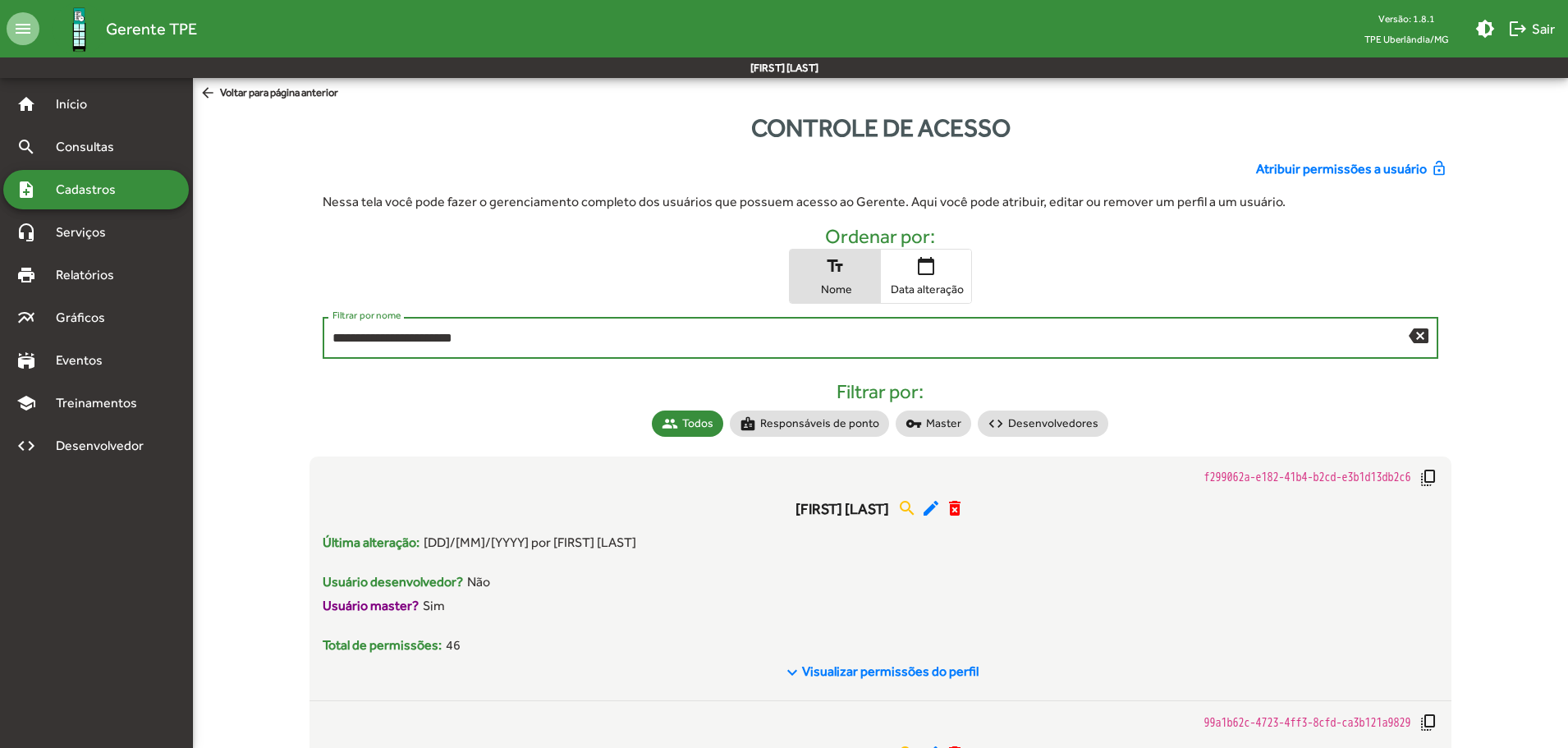 type on "**********" 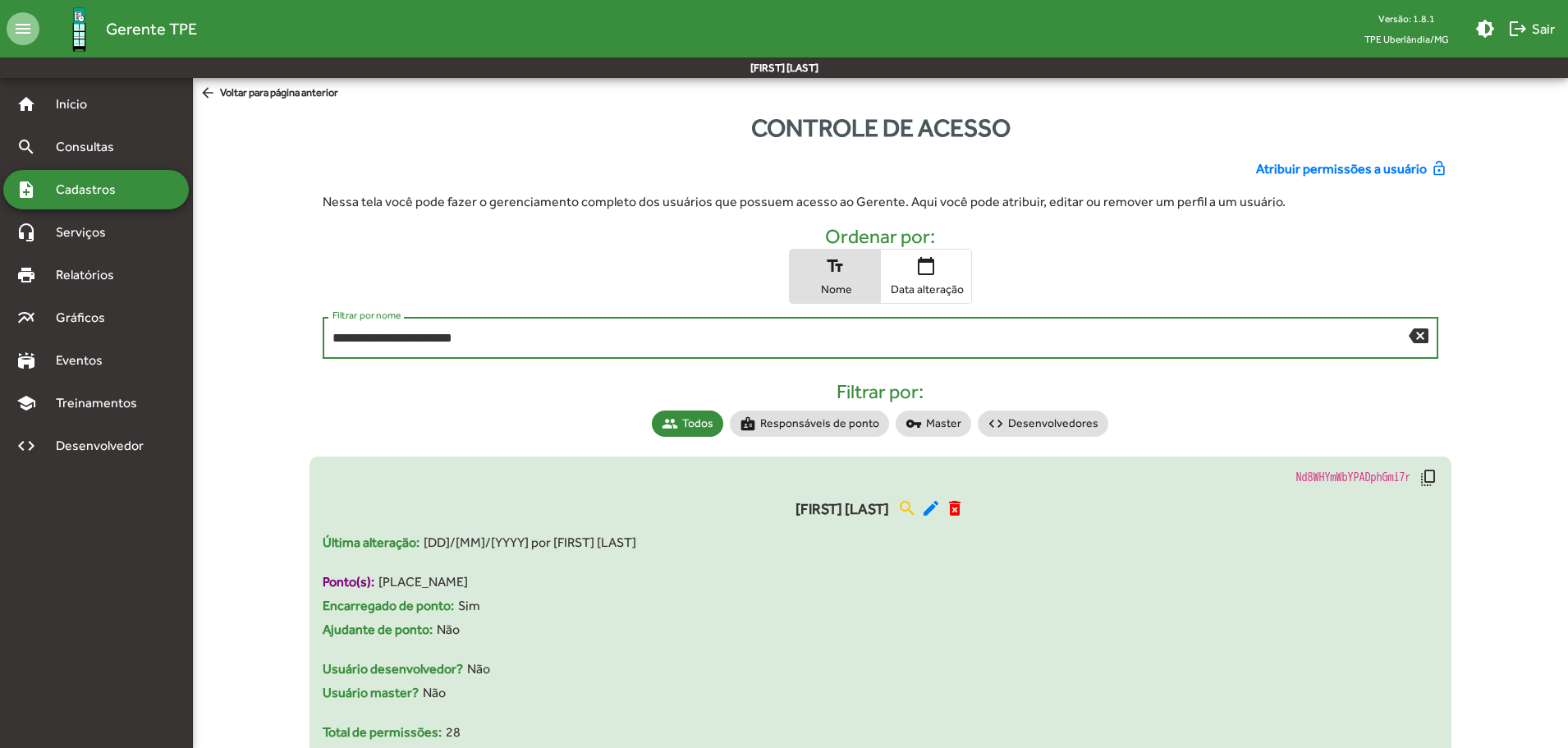 scroll, scrollTop: 79, scrollLeft: 0, axis: vertical 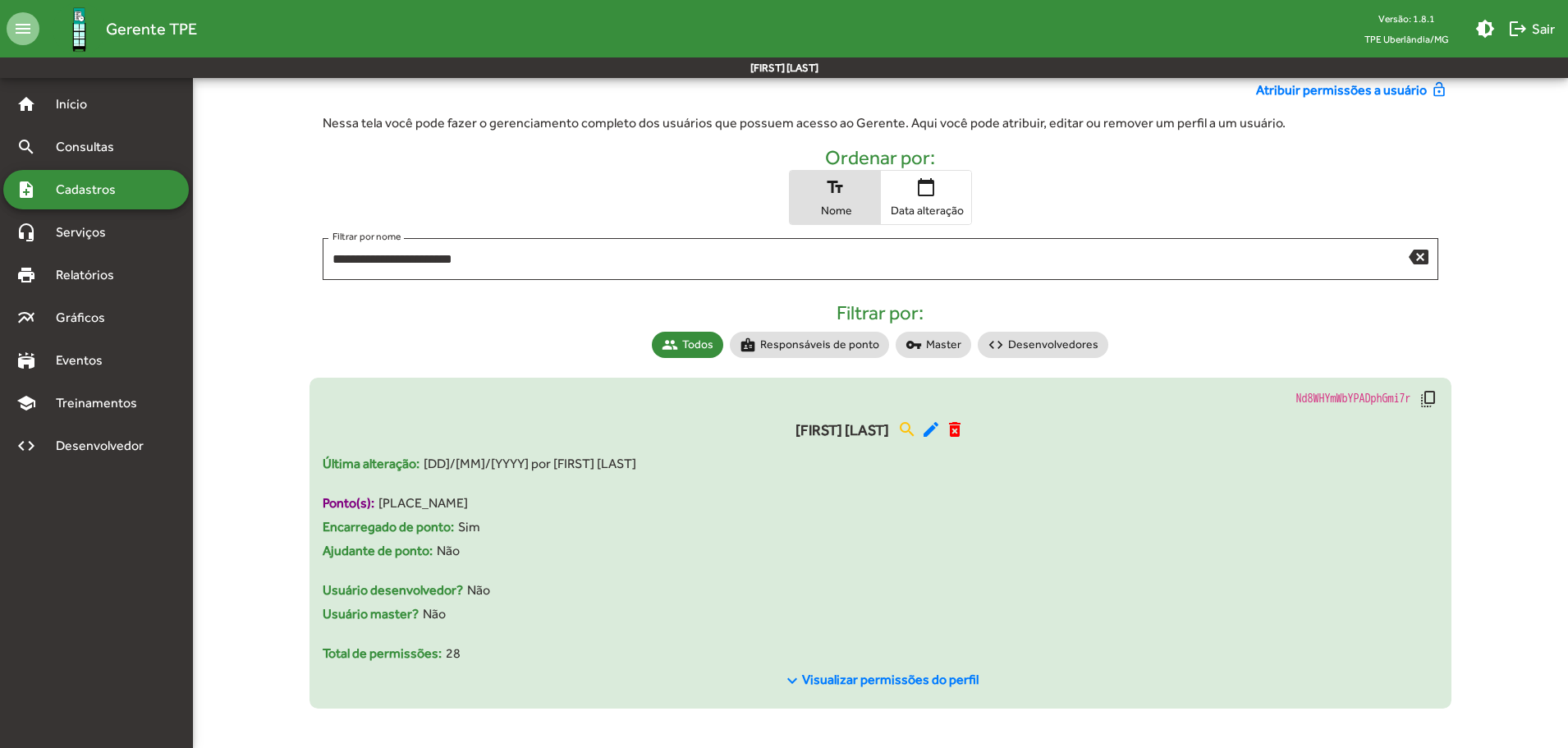click on "keyboard_arrow_down" 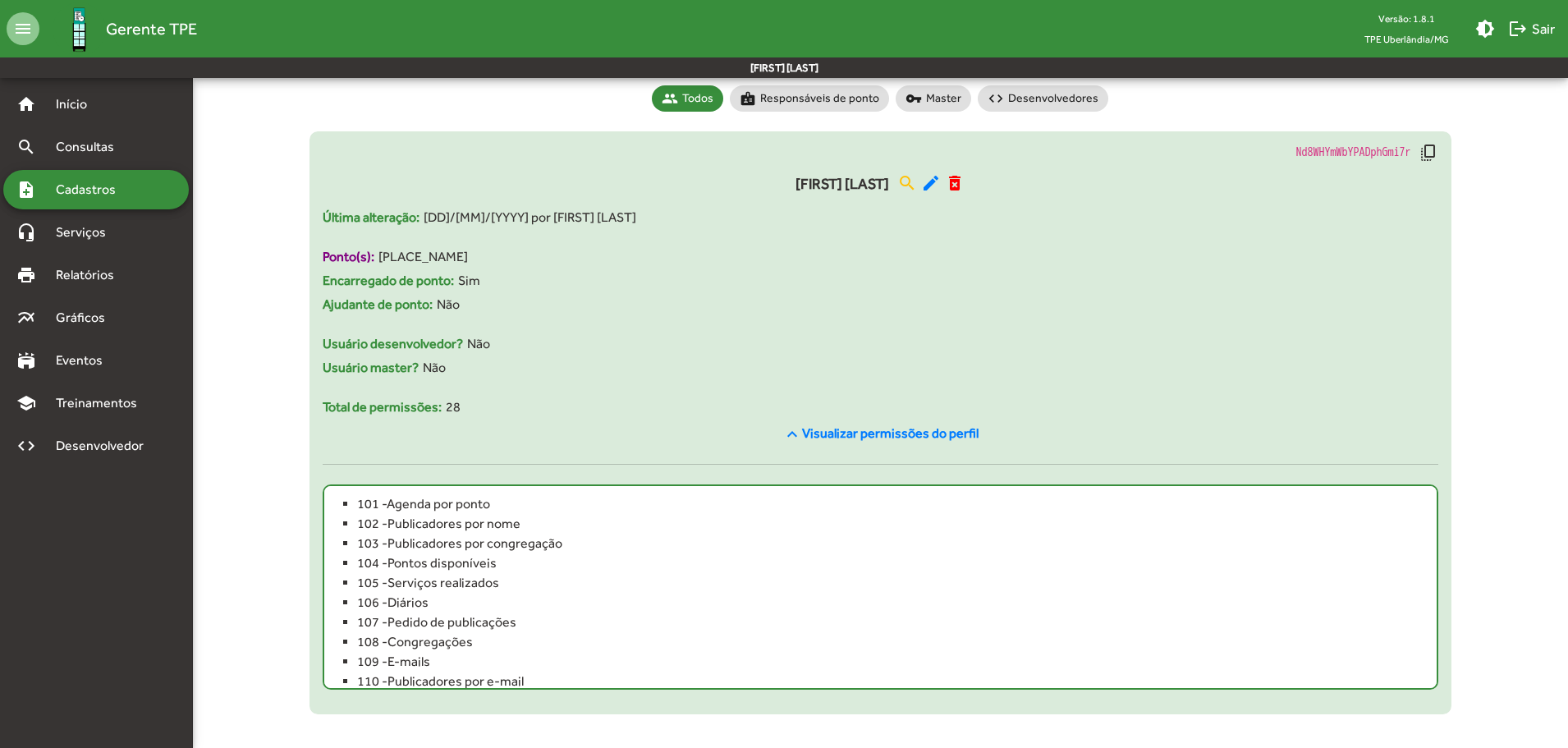 scroll, scrollTop: 331, scrollLeft: 0, axis: vertical 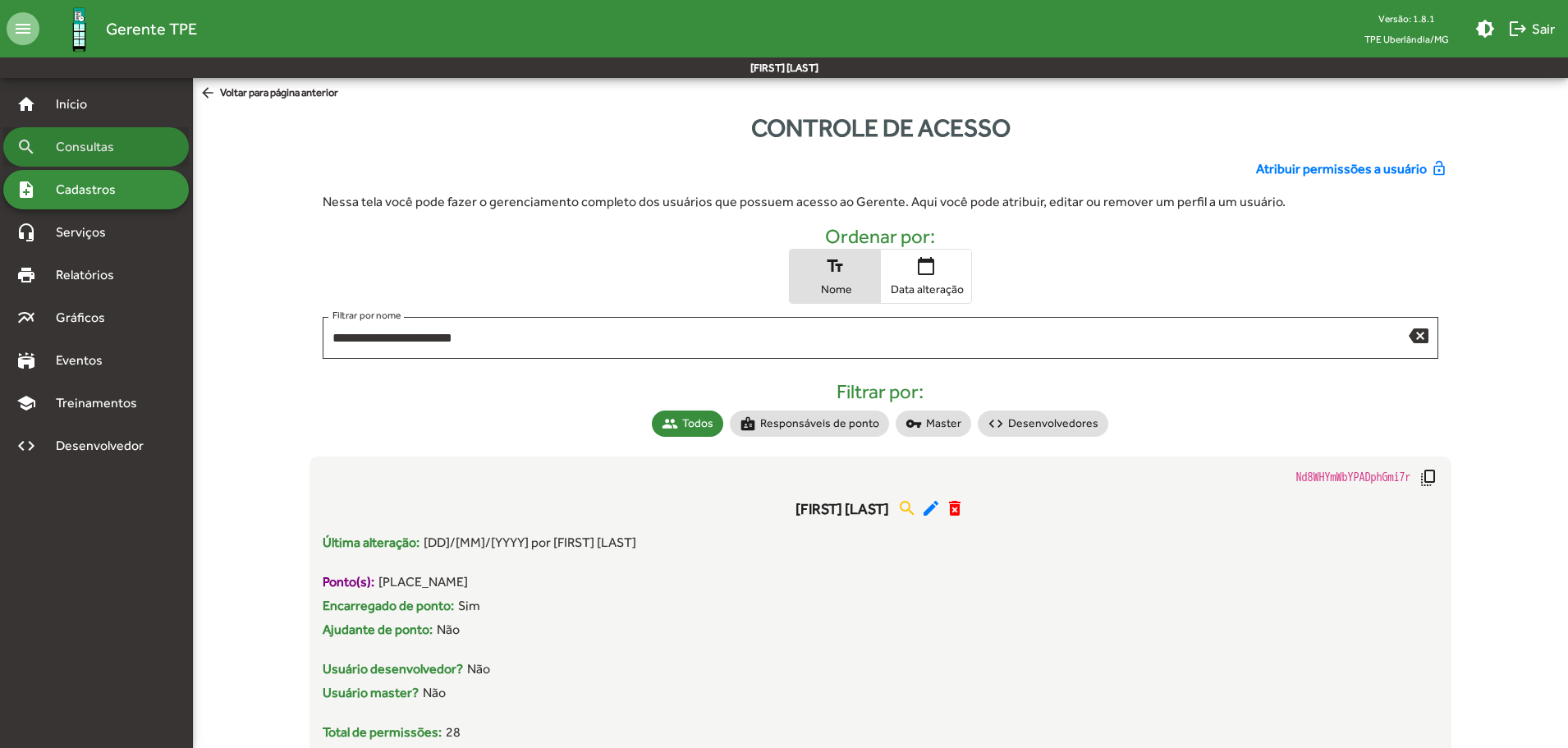click on "Consultas" at bounding box center [90, 147] 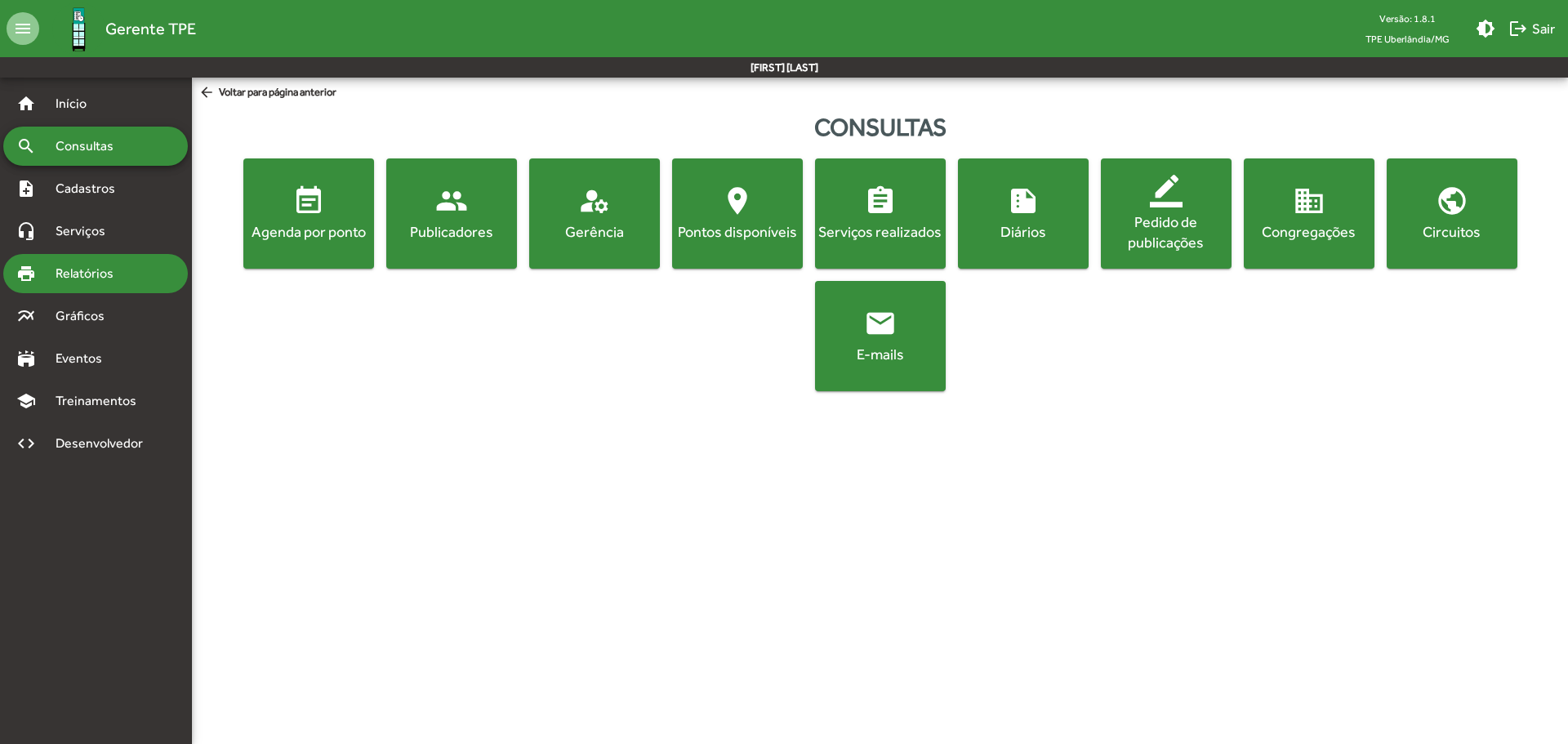 click on "Relatórios" at bounding box center [90, 274] 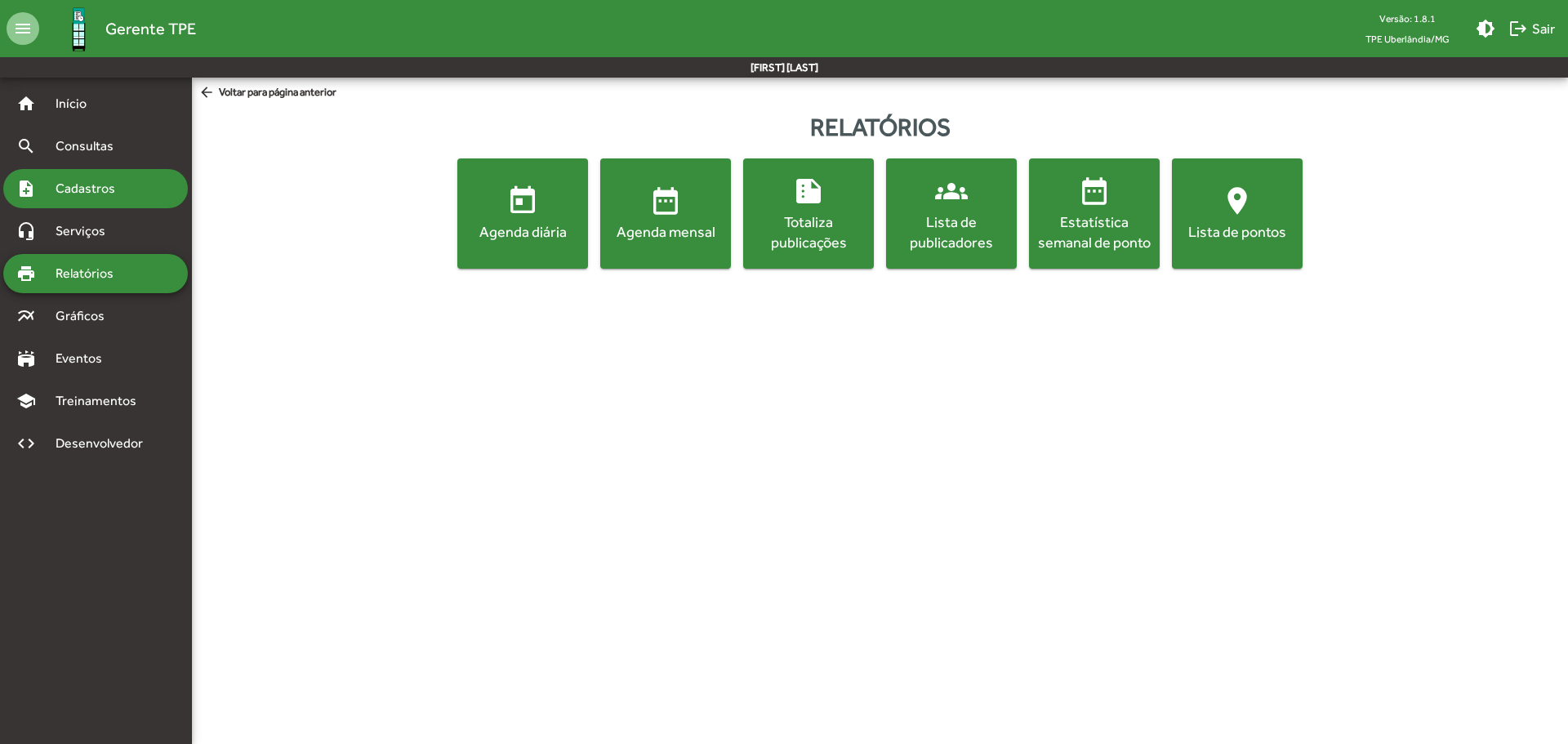 click on "Cadastros" at bounding box center [91, 189] 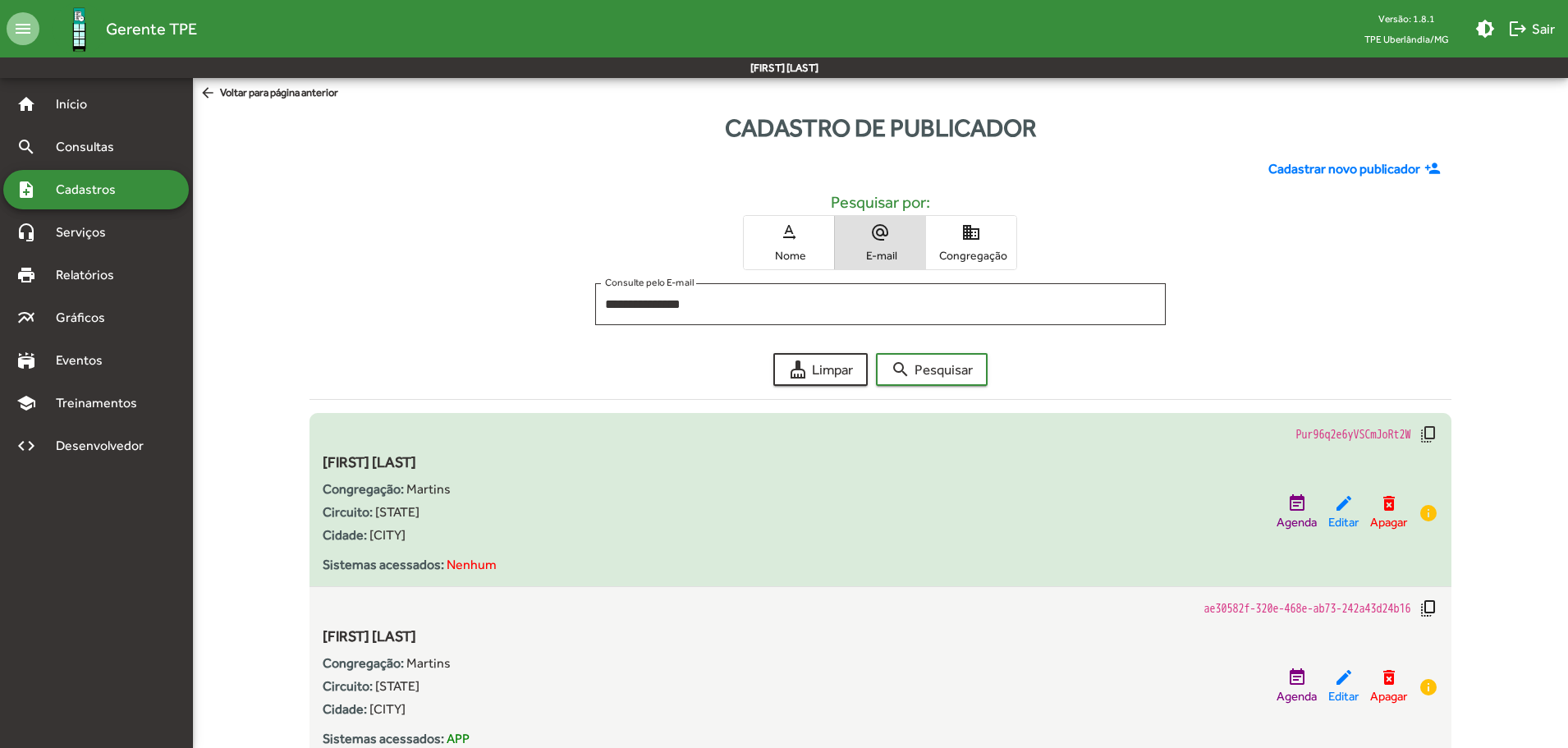 scroll, scrollTop: 65, scrollLeft: 0, axis: vertical 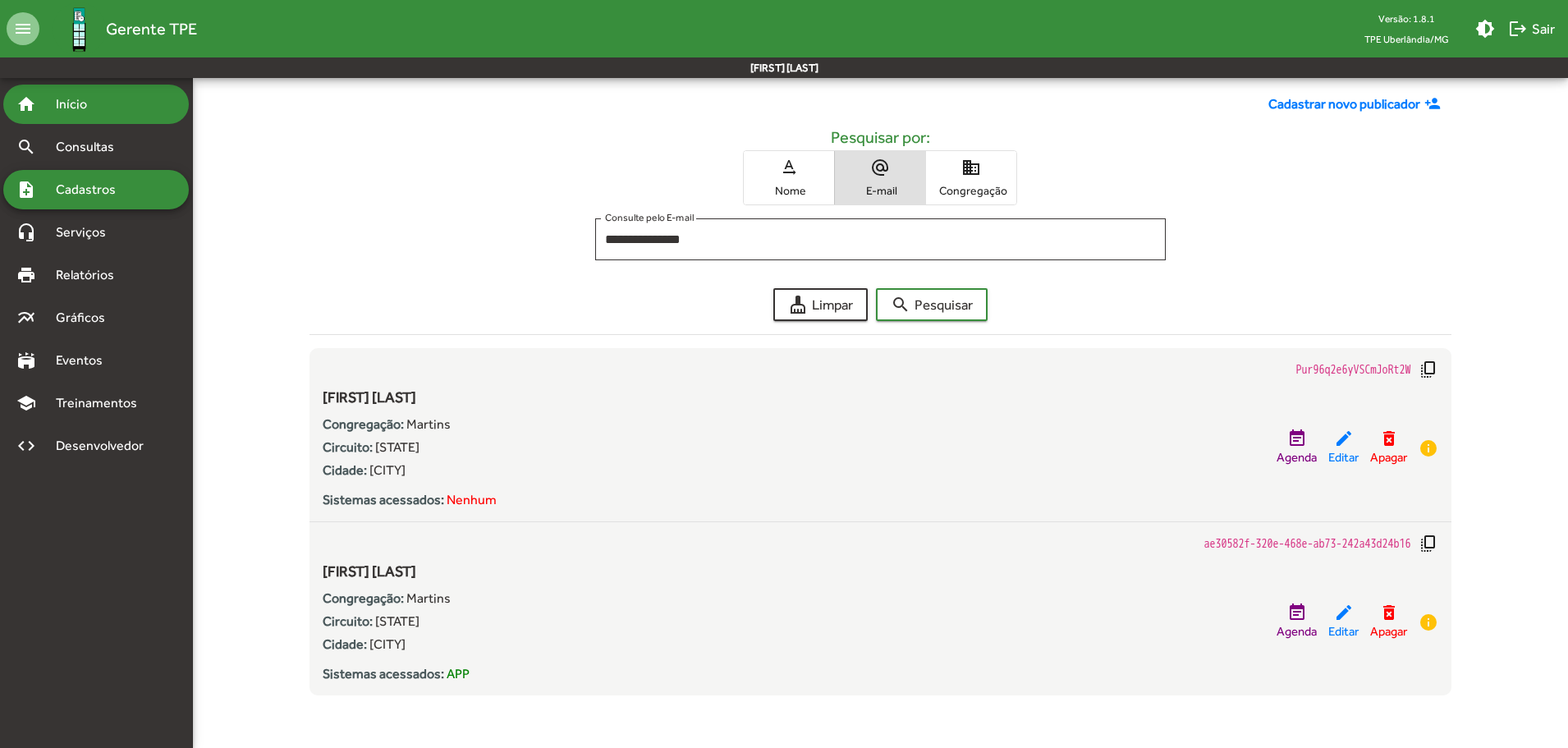 click on "Início" at bounding box center [78, 104] 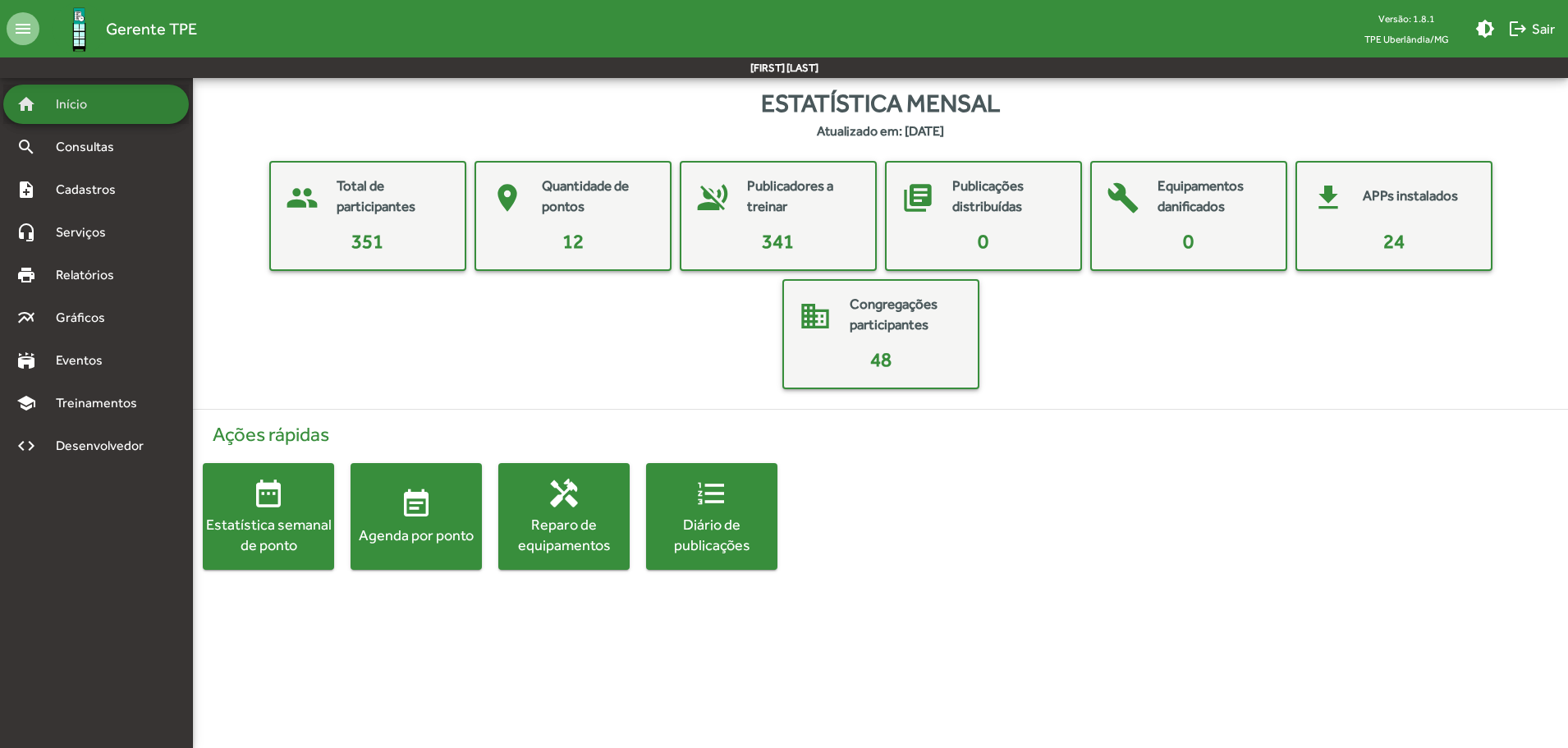 scroll, scrollTop: 0, scrollLeft: 0, axis: both 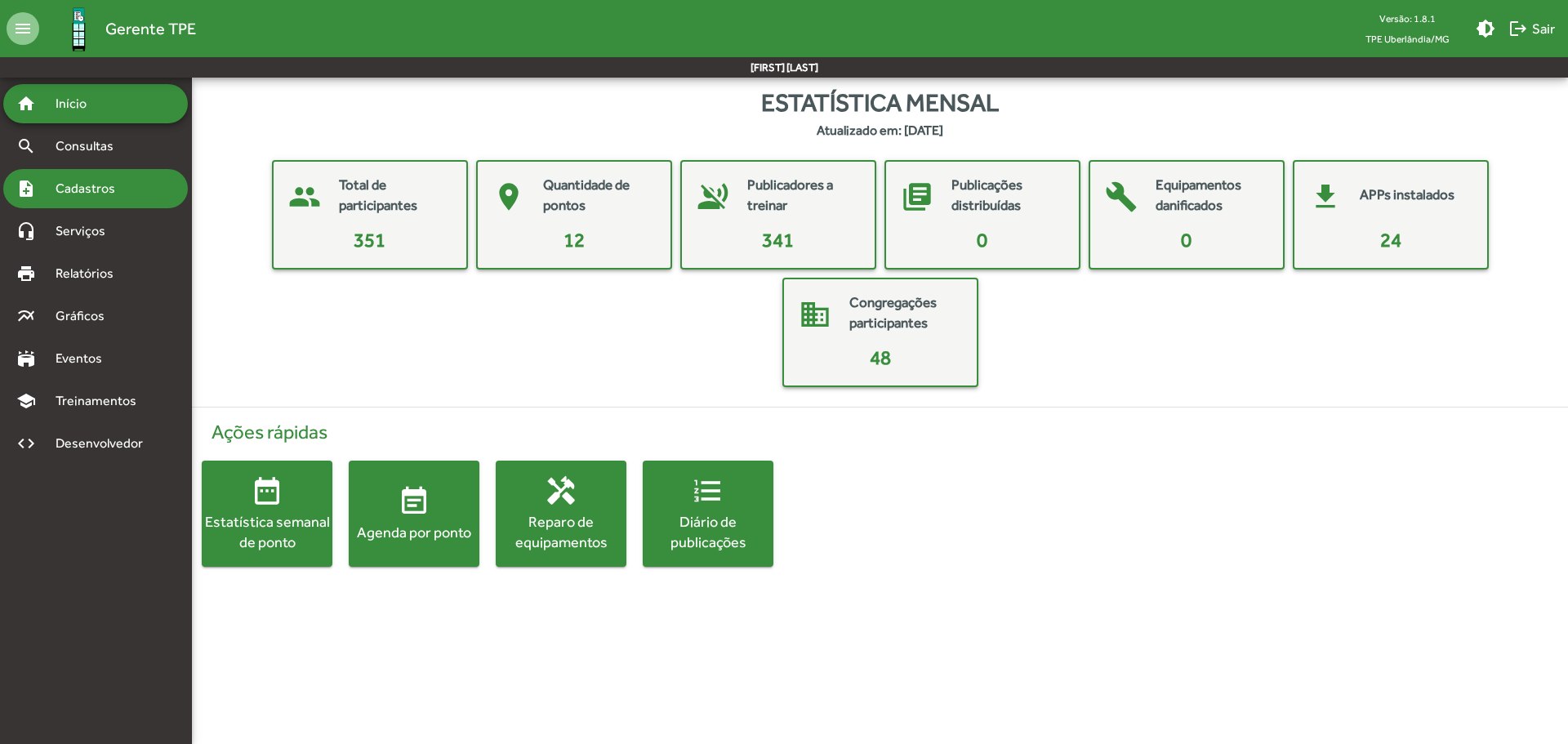click on "Cadastros" at bounding box center (91, 189) 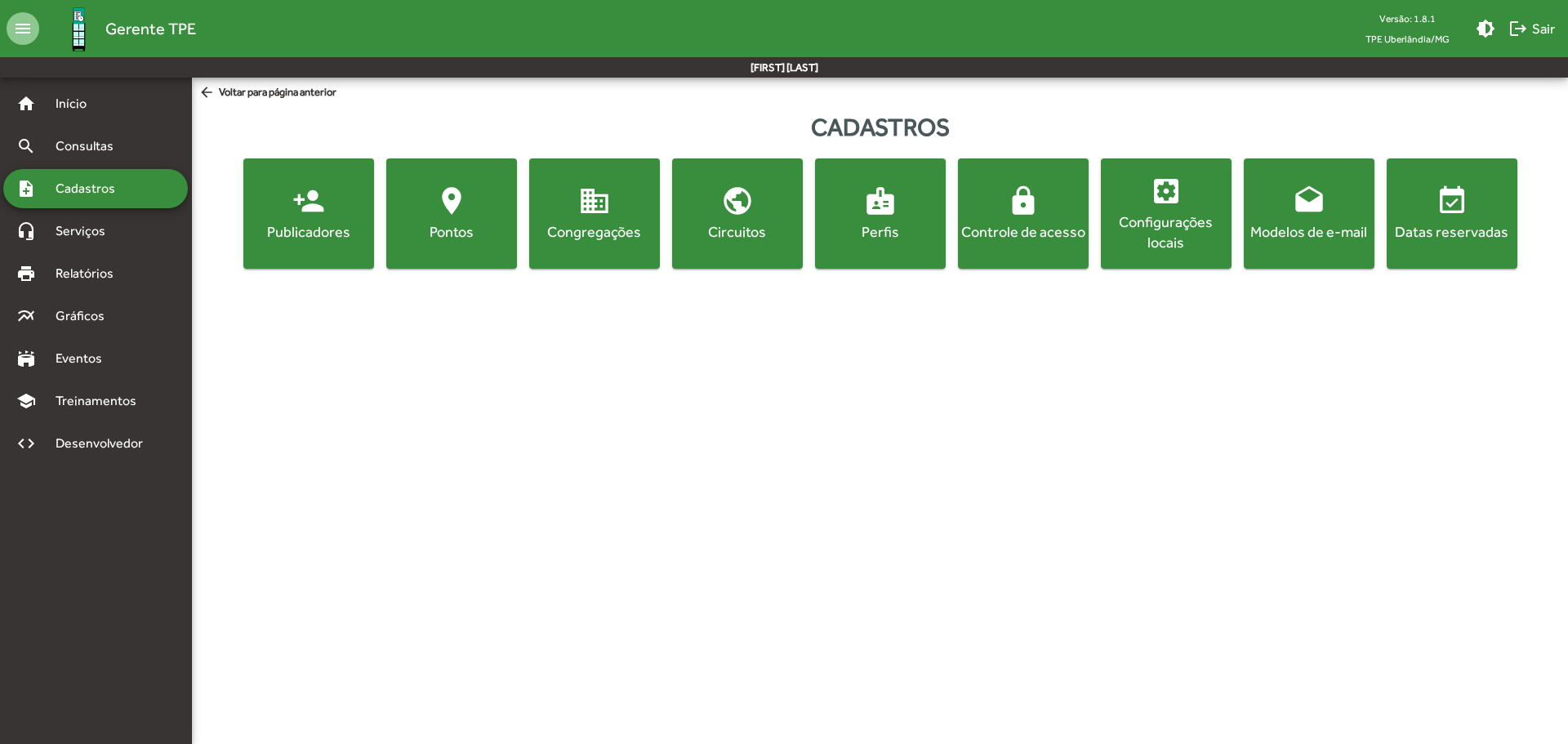 click on "location_on" 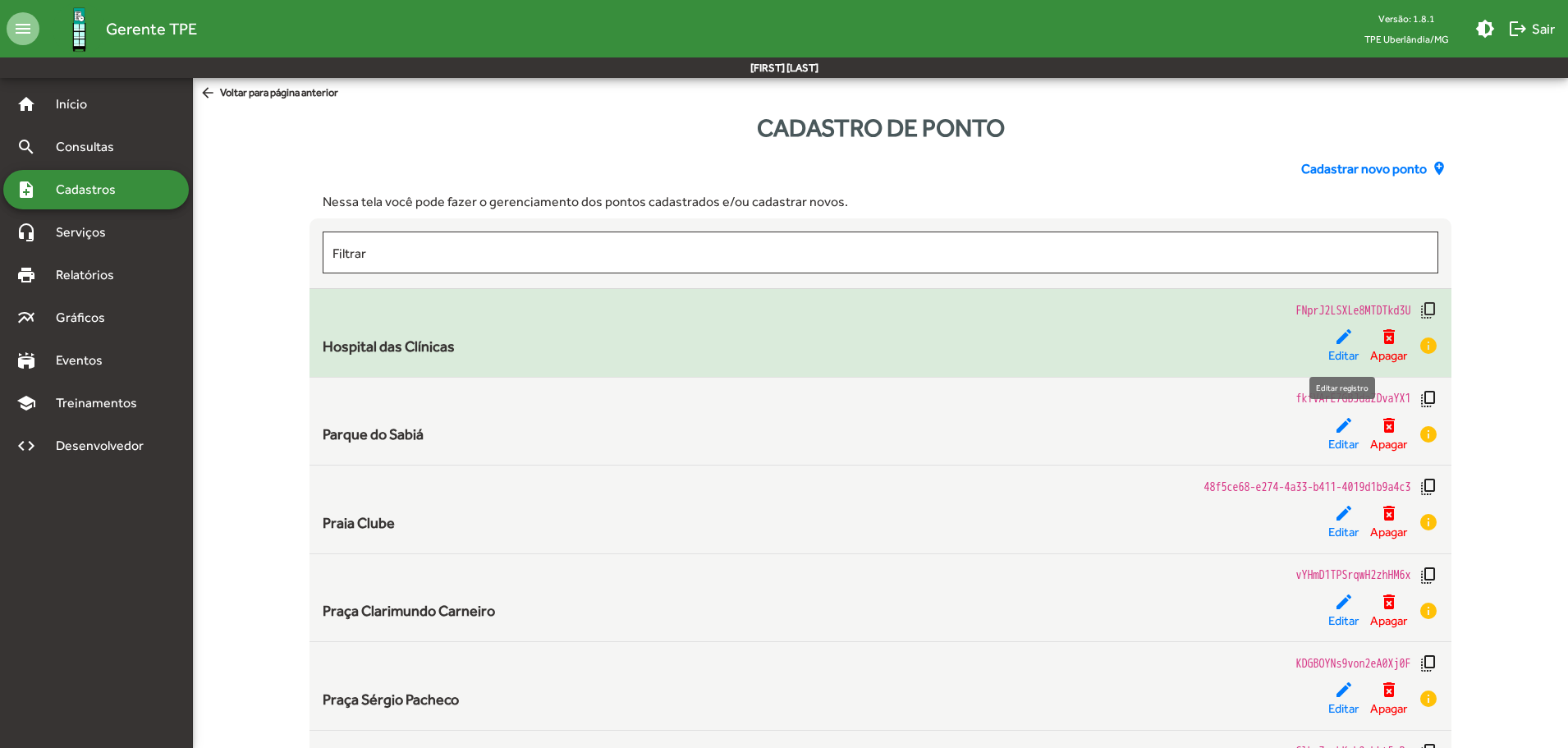 click on "edit" 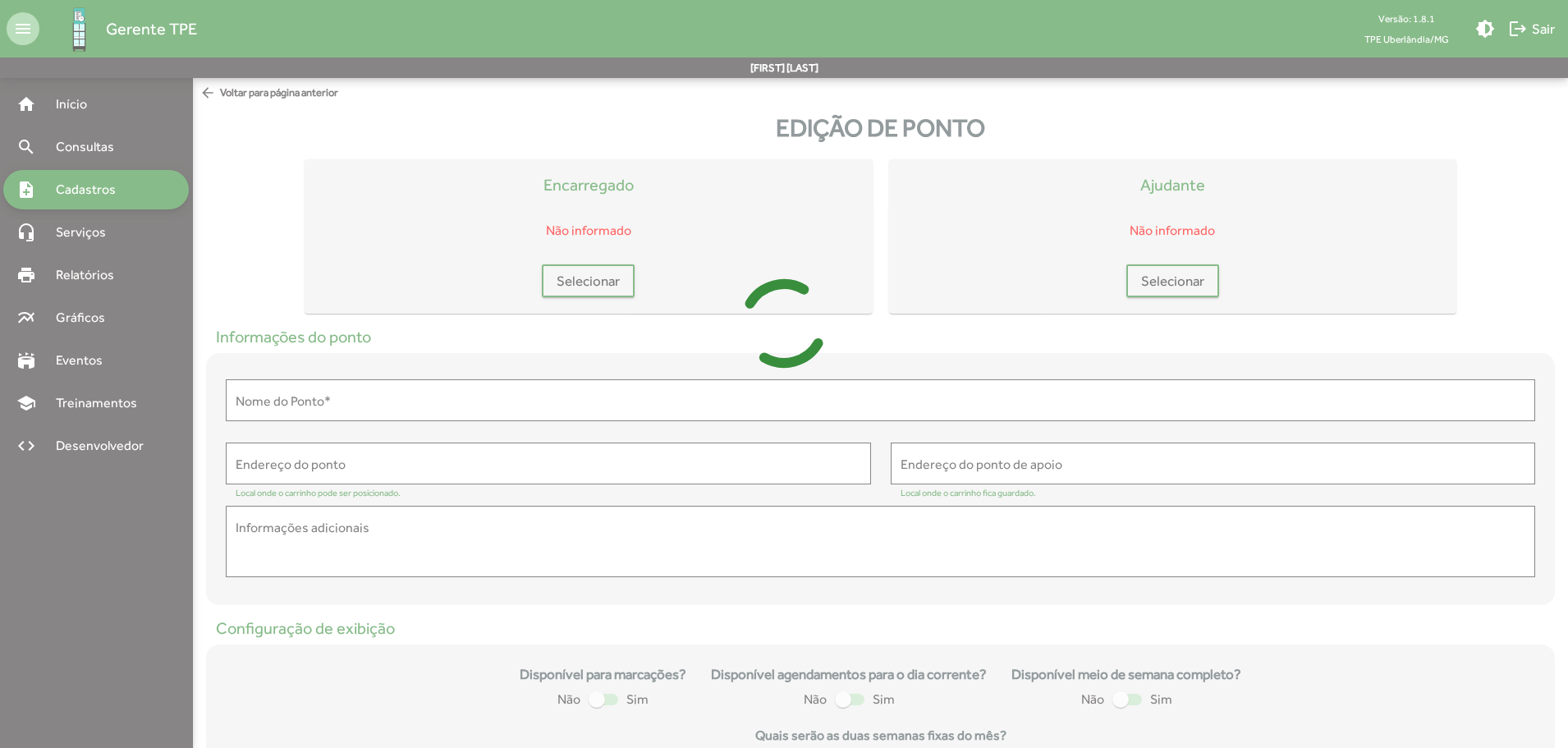 type on "**********" 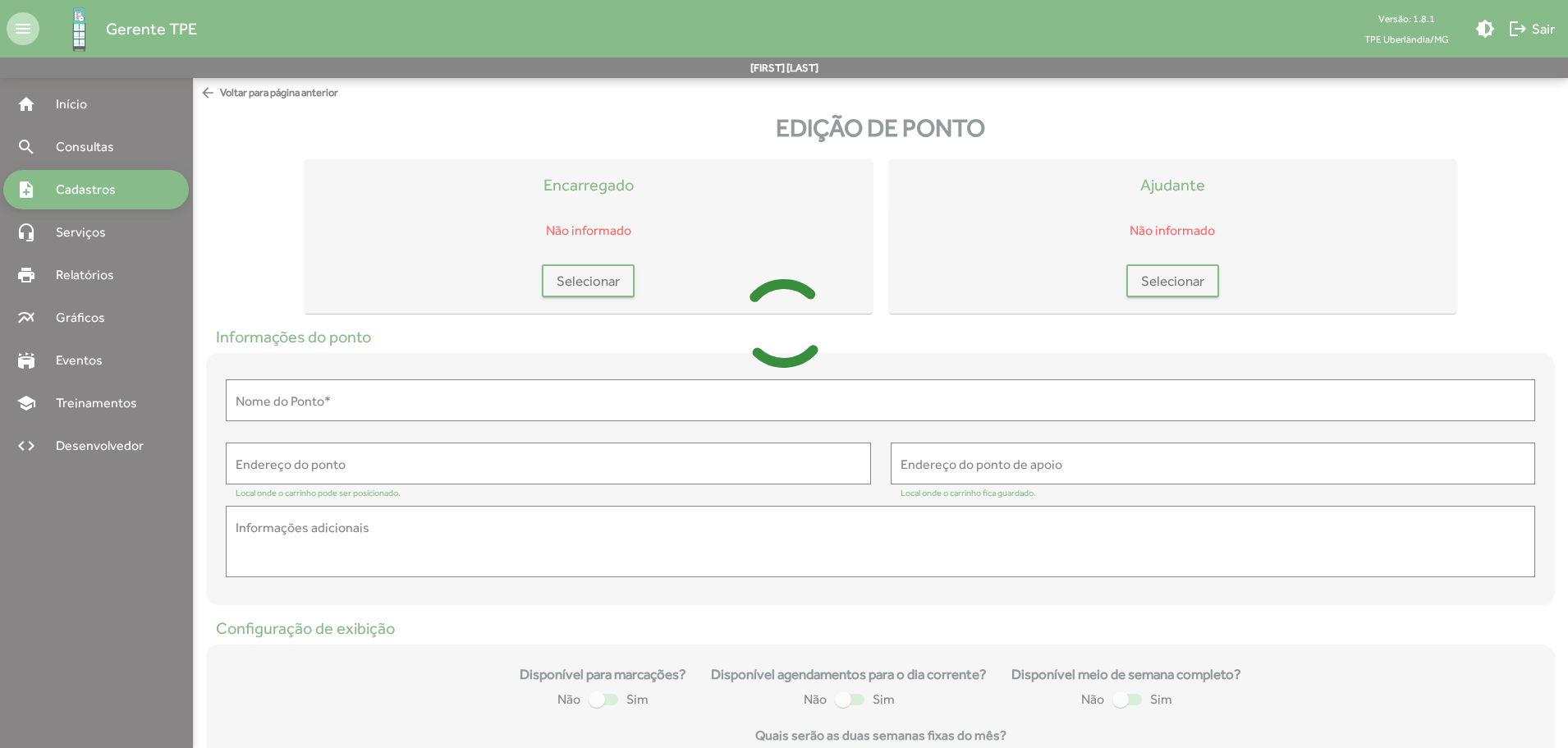 type on "**********" 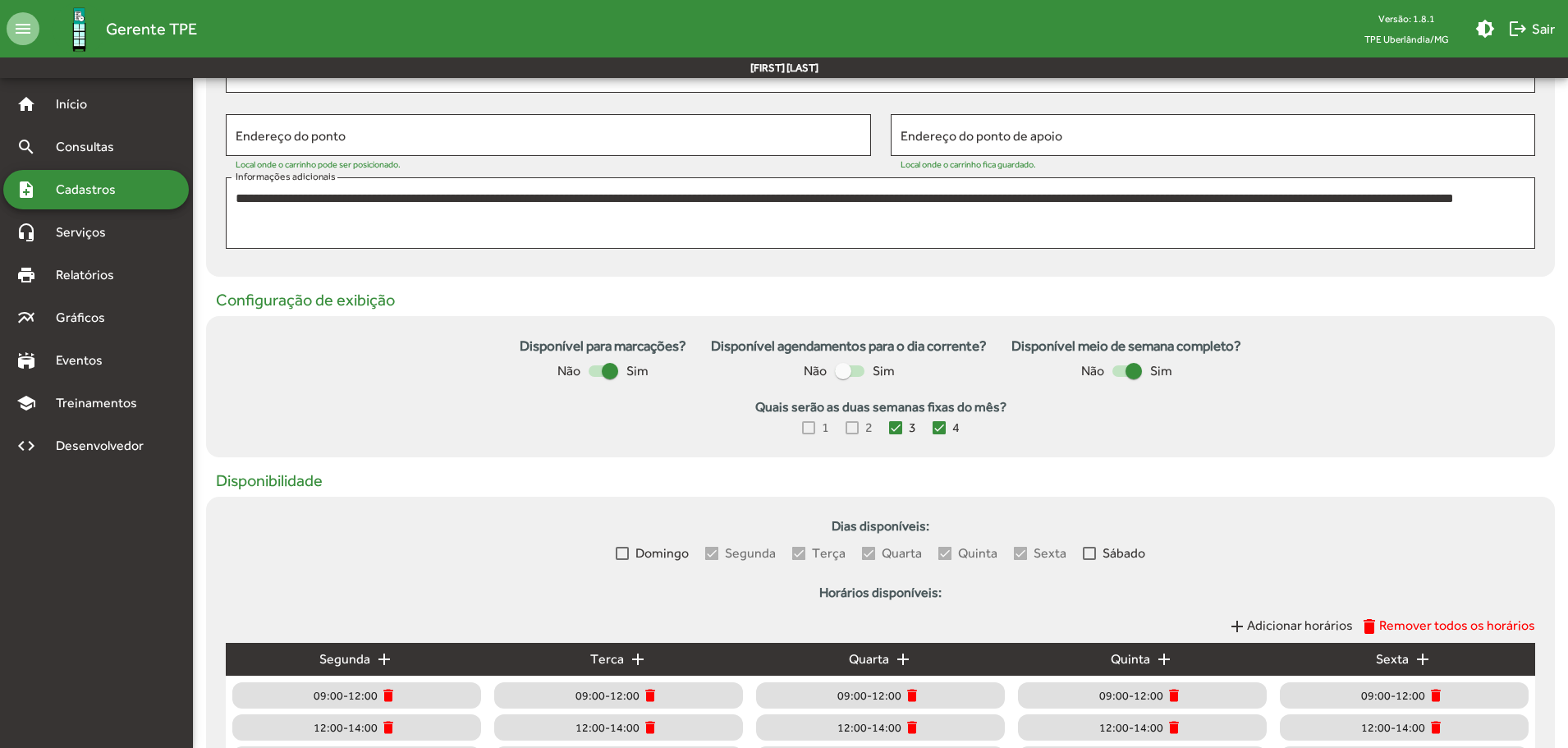 scroll, scrollTop: 491, scrollLeft: 0, axis: vertical 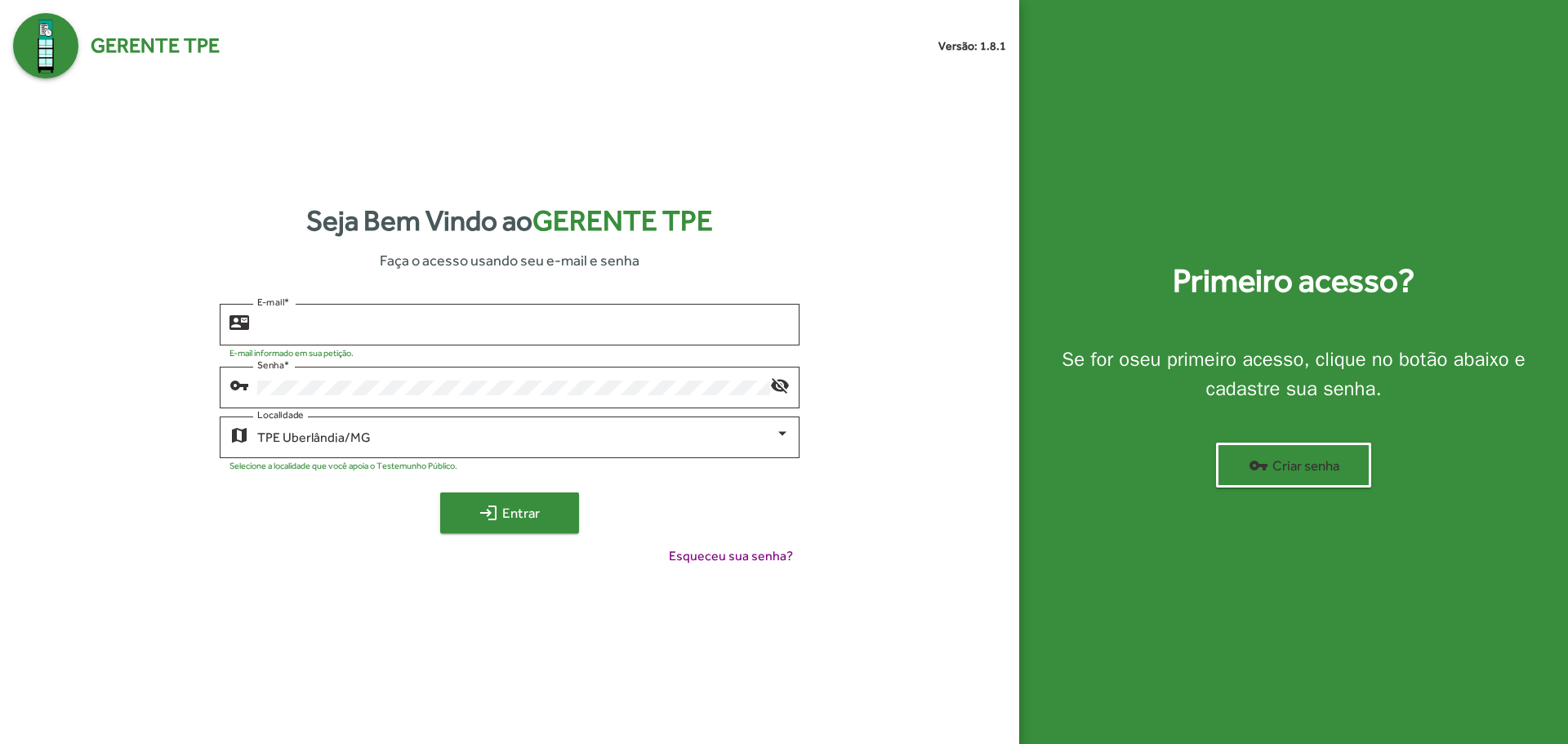 type on "**********" 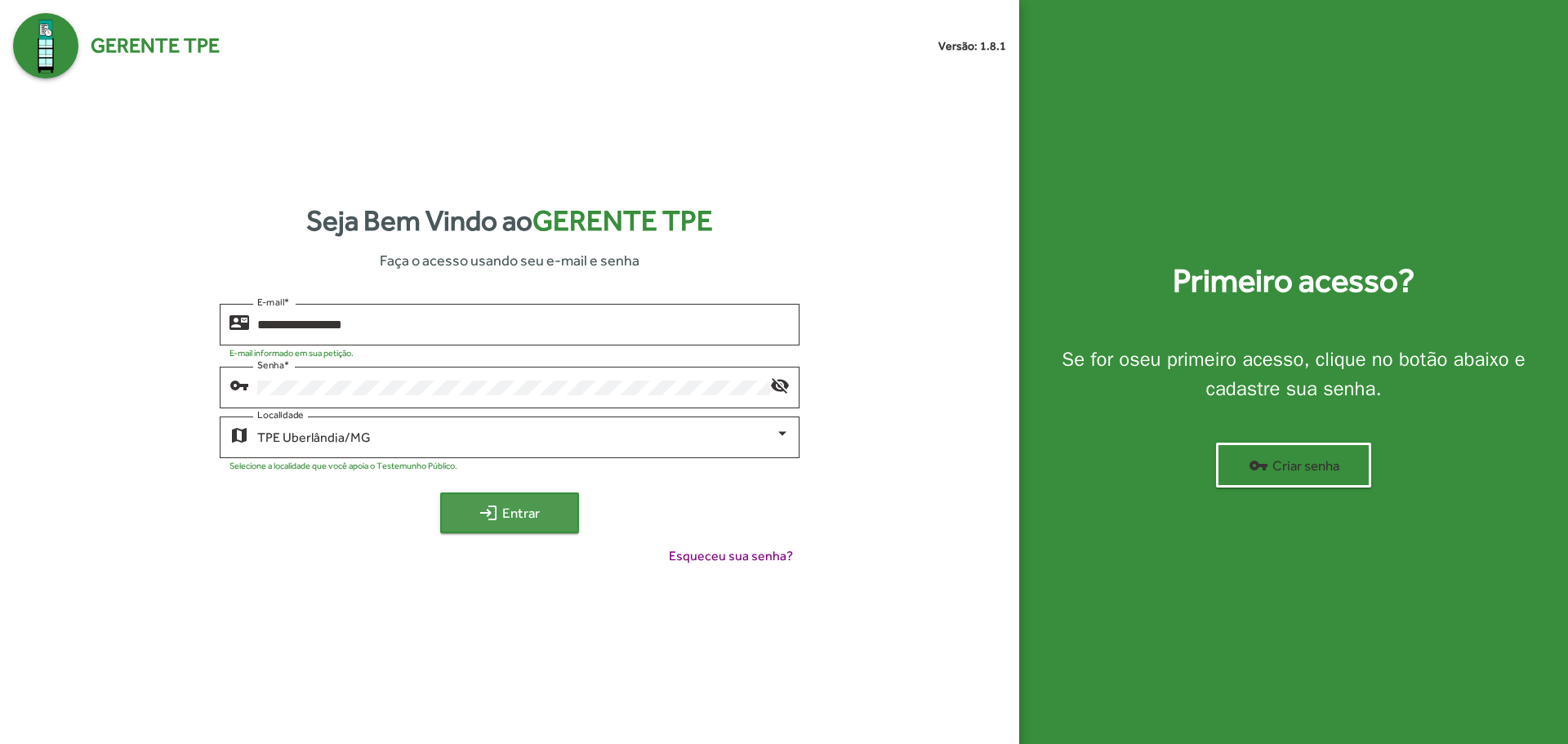 click on "login  Entrar" 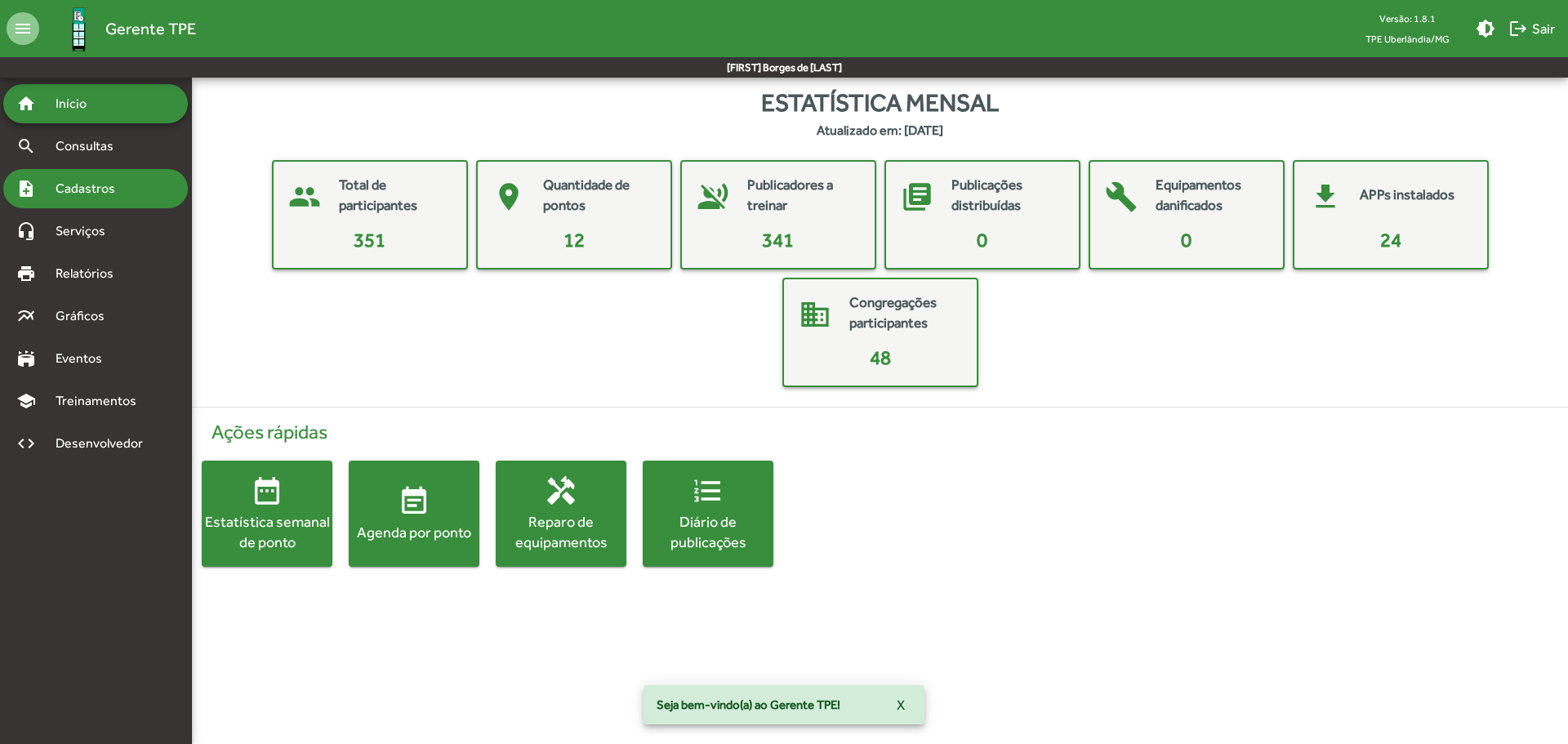 click on "Cadastros" at bounding box center (91, 189) 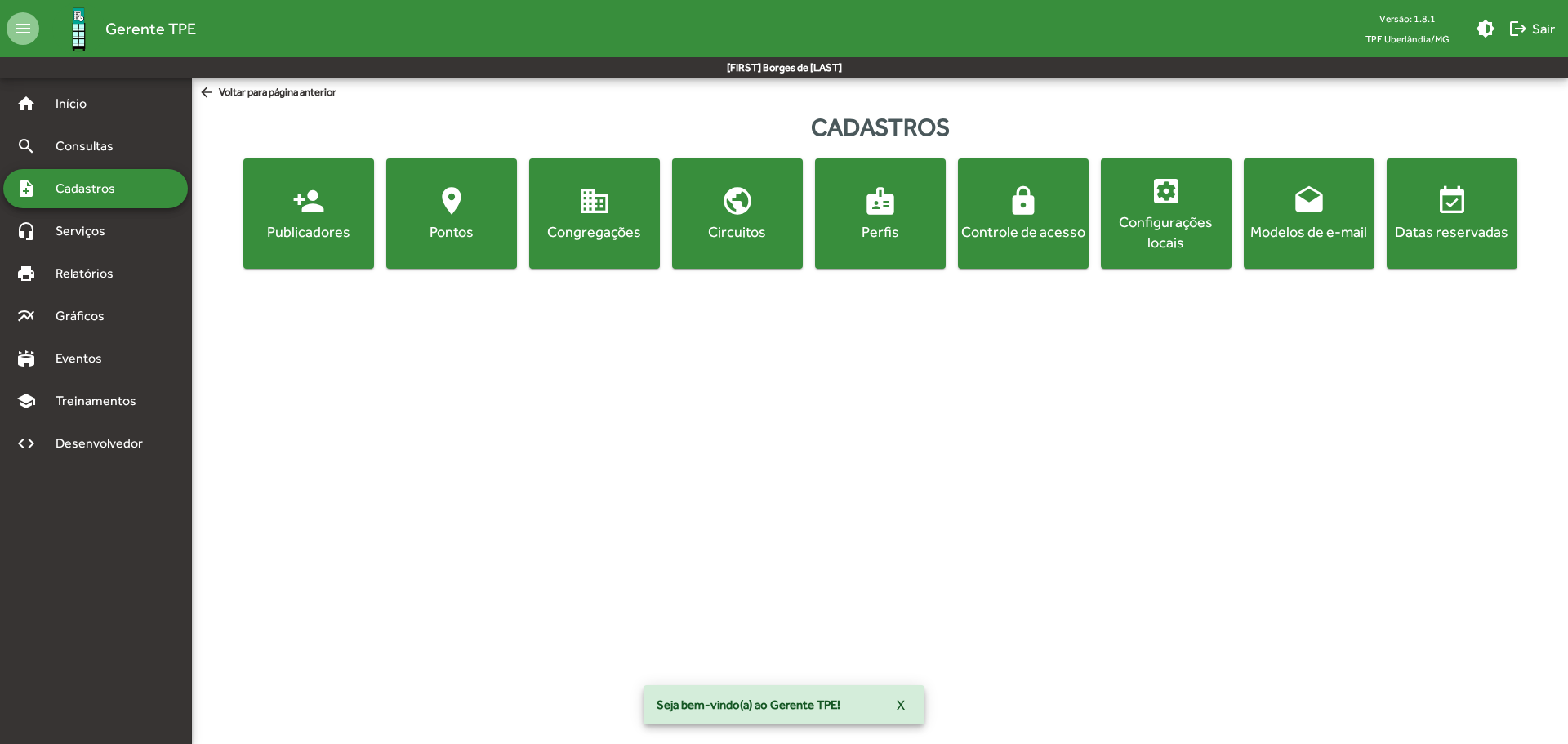 click on "lock  Controle de acesso" 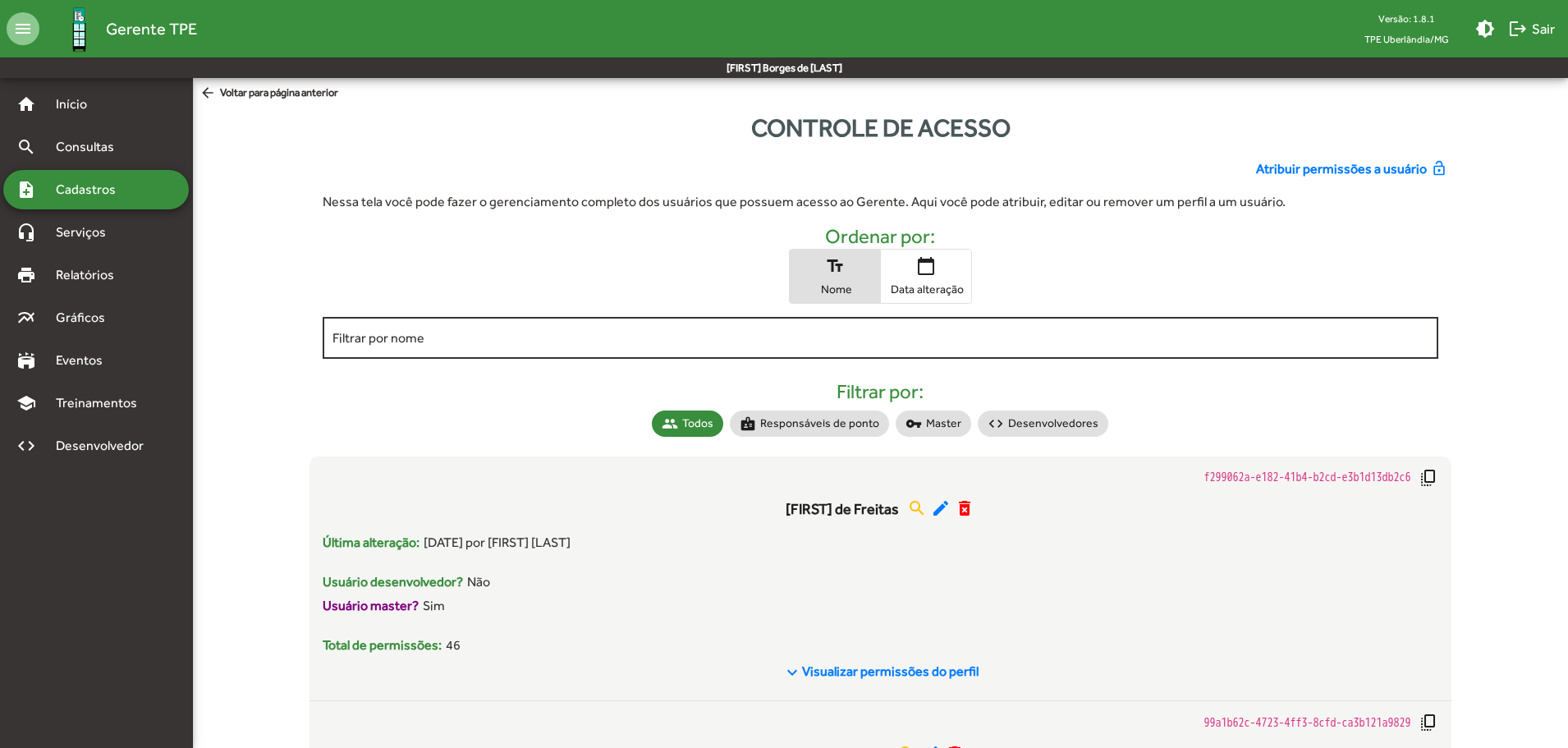 click on "Filtrar por nome" 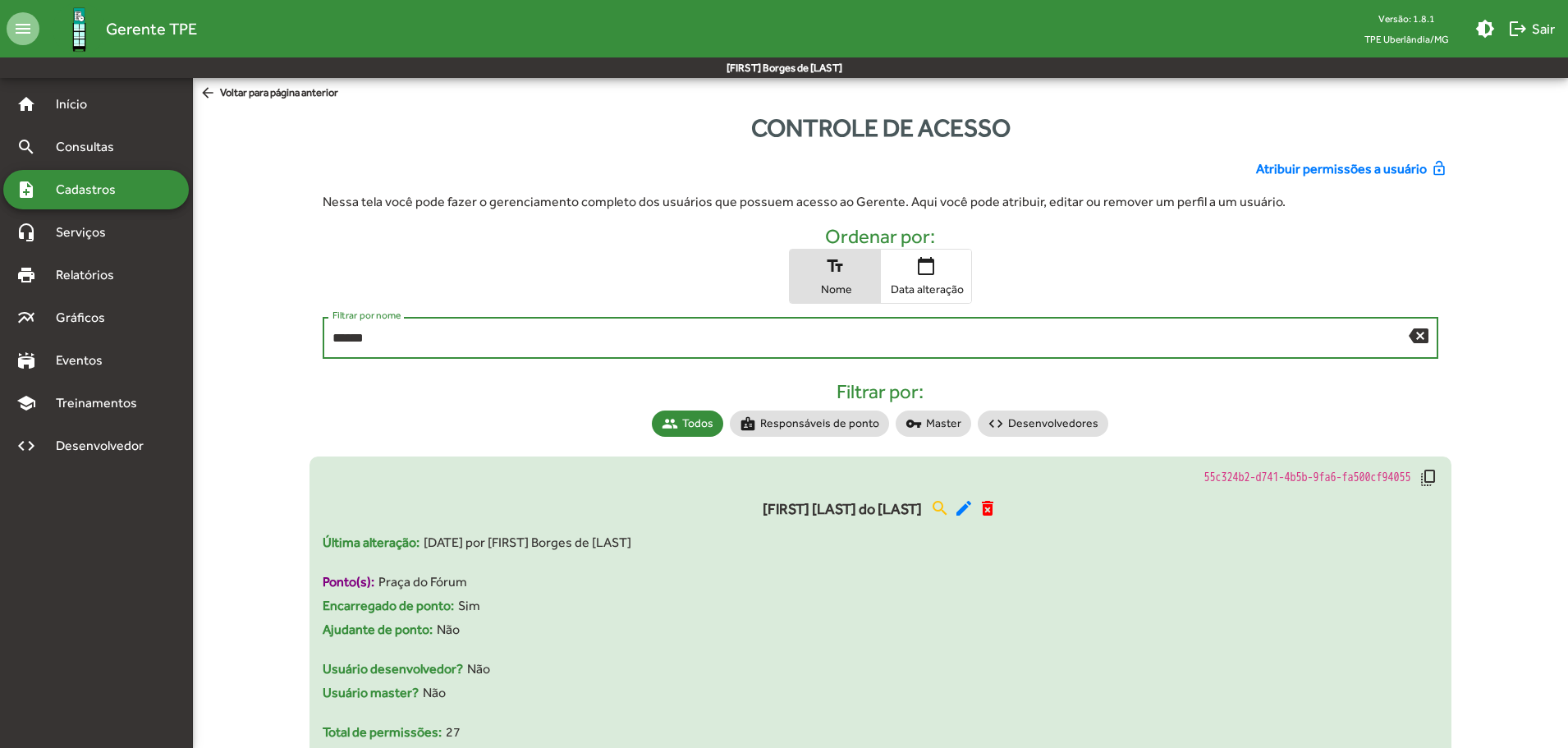 scroll, scrollTop: 79, scrollLeft: 0, axis: vertical 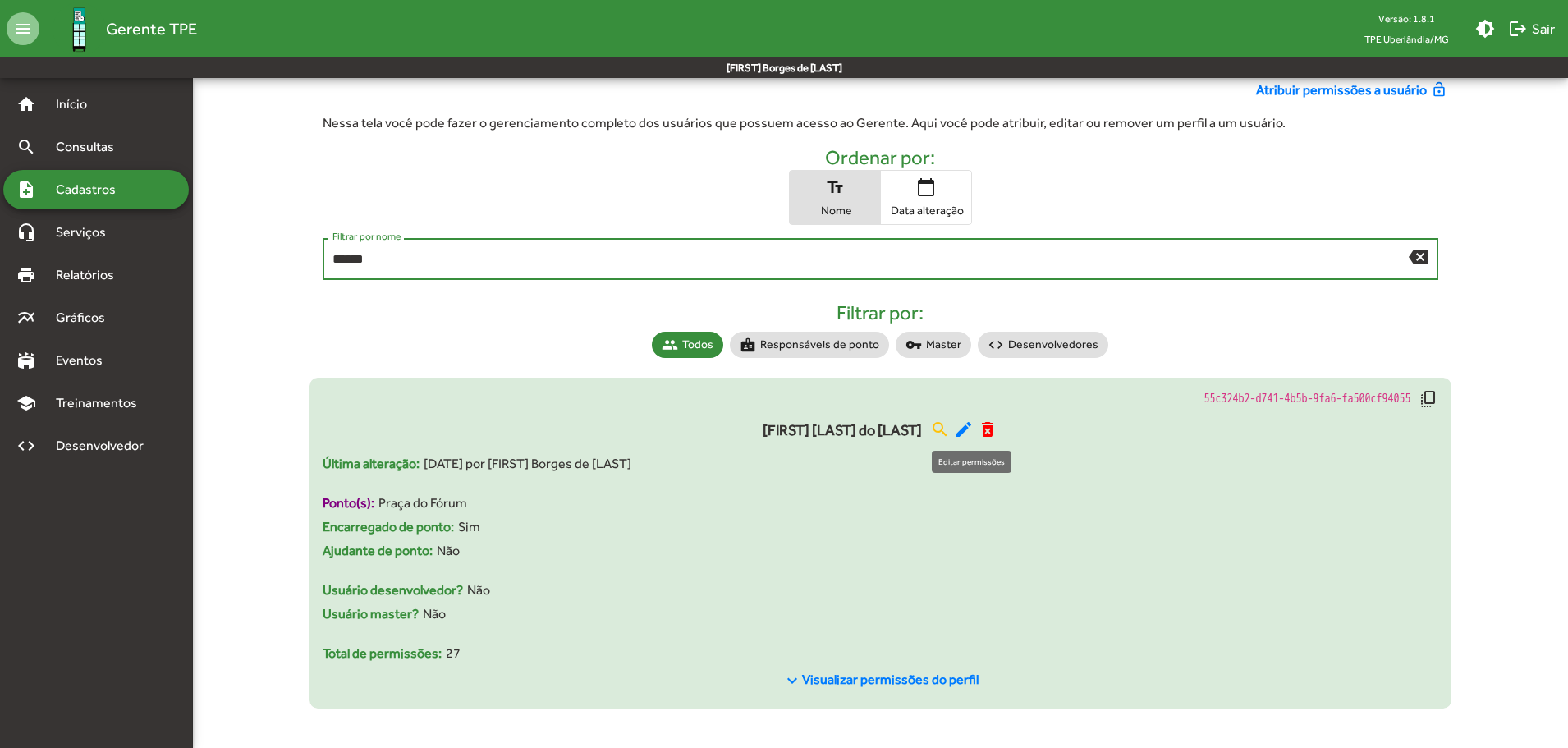 type on "******" 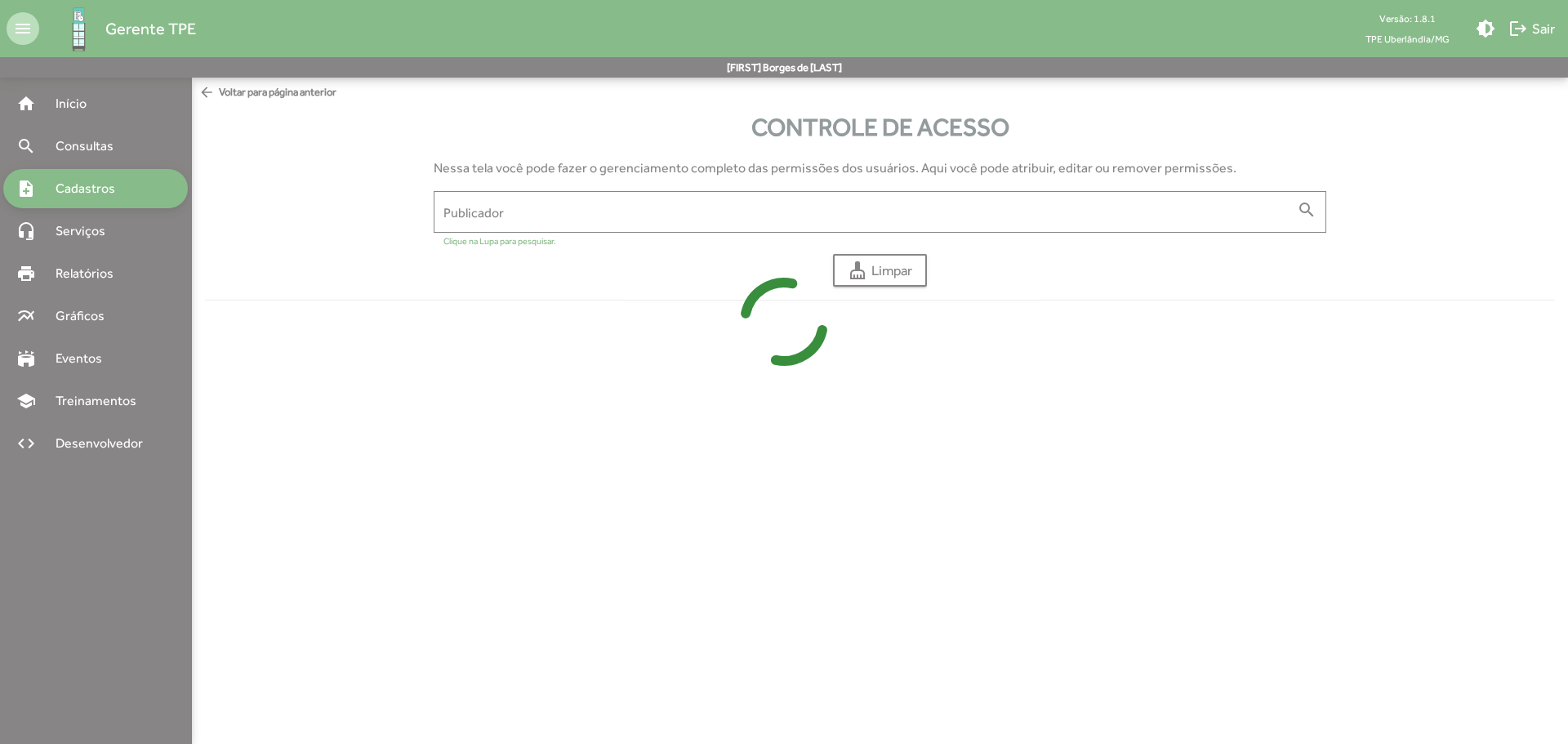type on "**********" 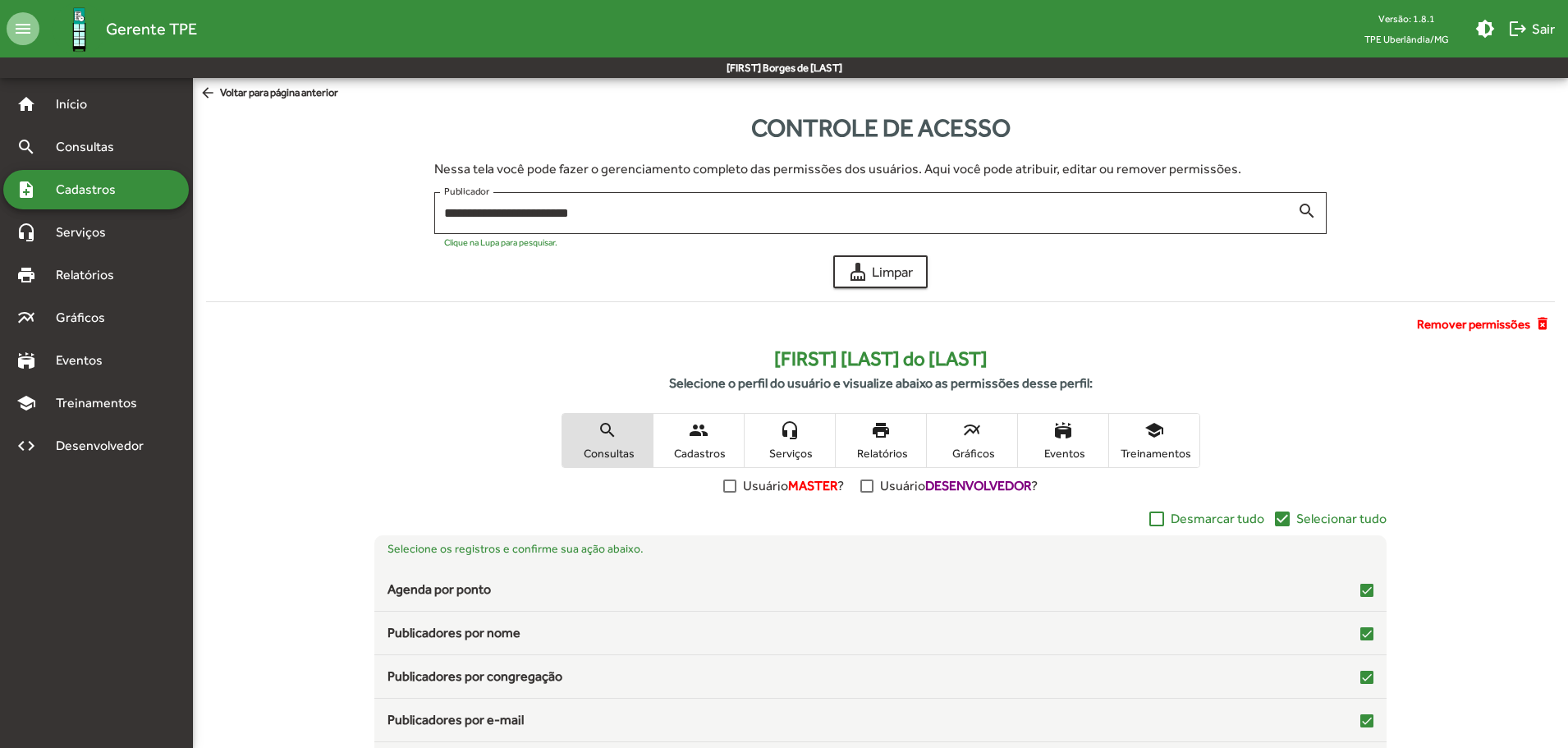 click on "people Cadastros" at bounding box center [699, 440] 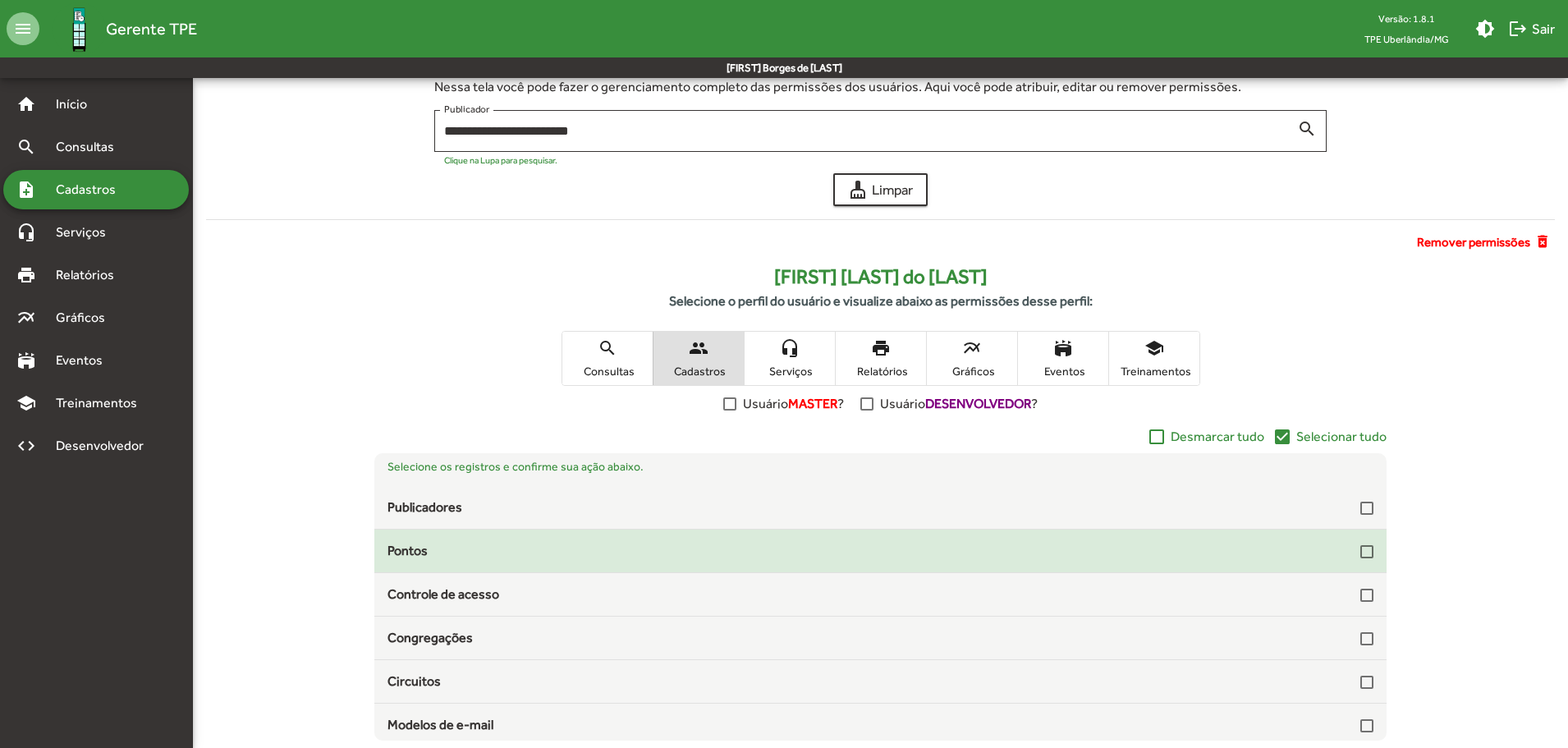scroll, scrollTop: 160, scrollLeft: 0, axis: vertical 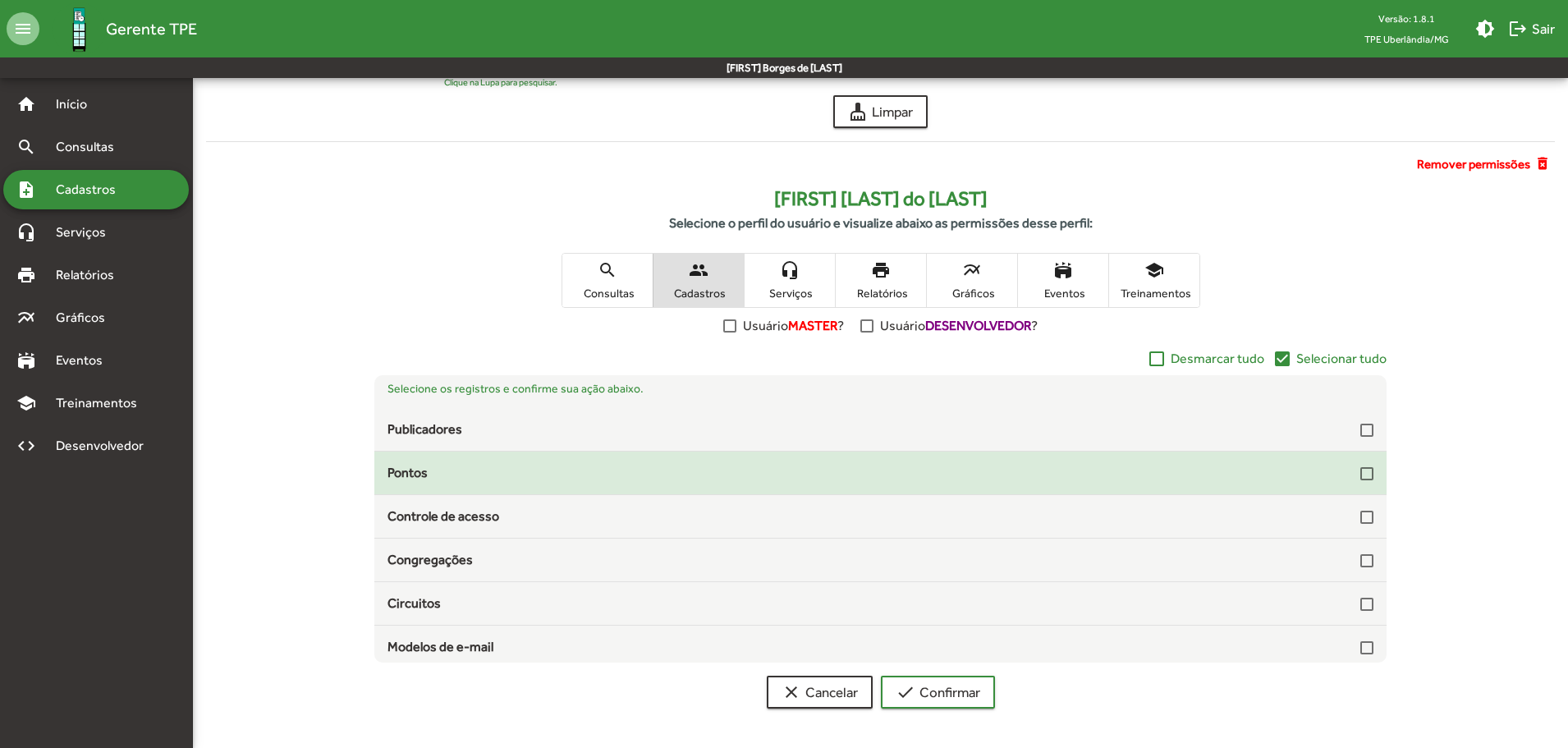 click on "Pontos" 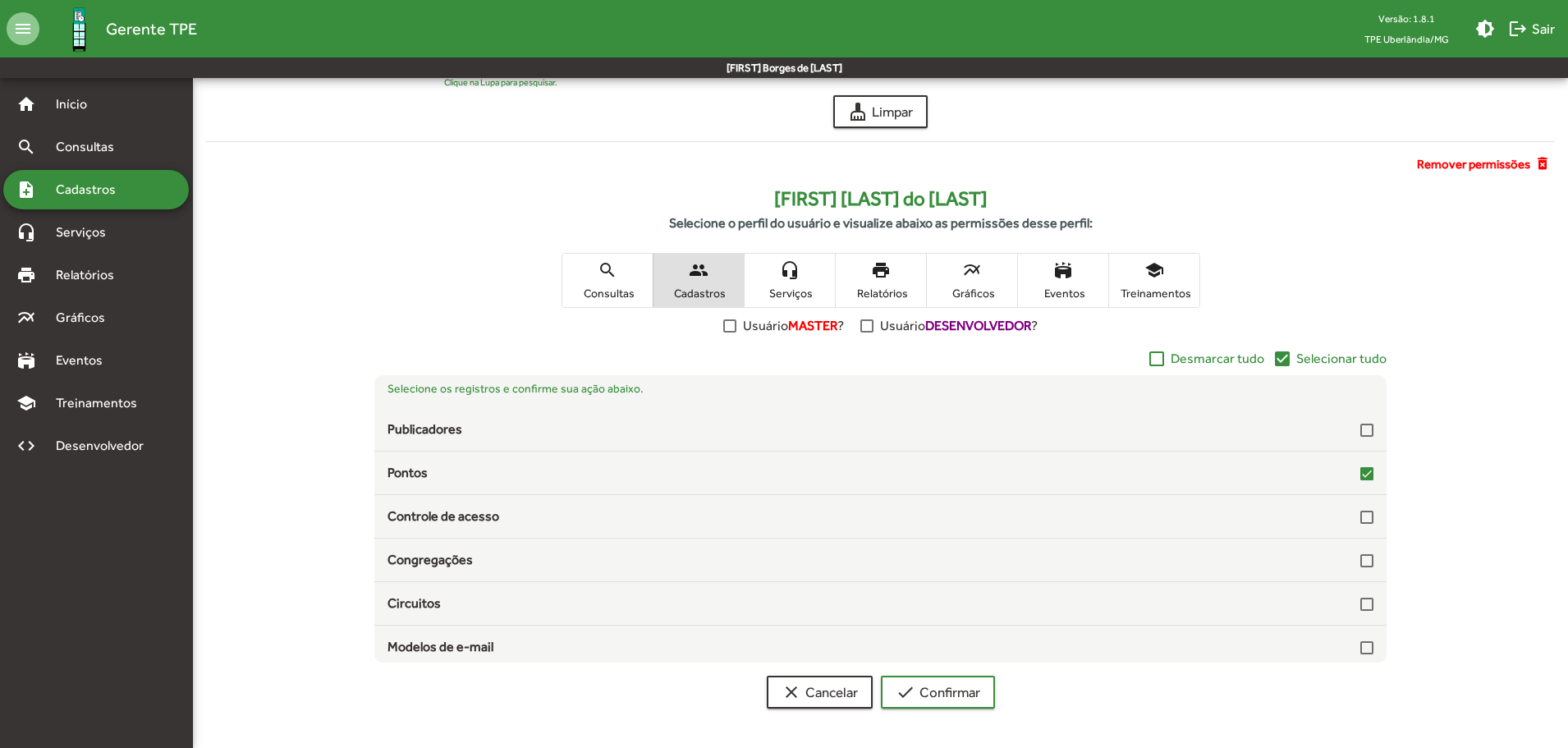 click on "search Consultas" at bounding box center [607, 280] 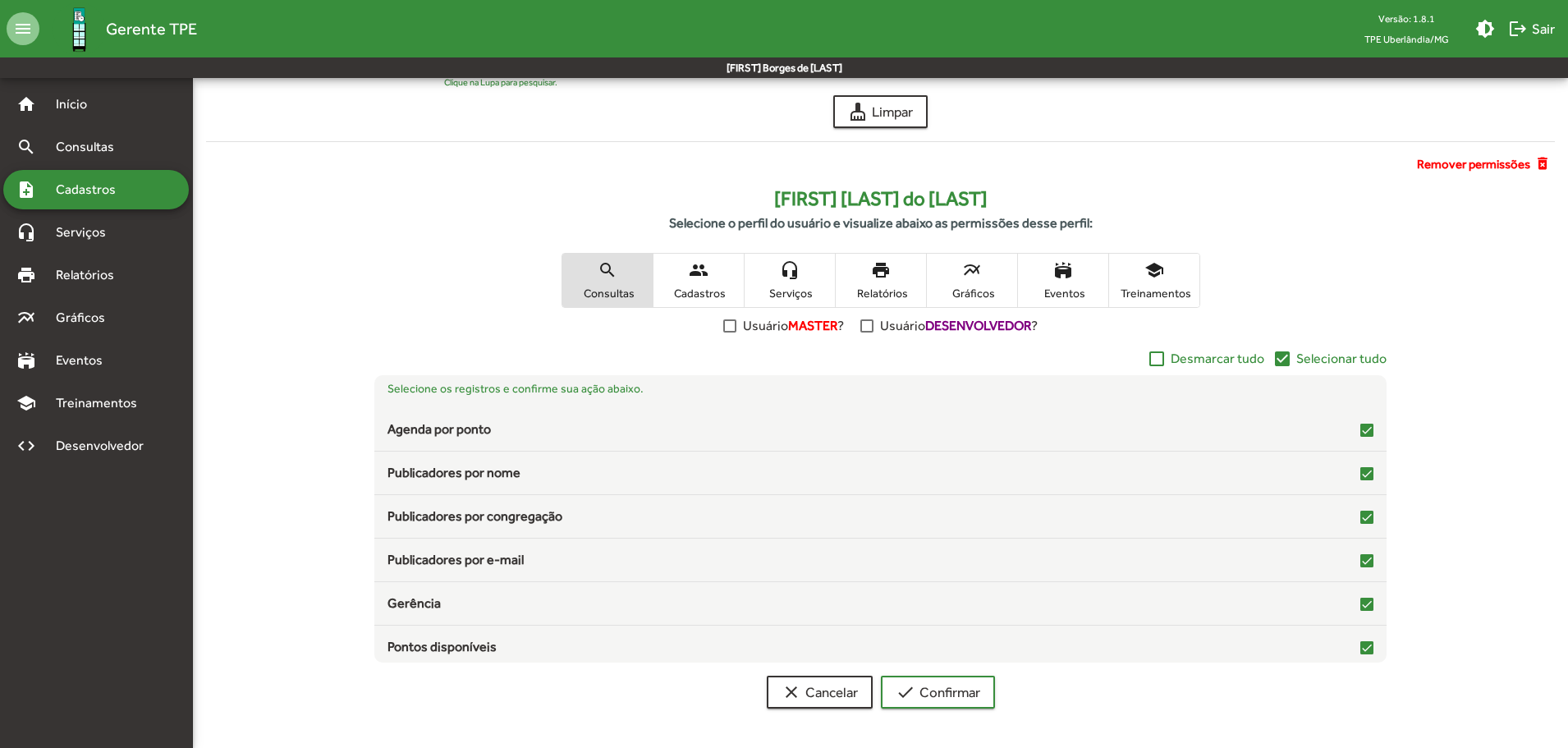 click on "people" at bounding box center (699, 270) 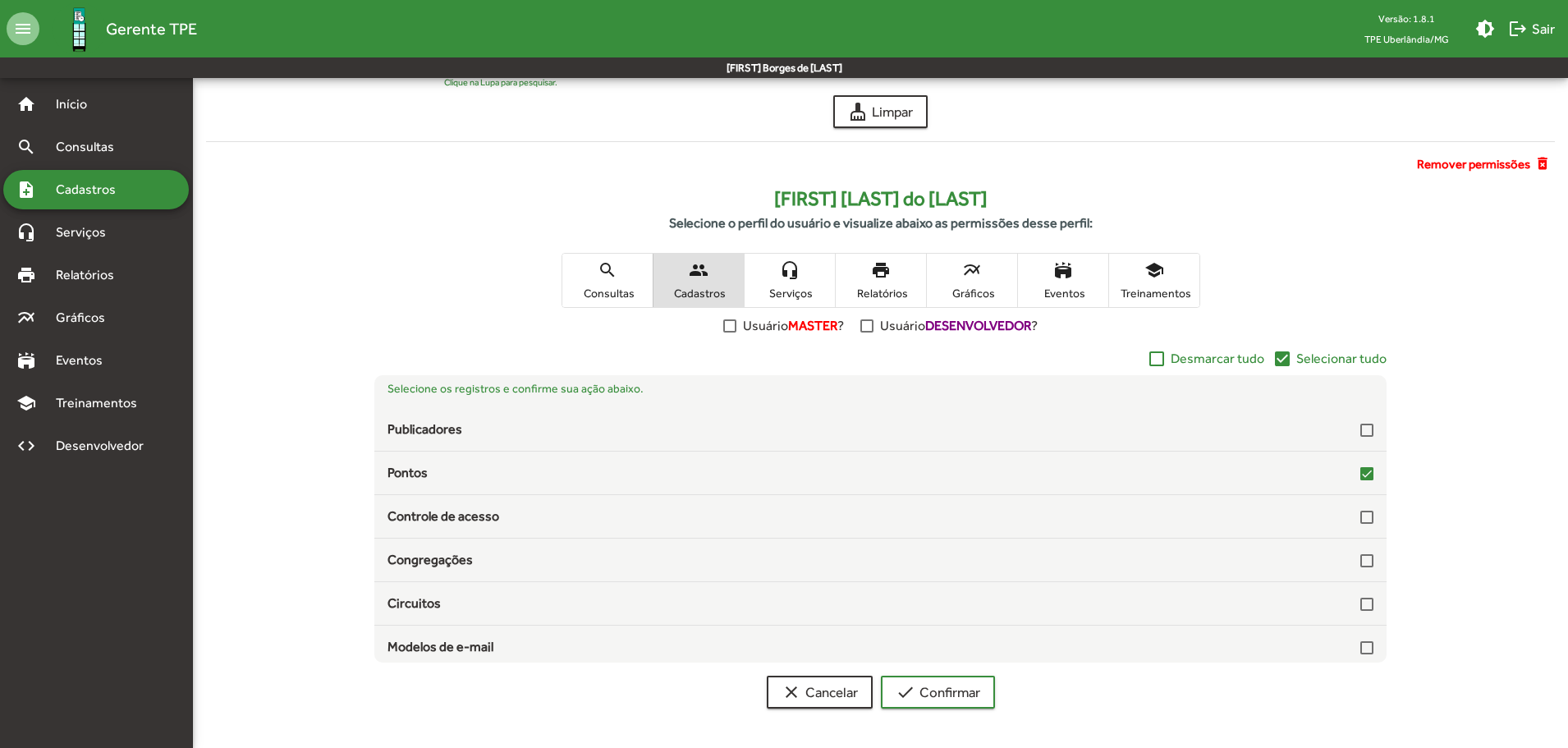 click on "check_box" 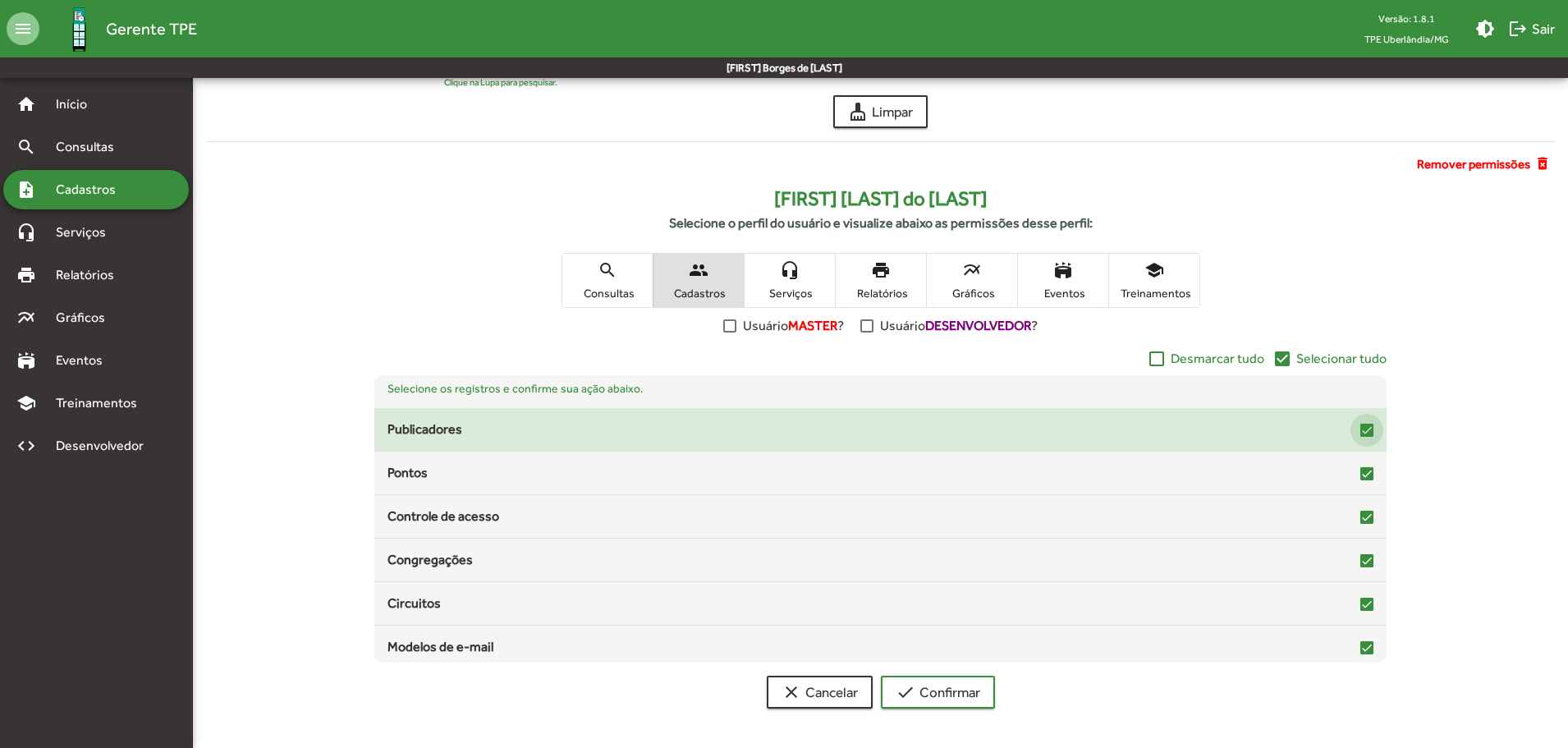 click at bounding box center [1367, 430] 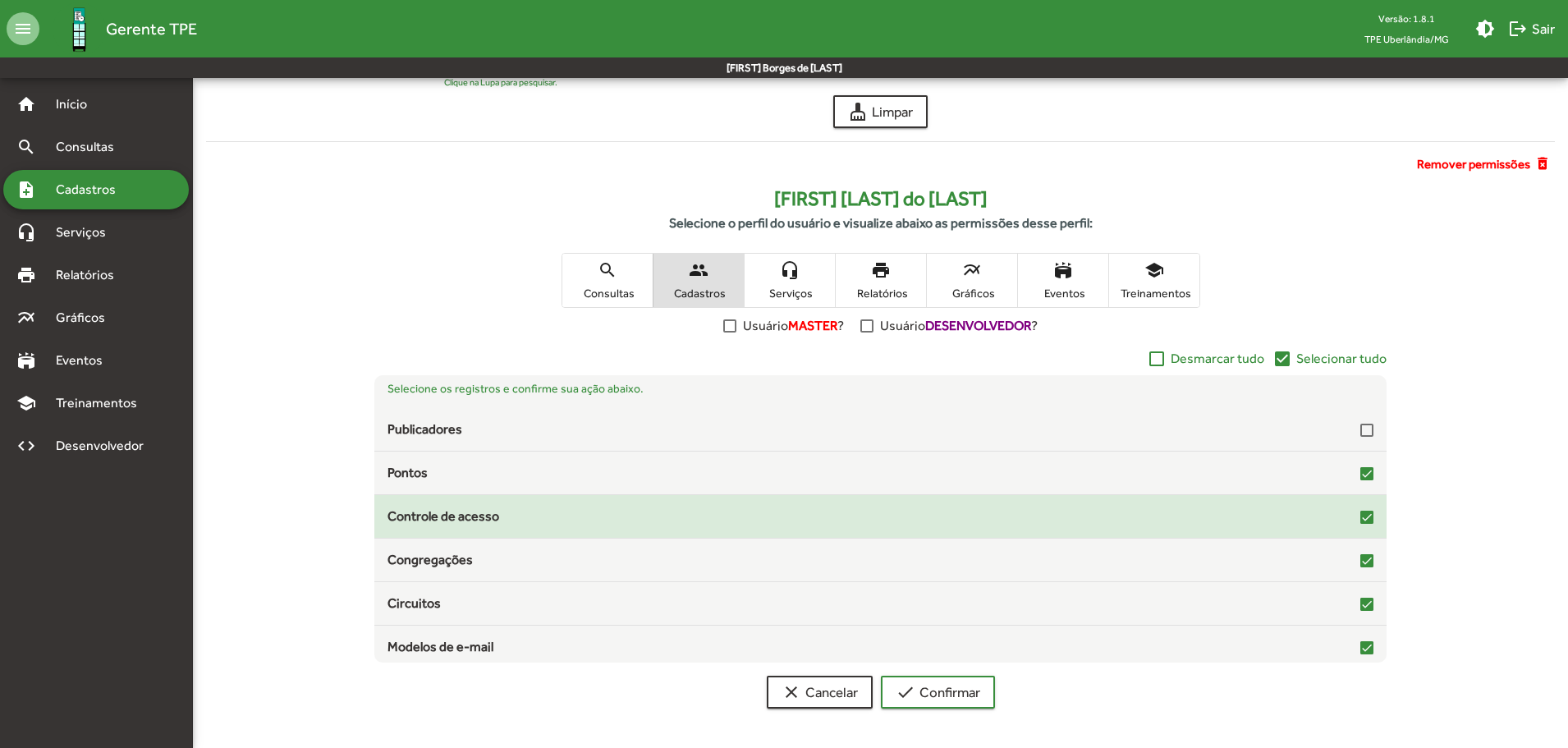 click at bounding box center (1367, 516) 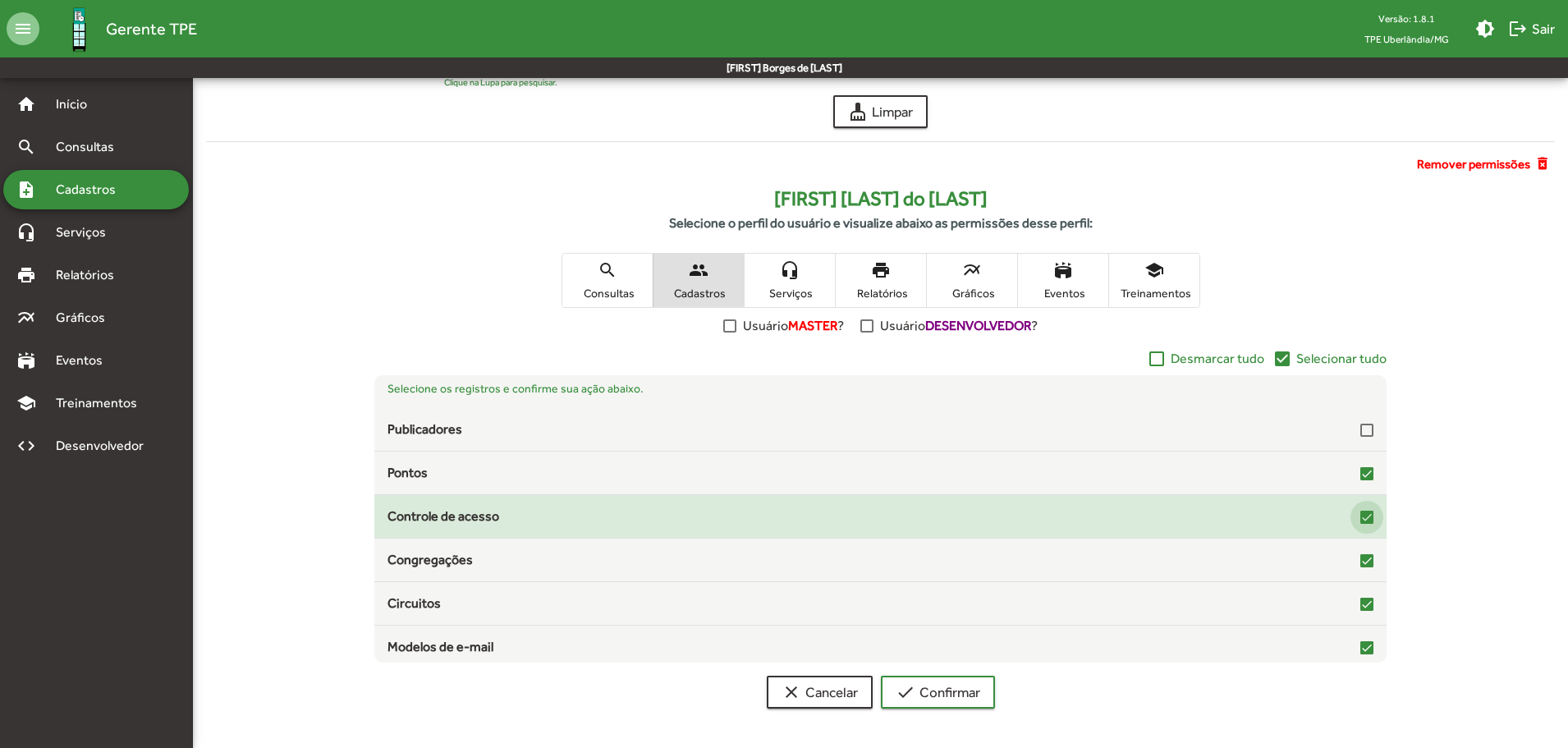 click at bounding box center [1367, 517] 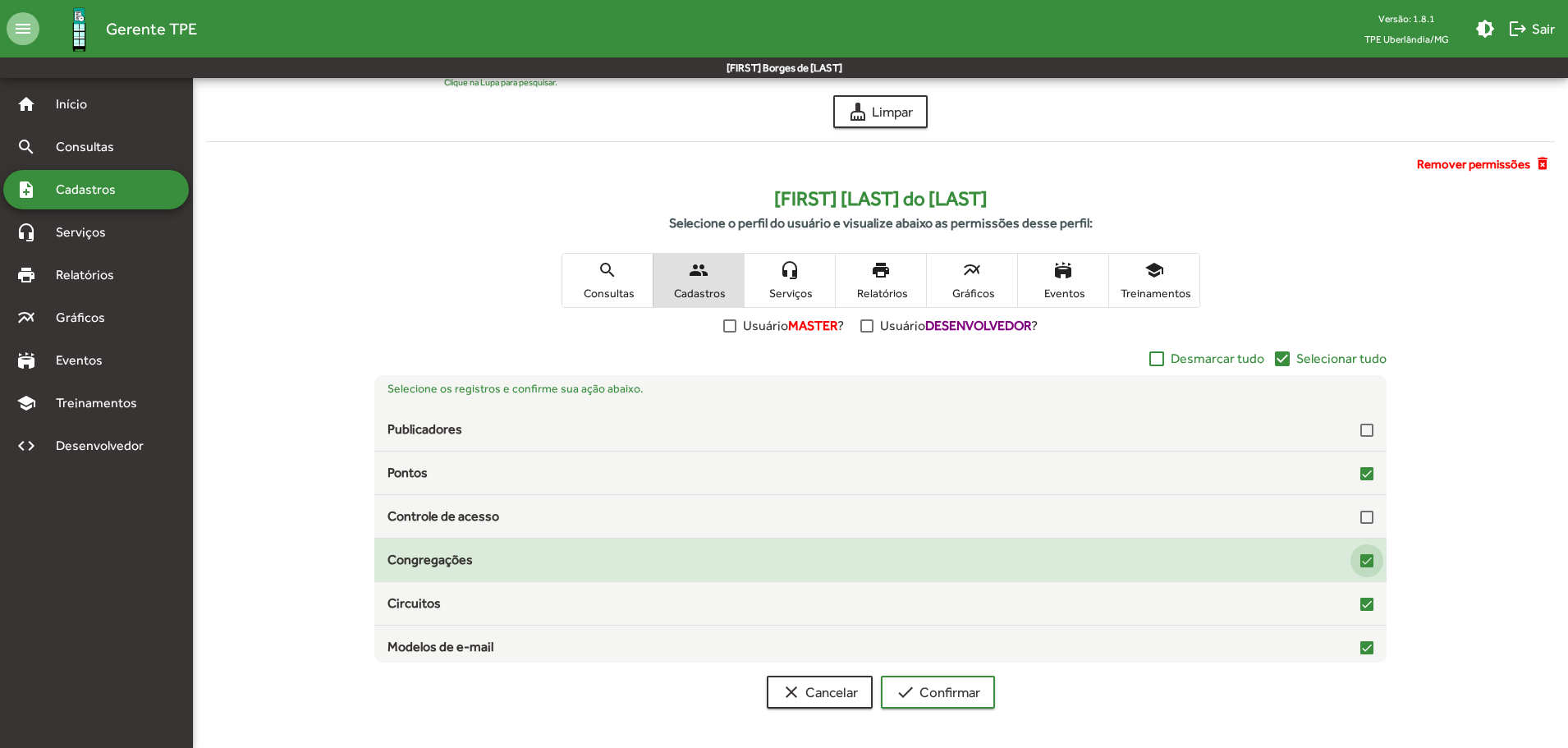 click at bounding box center [1367, 561] 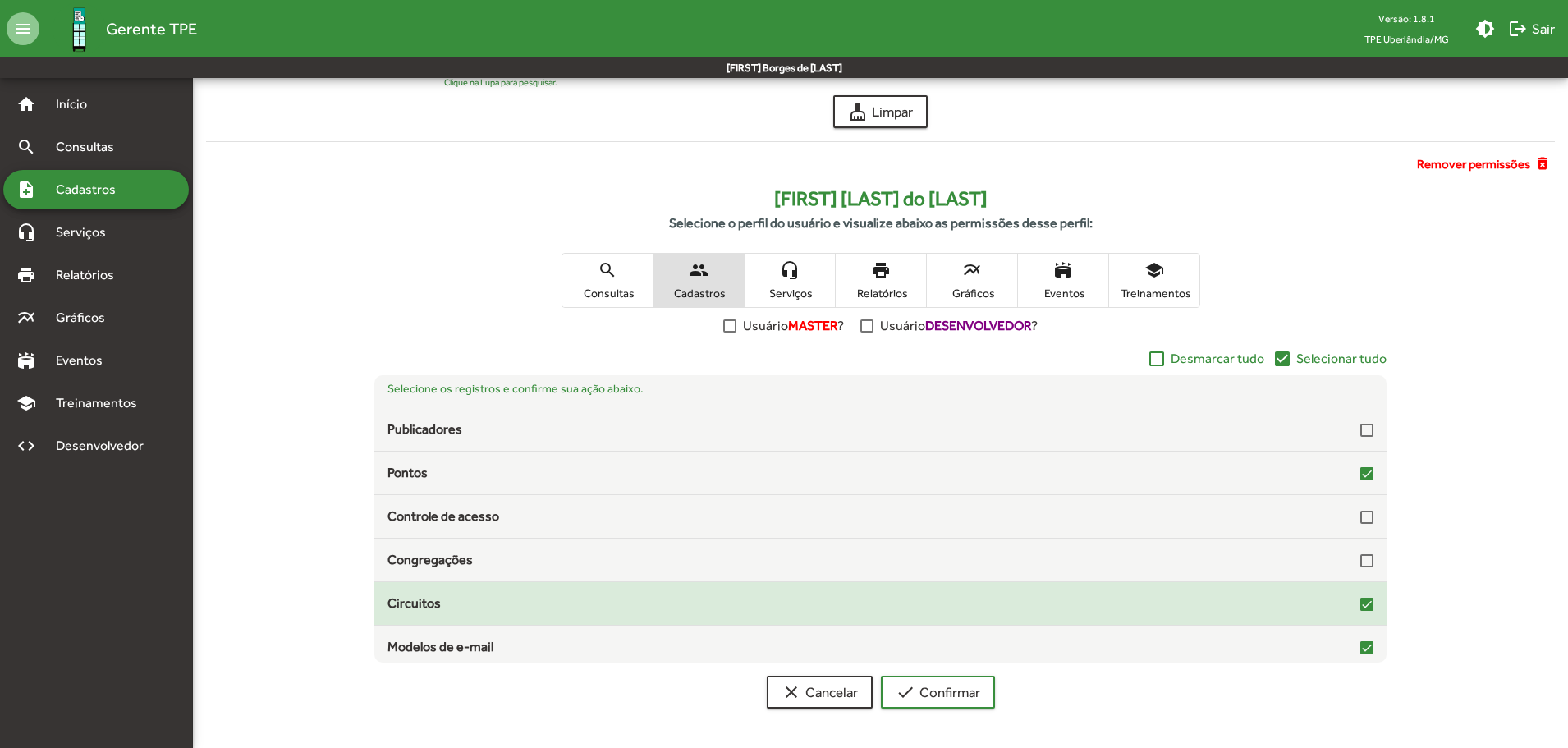 click at bounding box center (1367, 603) 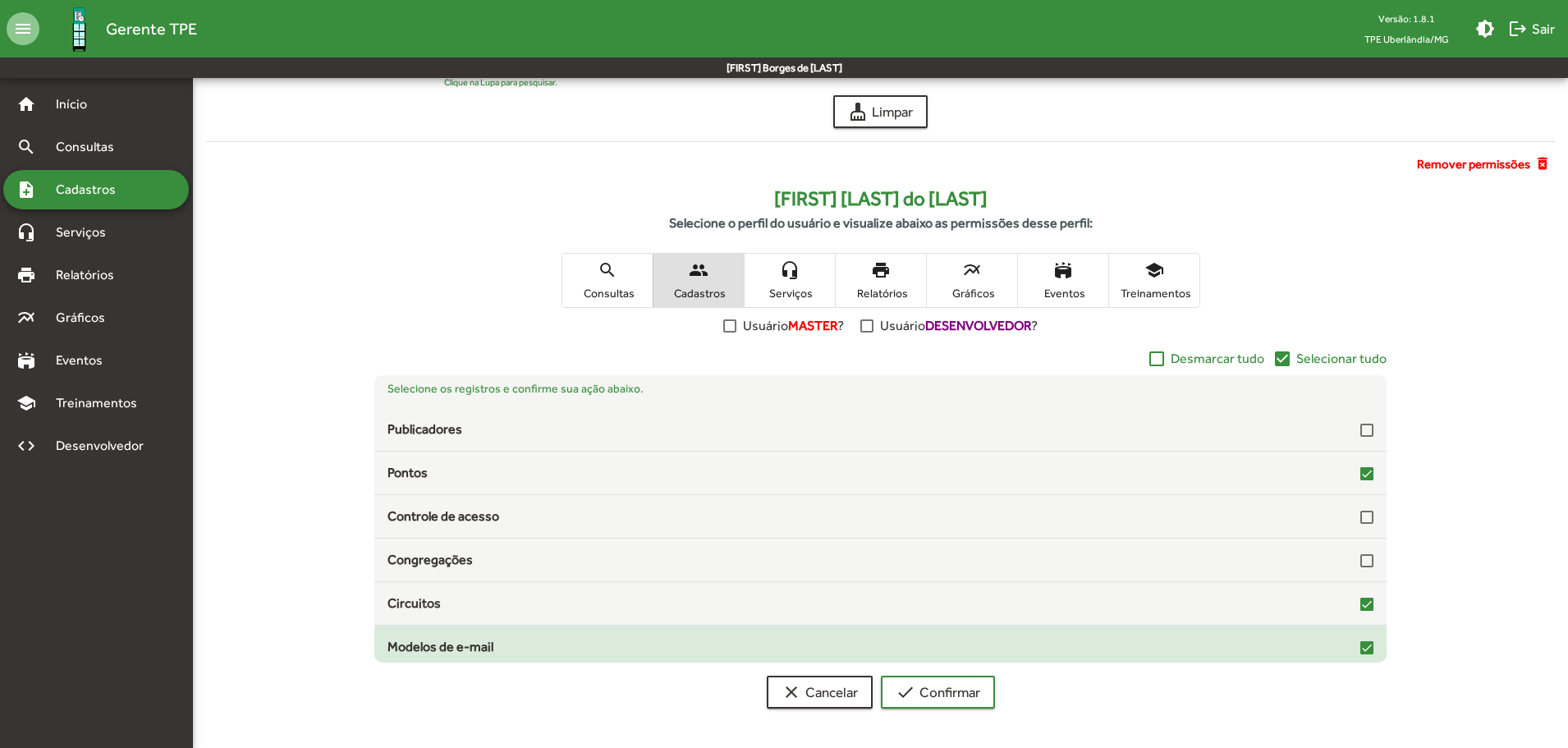click at bounding box center [1367, 648] 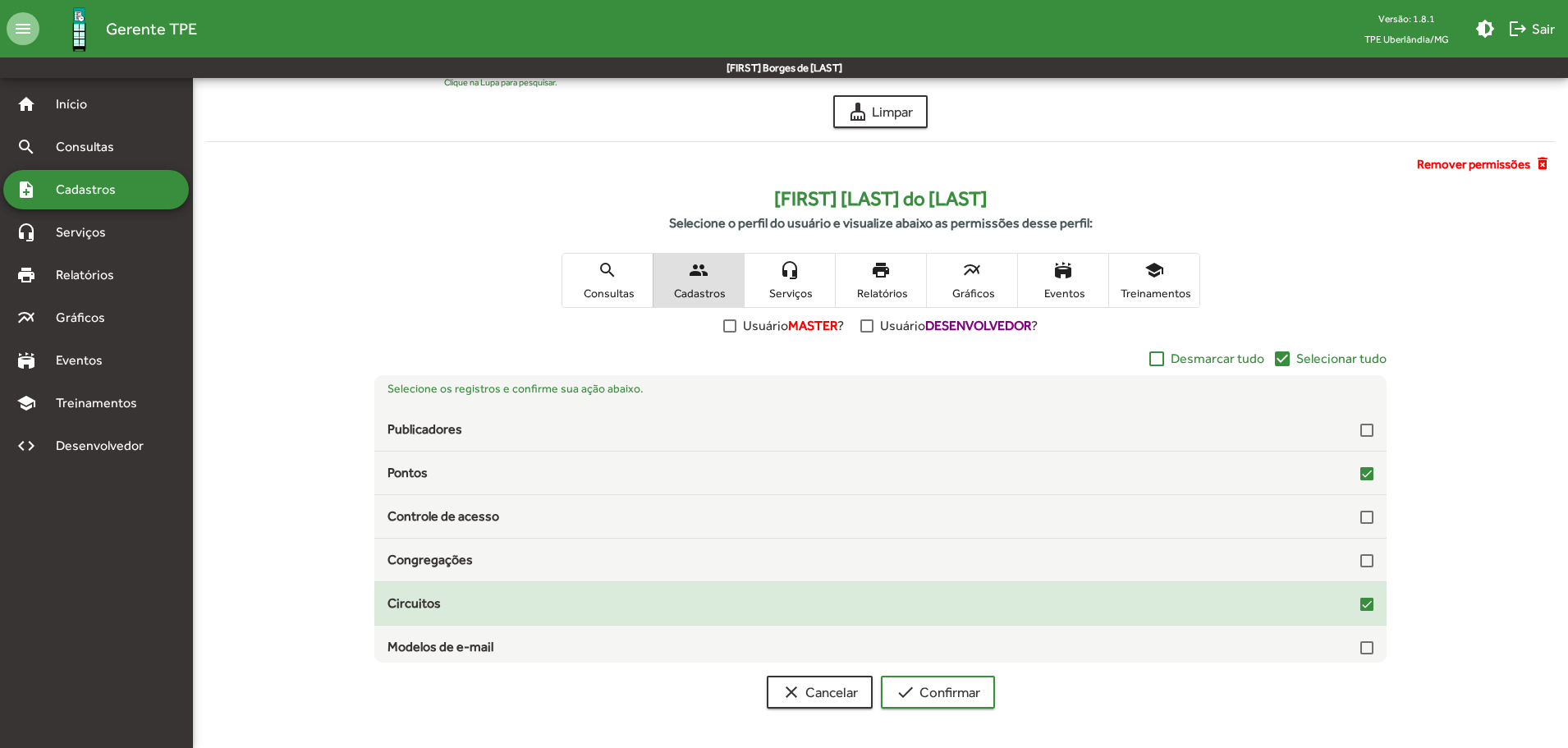 click at bounding box center [1367, 604] 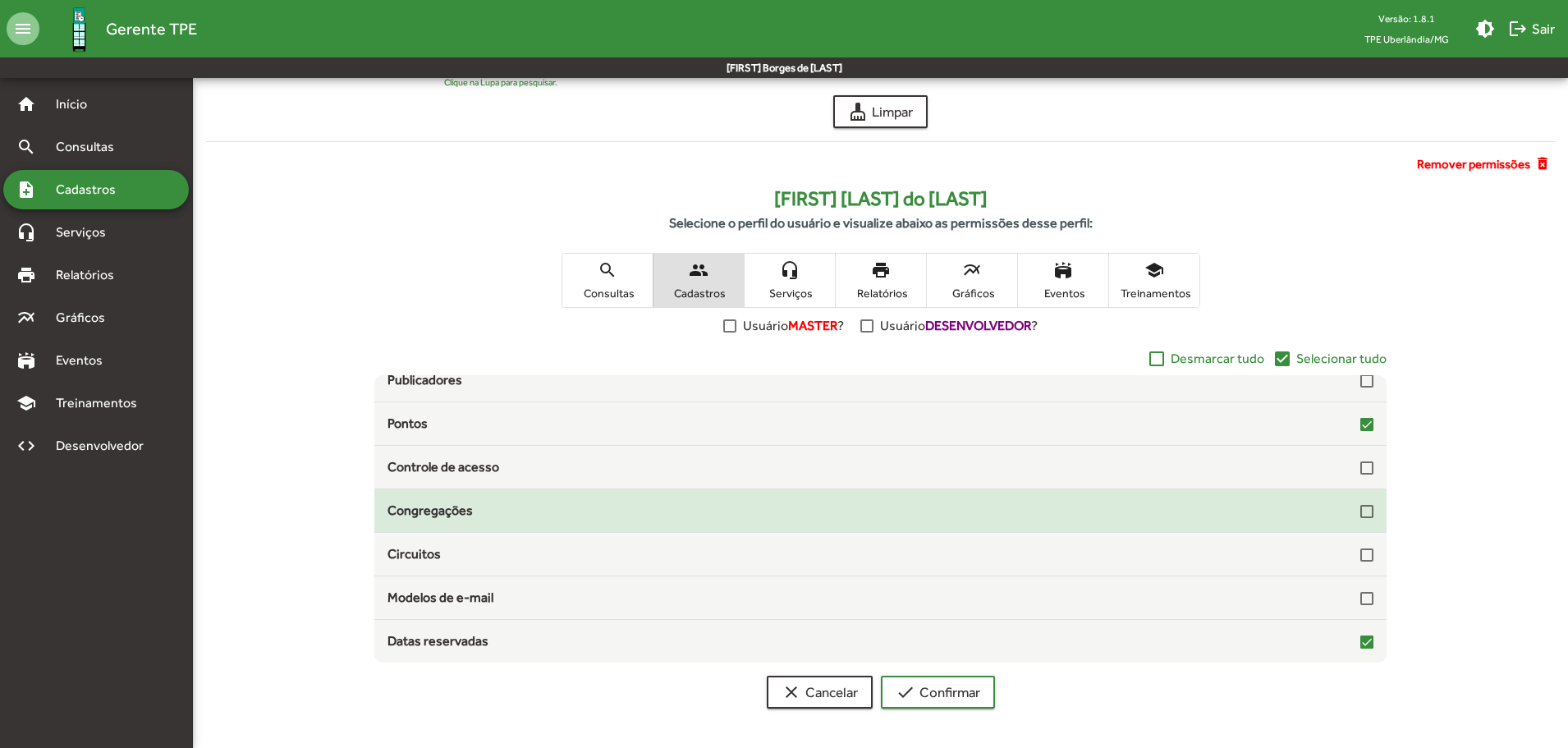 scroll, scrollTop: 0, scrollLeft: 0, axis: both 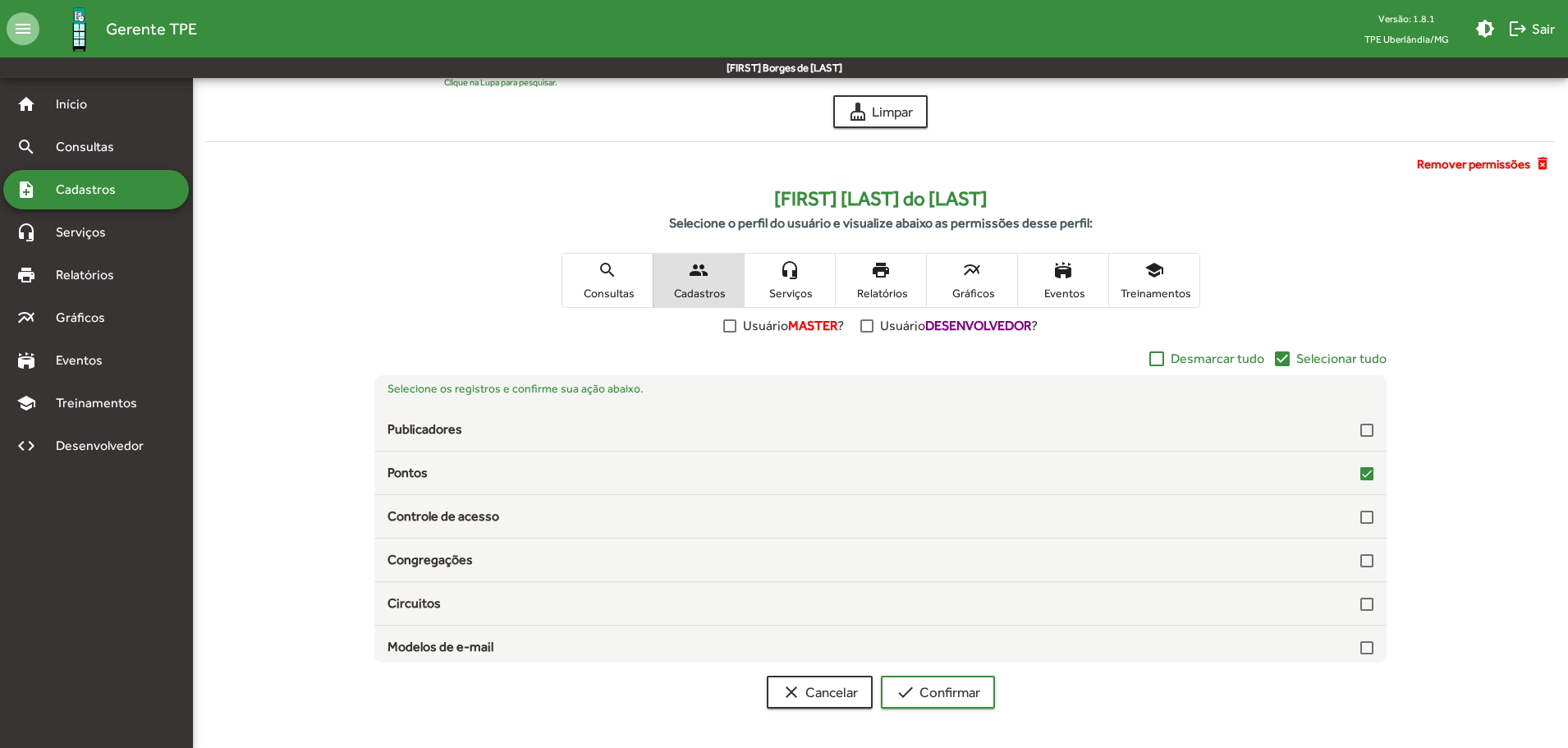 click on "Serviços" at bounding box center (790, 293) 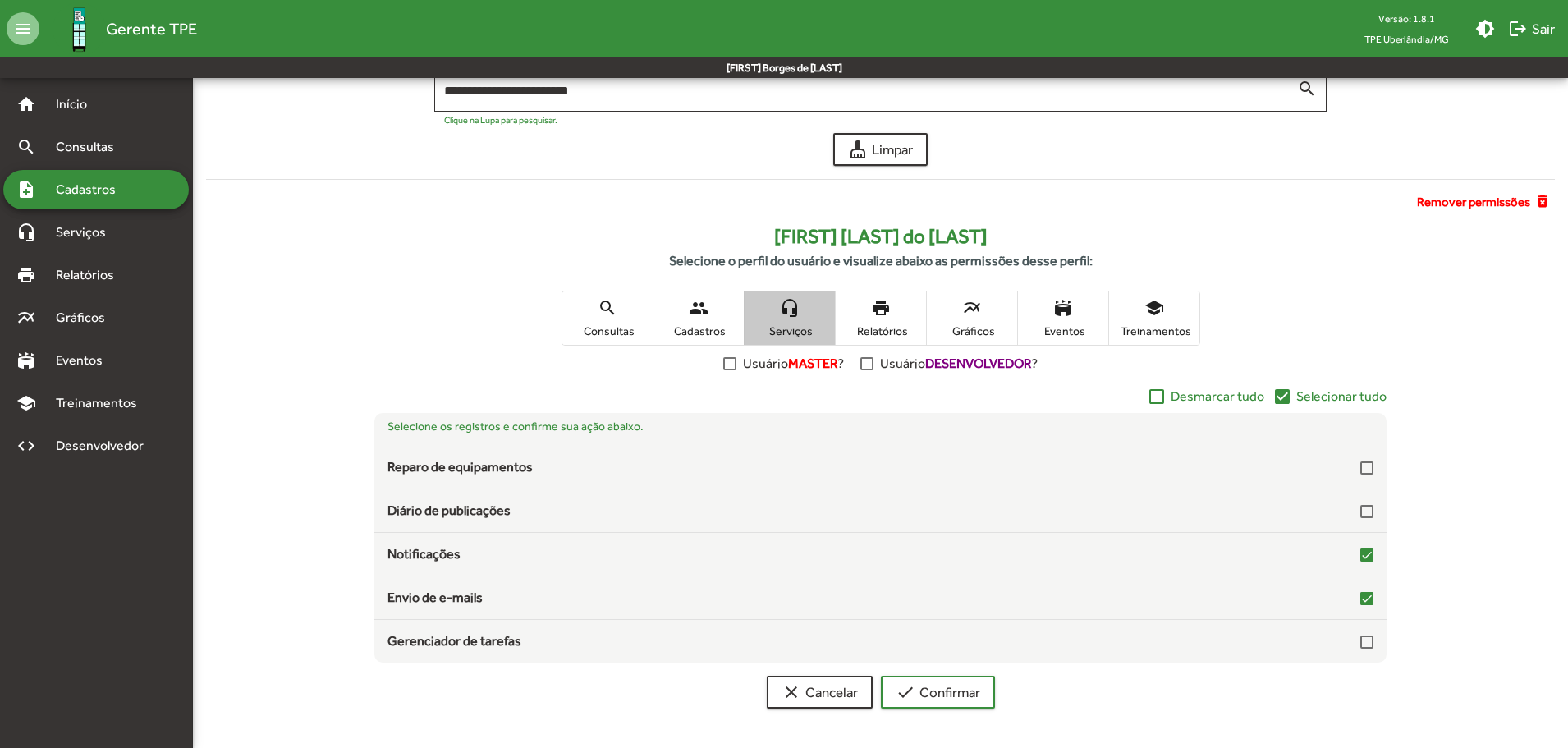 scroll, scrollTop: 122, scrollLeft: 0, axis: vertical 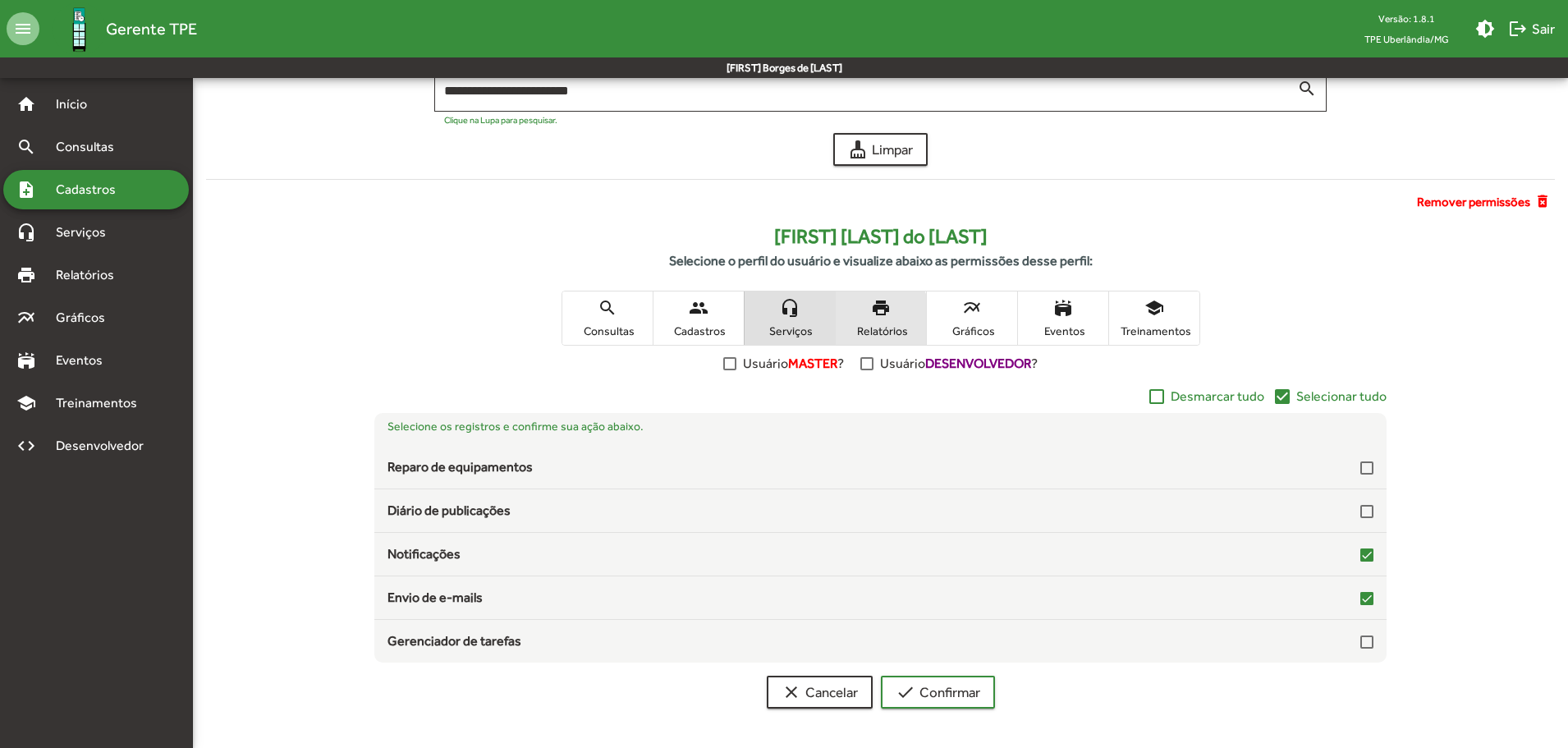 click on "print Relatórios" at bounding box center (881, 318) 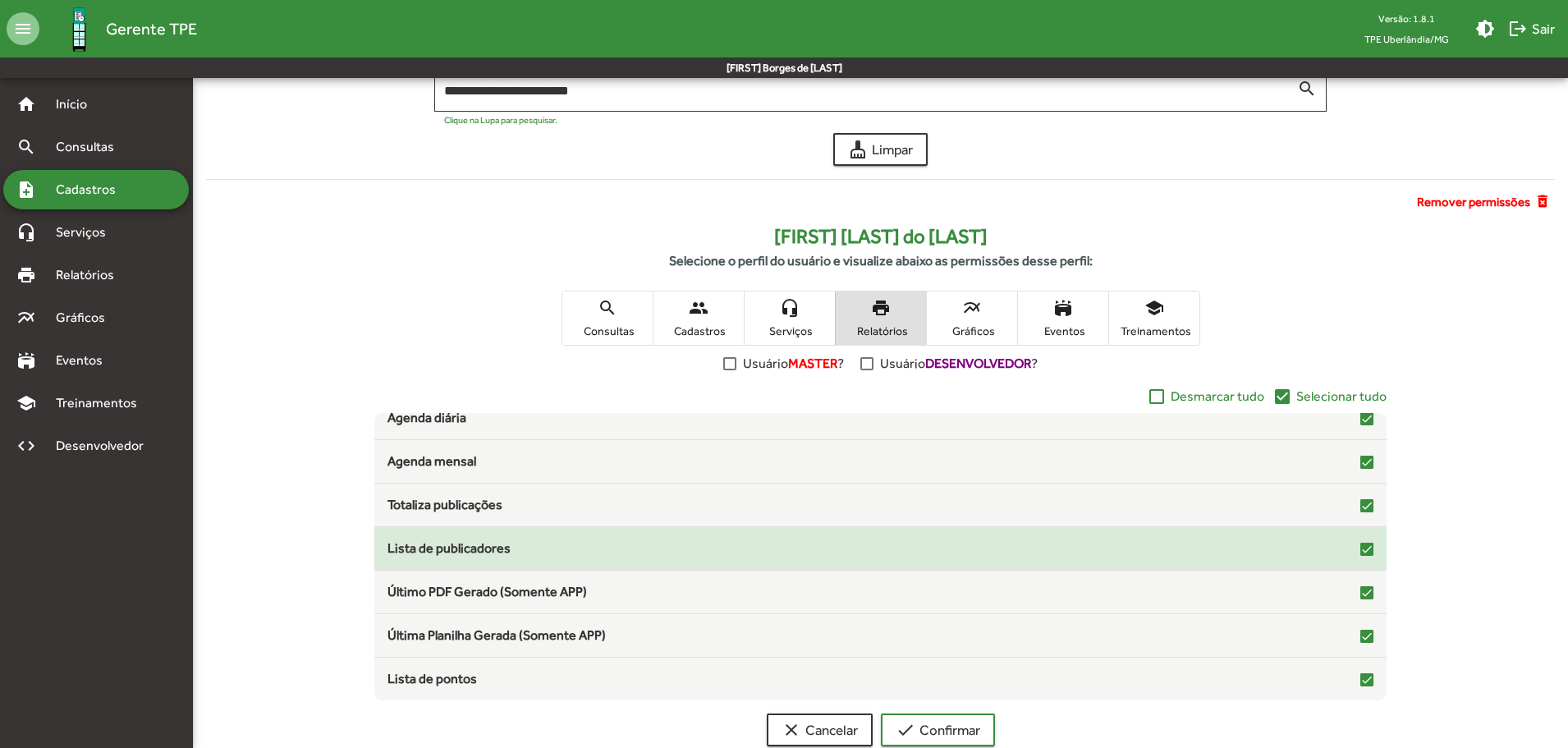 scroll, scrollTop: 0, scrollLeft: 0, axis: both 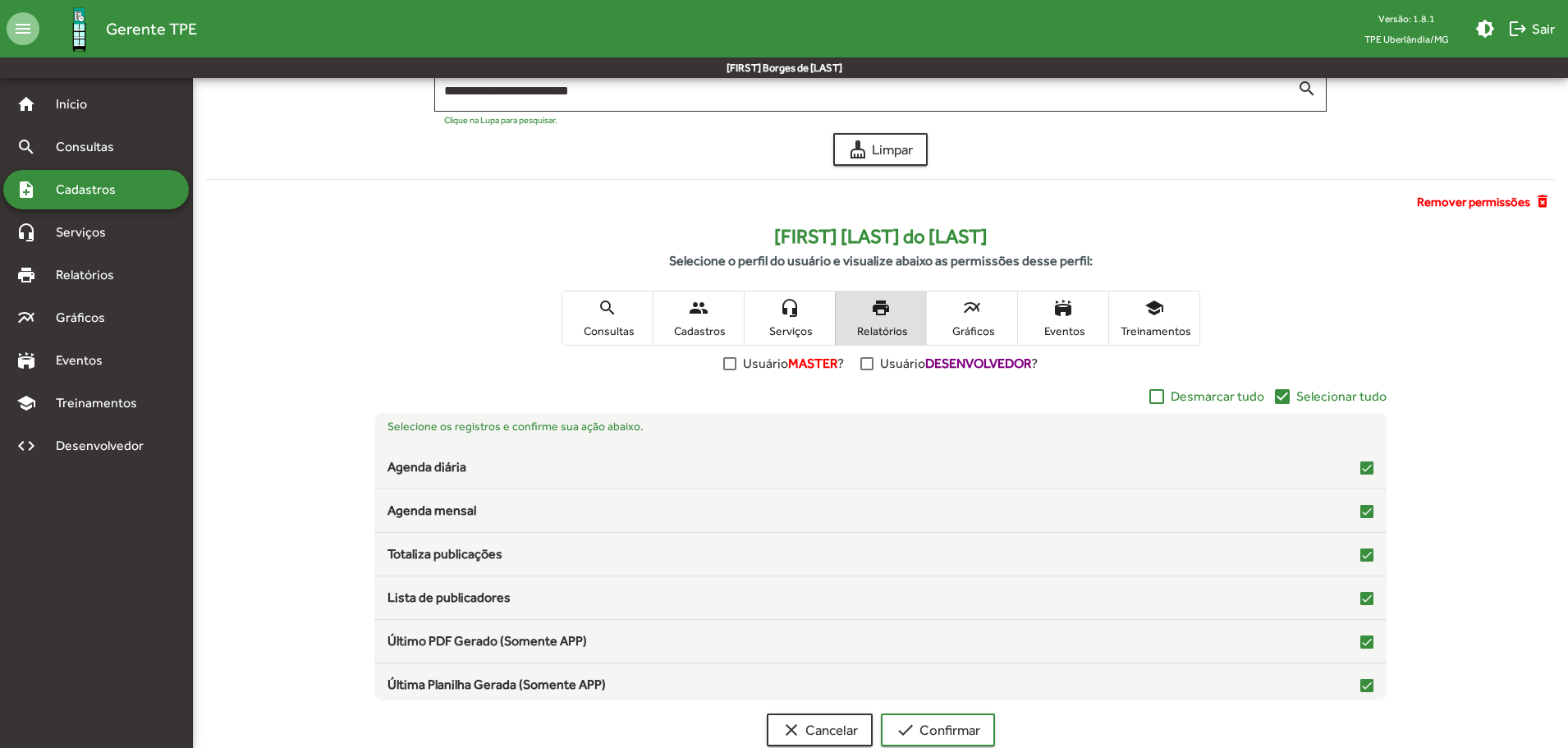 click on "multiline_chart" at bounding box center (972, 308) 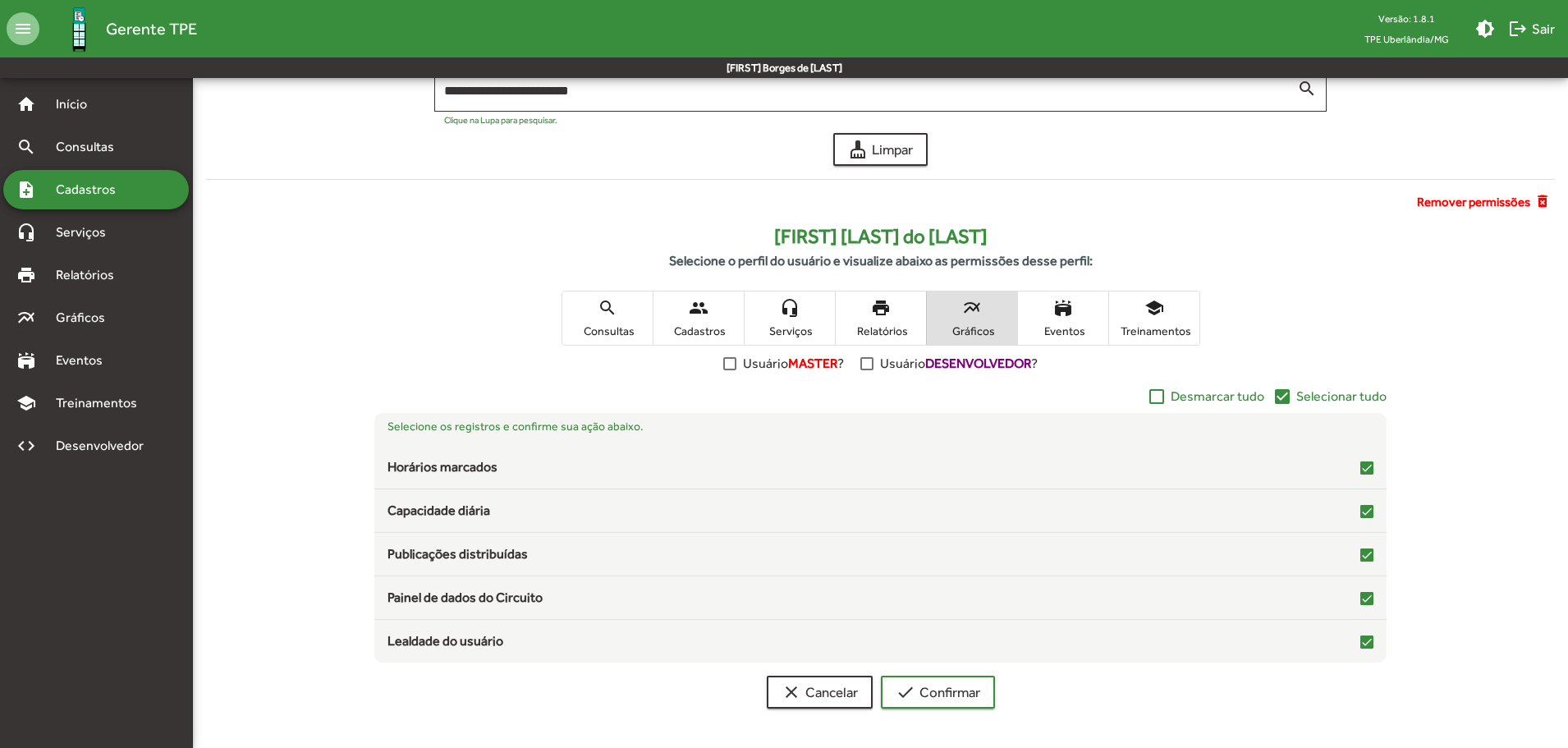 click on "Eventos" at bounding box center [1063, 331] 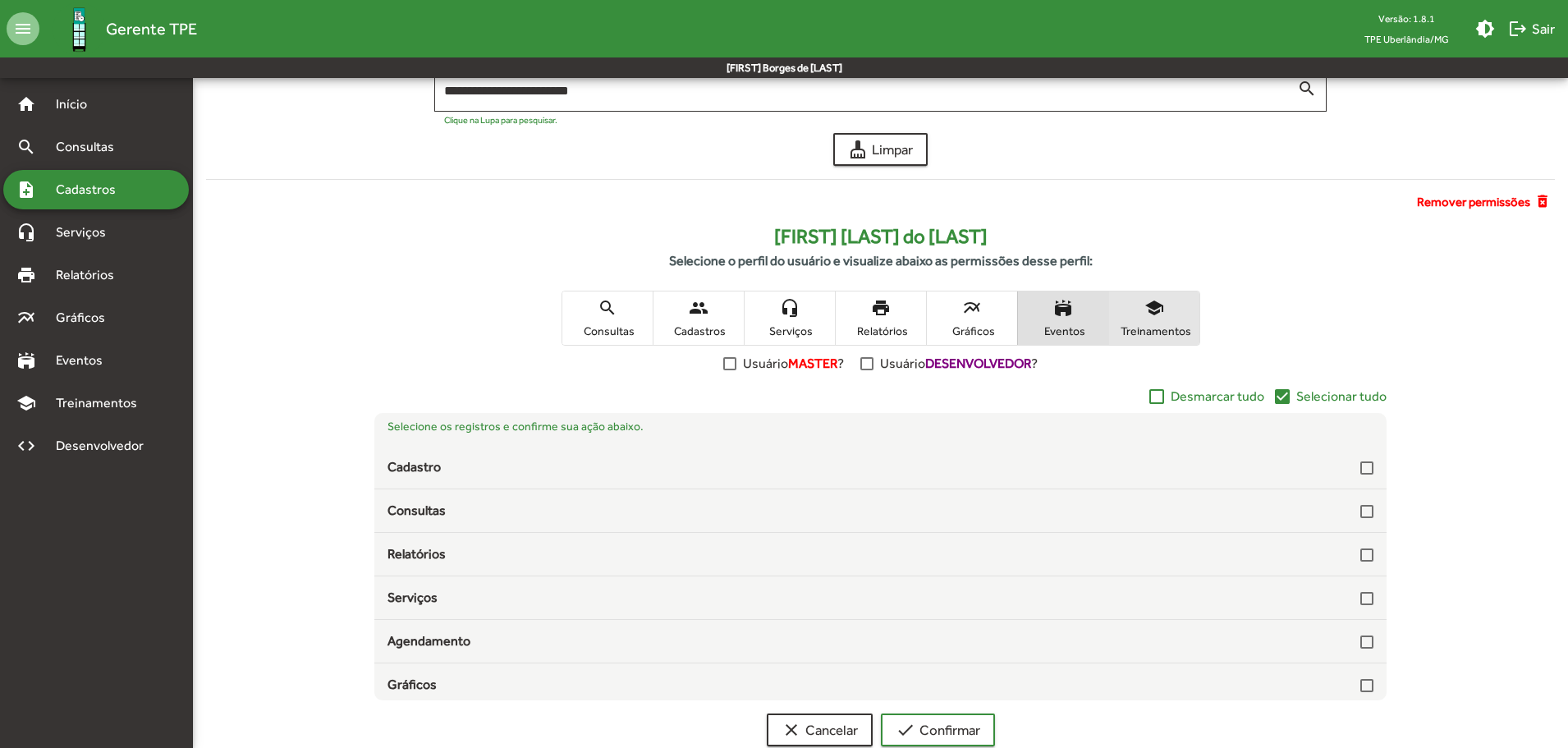 click on "Treinamentos" at bounding box center [1154, 331] 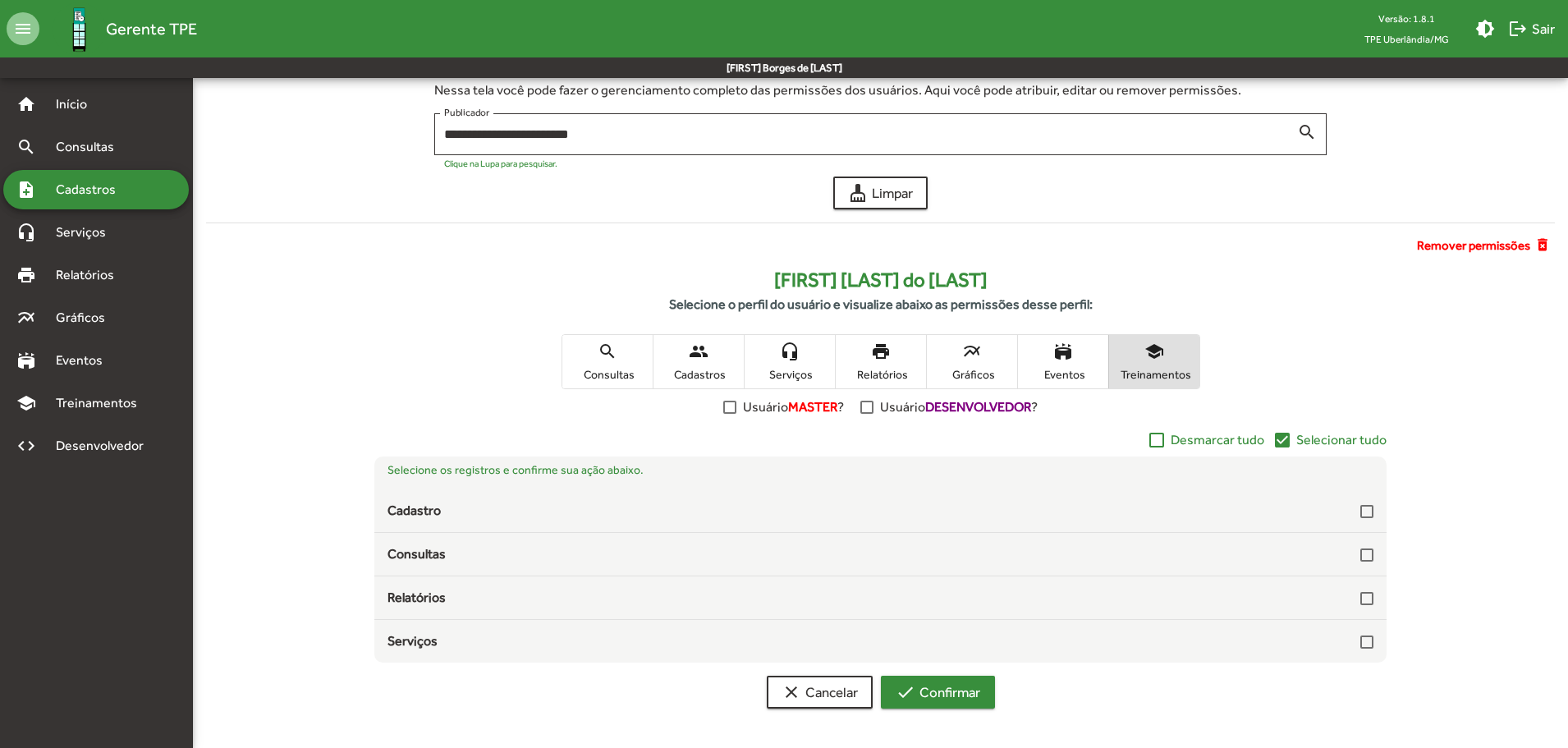 click on "check  Confirmar" 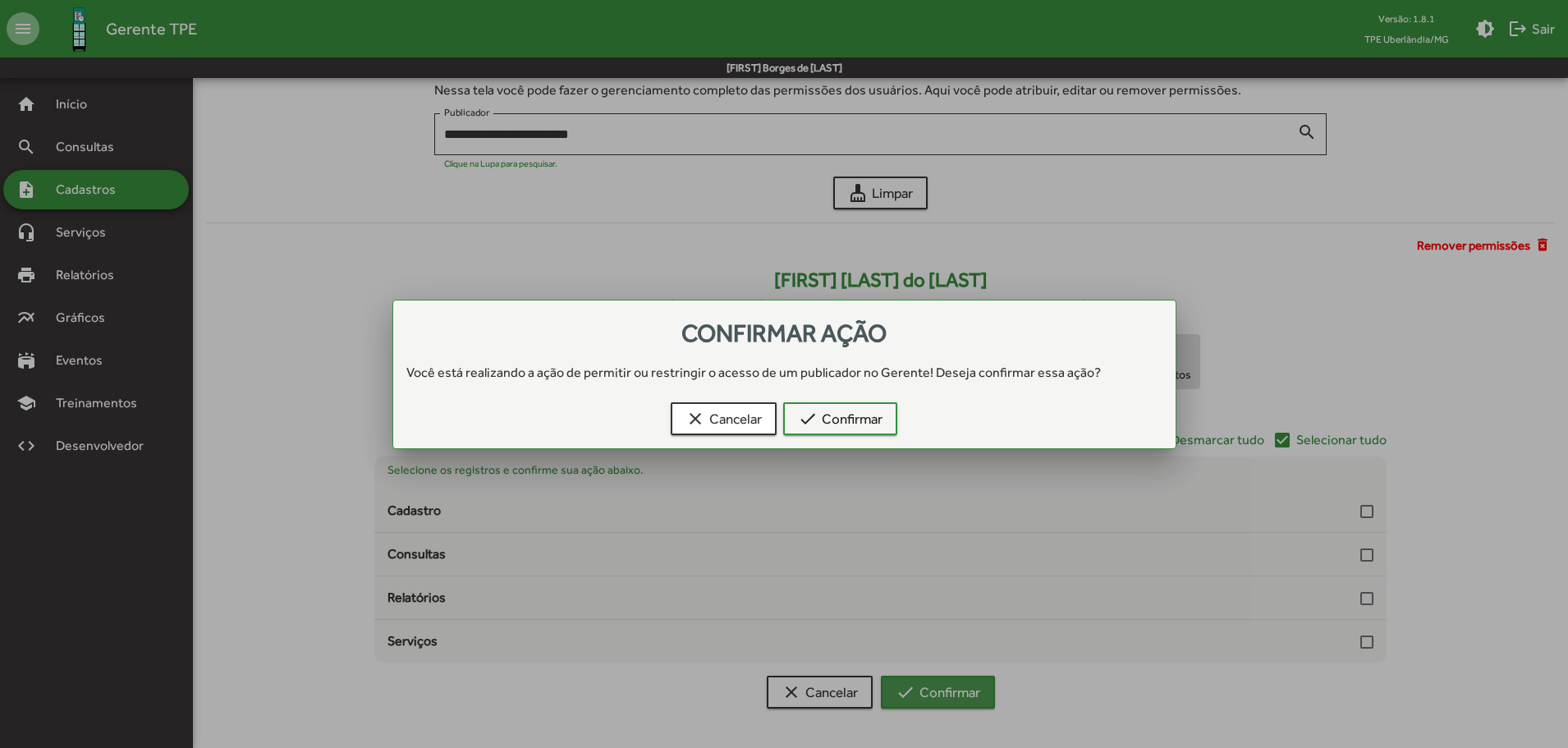 scroll, scrollTop: 0, scrollLeft: 0, axis: both 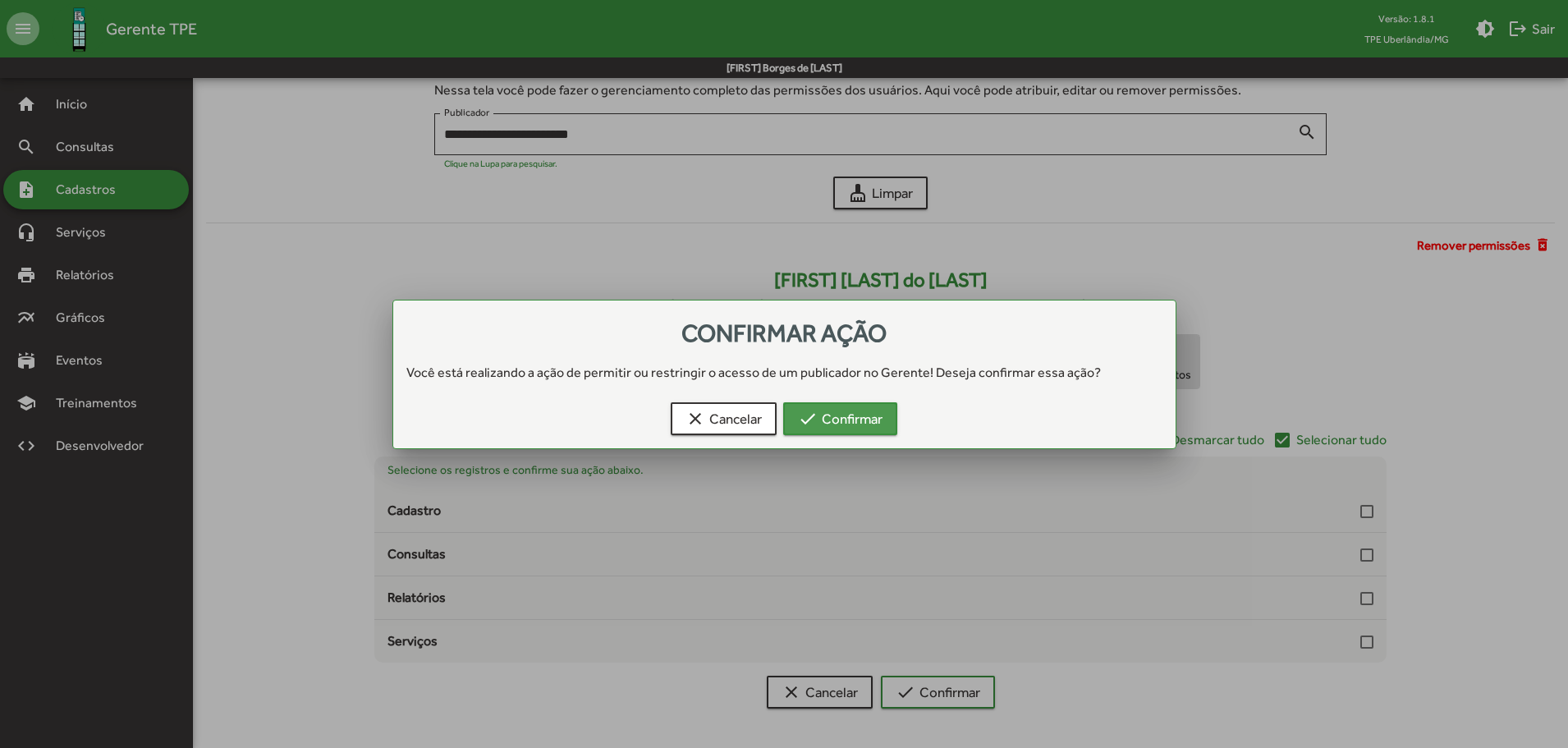 click on "check  Confirmar" at bounding box center (840, 419) 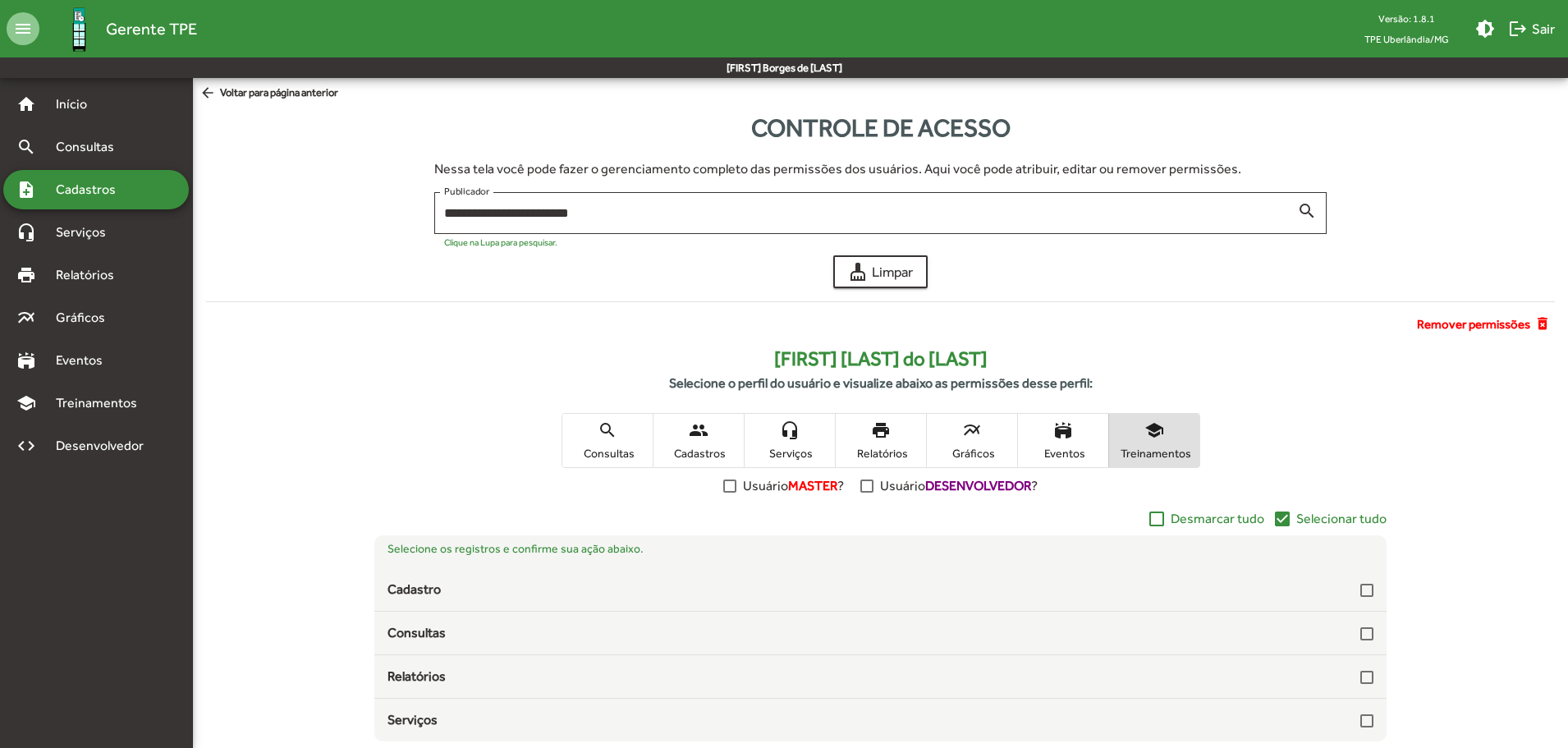 scroll, scrollTop: 79, scrollLeft: 0, axis: vertical 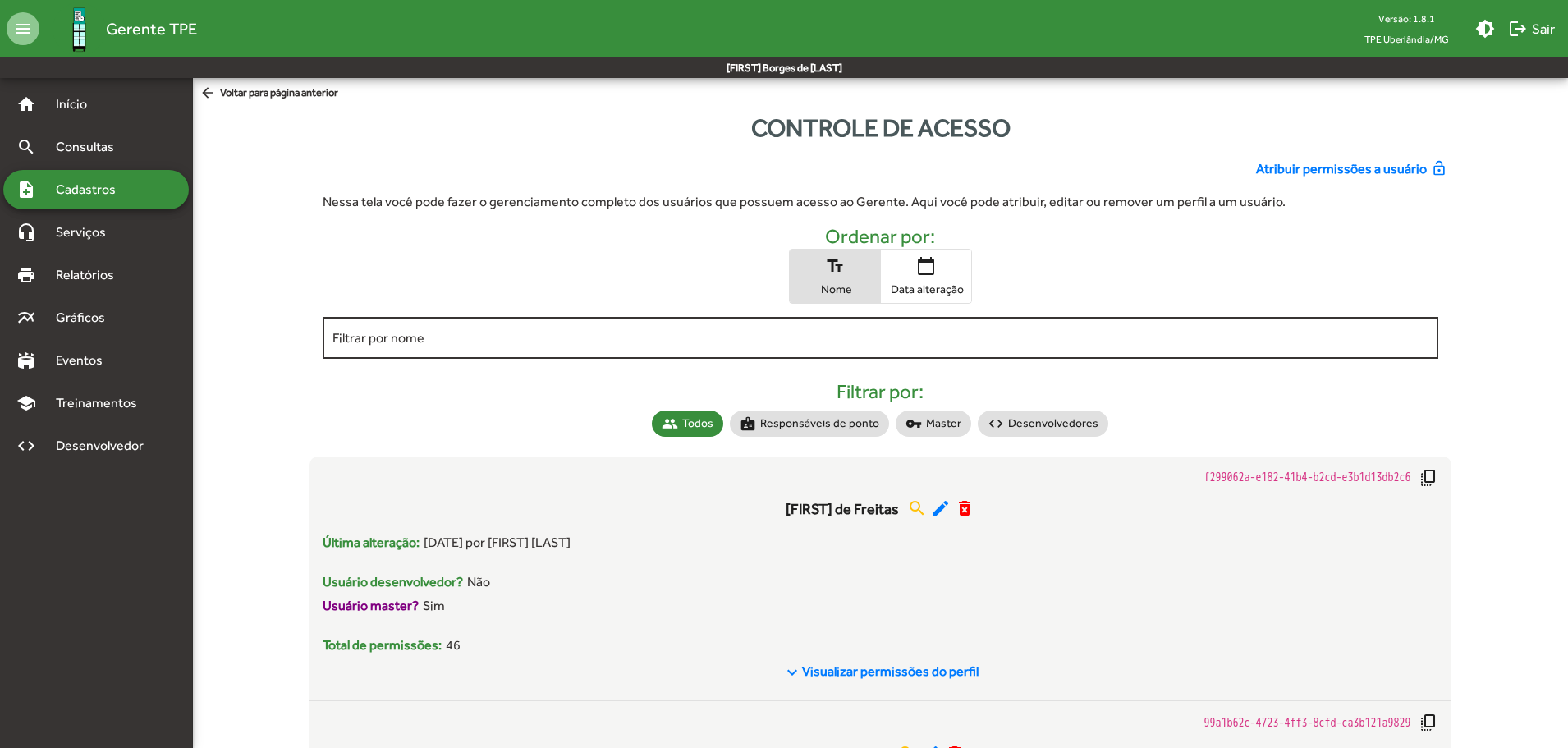 click on "Filtrar por nome" 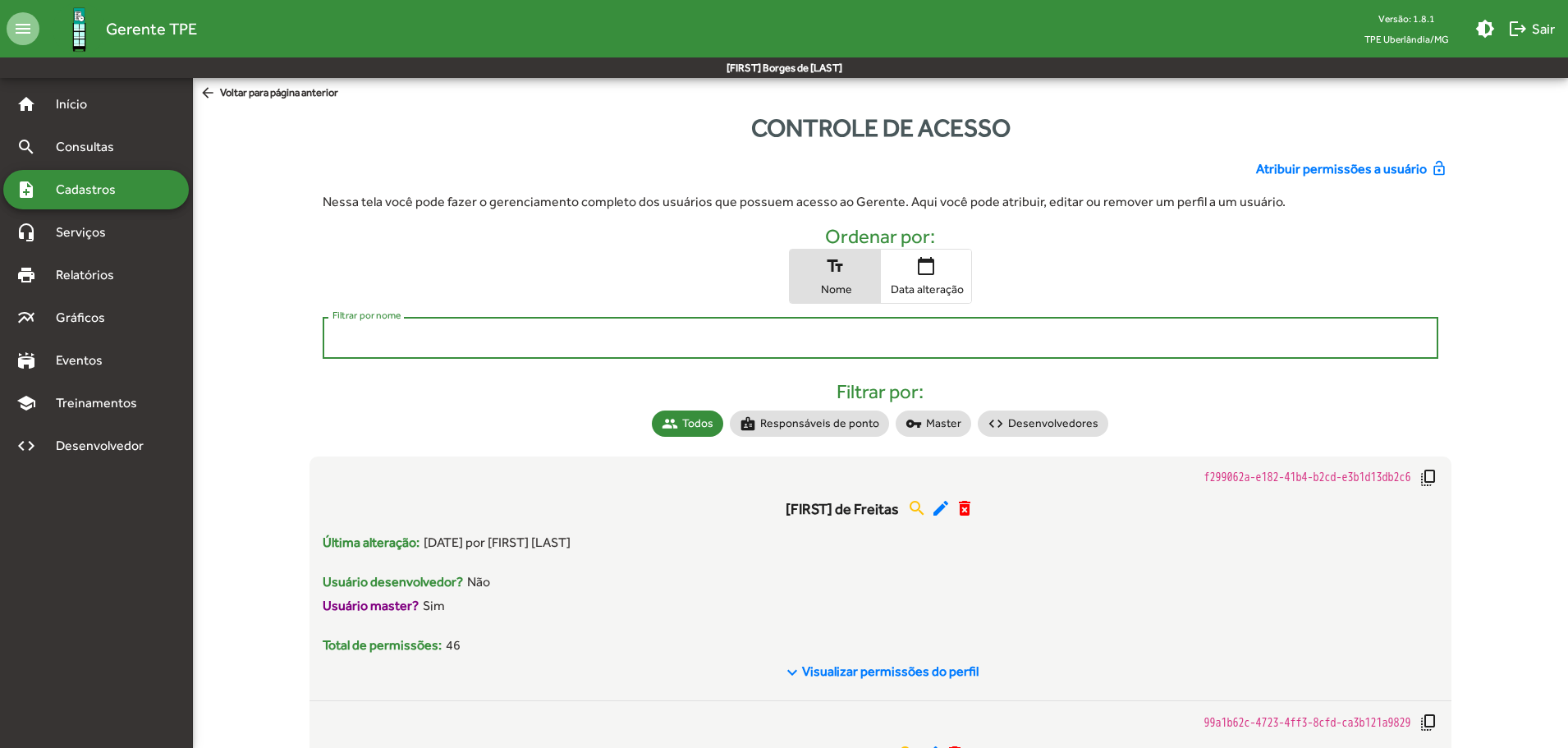 paste on "**********" 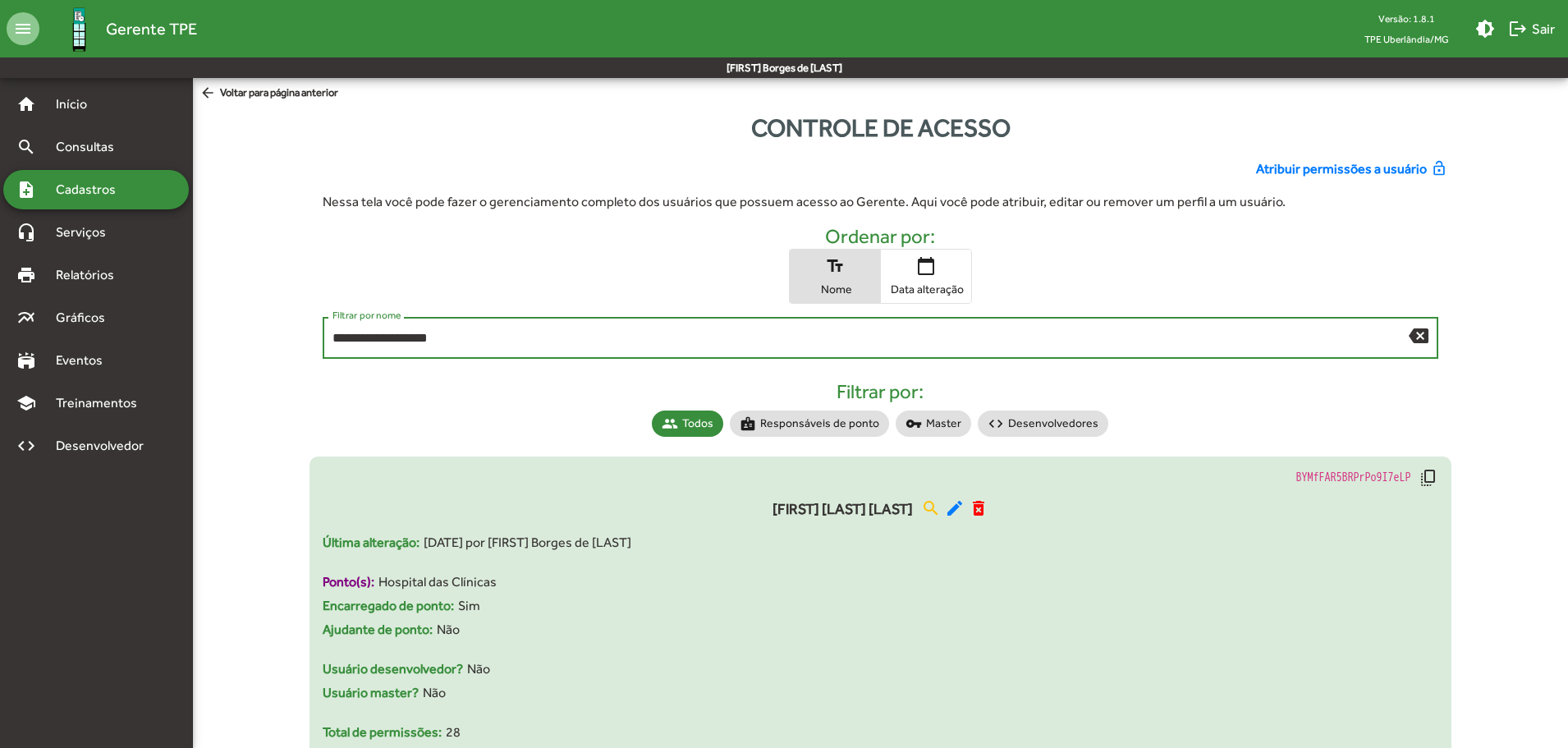 scroll, scrollTop: 79, scrollLeft: 0, axis: vertical 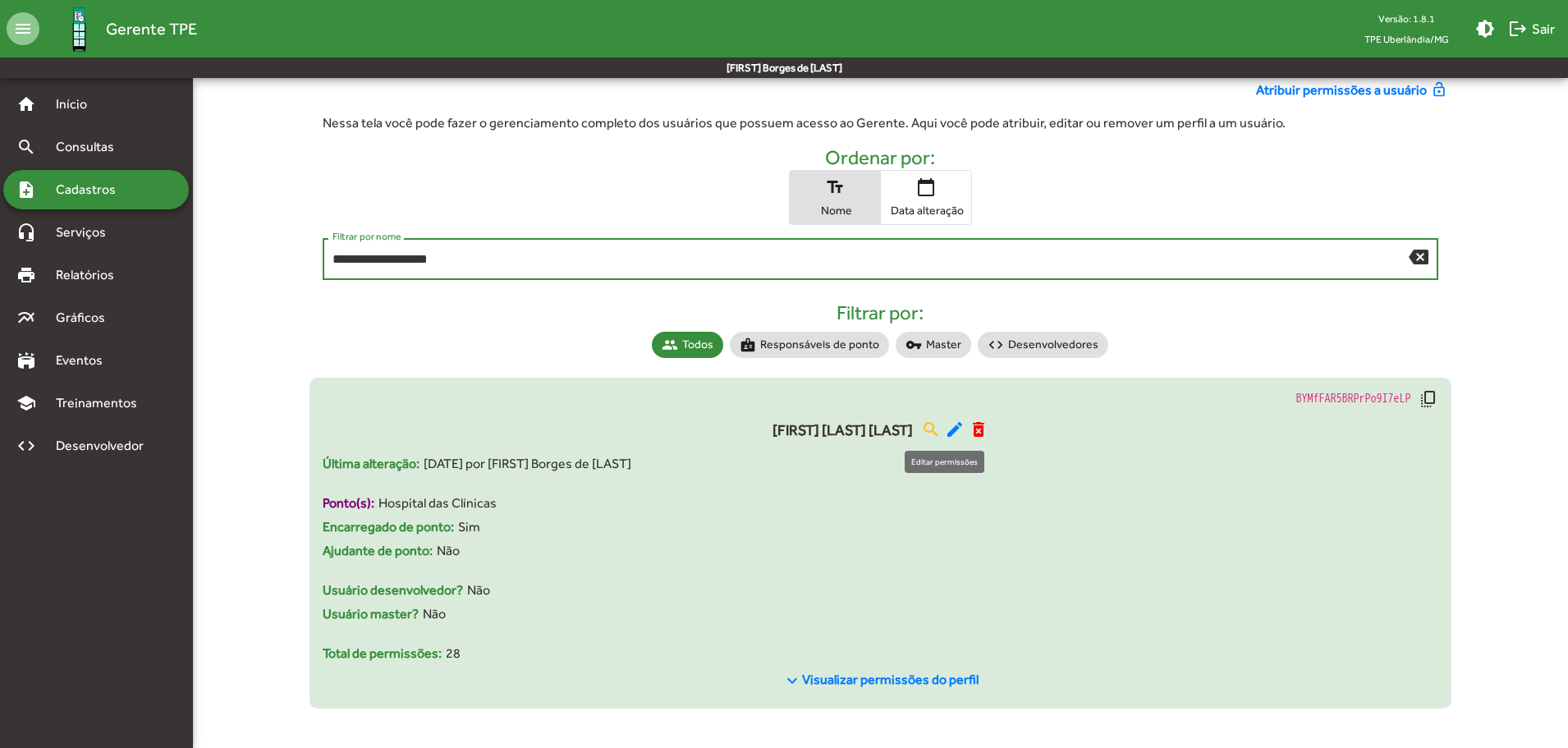 type on "**********" 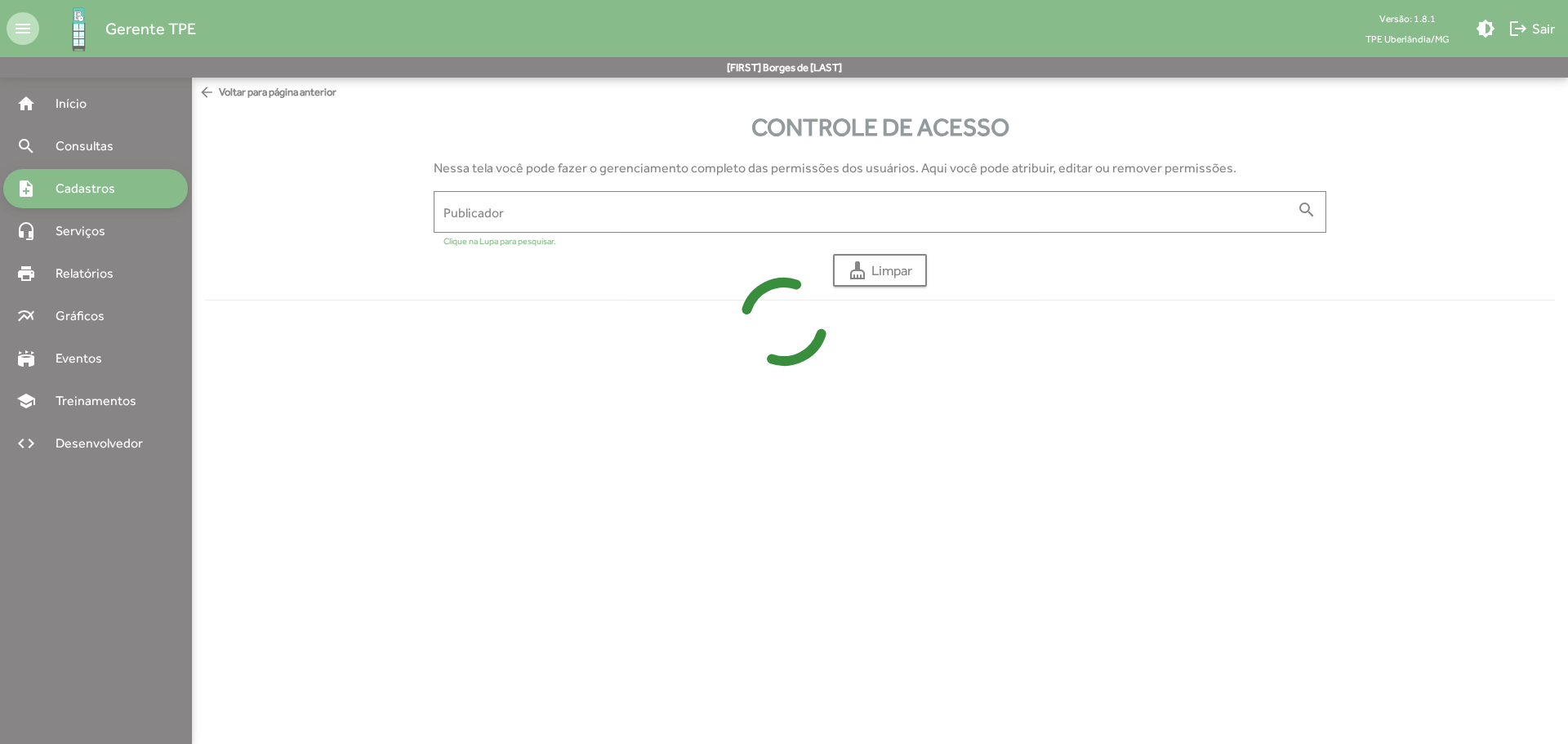 type on "**********" 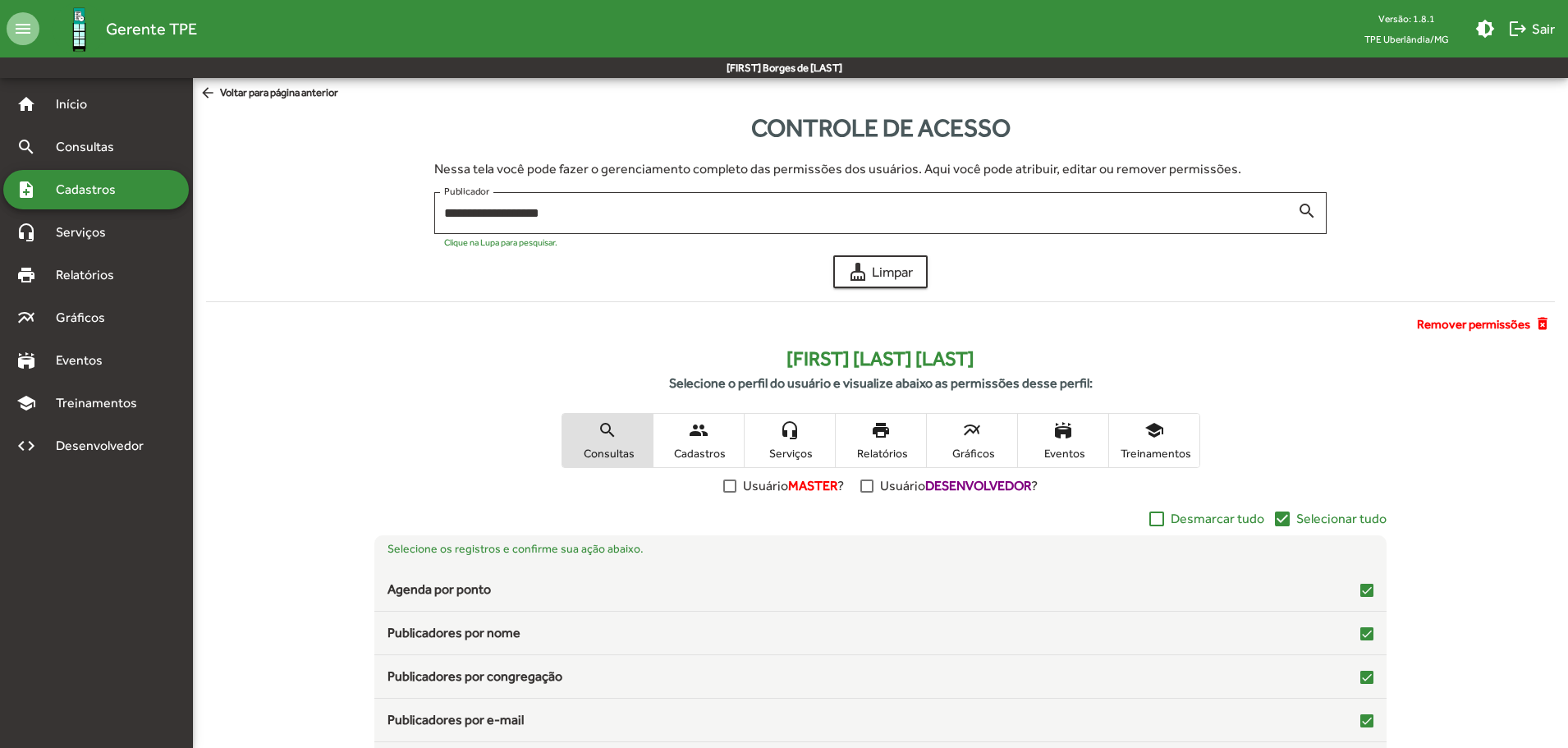 click on "people" at bounding box center [699, 430] 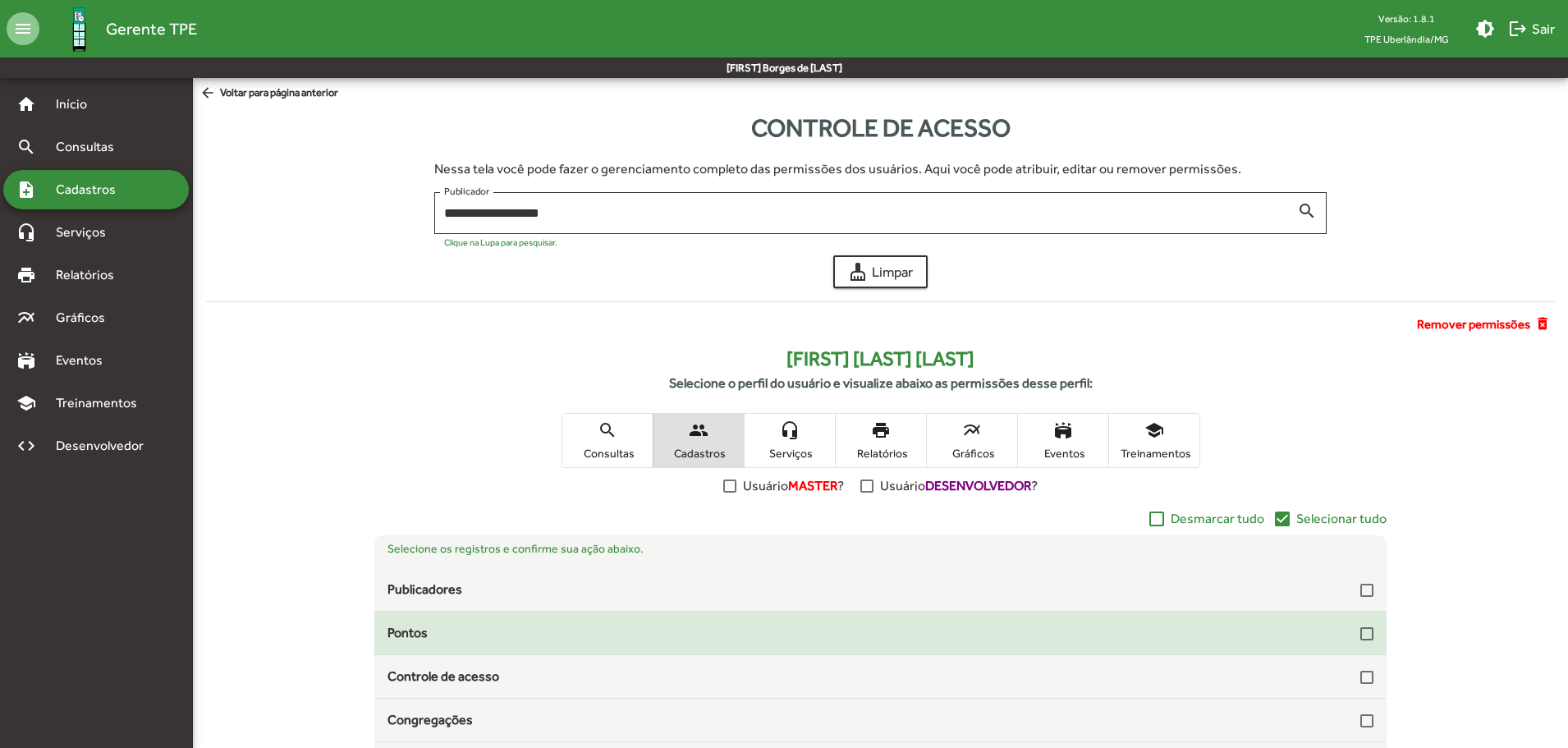 click at bounding box center [1367, 634] 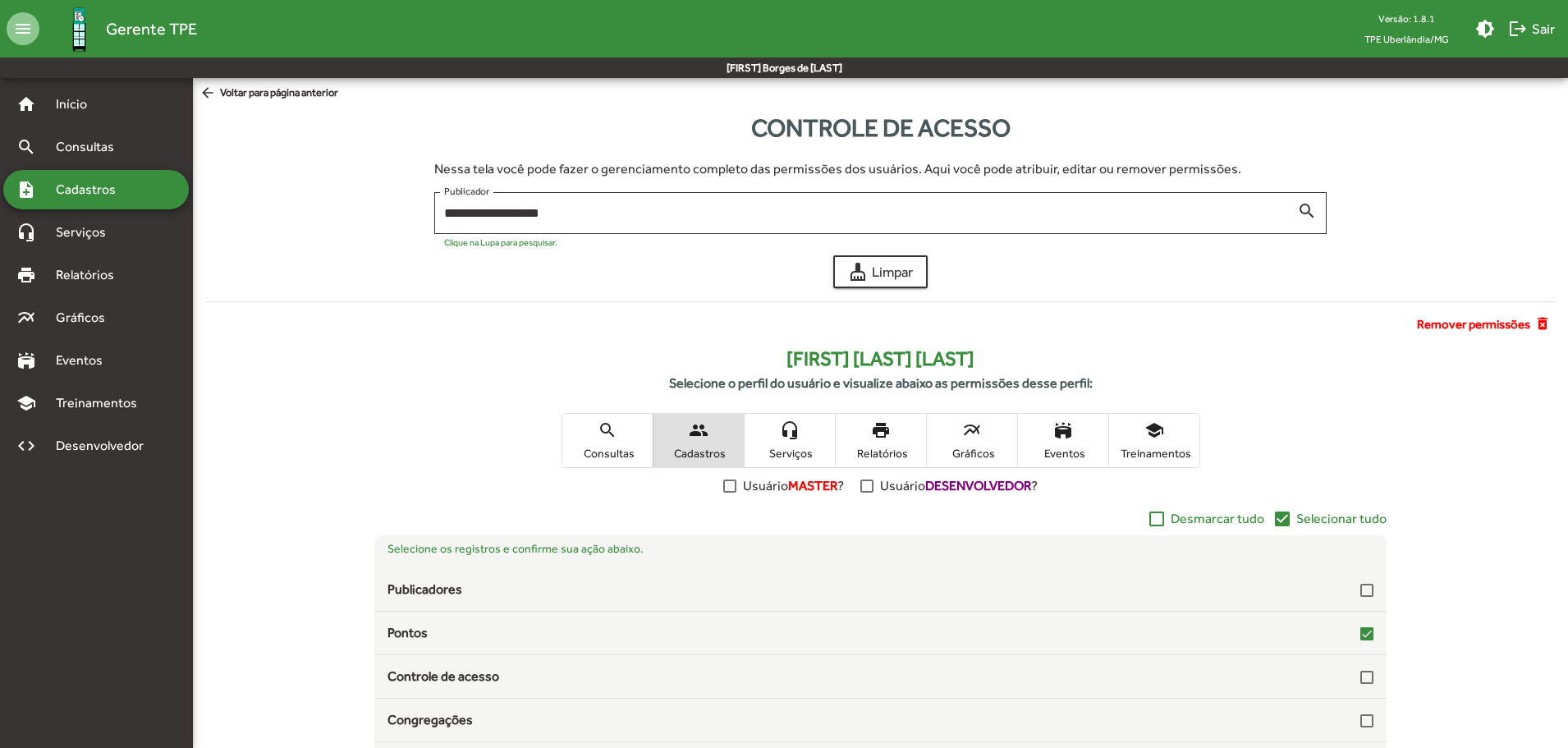 scroll, scrollTop: 160, scrollLeft: 0, axis: vertical 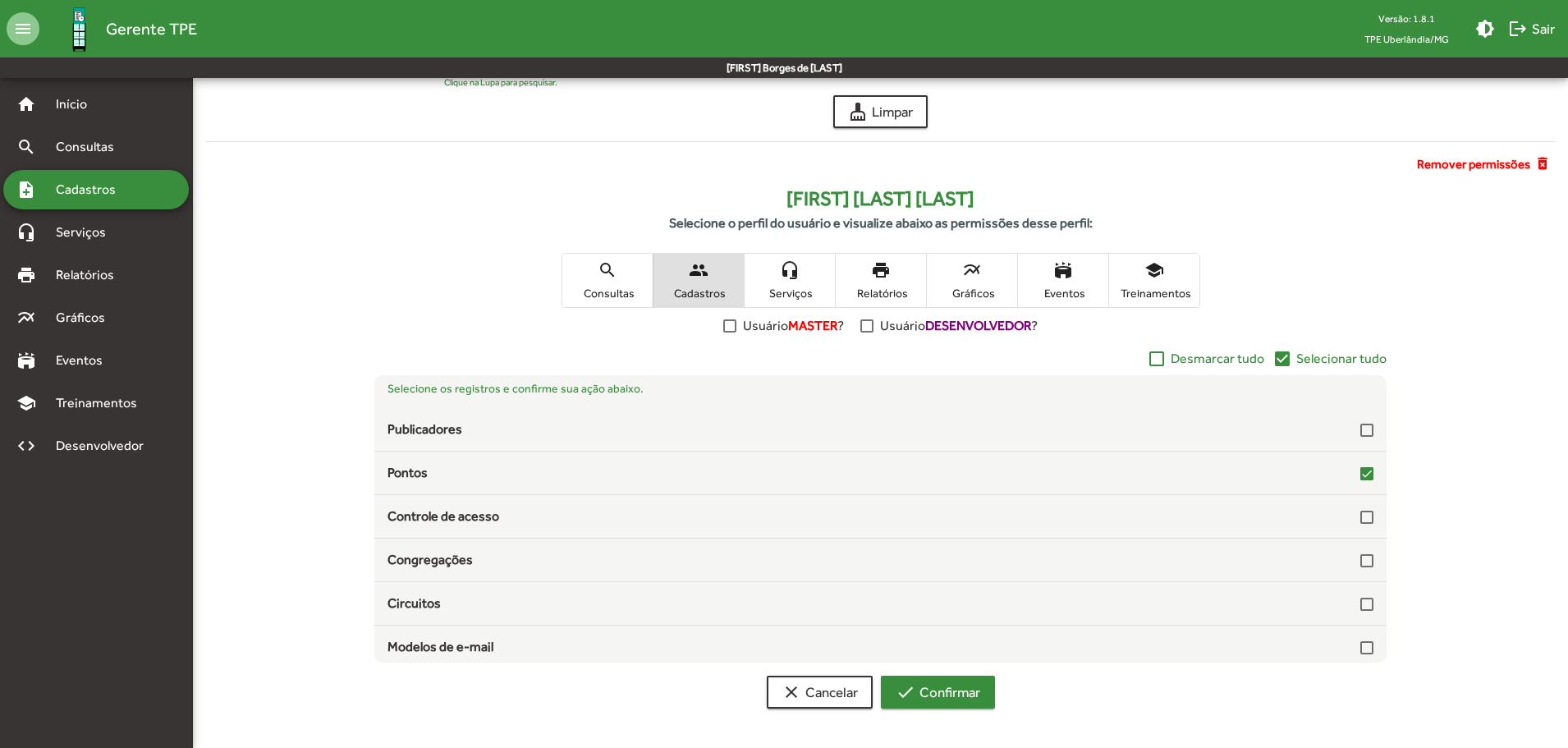 click on "check  Confirmar" 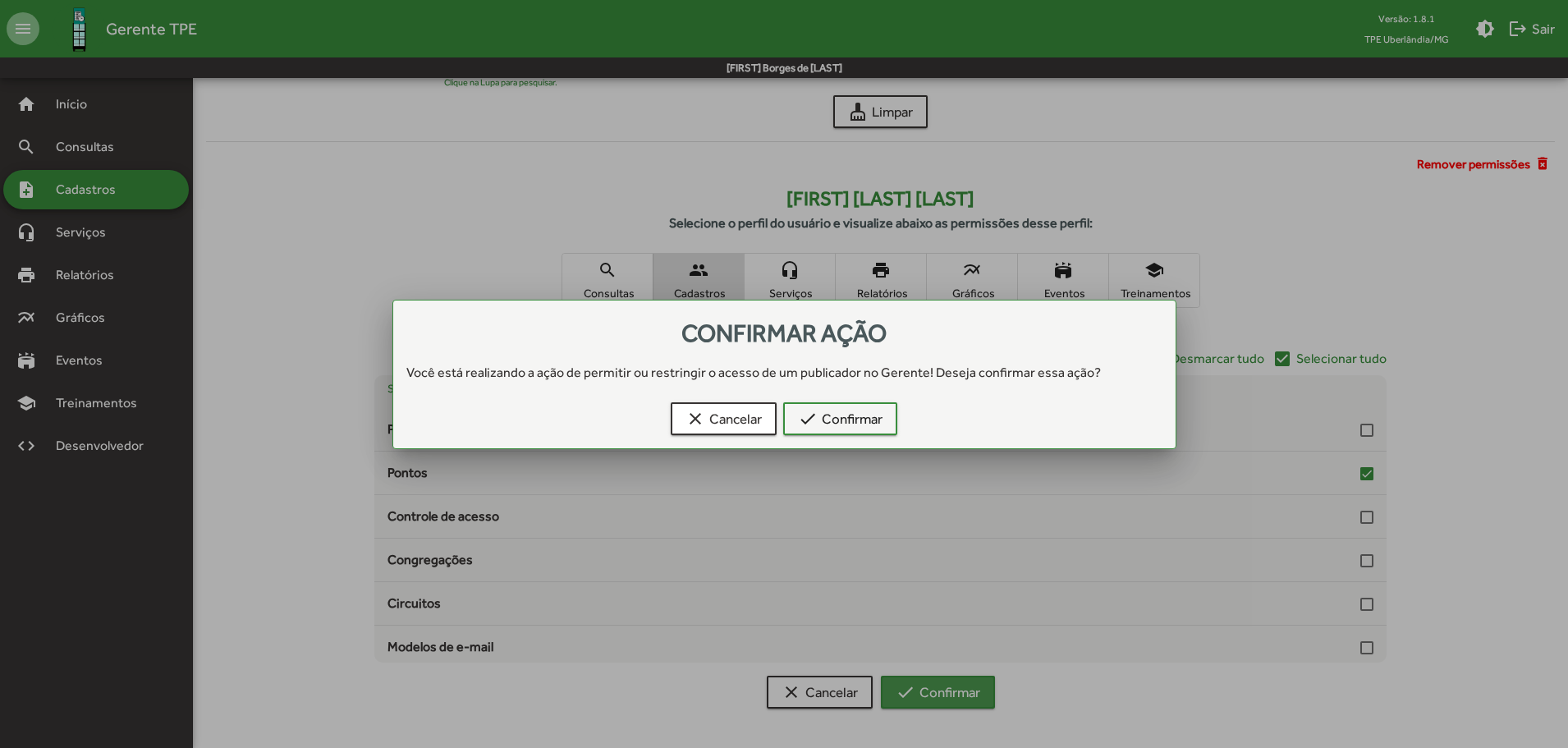 scroll, scrollTop: 0, scrollLeft: 0, axis: both 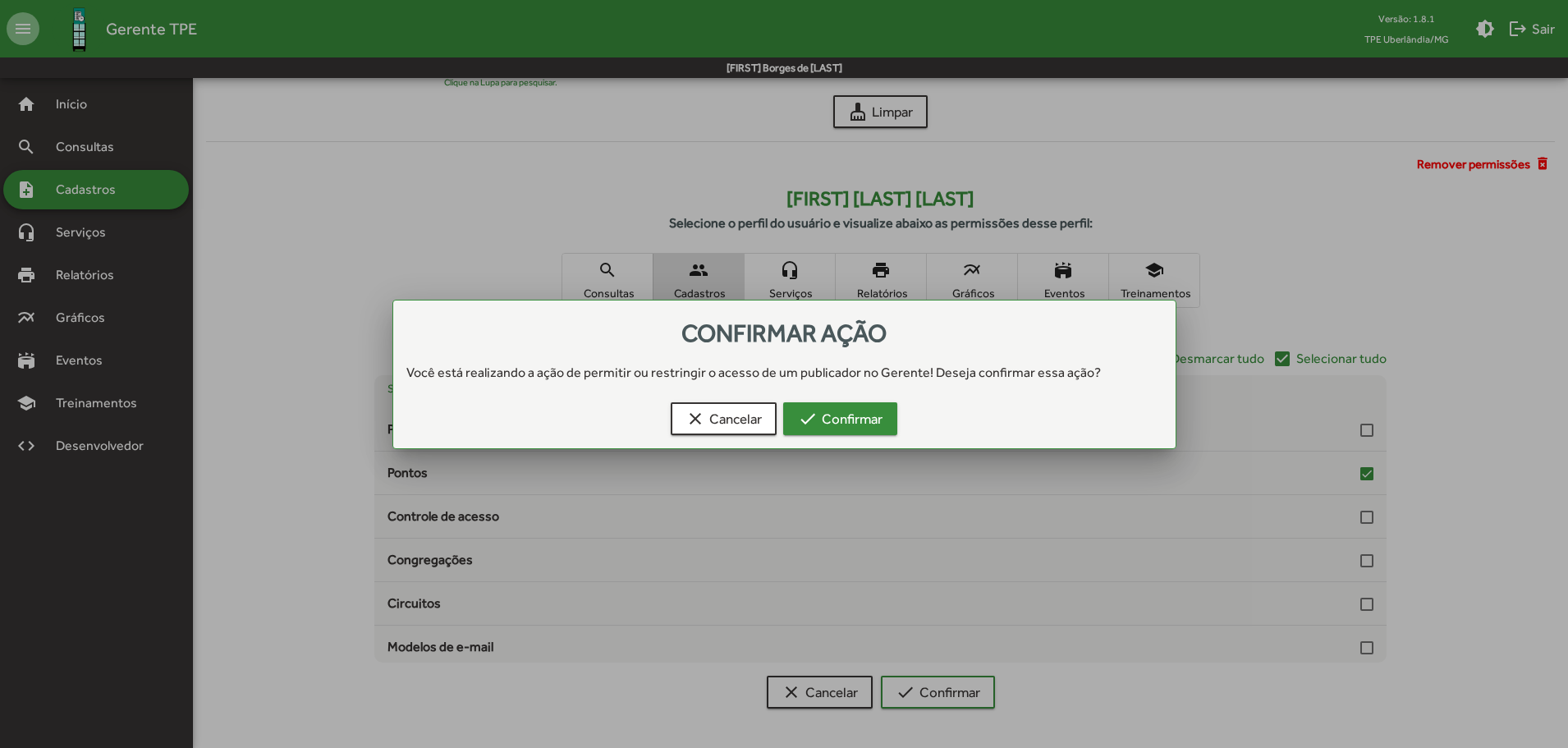click on "check  Confirmar" at bounding box center [840, 419] 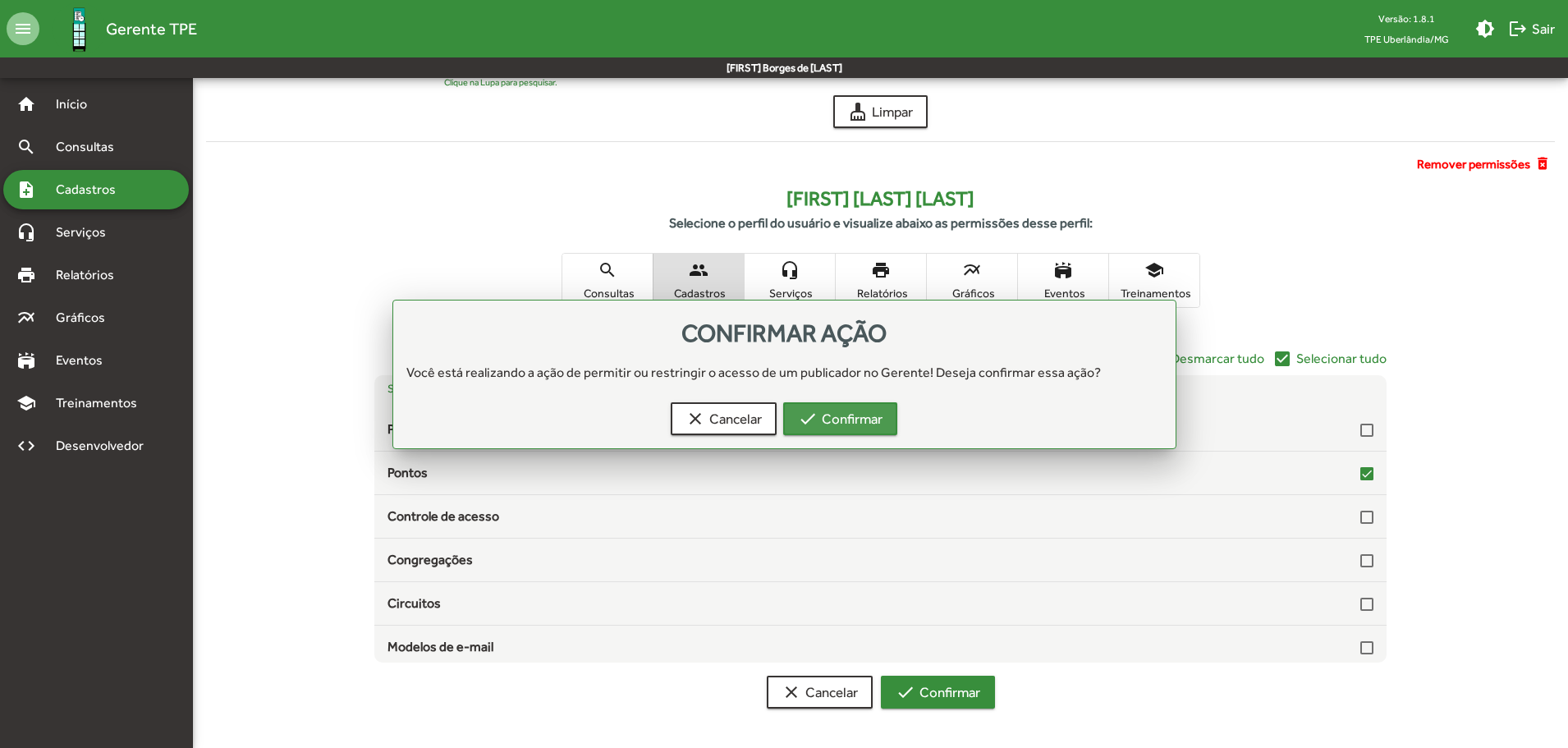 scroll, scrollTop: 160, scrollLeft: 0, axis: vertical 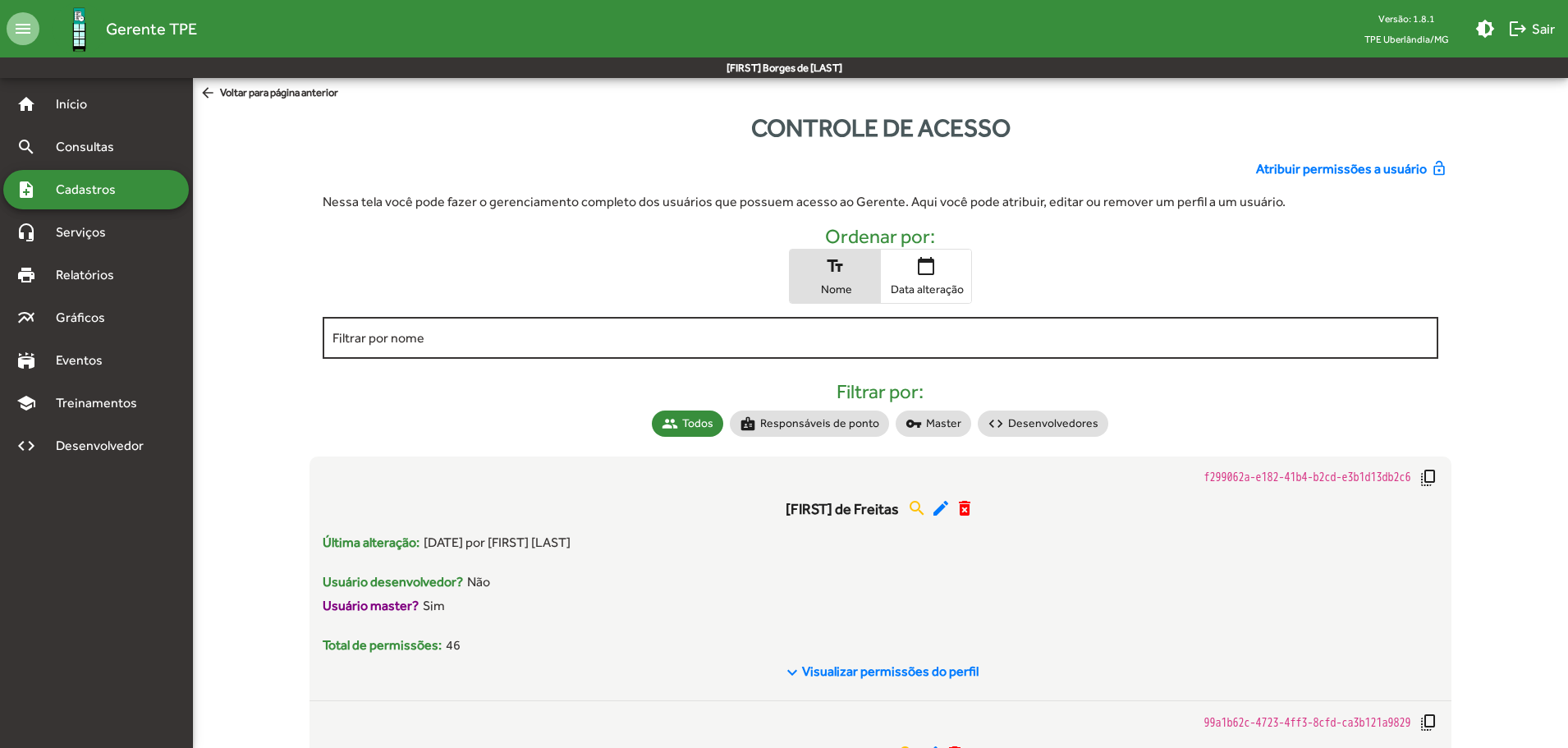 click on "Filtrar por nome" at bounding box center [881, 338] 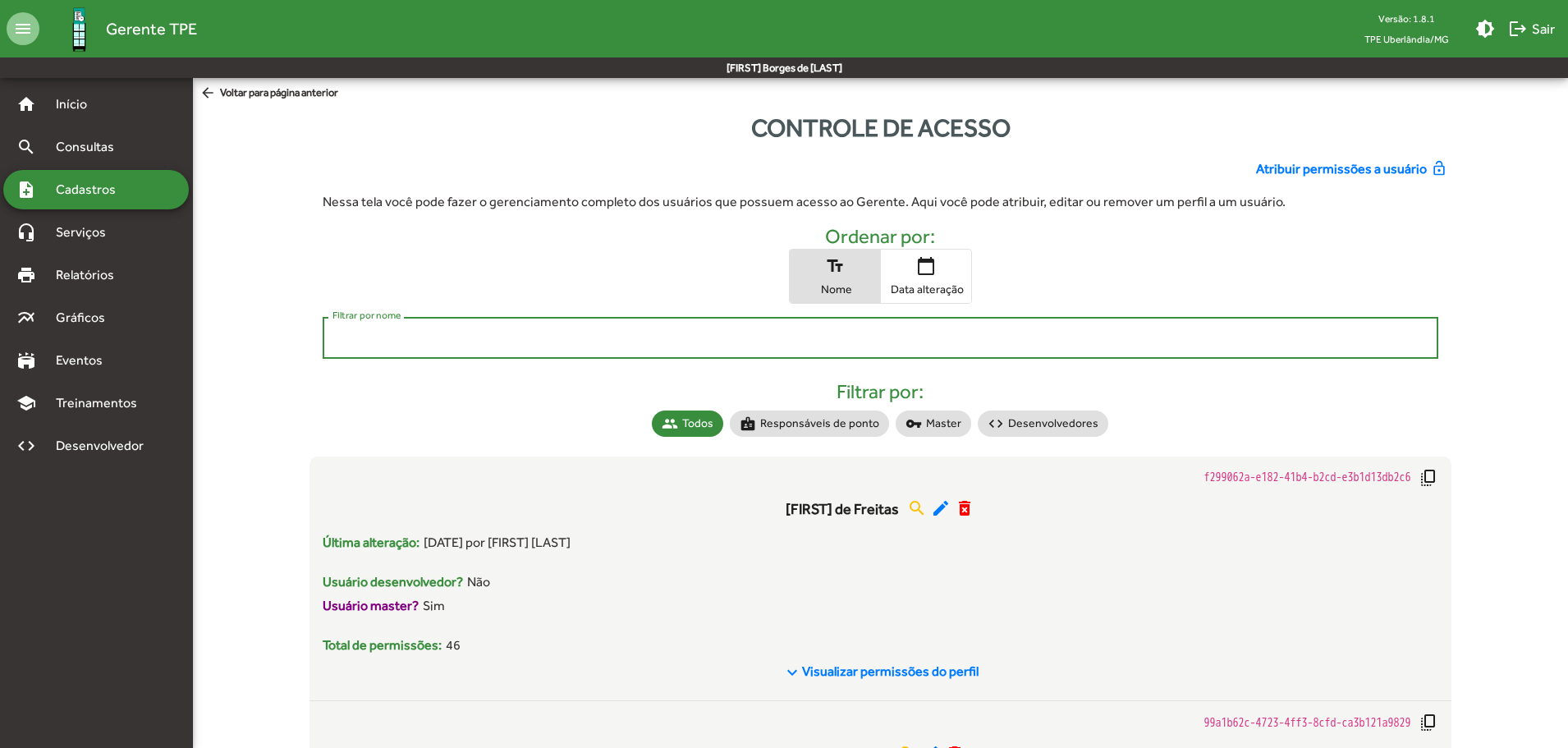 paste on "**********" 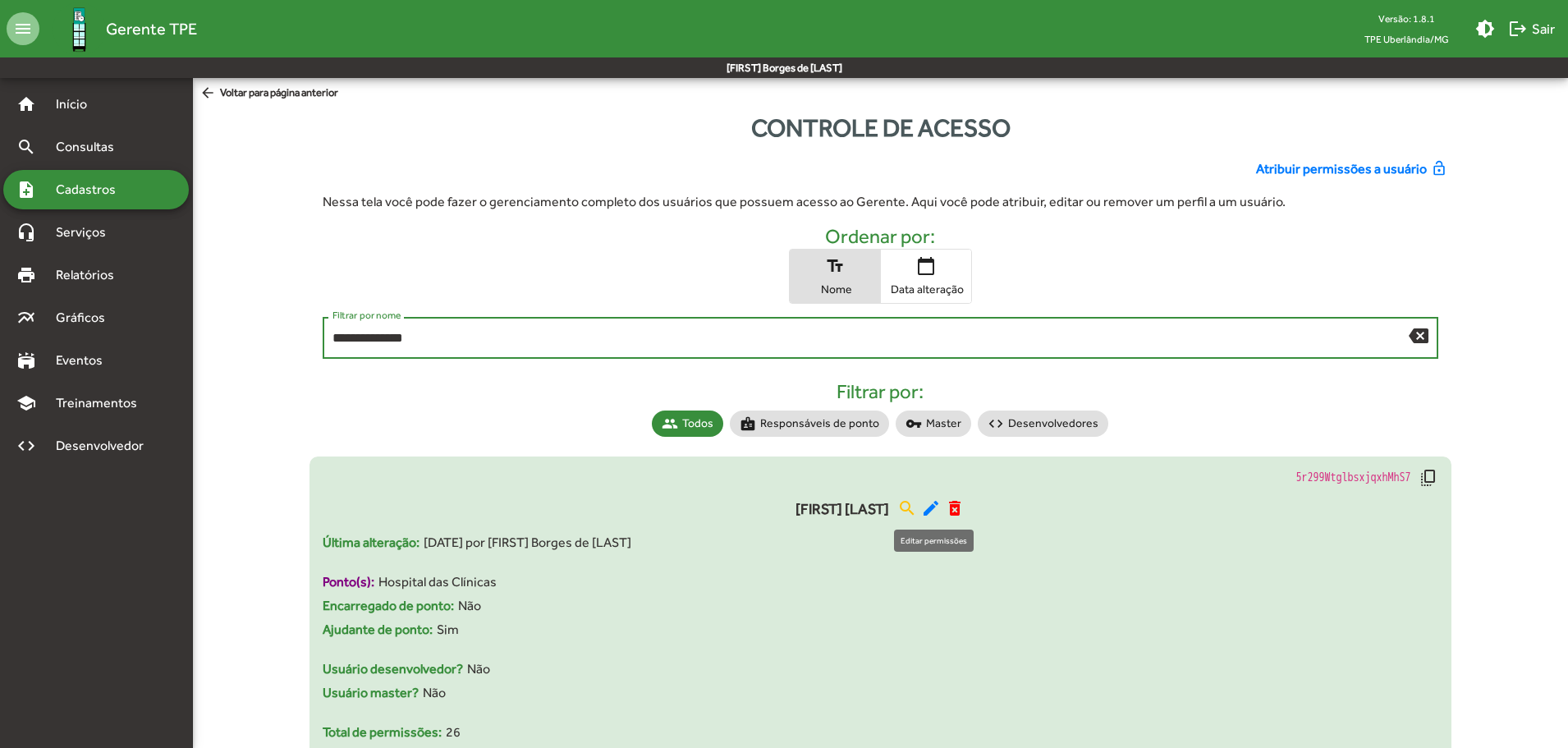 type on "**********" 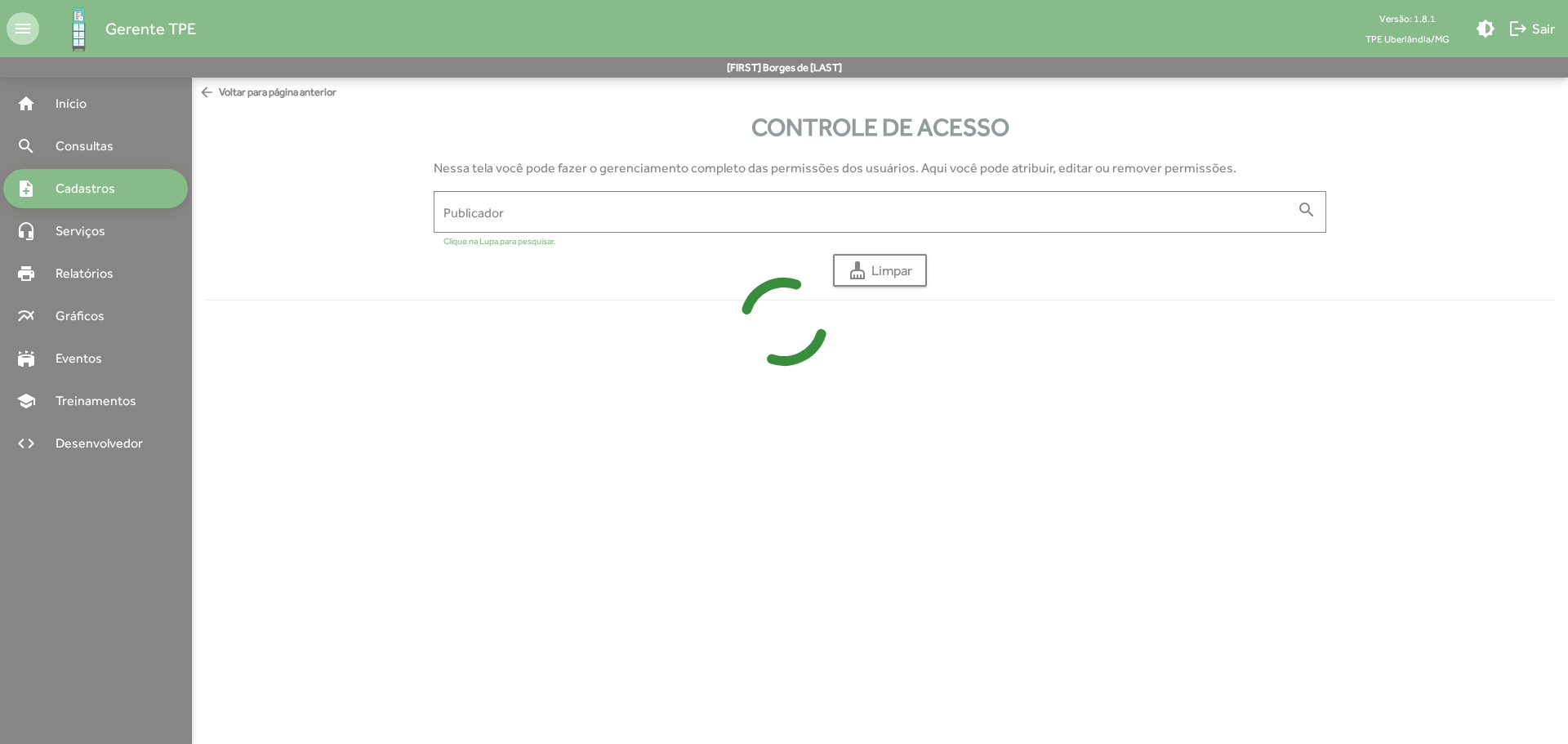 type on "**********" 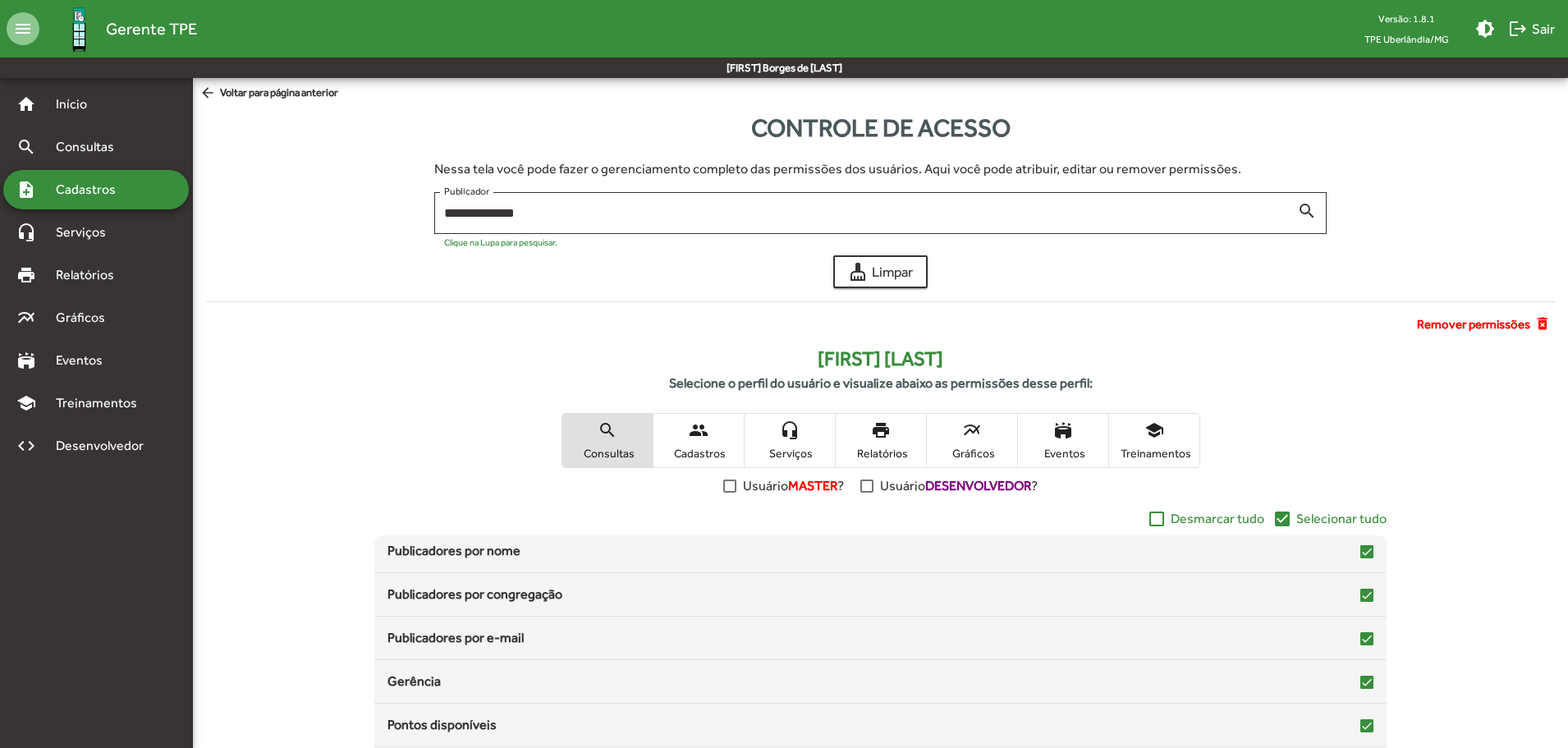 scroll, scrollTop: 0, scrollLeft: 0, axis: both 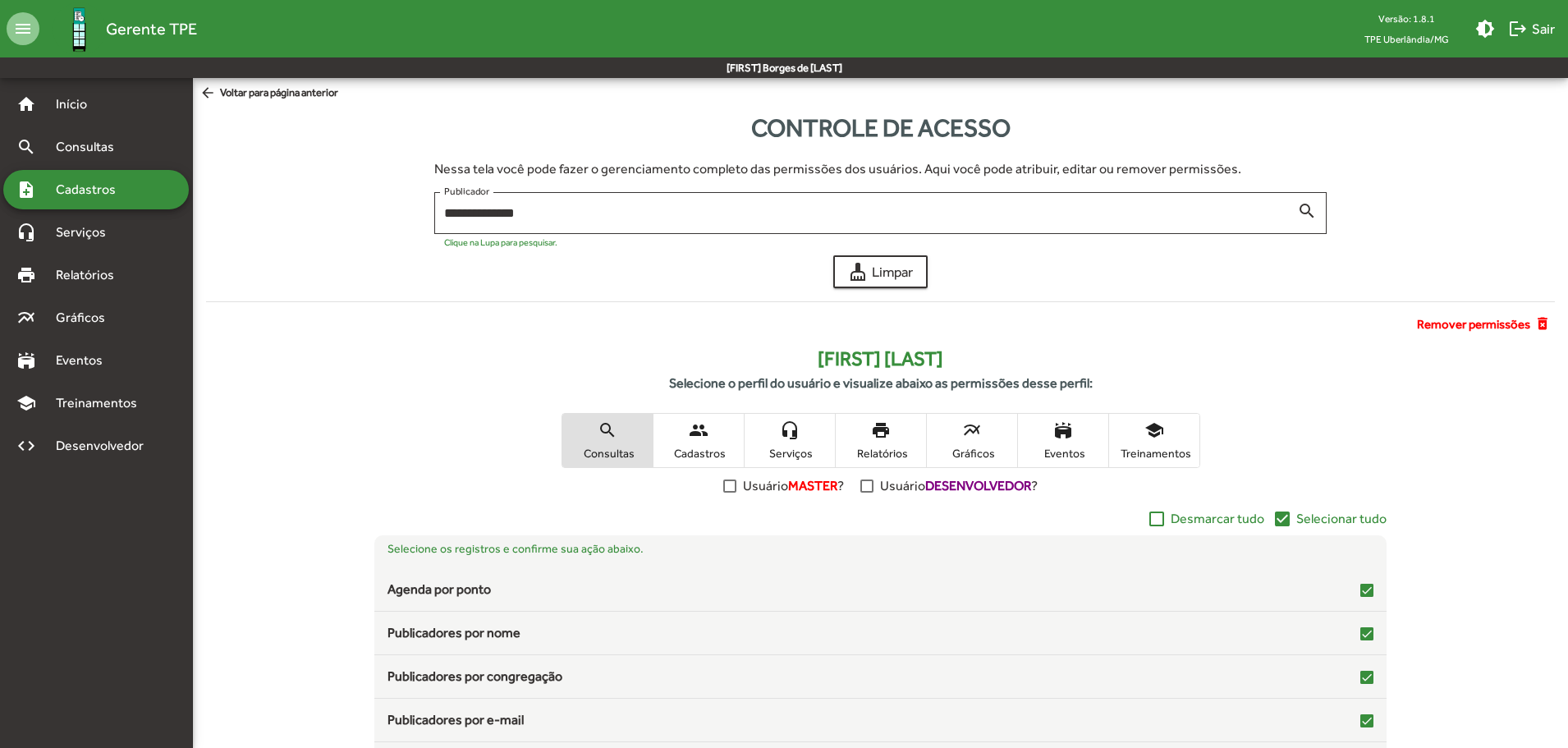 click on "people Cadastros" at bounding box center (699, 440) 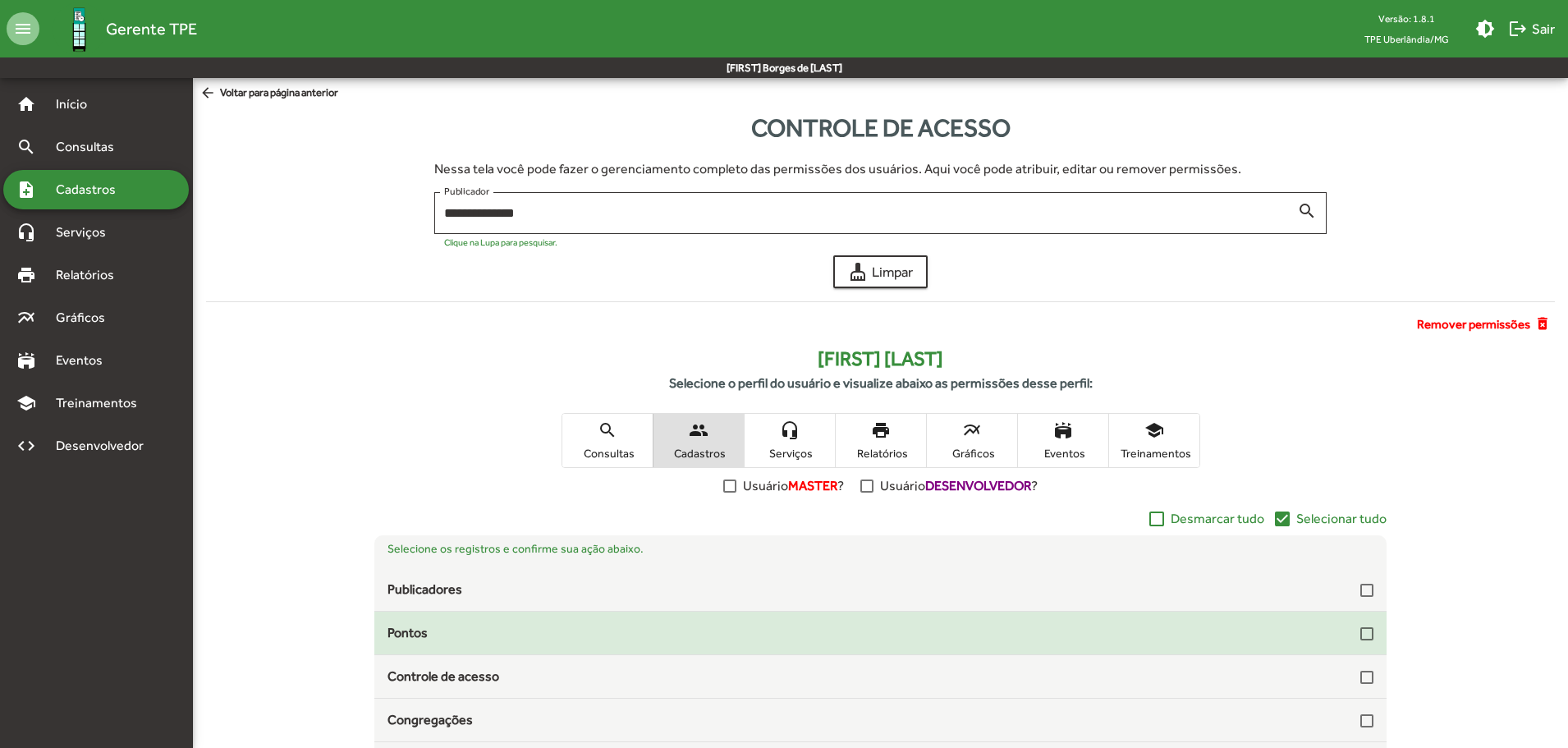 click at bounding box center (1367, 634) 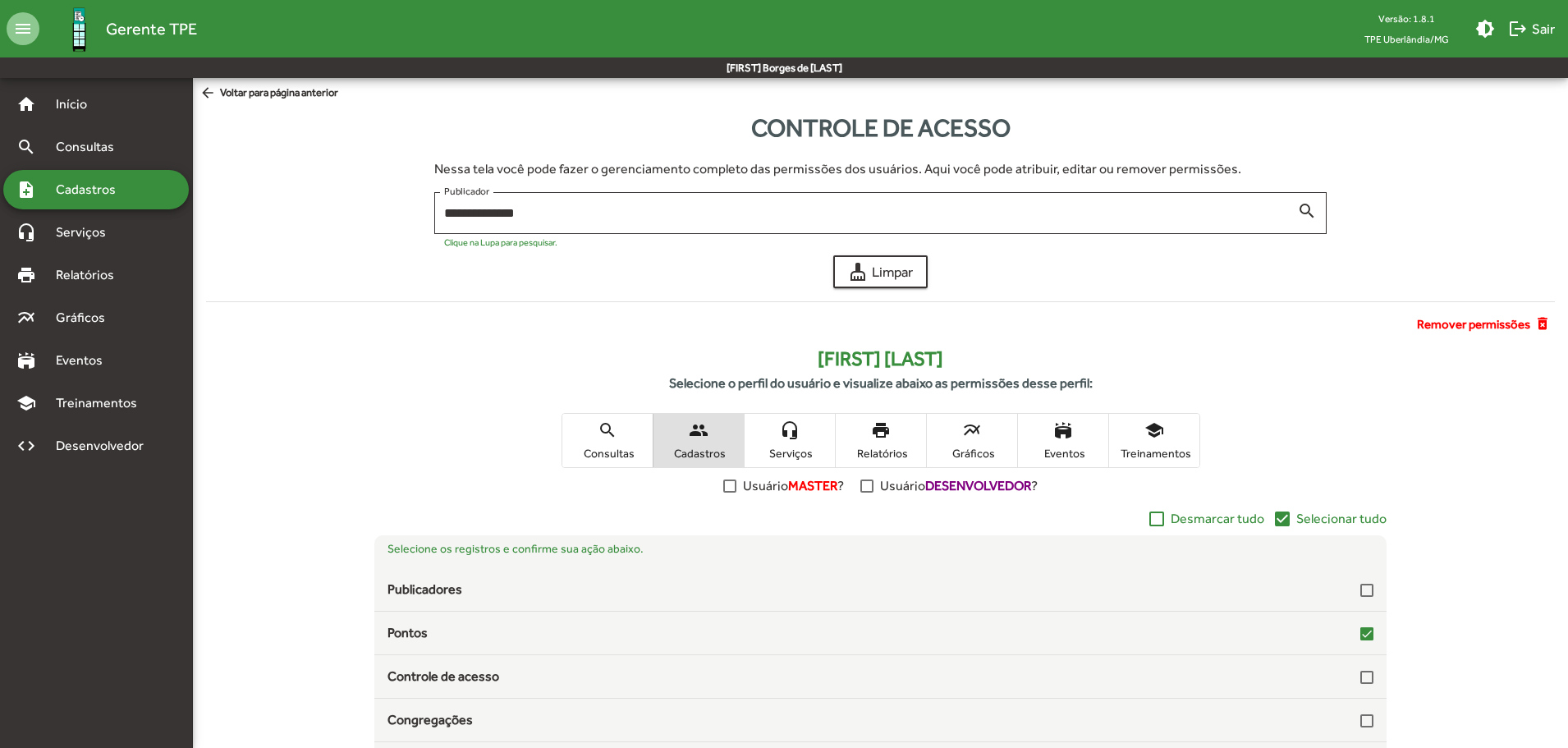 scroll, scrollTop: 160, scrollLeft: 0, axis: vertical 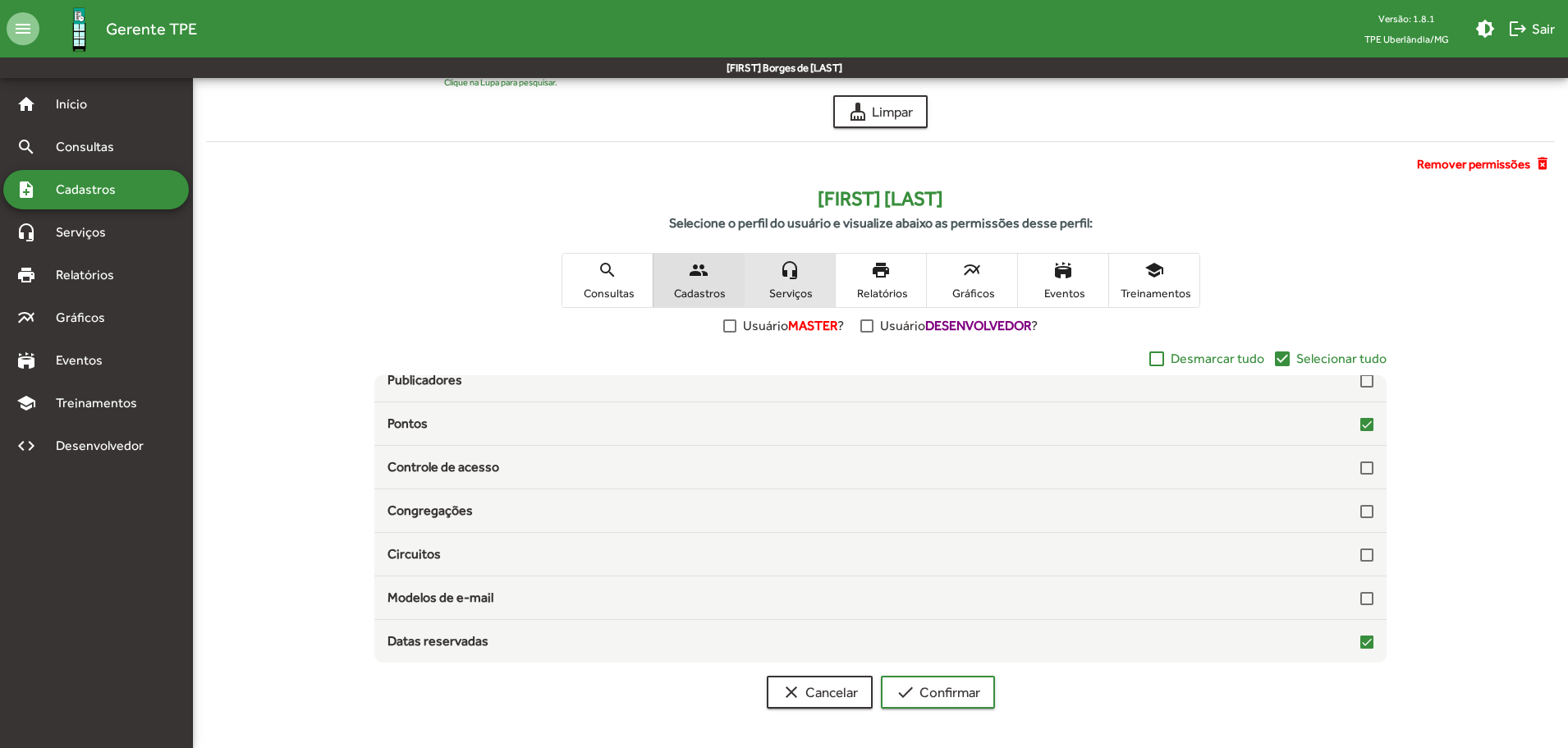 click on "Serviços" at bounding box center (790, 293) 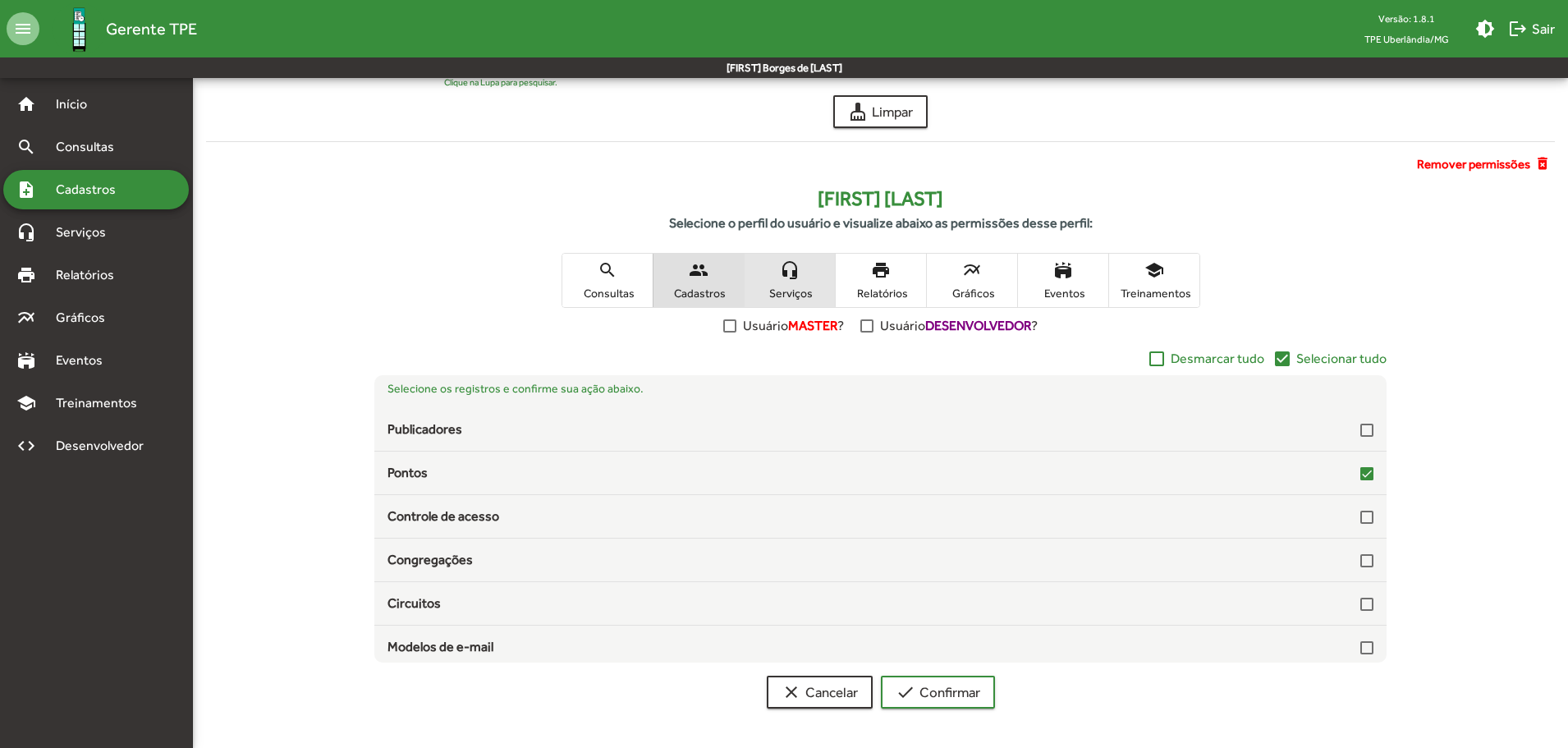 scroll, scrollTop: 122, scrollLeft: 0, axis: vertical 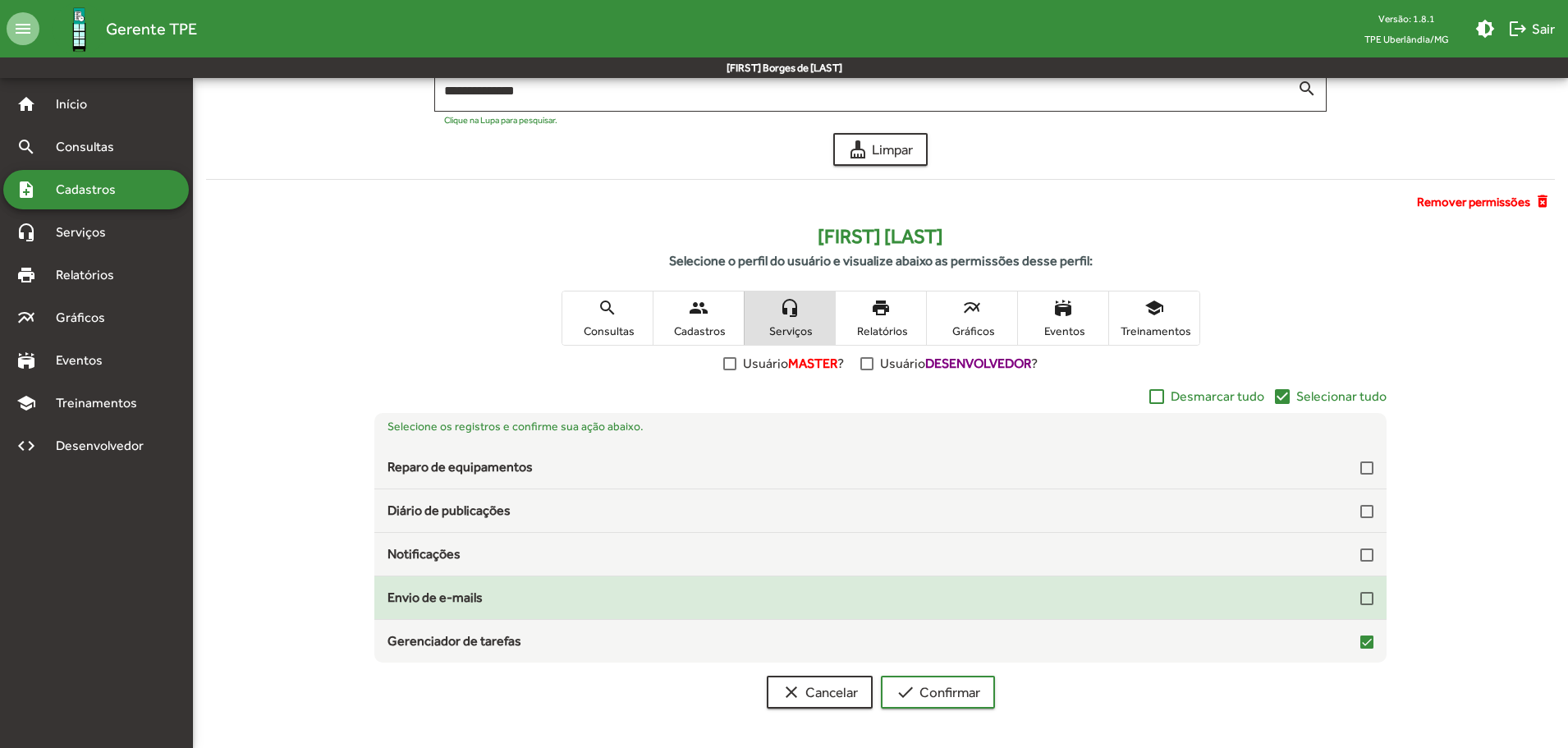 click at bounding box center [1367, 599] 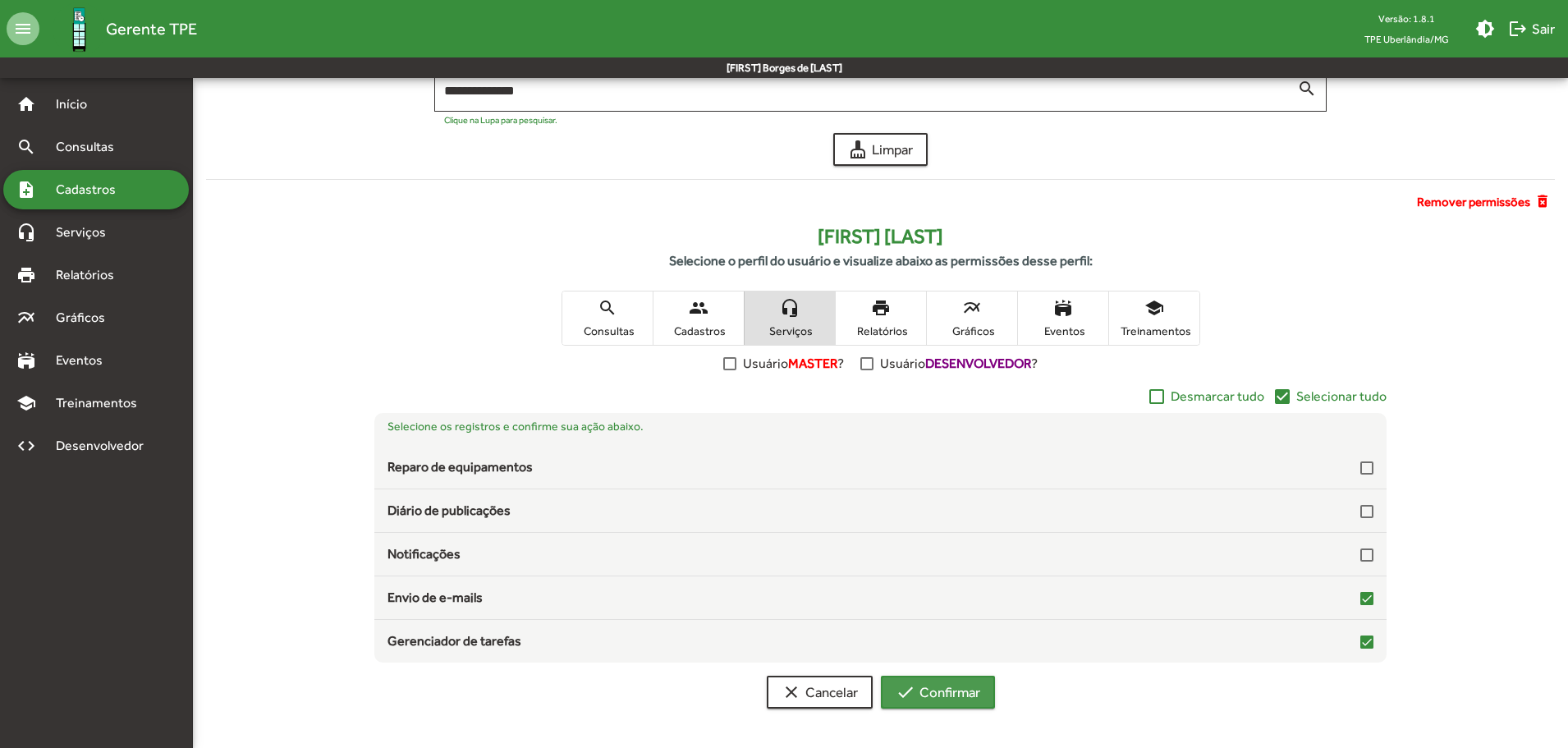 click on "check  Confirmar" 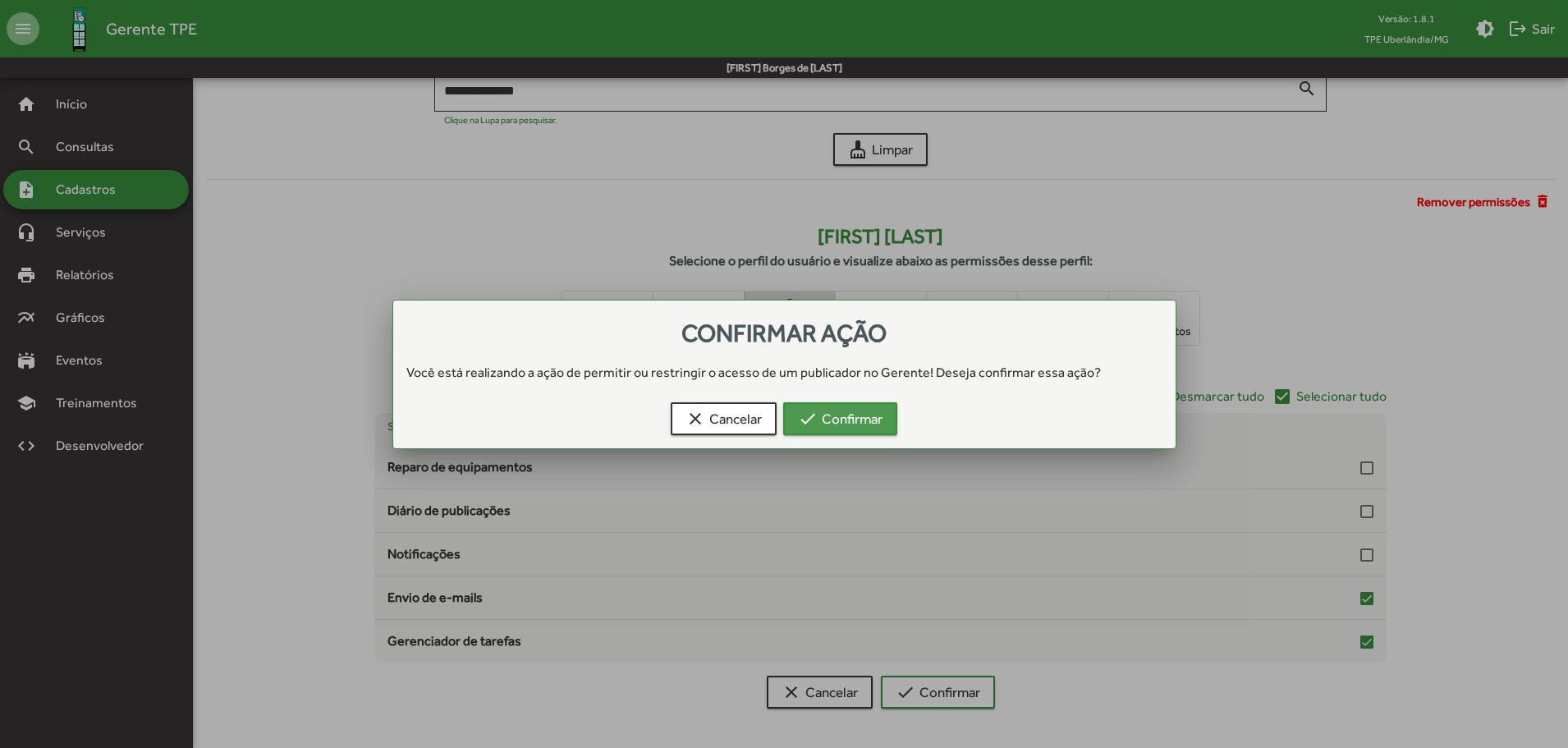 click on "check  Confirmar" at bounding box center (840, 419) 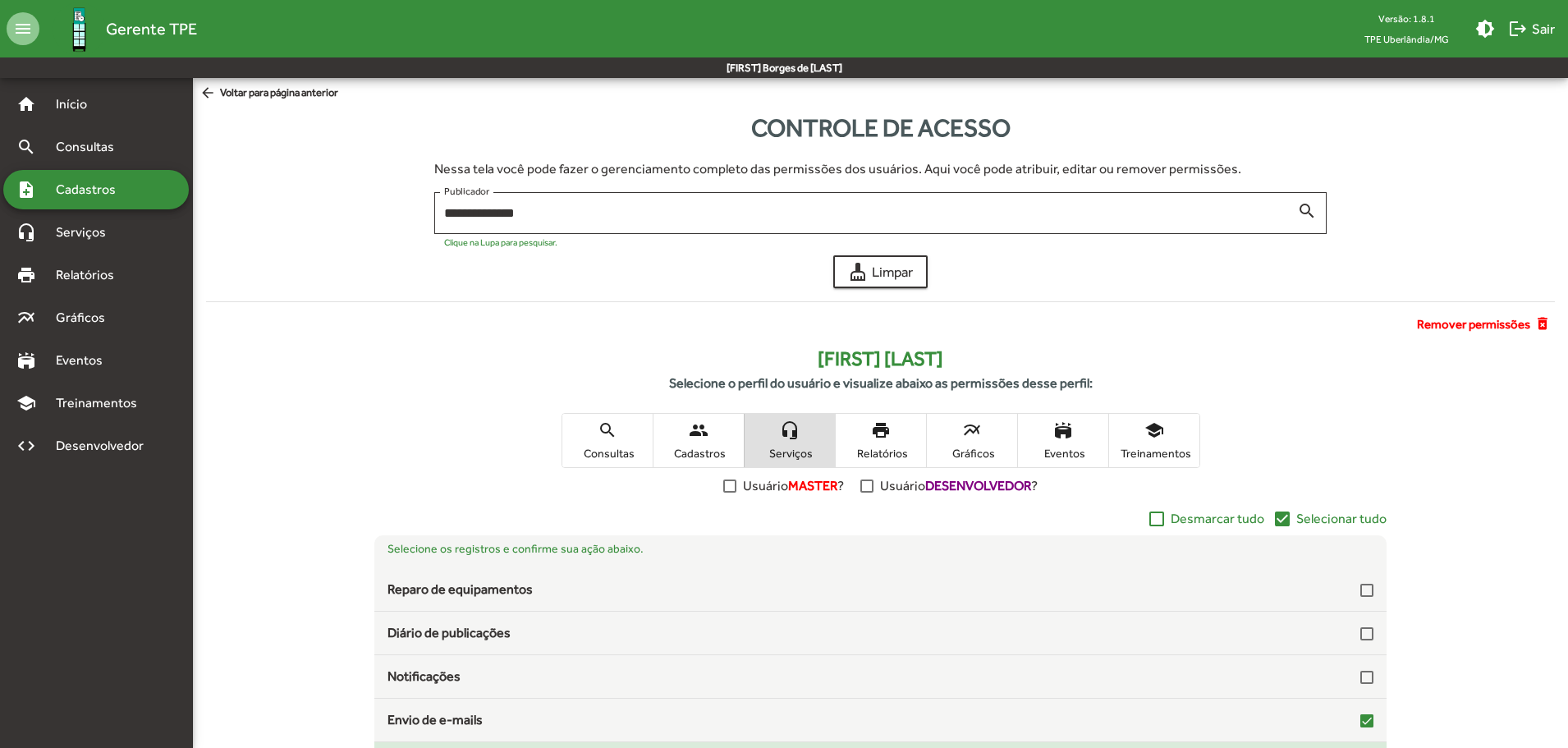 scroll, scrollTop: 122, scrollLeft: 0, axis: vertical 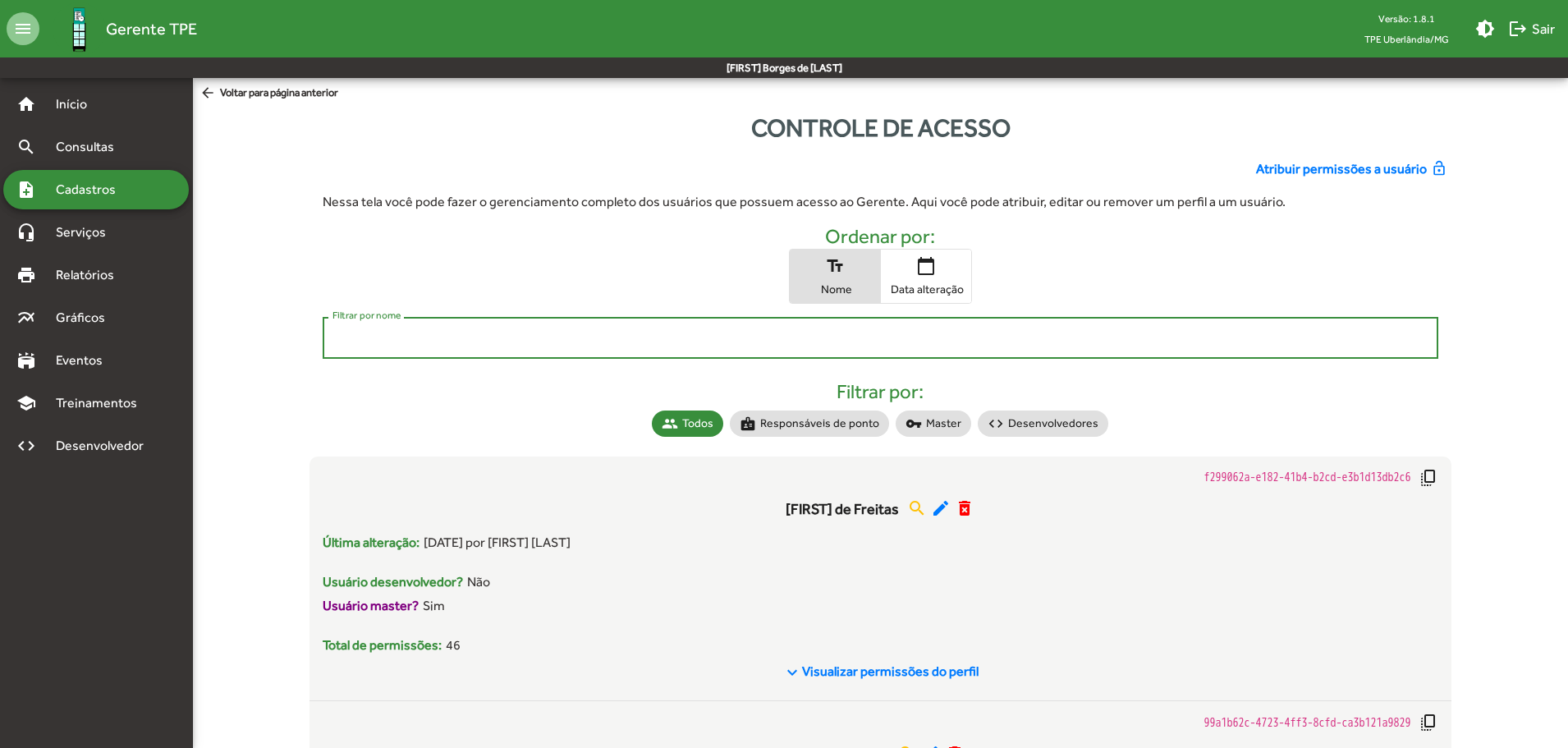 click on "Filtrar por nome" at bounding box center (881, 338) 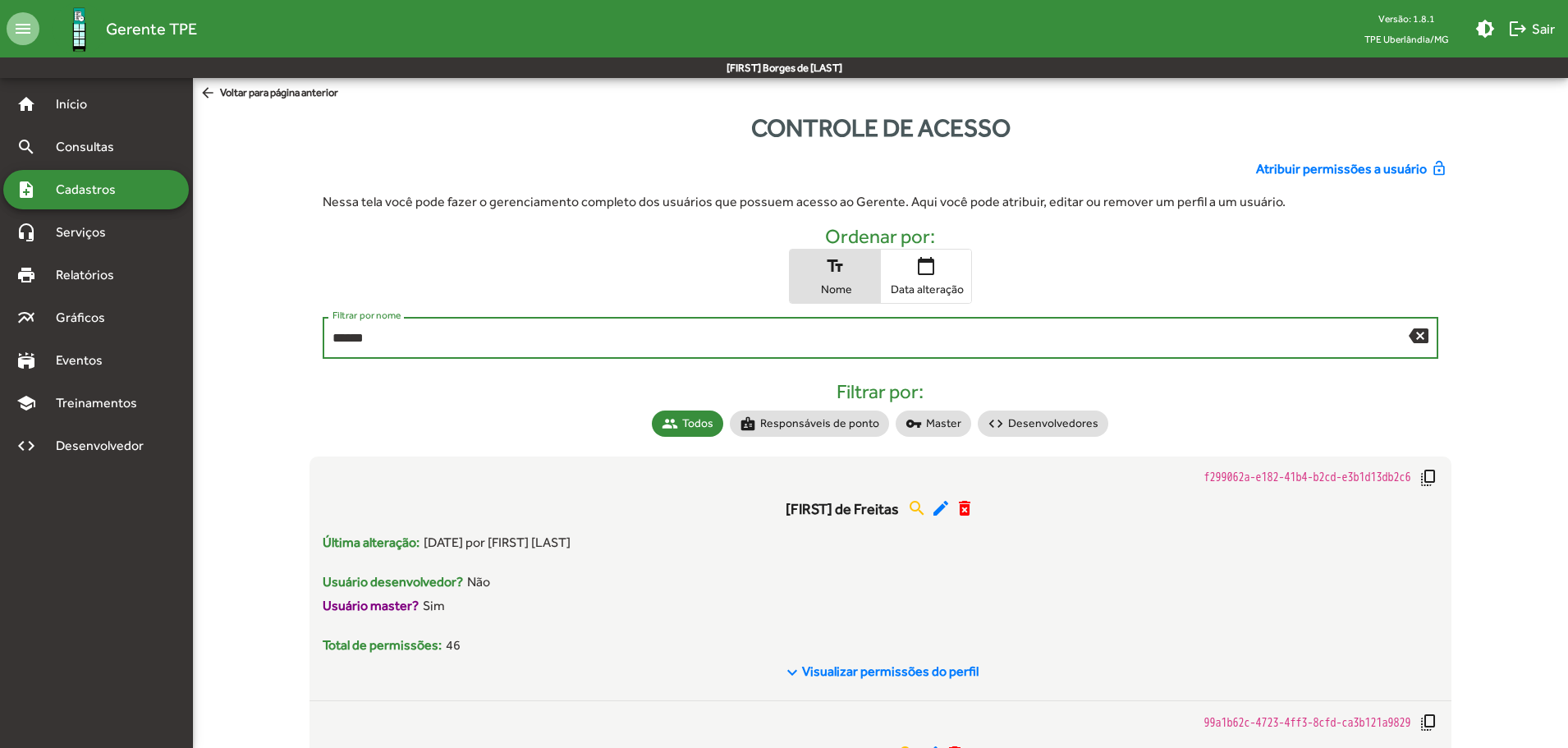 type on "******" 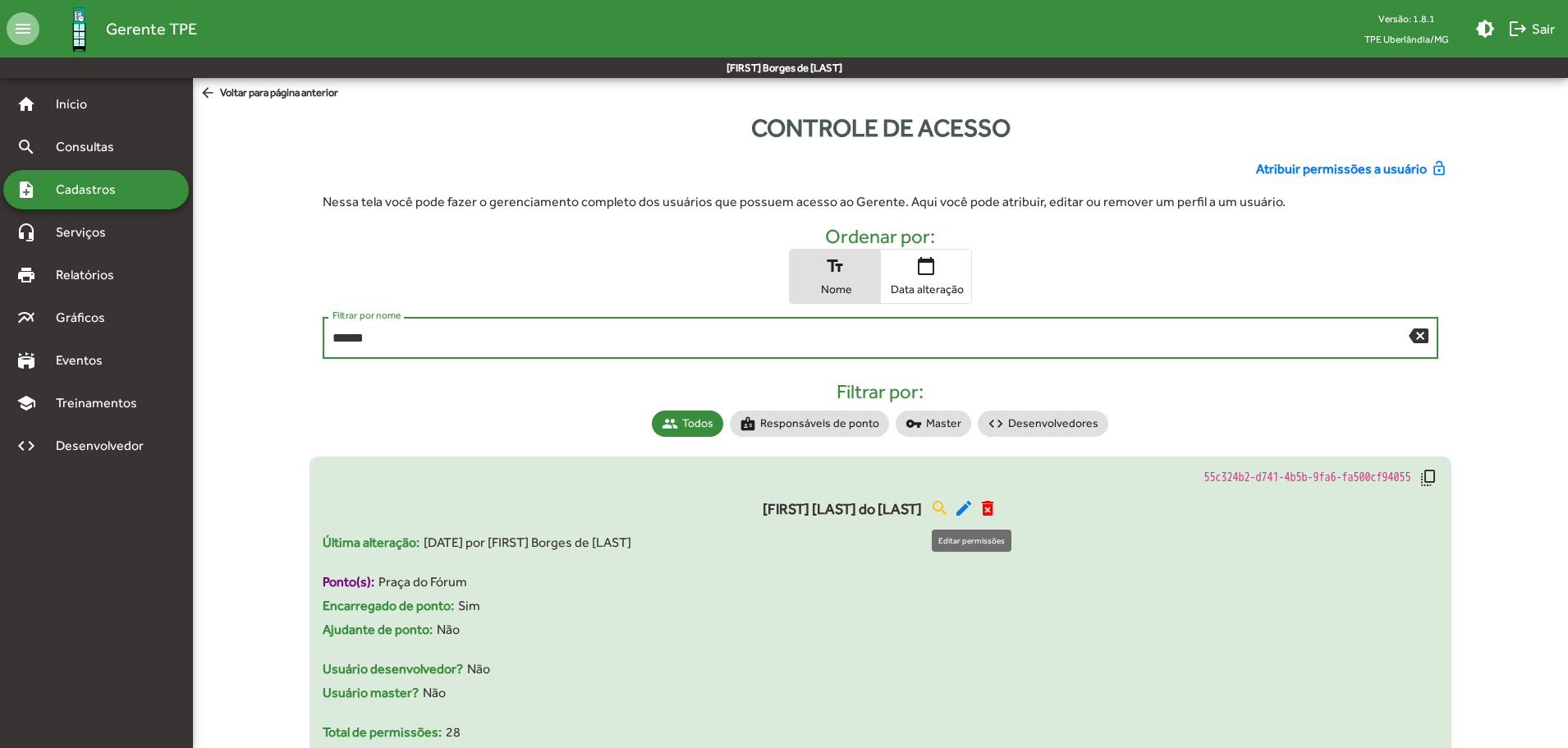 click on "edit" 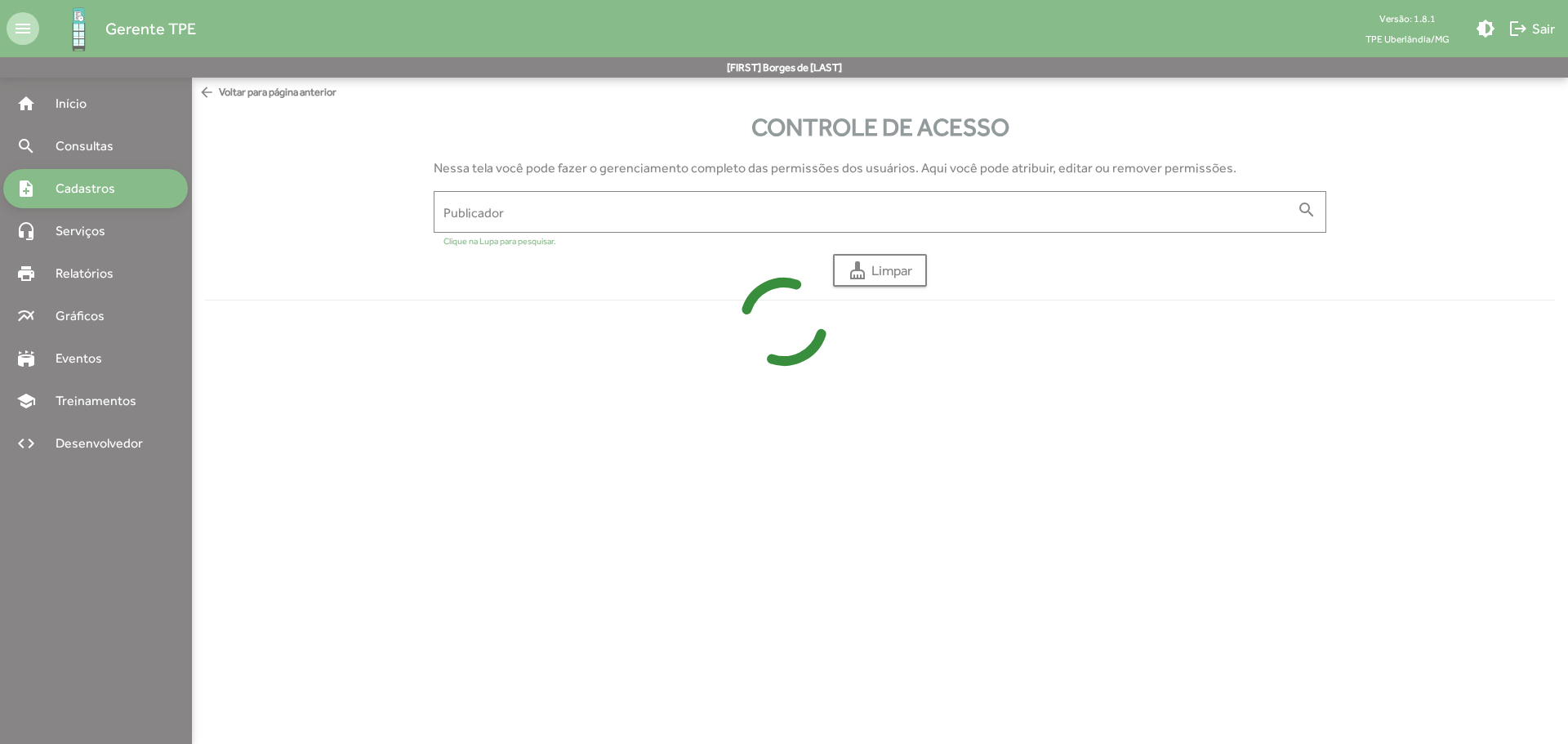 type on "**********" 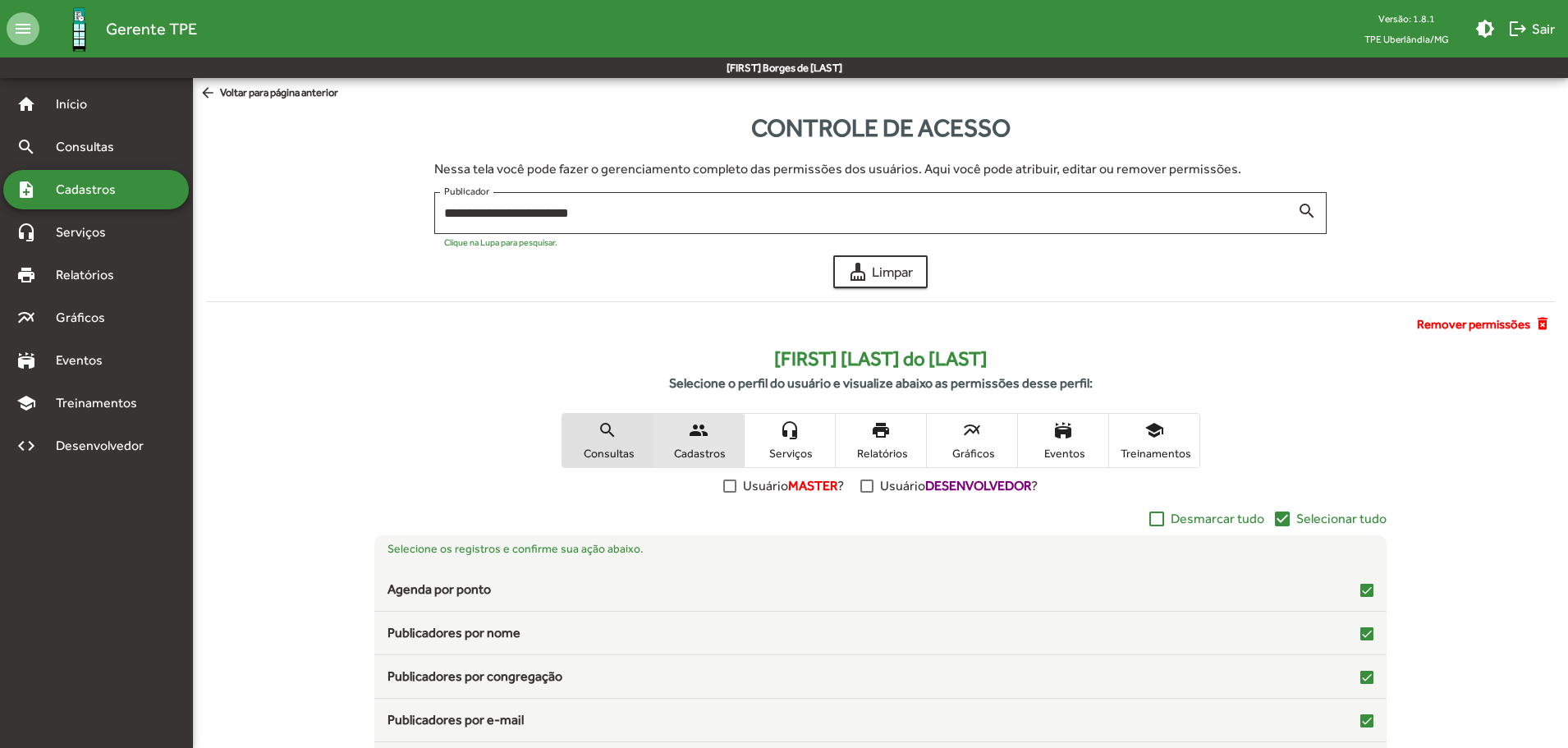 click on "Cadastros" at bounding box center (699, 453) 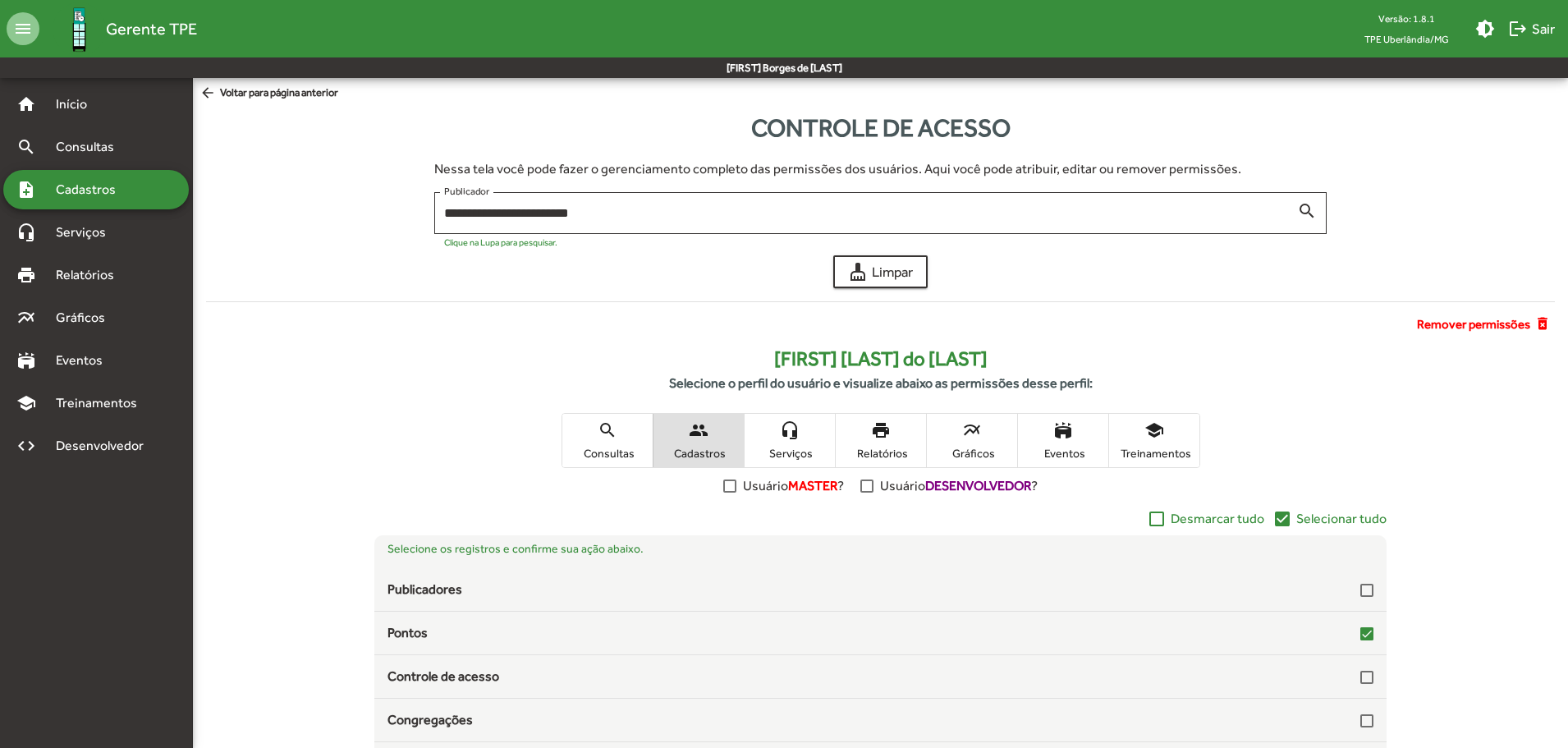 click on "search Consultas" at bounding box center [607, 440] 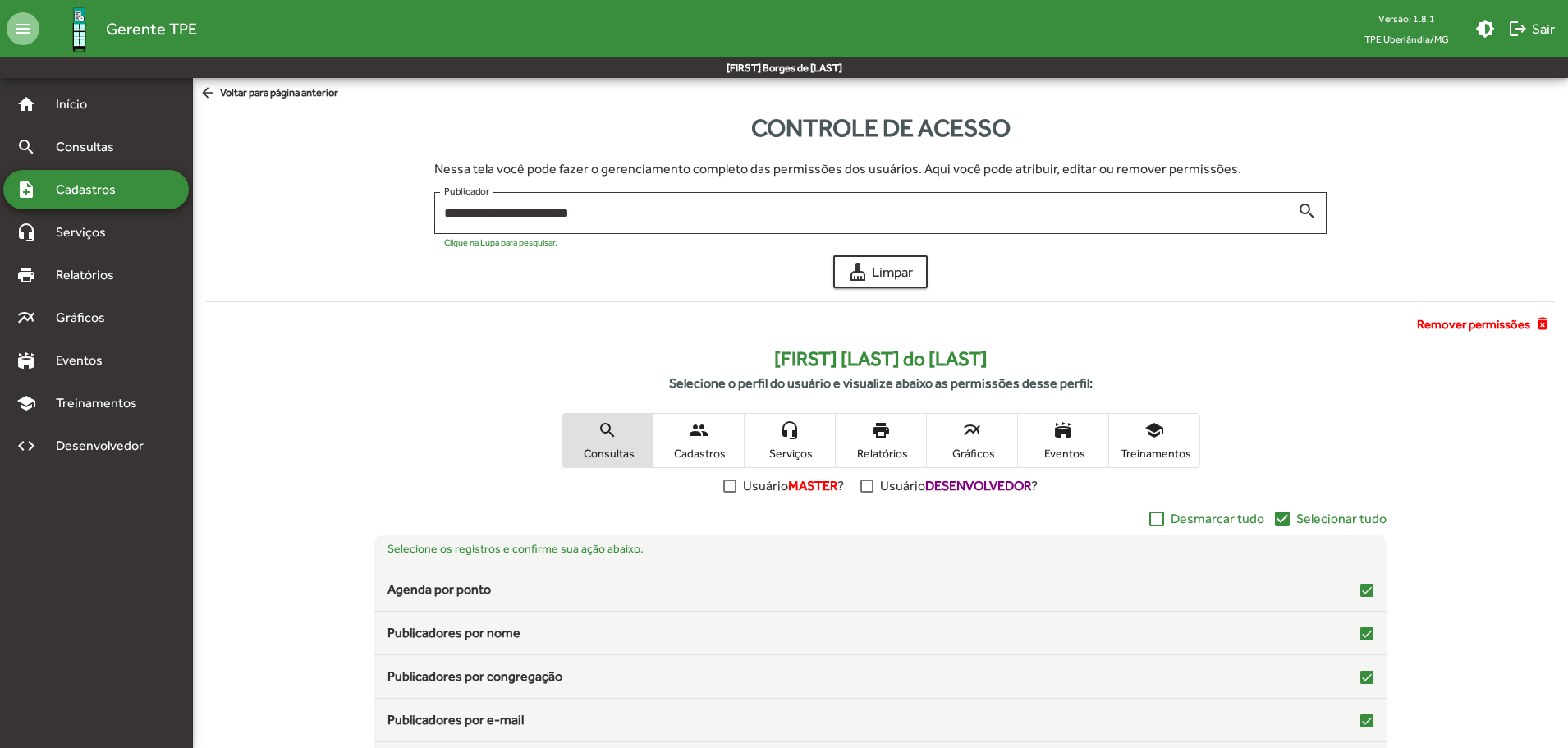 scroll, scrollTop: 160, scrollLeft: 0, axis: vertical 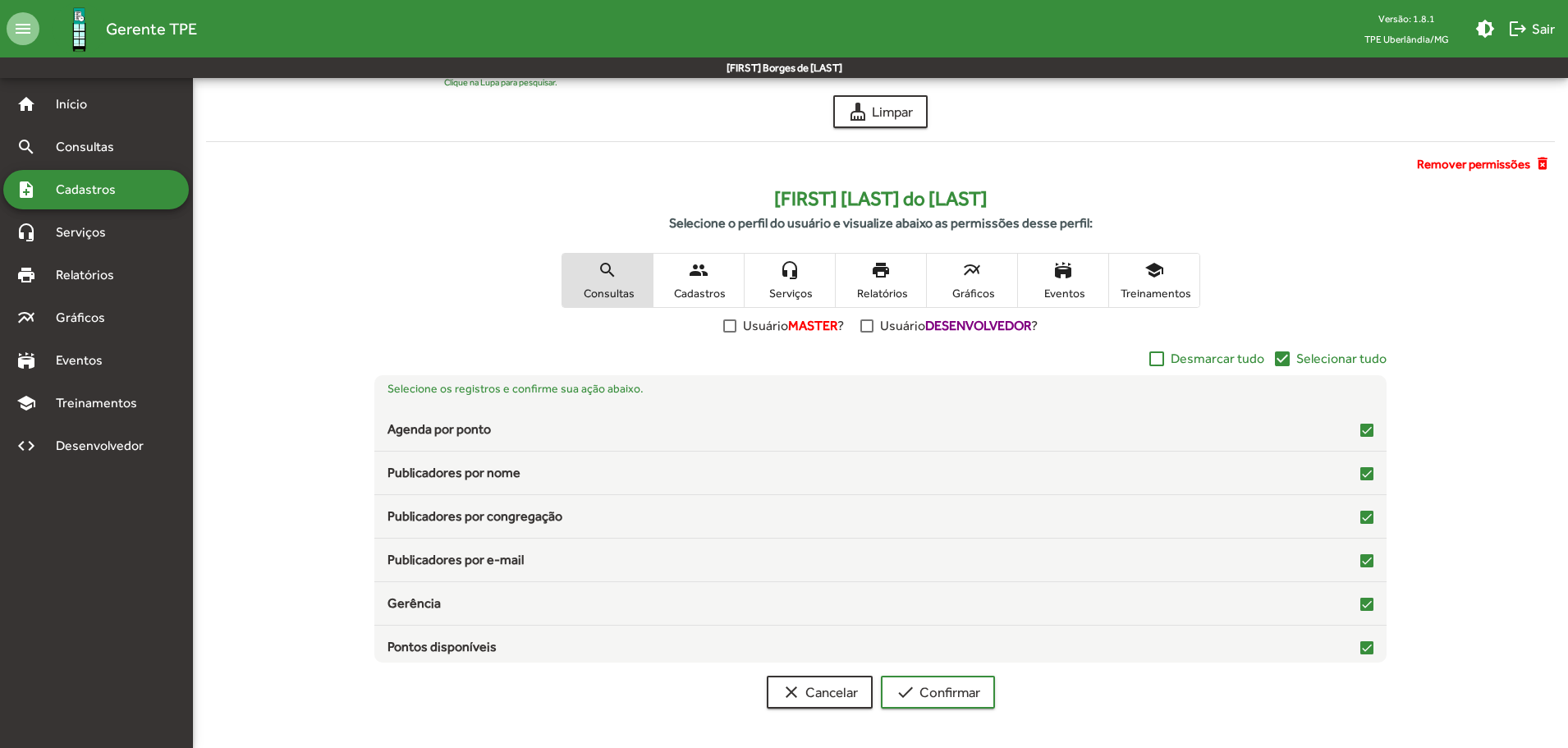 click on "people" at bounding box center [699, 270] 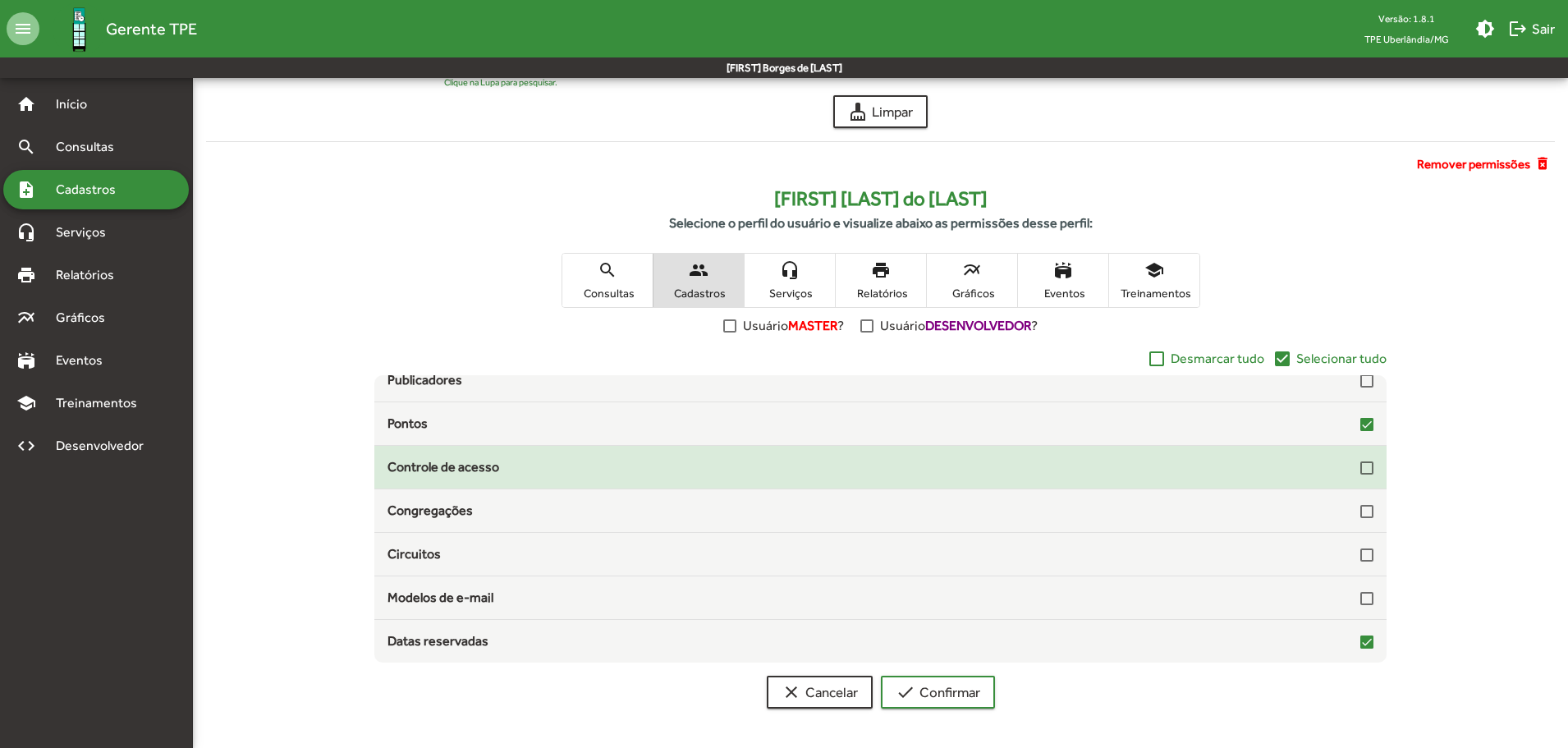 scroll, scrollTop: 0, scrollLeft: 0, axis: both 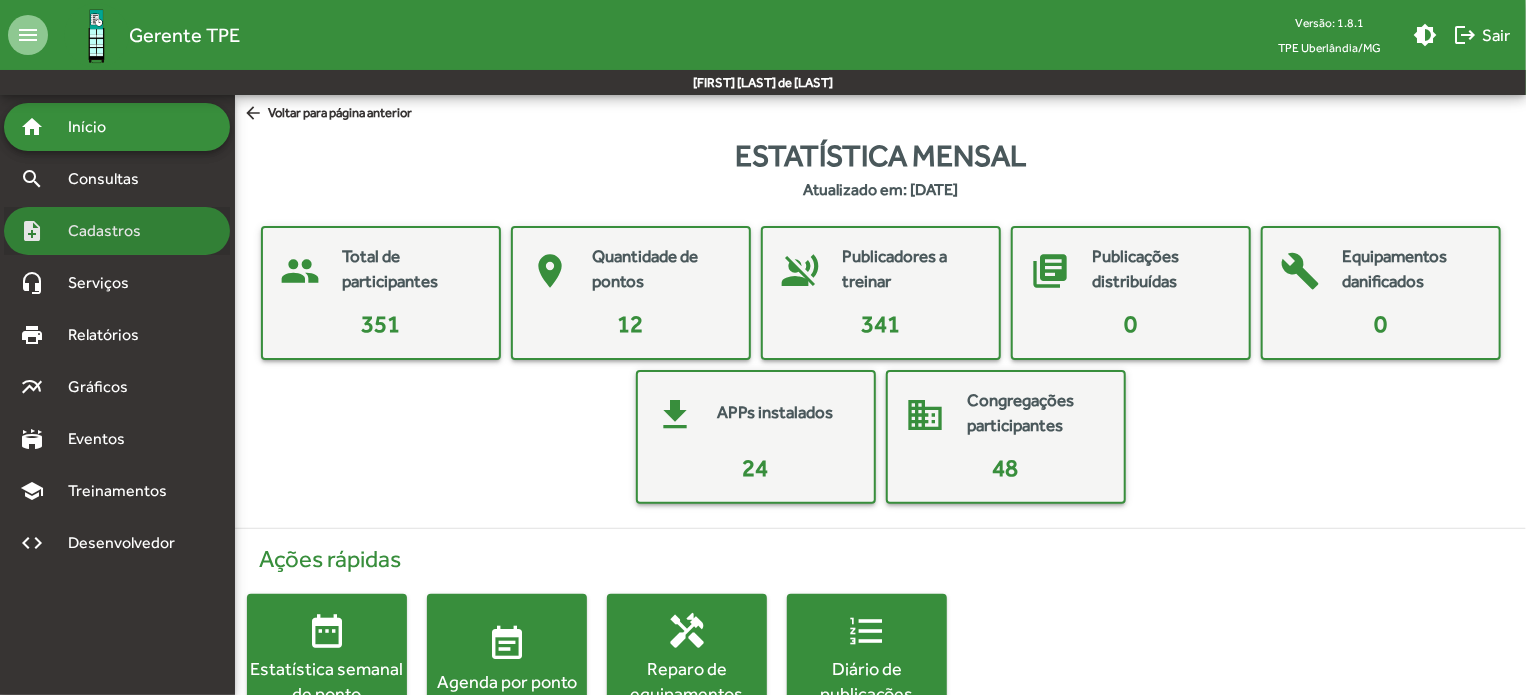 click on "note_add Cadastros" at bounding box center (117, 231) 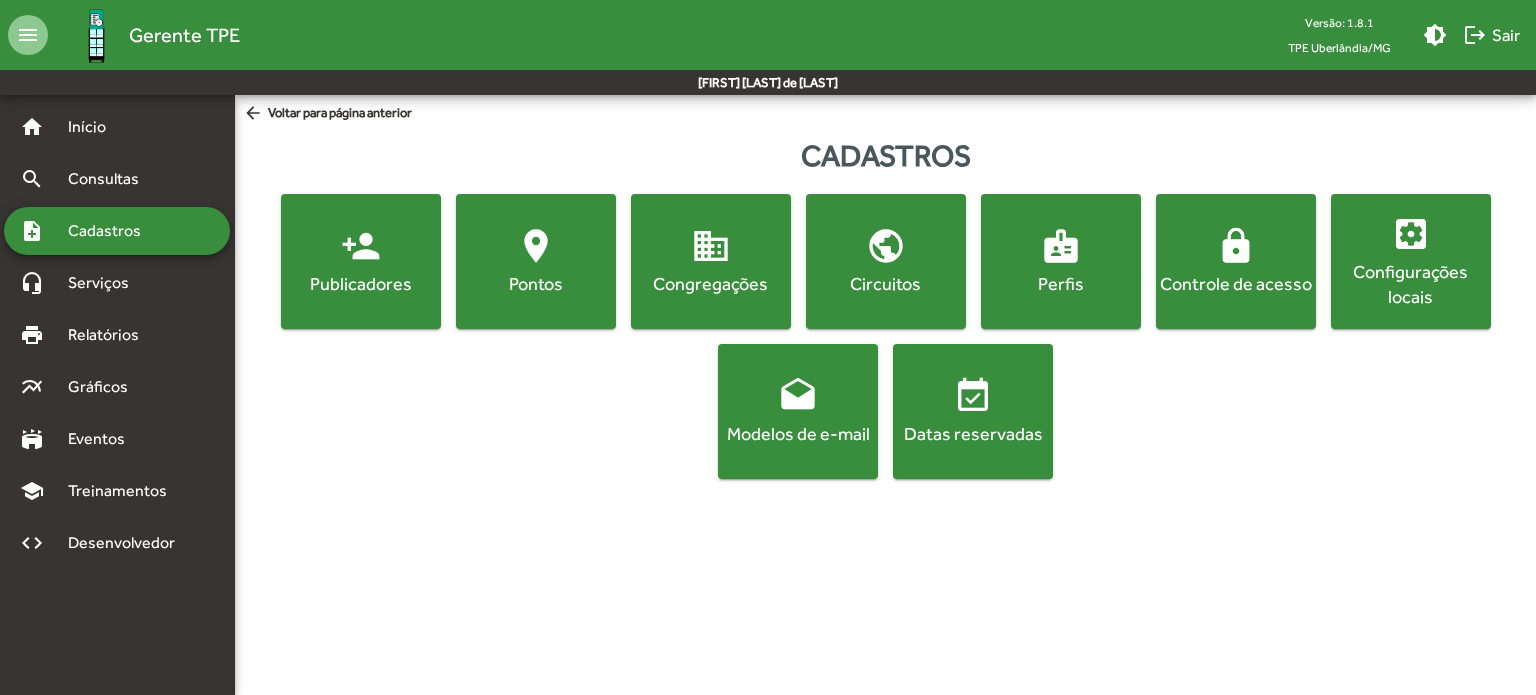 click on "location_on" 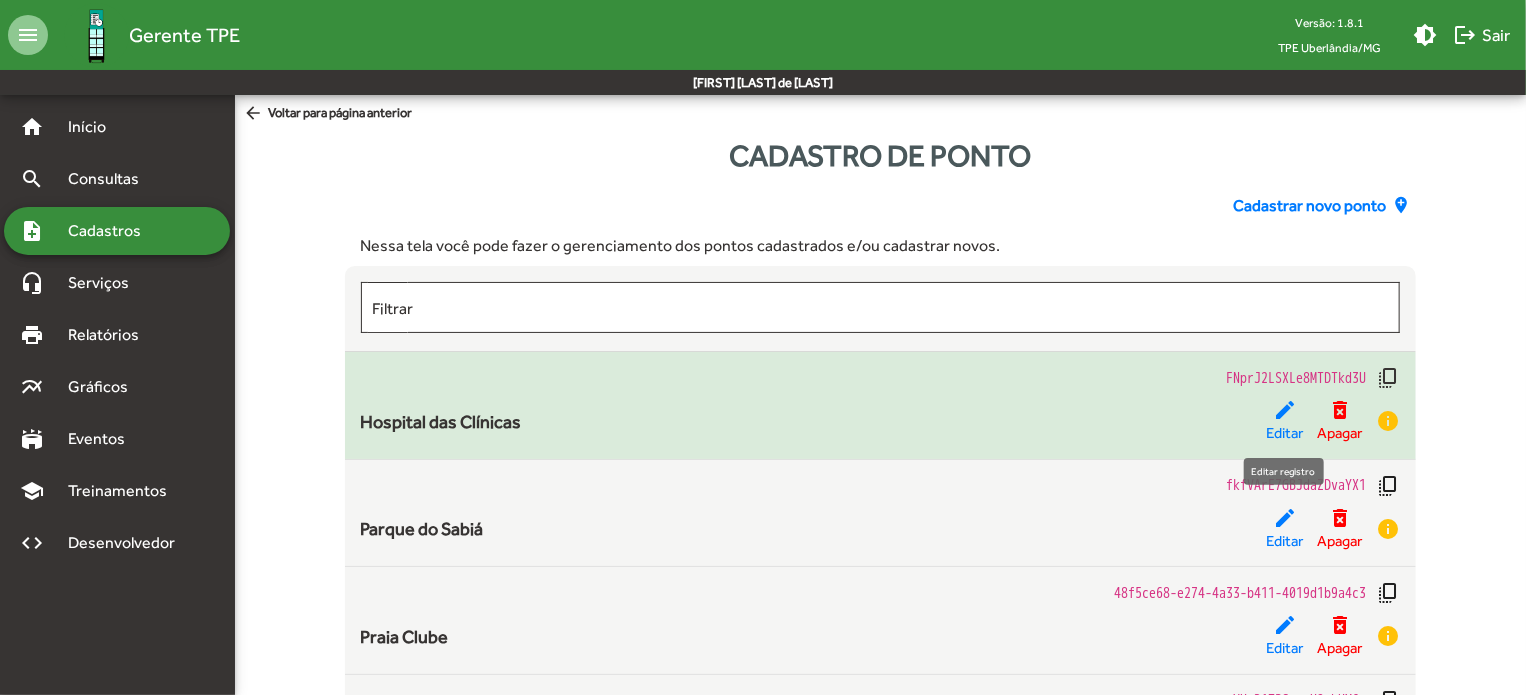 click on "edit" 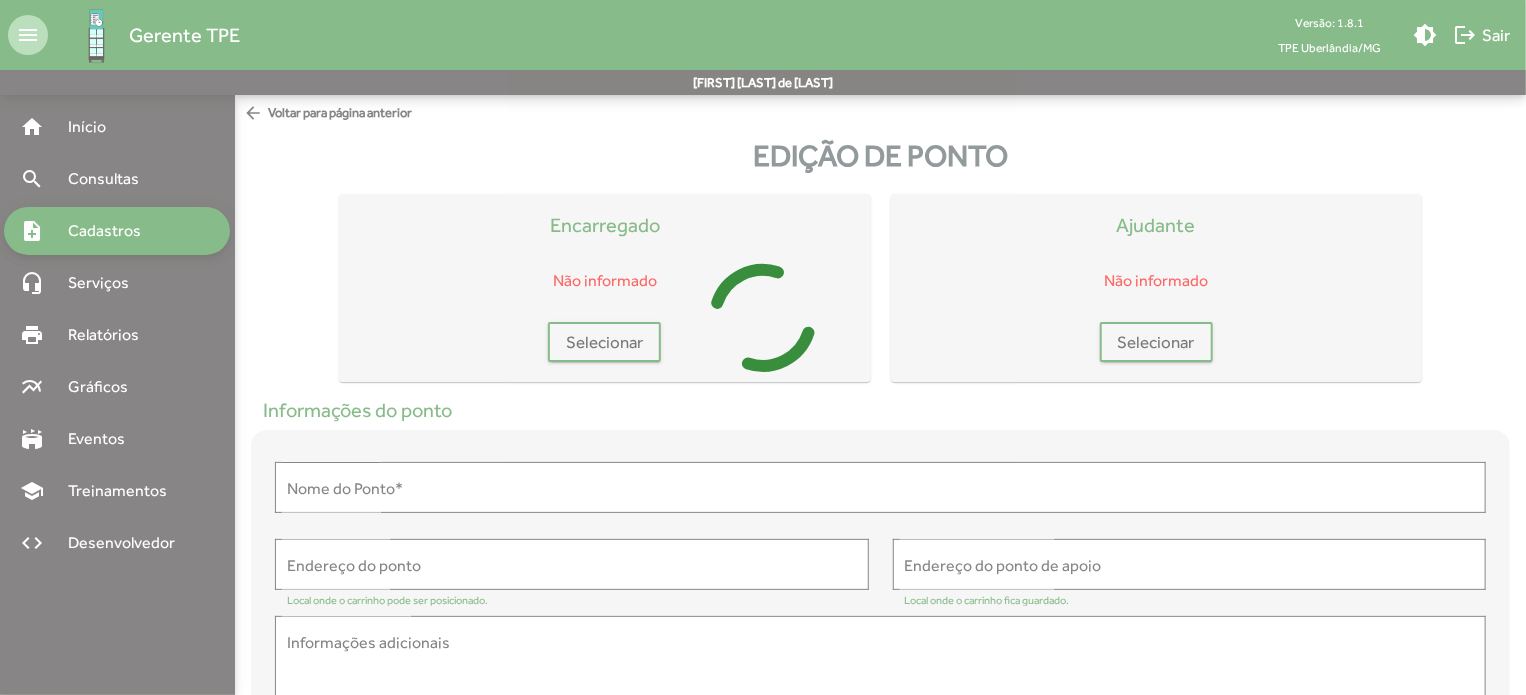 type on "**********" 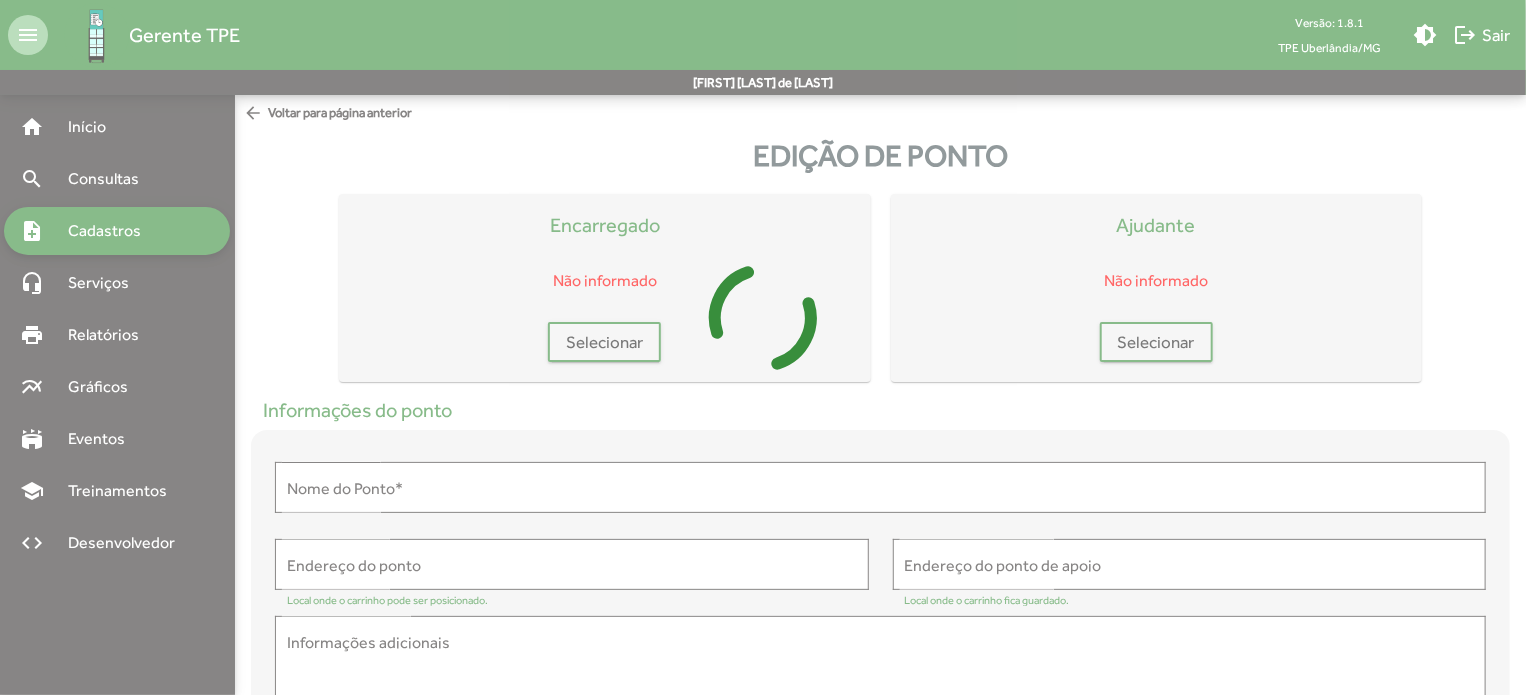 type on "**********" 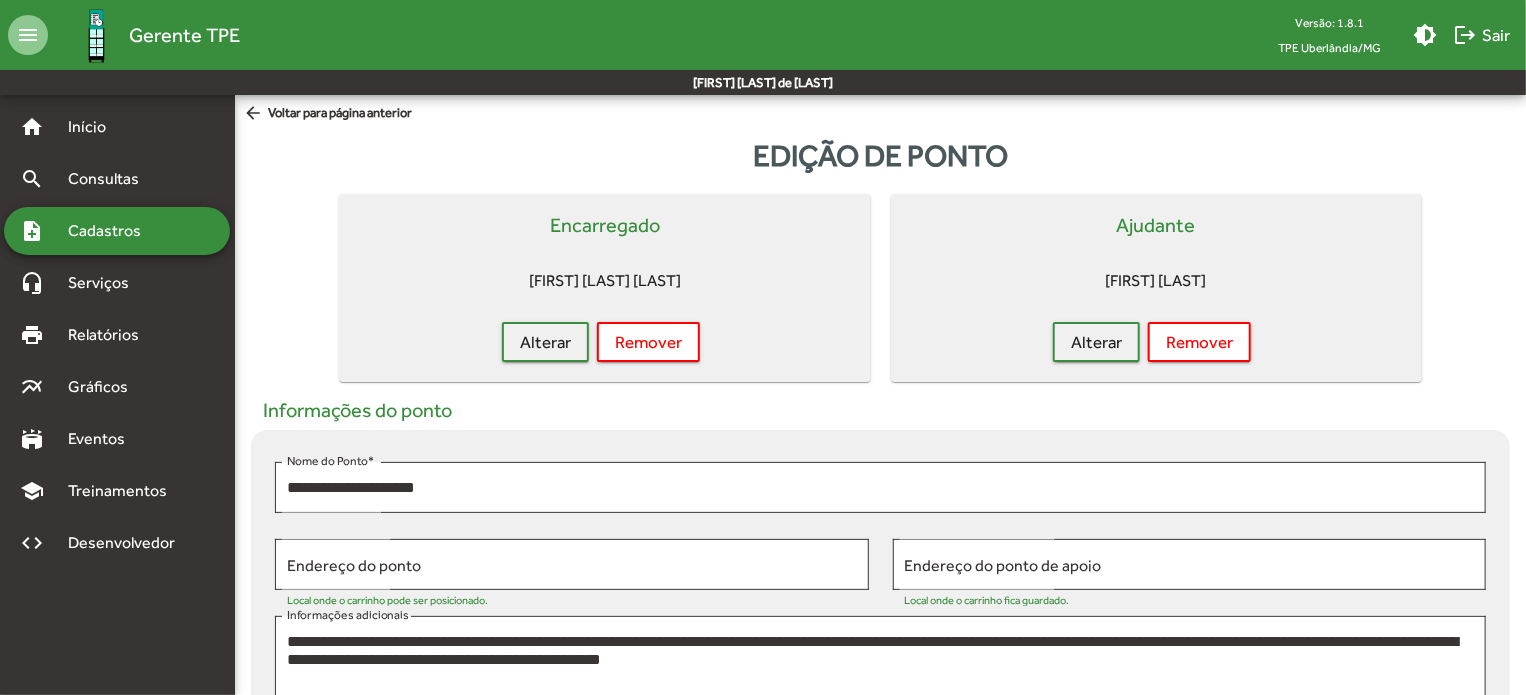 drag, startPoint x: 543, startPoint y: 279, endPoint x: 685, endPoint y: 275, distance: 142.05632 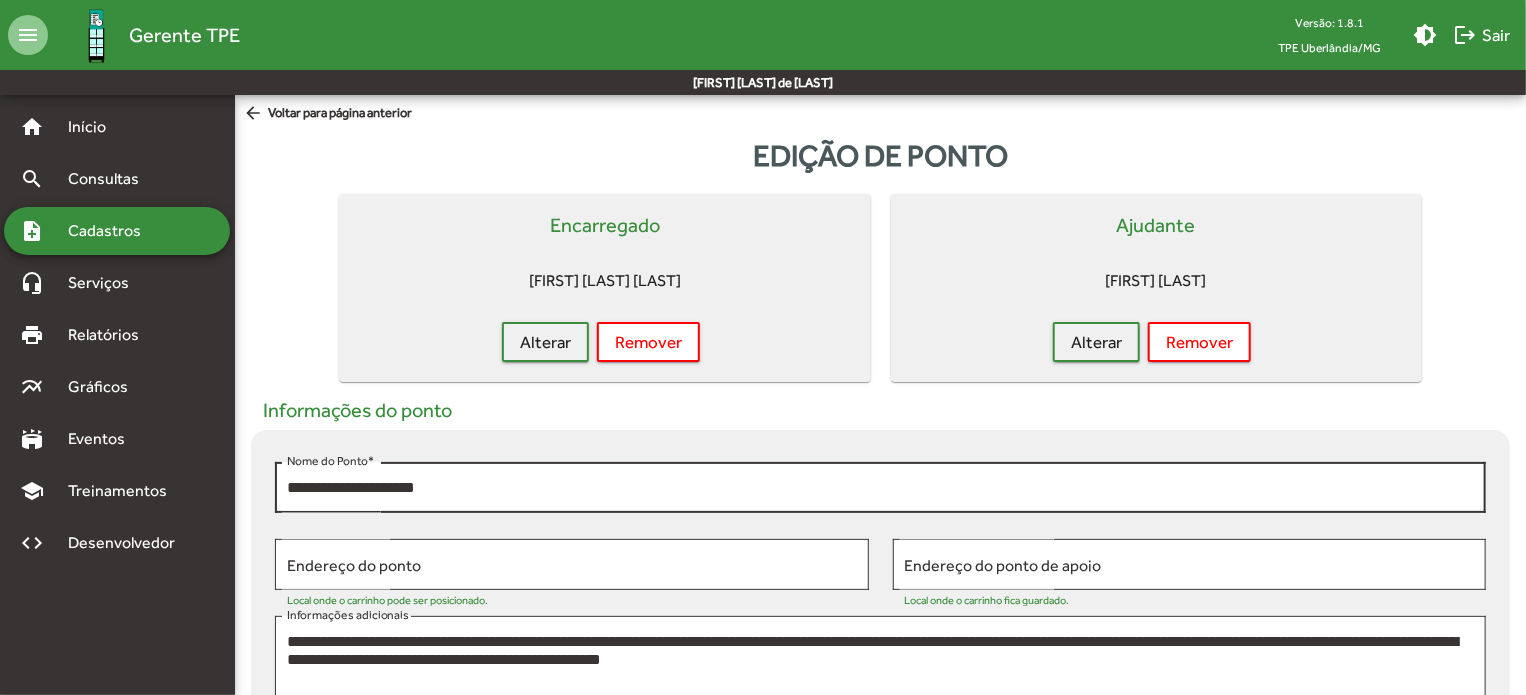 scroll, scrollTop: 100, scrollLeft: 0, axis: vertical 